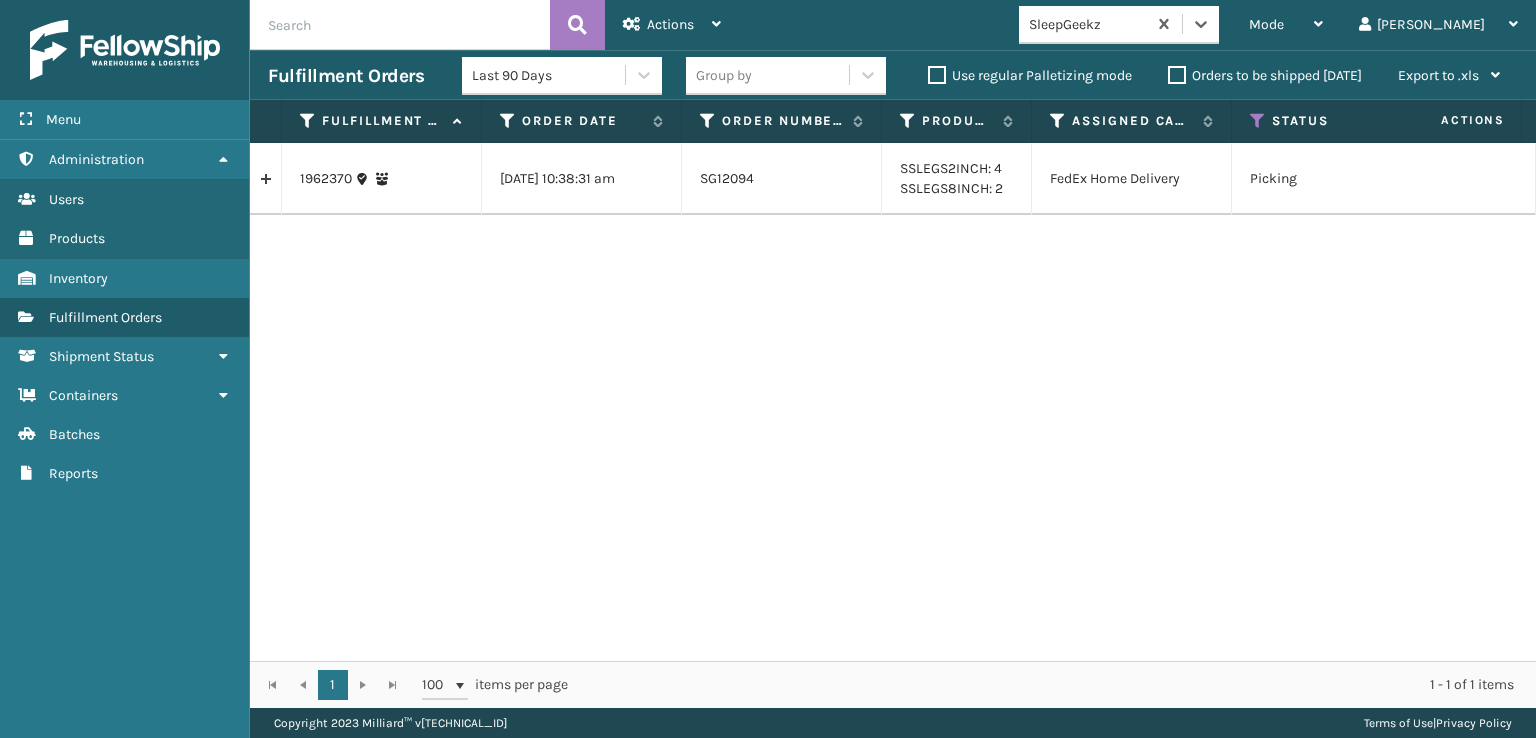 scroll, scrollTop: 0, scrollLeft: 0, axis: both 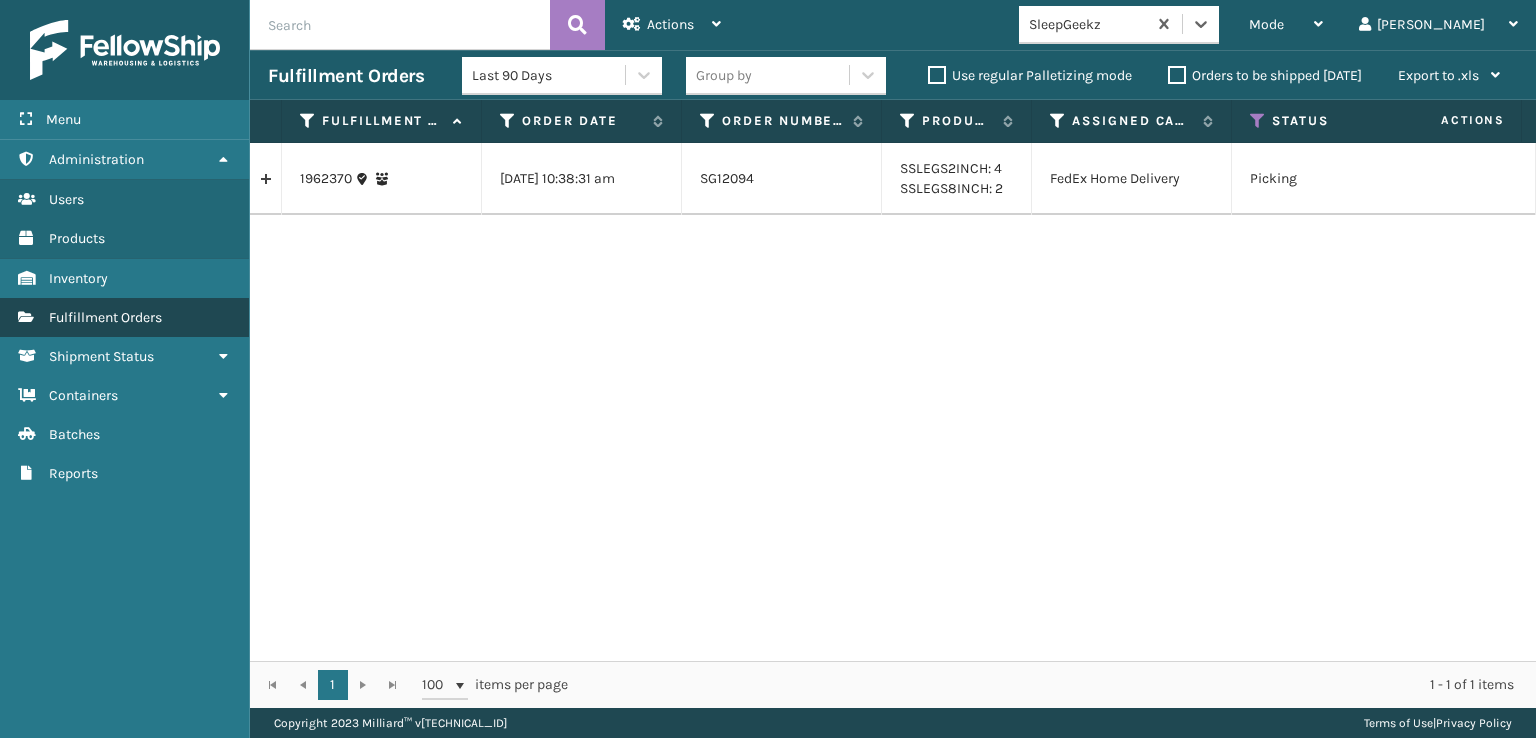 click on "Fulfillment Orders" at bounding box center (105, 317) 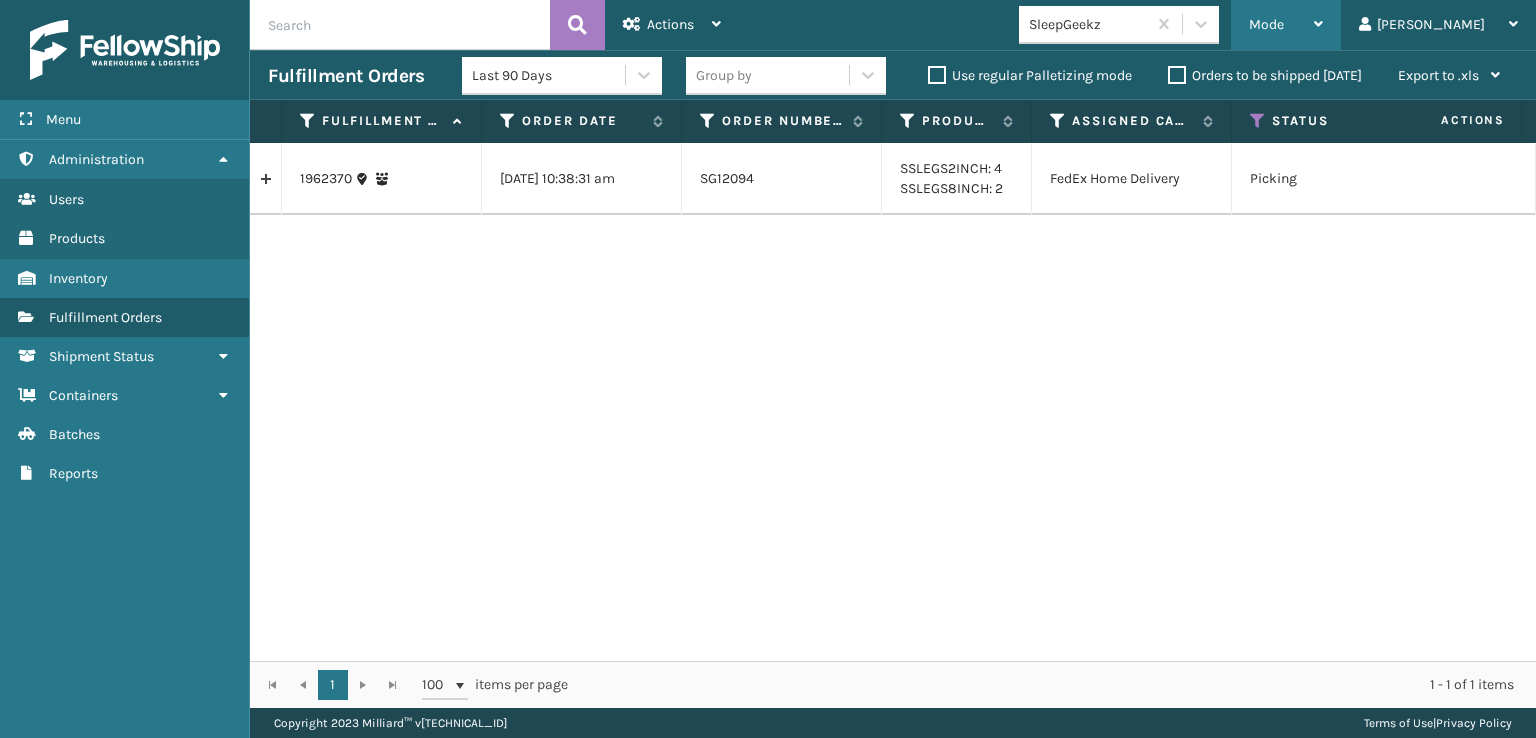 click on "Mode" at bounding box center [1266, 24] 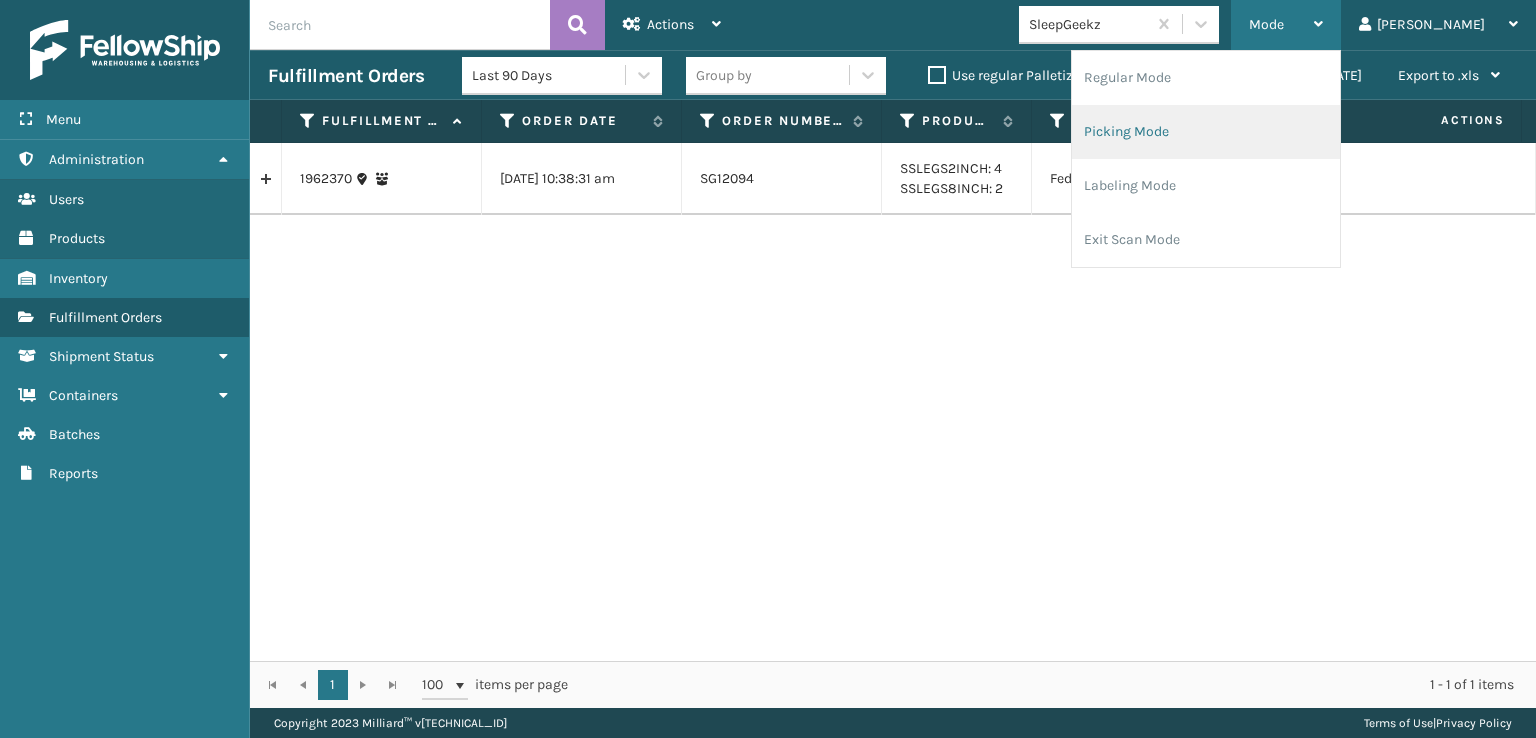 click on "Picking Mode" at bounding box center [1206, 132] 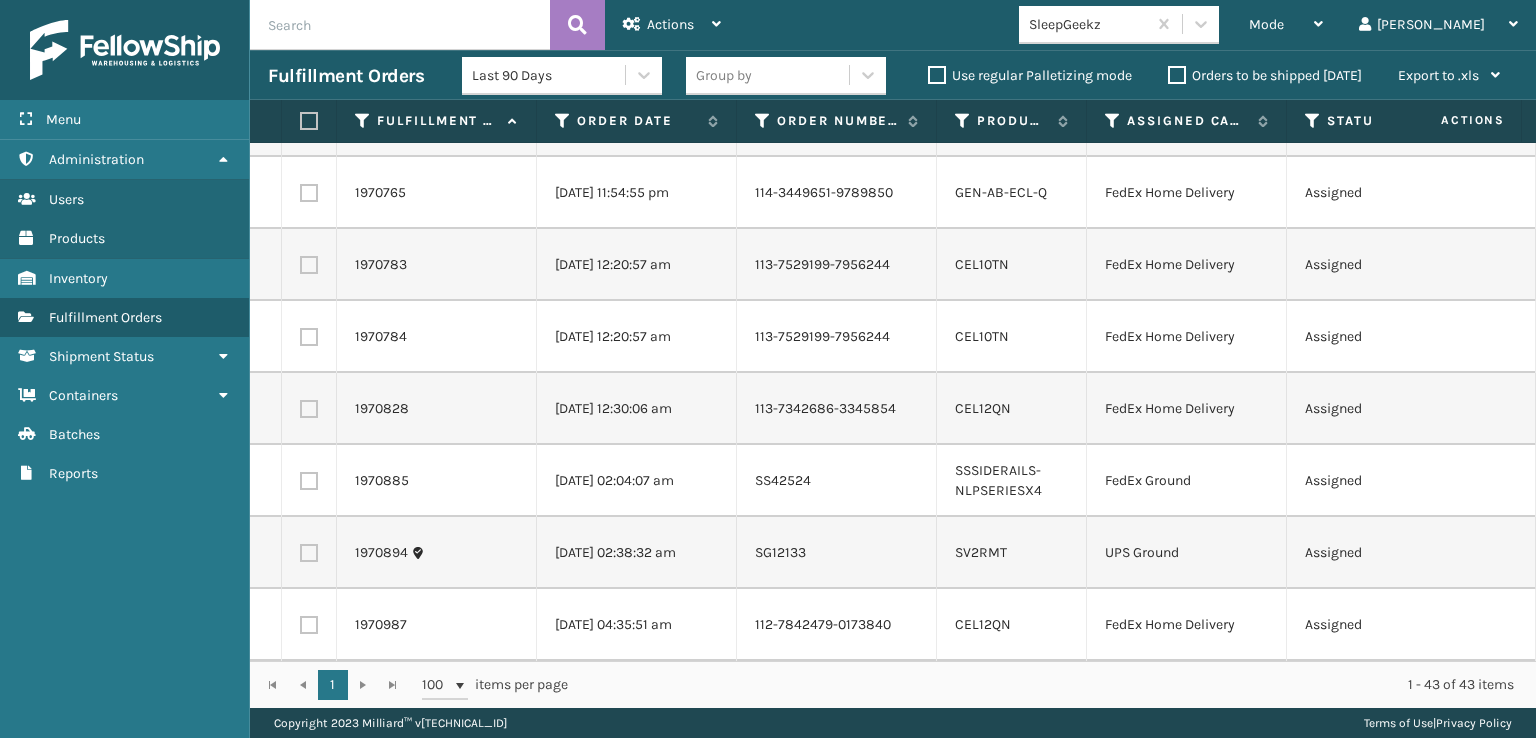 scroll, scrollTop: 2952, scrollLeft: 0, axis: vertical 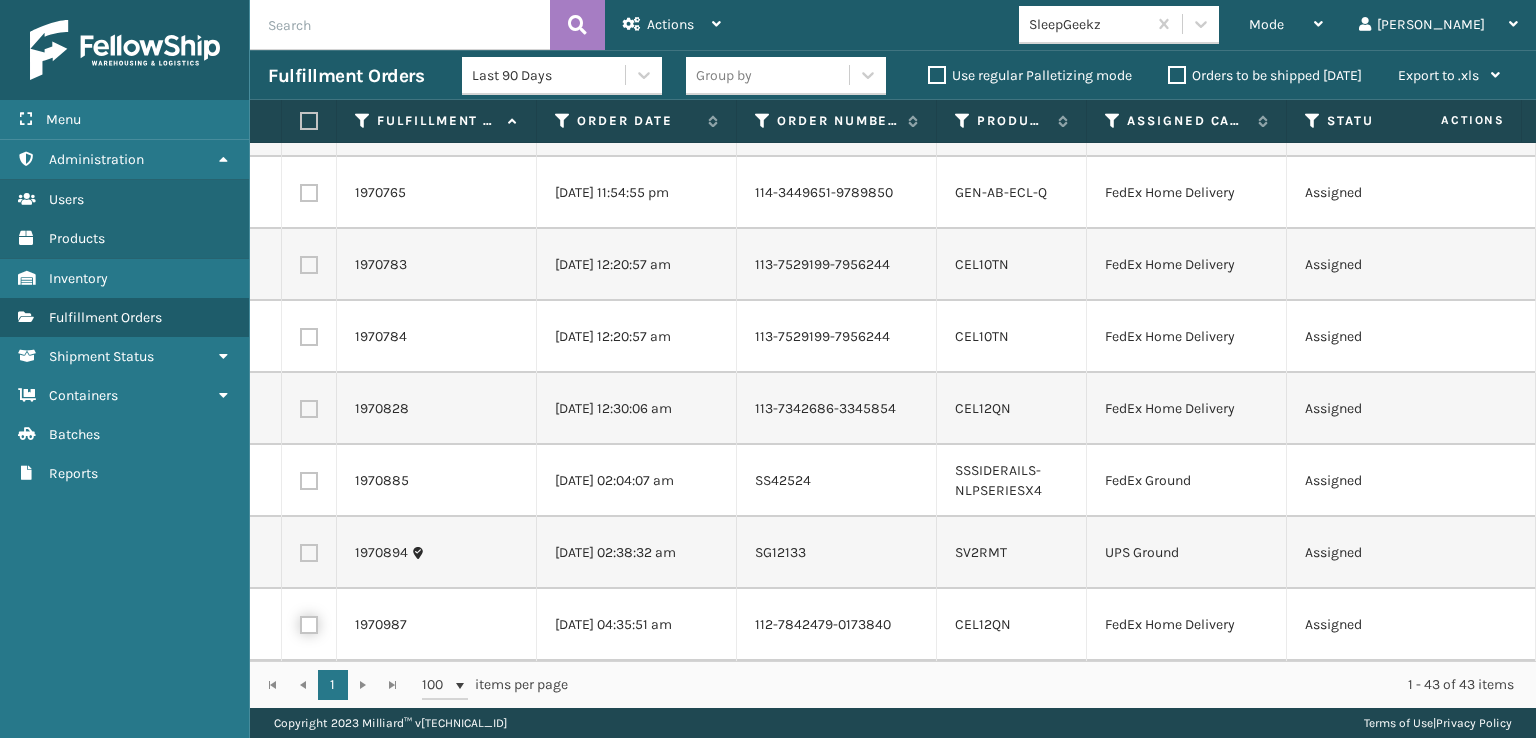 click at bounding box center [300, 622] 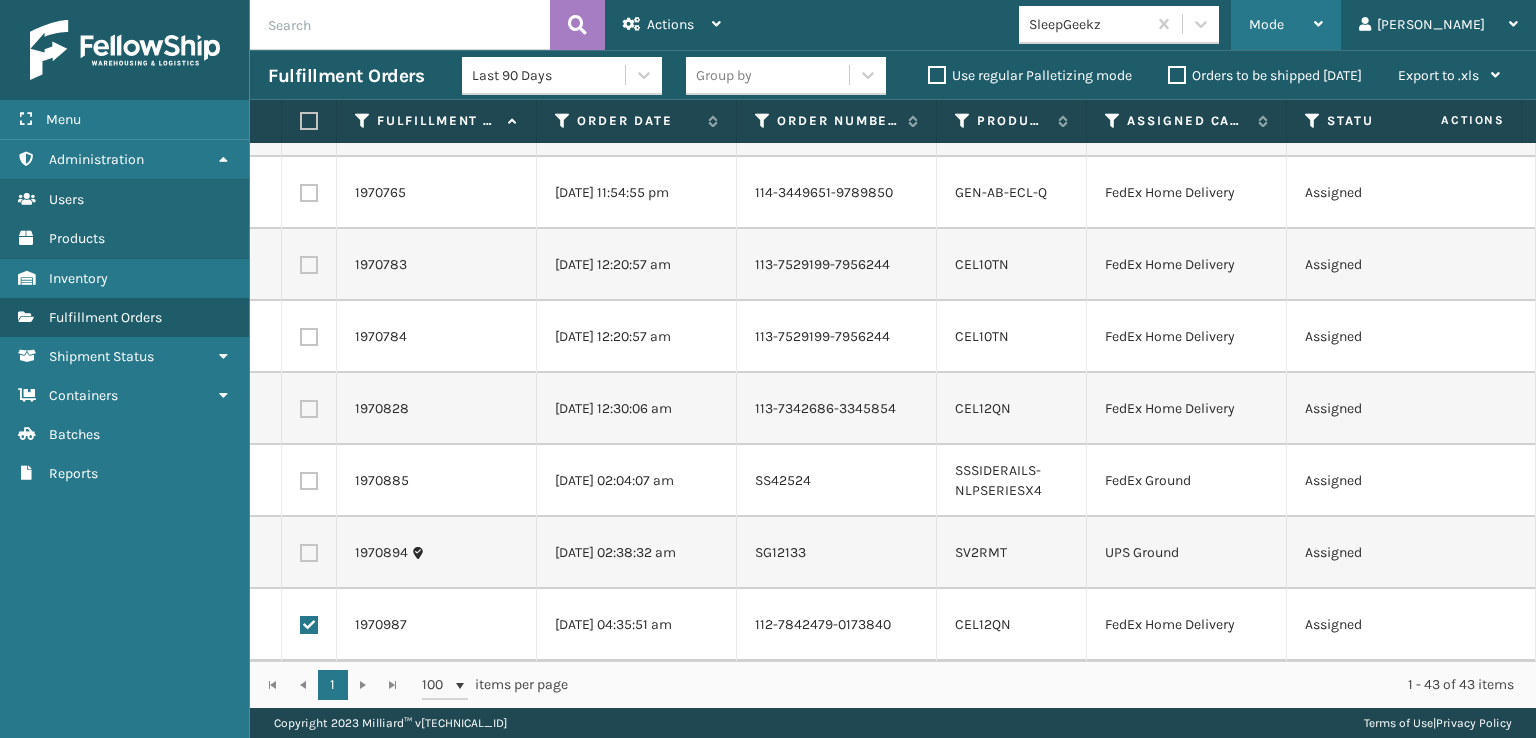 click on "Mode" at bounding box center [1266, 24] 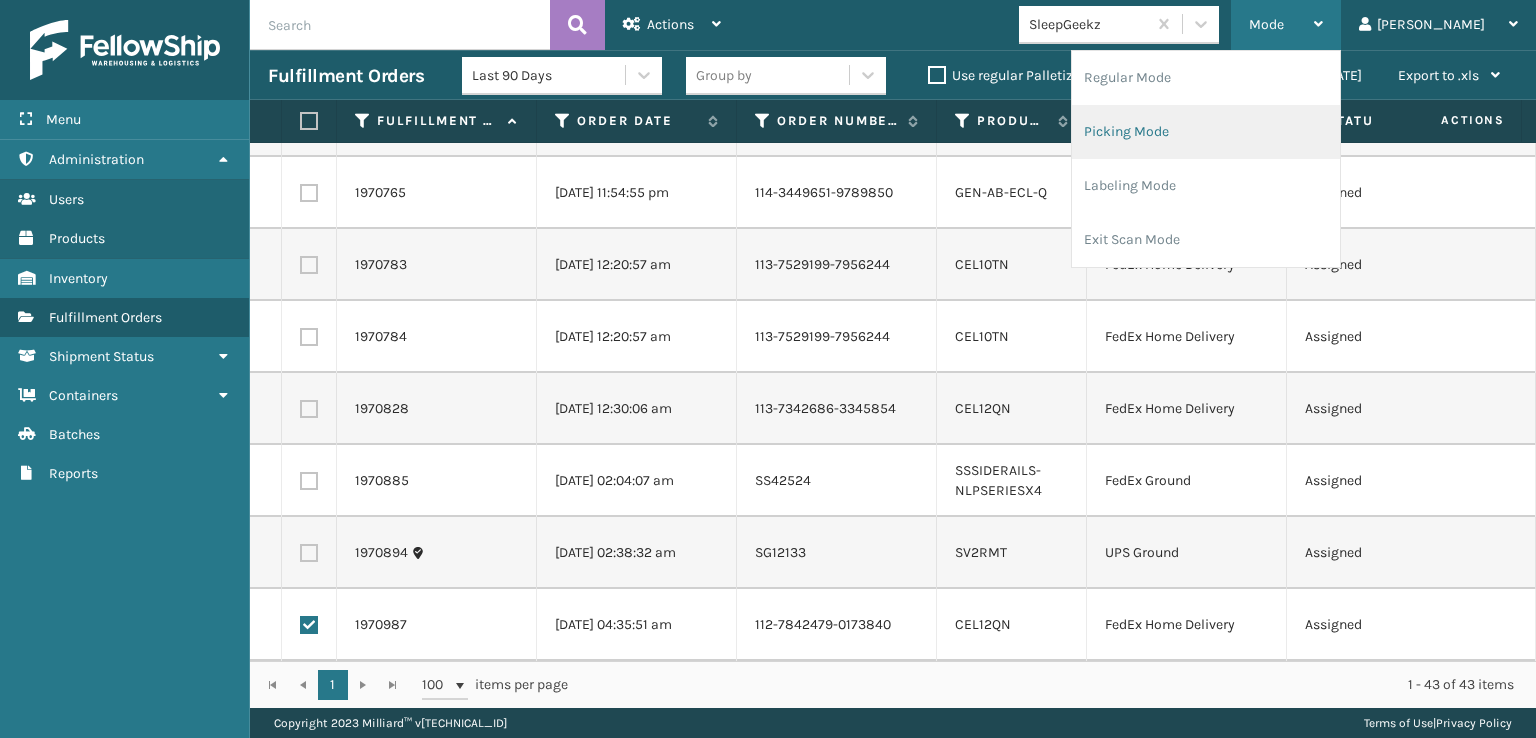 click on "Picking Mode" at bounding box center [1206, 132] 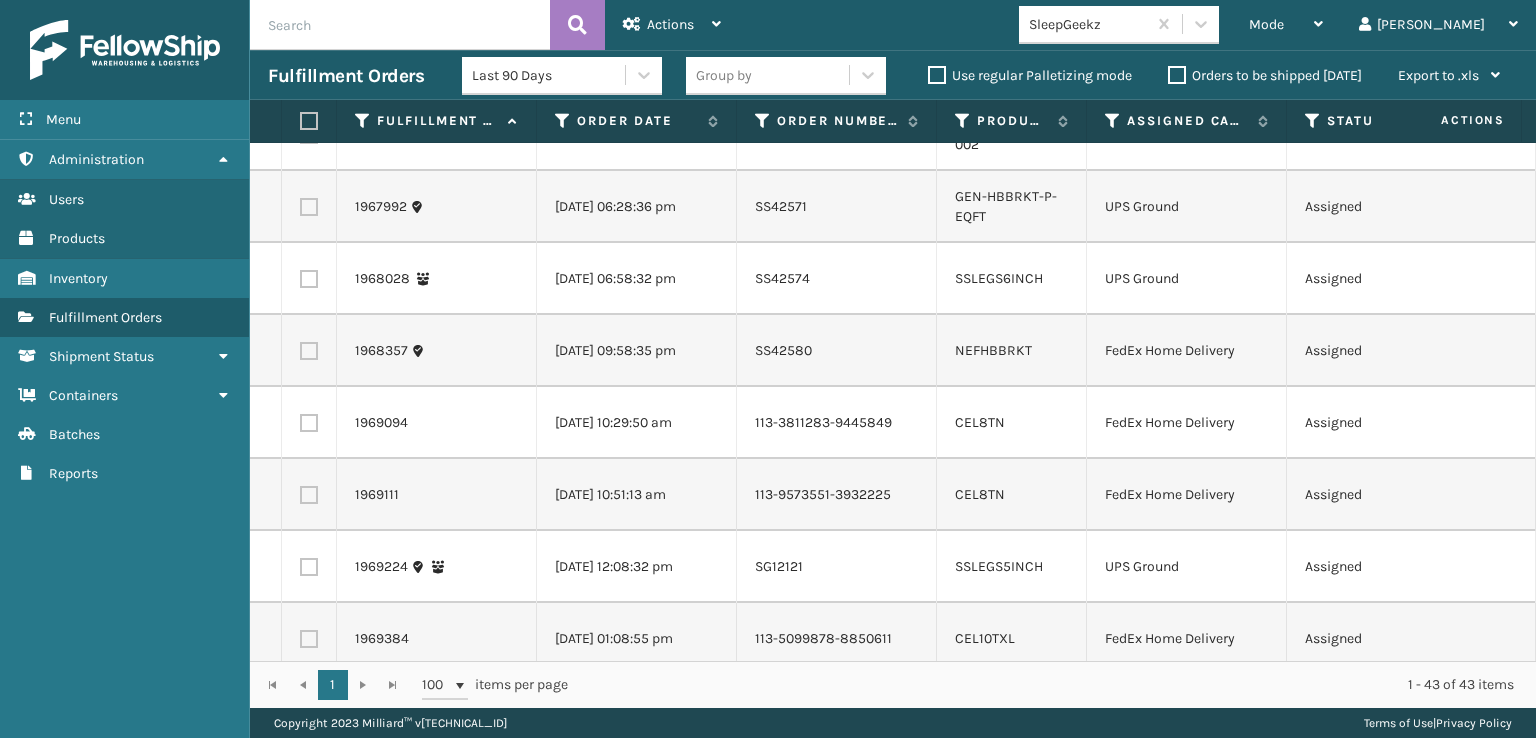 scroll, scrollTop: 800, scrollLeft: 0, axis: vertical 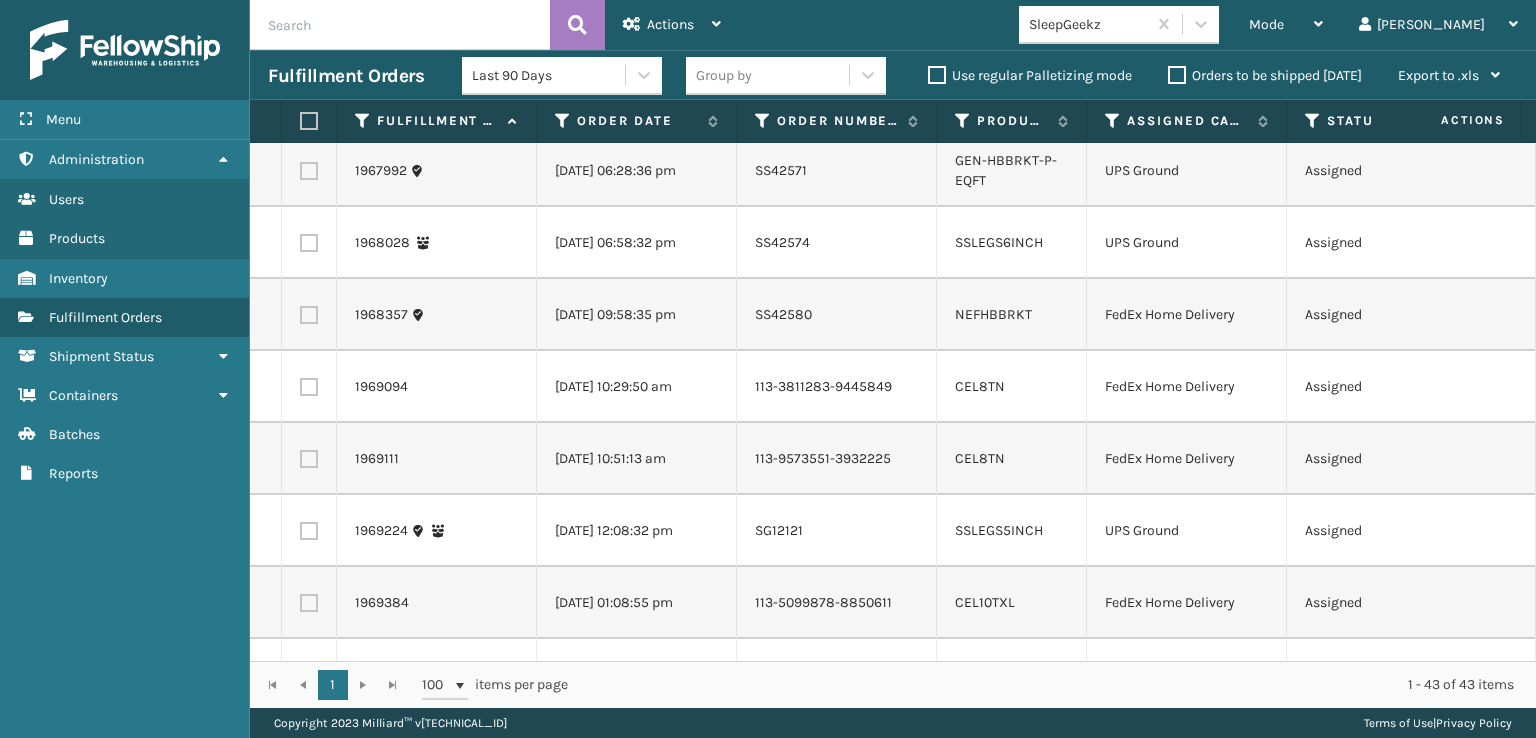 click at bounding box center (309, 387) 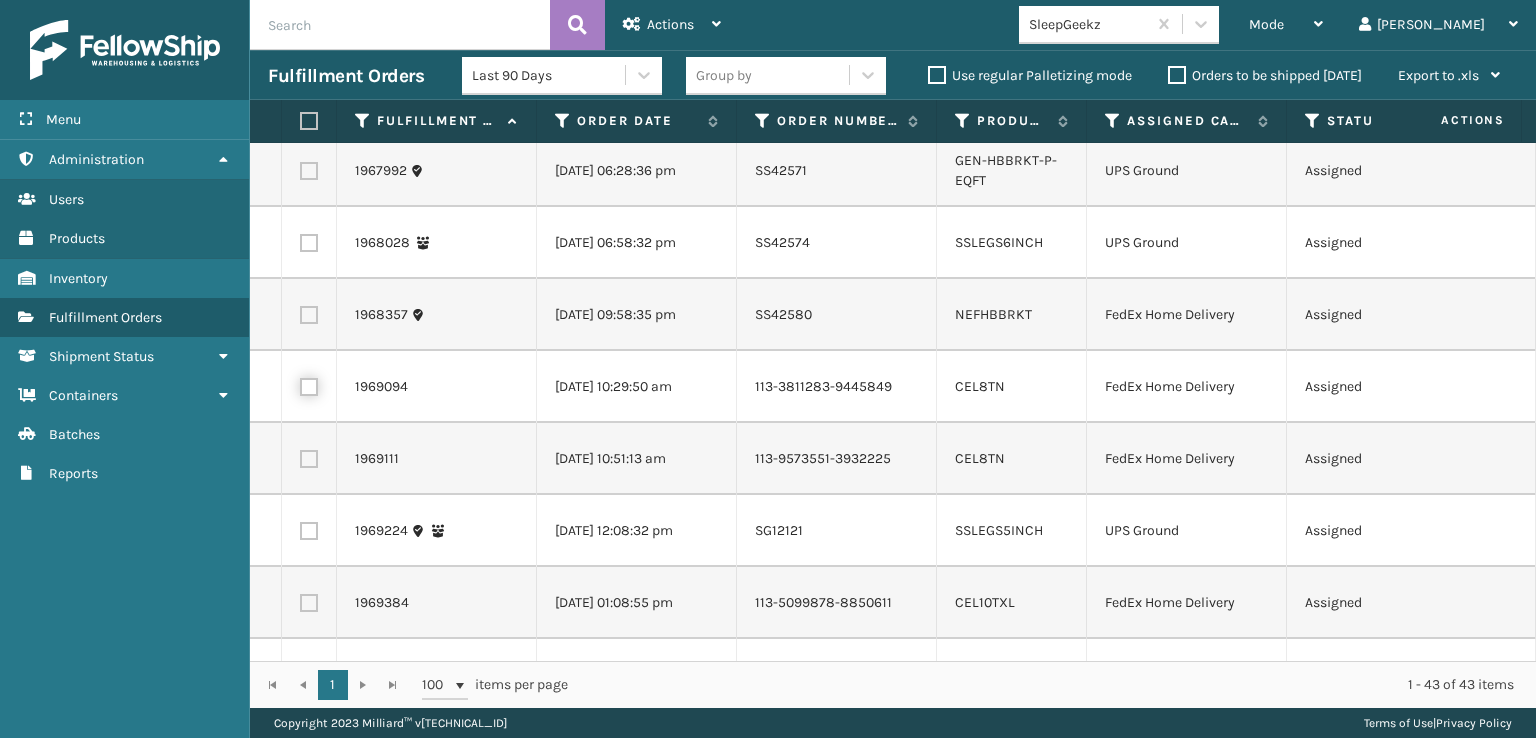 click at bounding box center (300, 384) 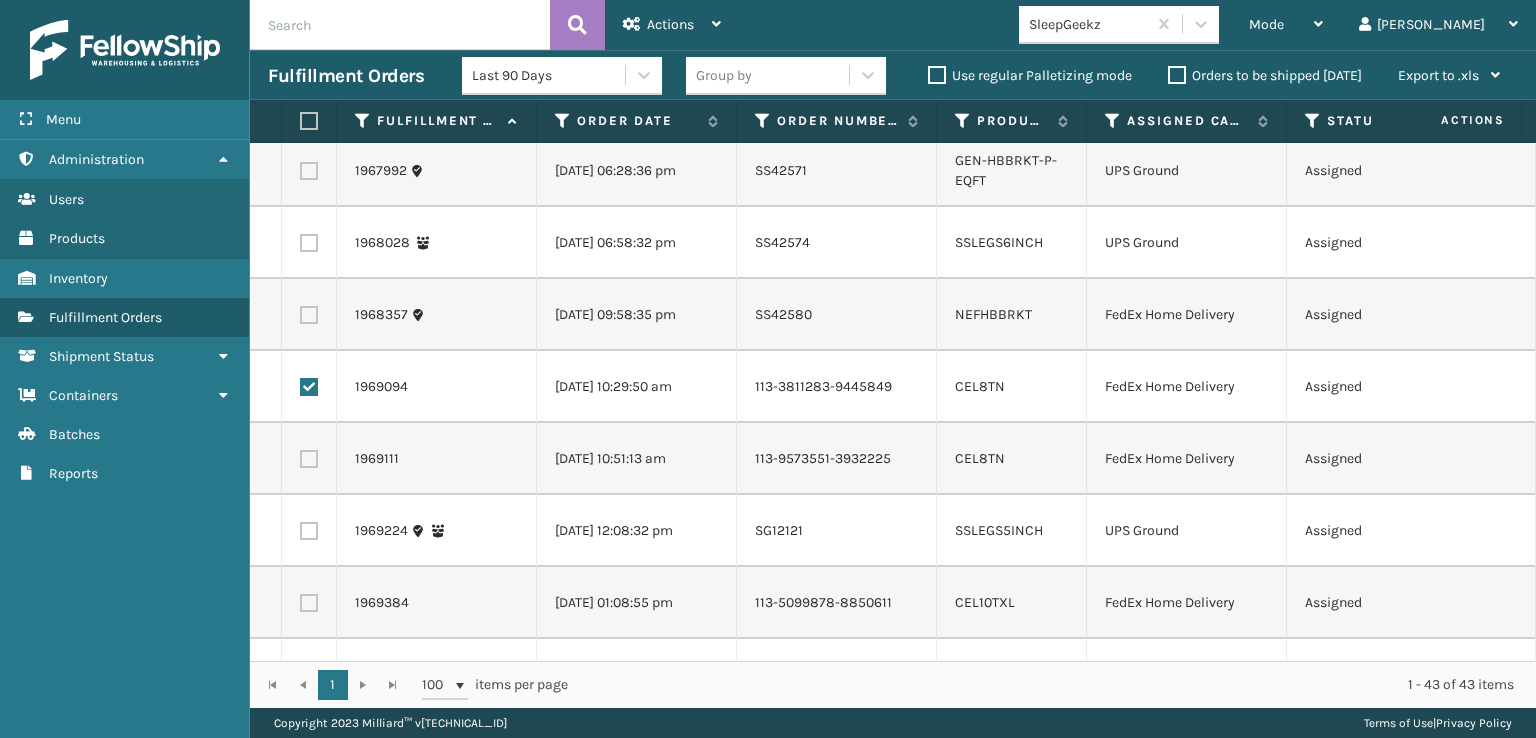 click at bounding box center (309, 459) 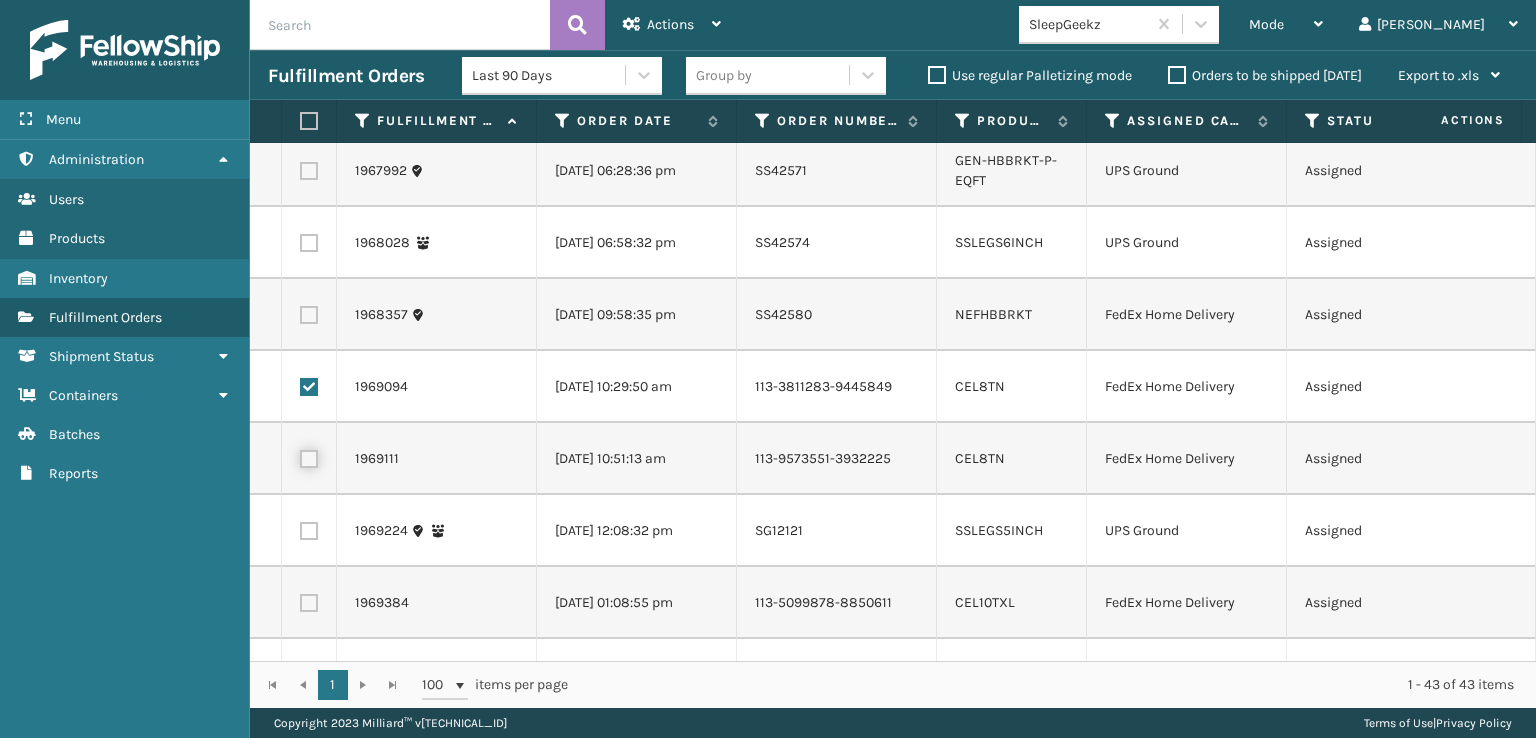 click at bounding box center (300, 456) 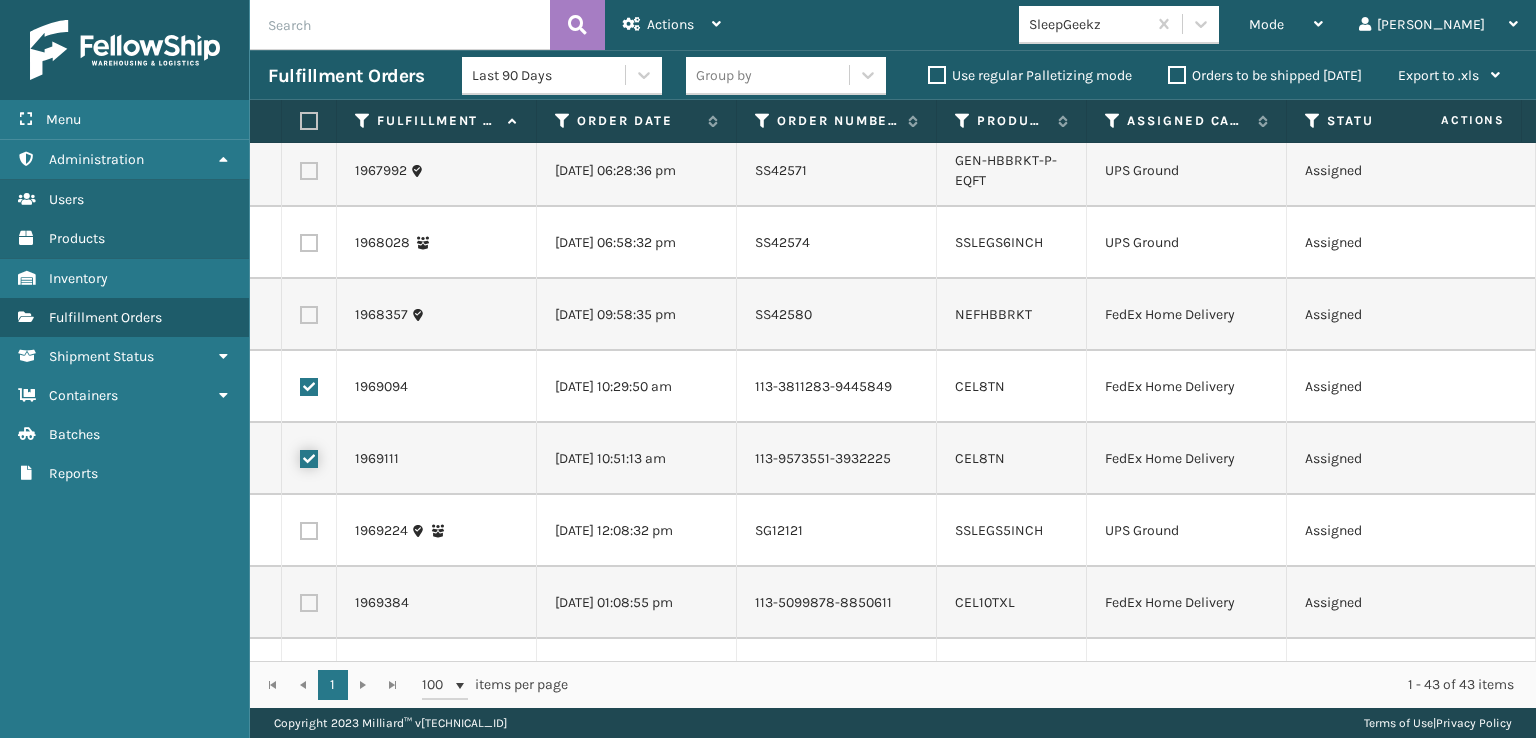checkbox on "true" 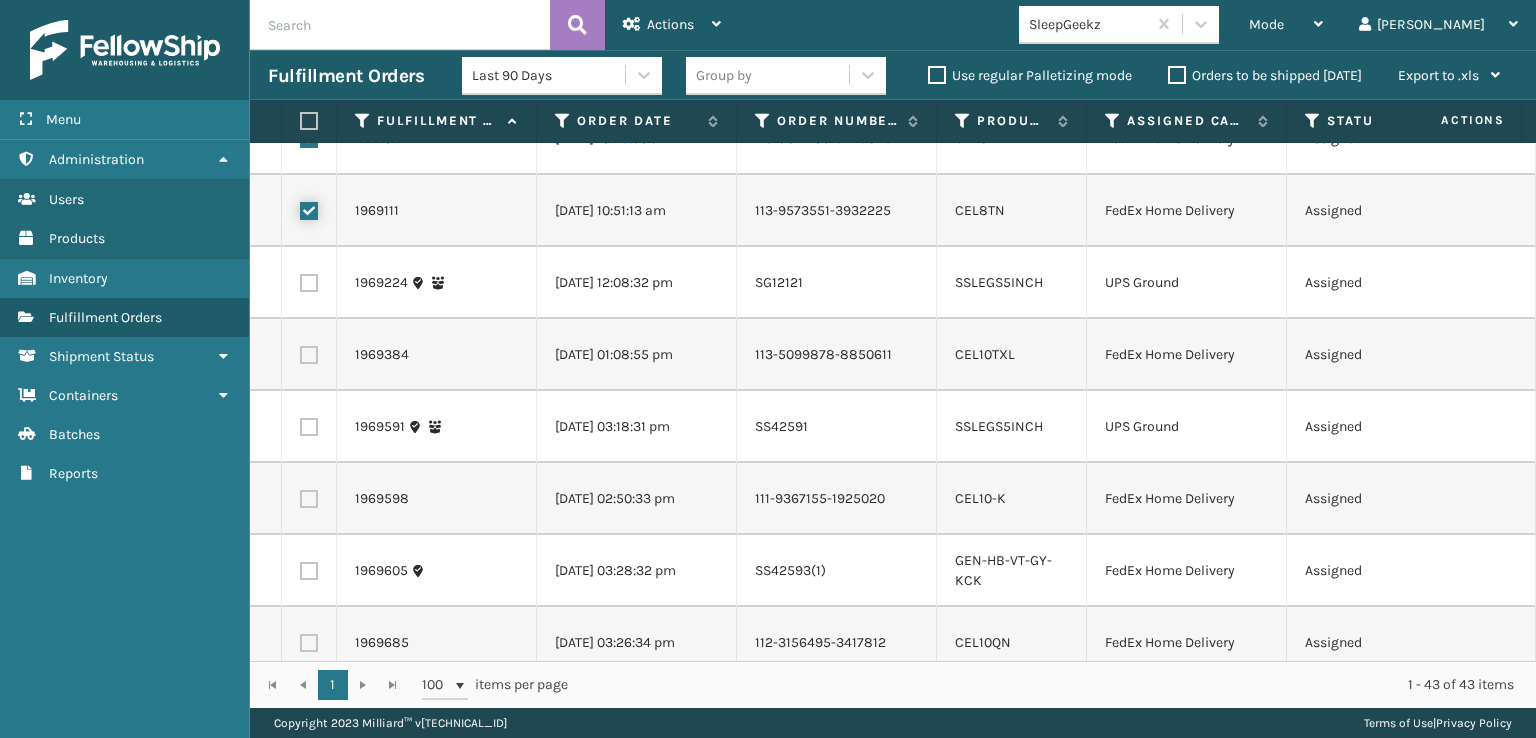 scroll, scrollTop: 1100, scrollLeft: 0, axis: vertical 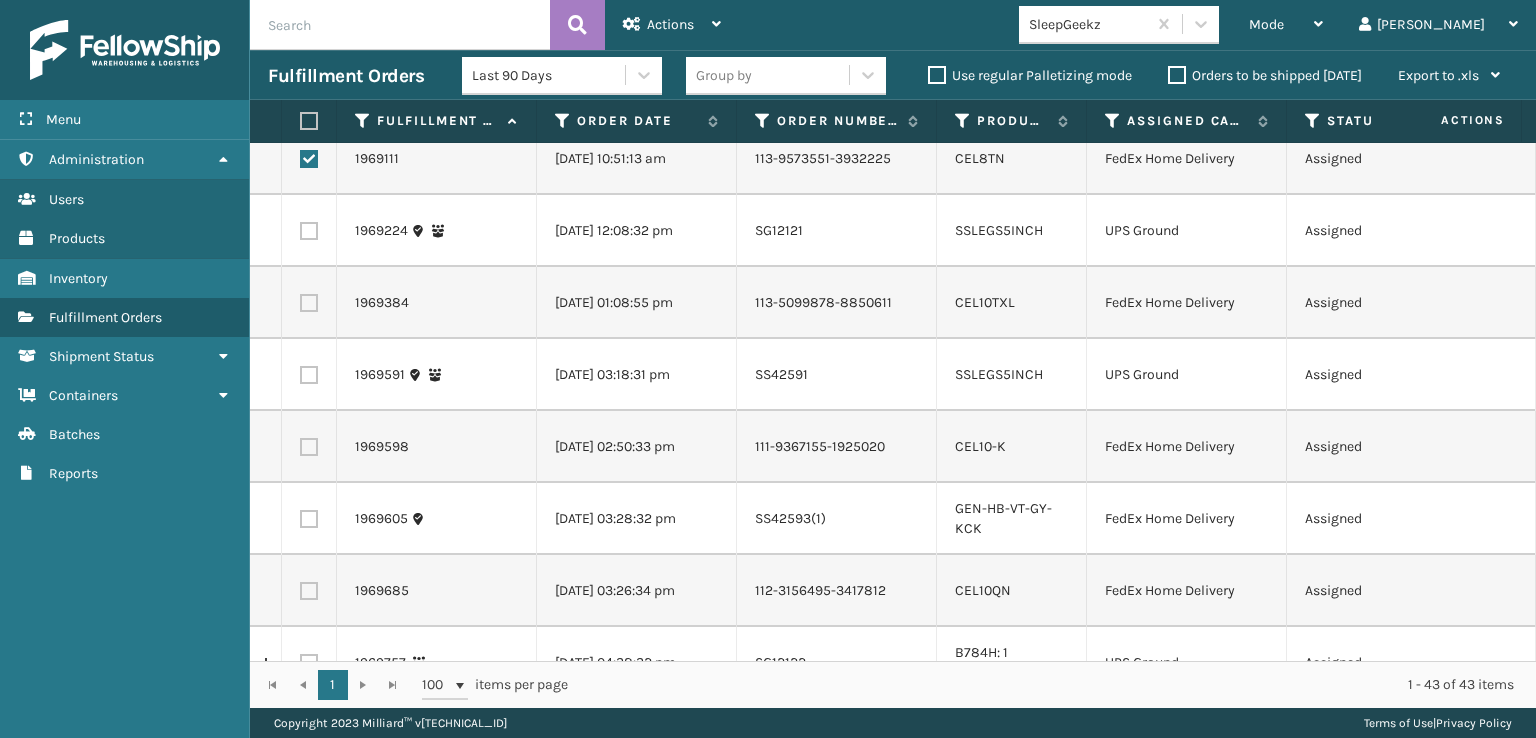 click at bounding box center (309, 303) 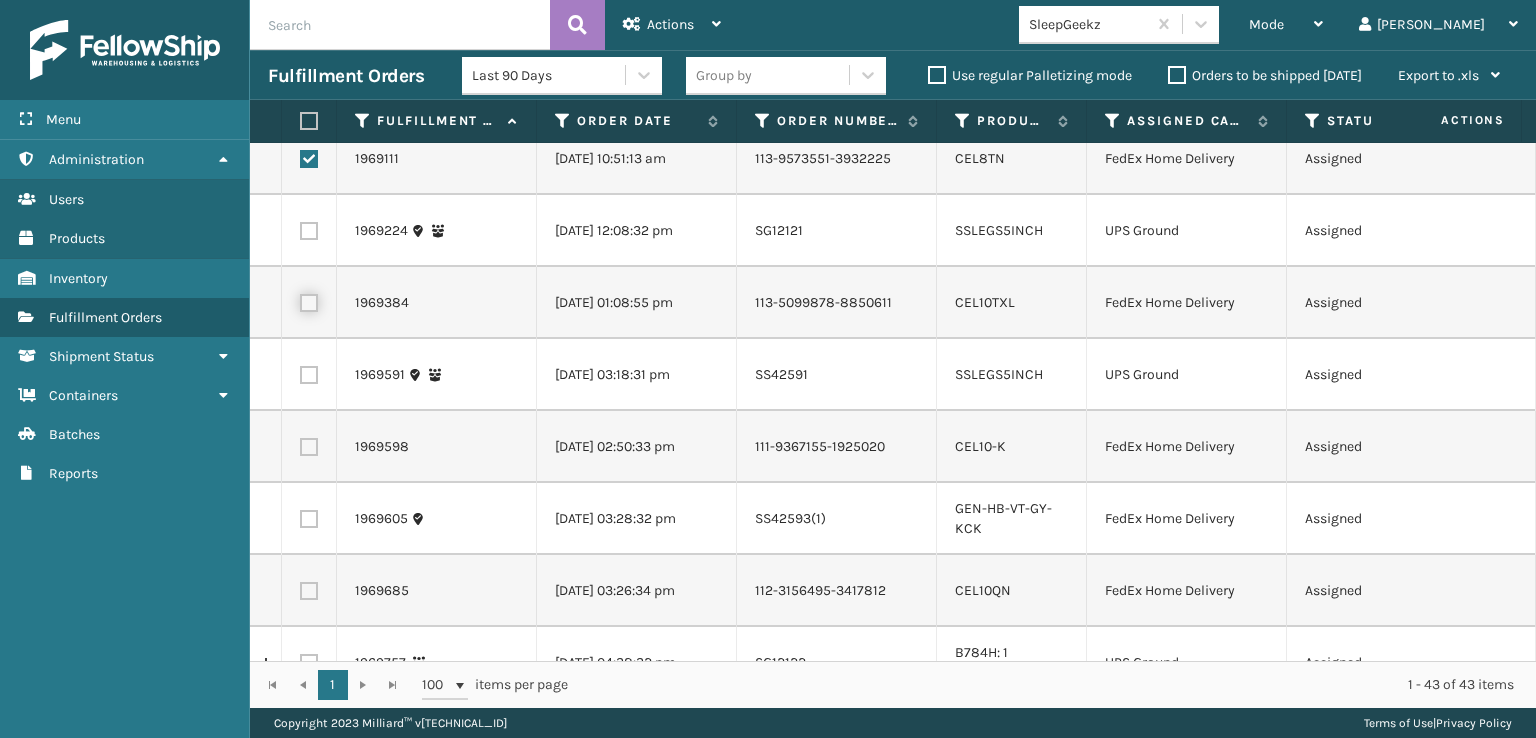 click at bounding box center (300, 300) 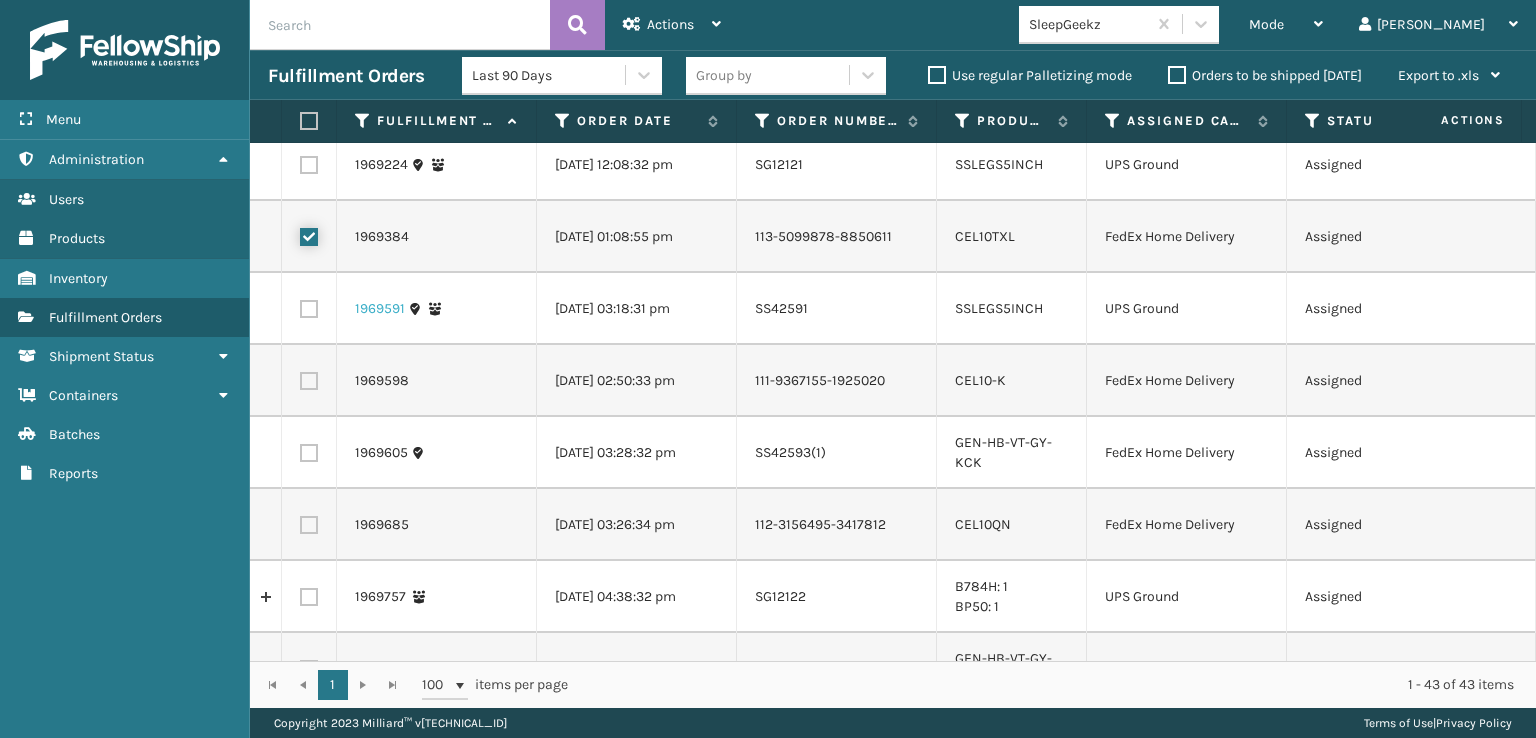 scroll, scrollTop: 1200, scrollLeft: 0, axis: vertical 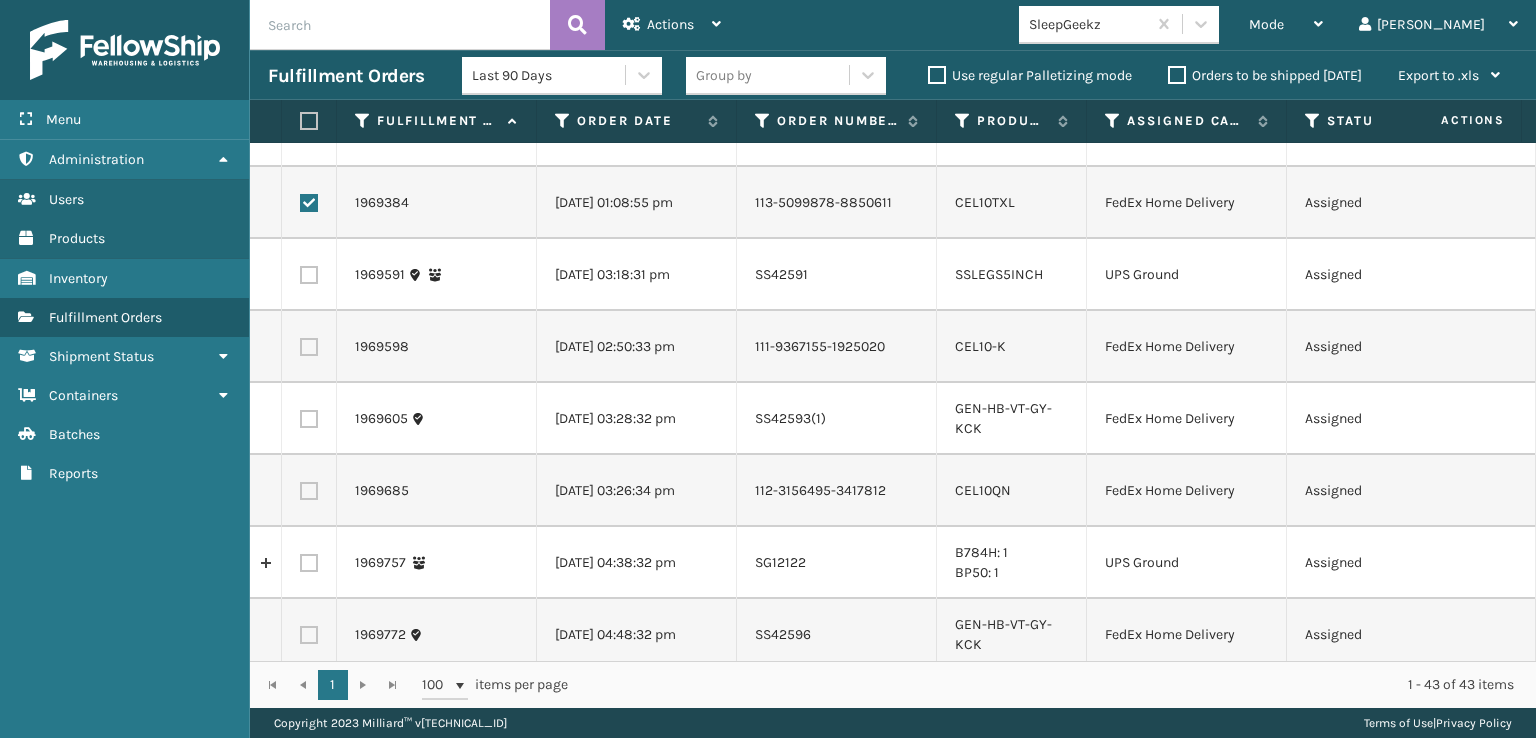 click at bounding box center [309, 347] 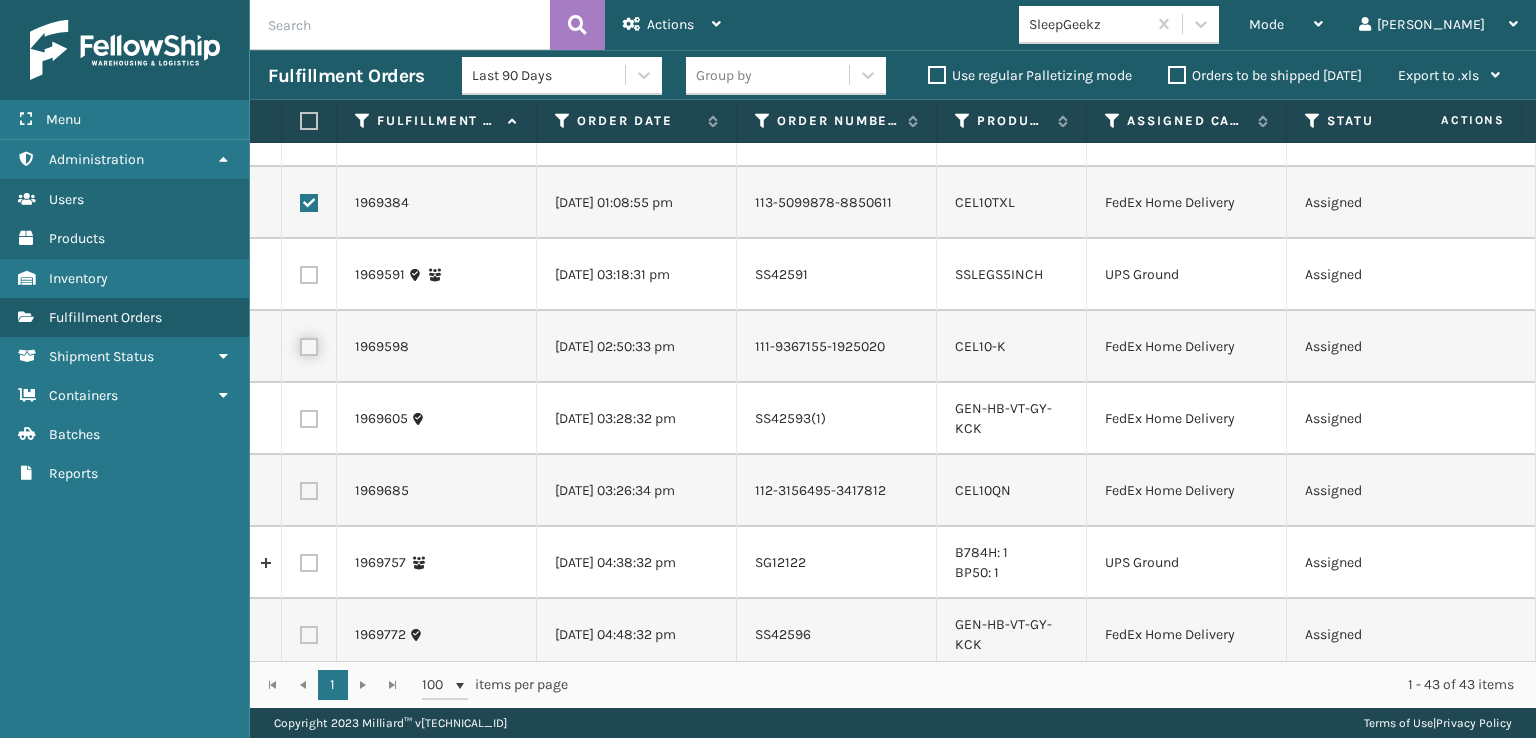 click at bounding box center [300, 344] 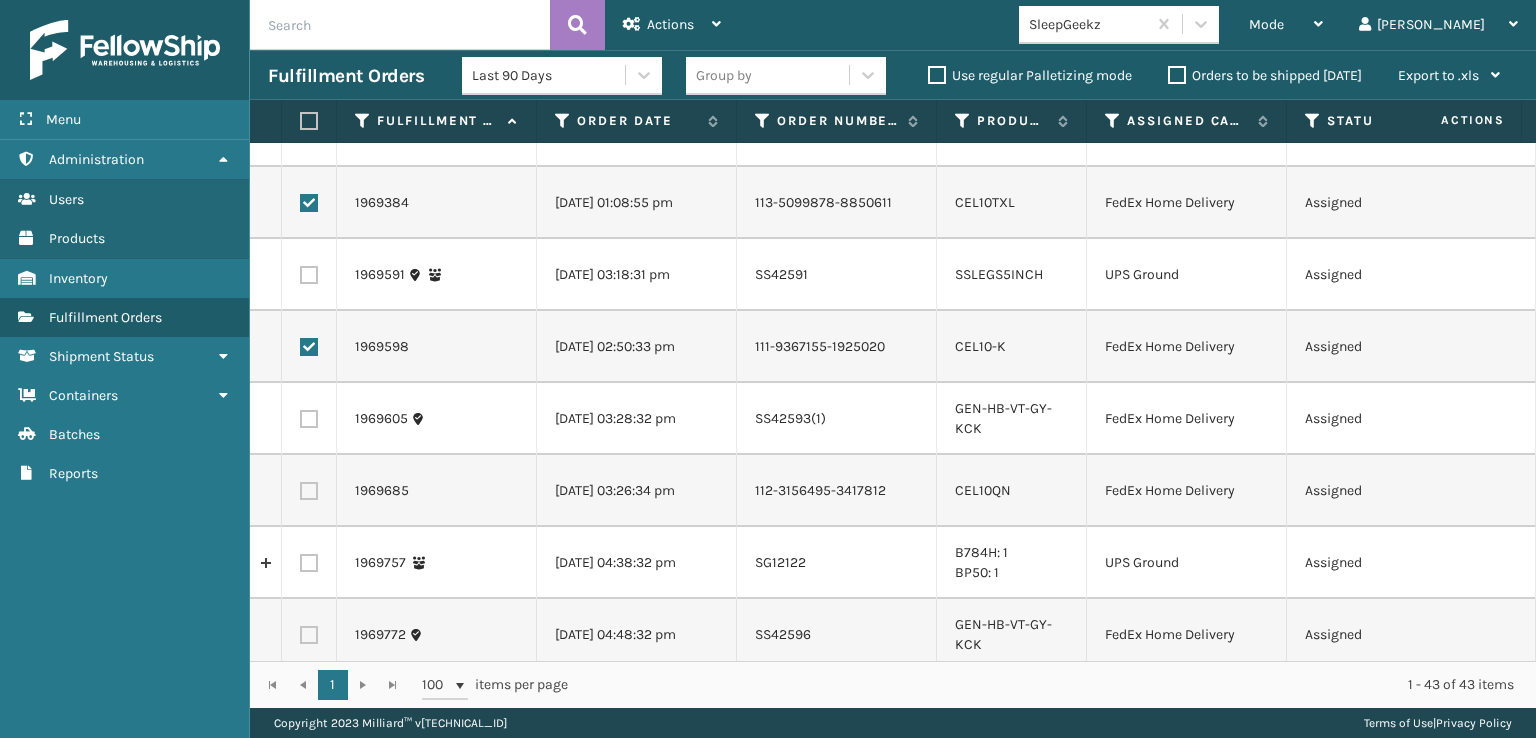 click at bounding box center (309, 491) 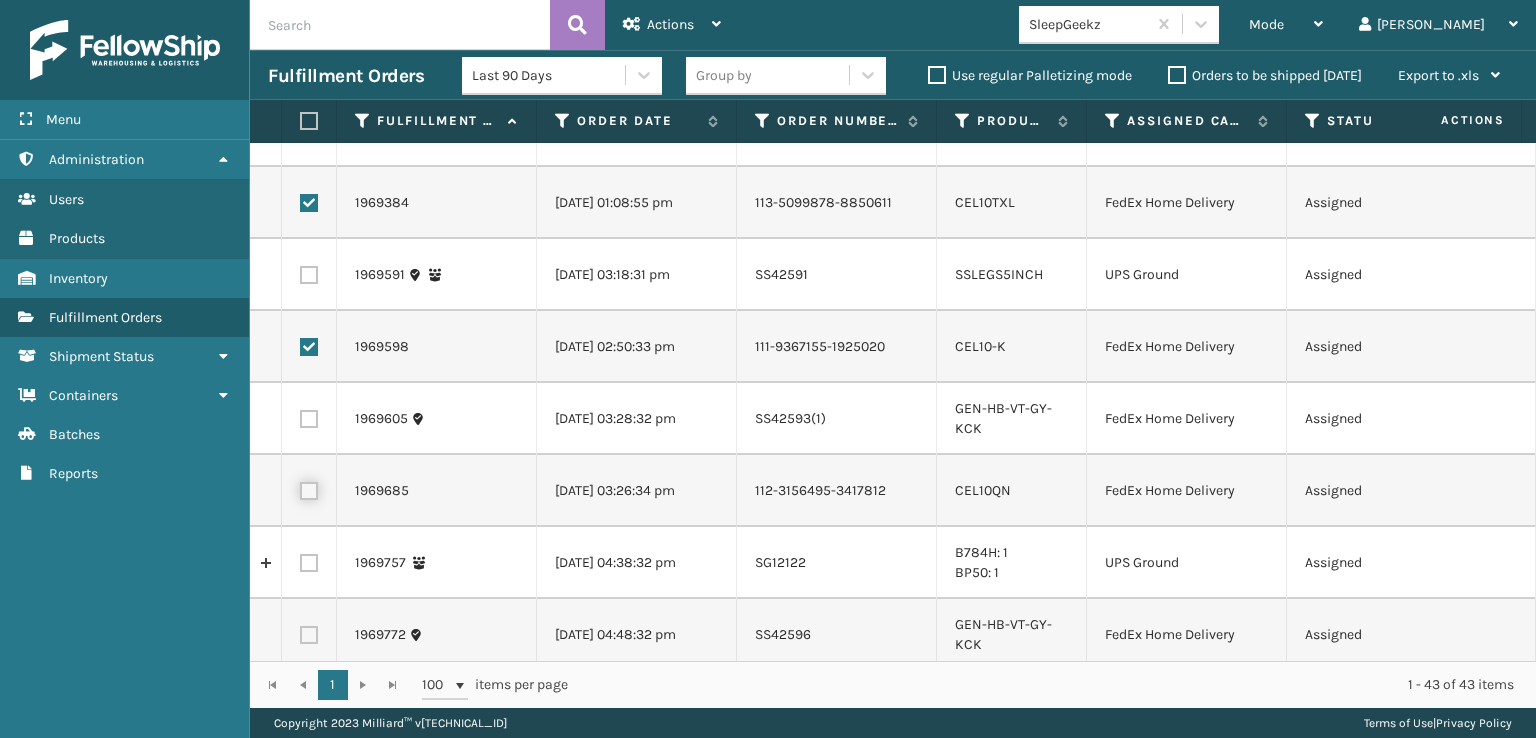 click at bounding box center (300, 488) 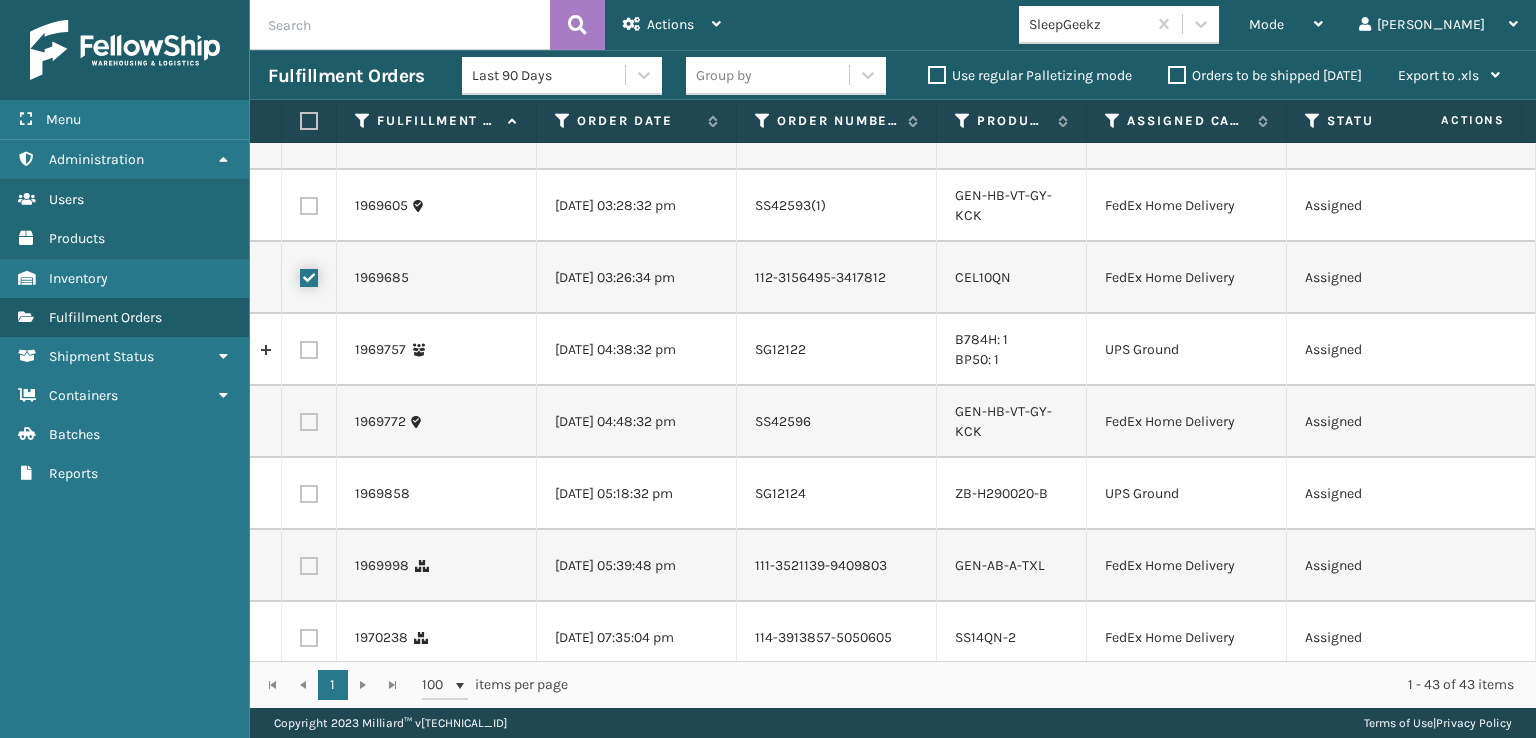 scroll, scrollTop: 1500, scrollLeft: 0, axis: vertical 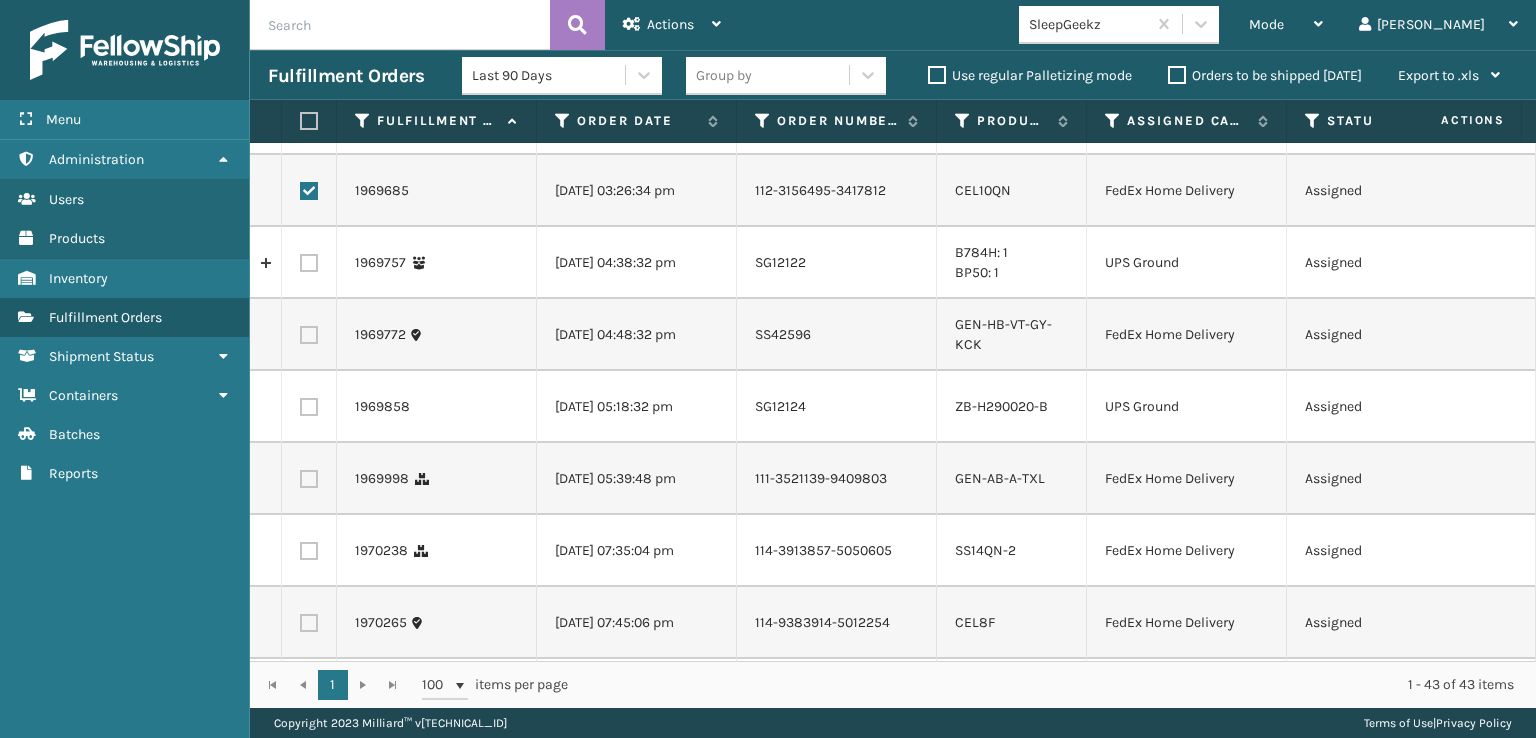 click at bounding box center (309, 335) 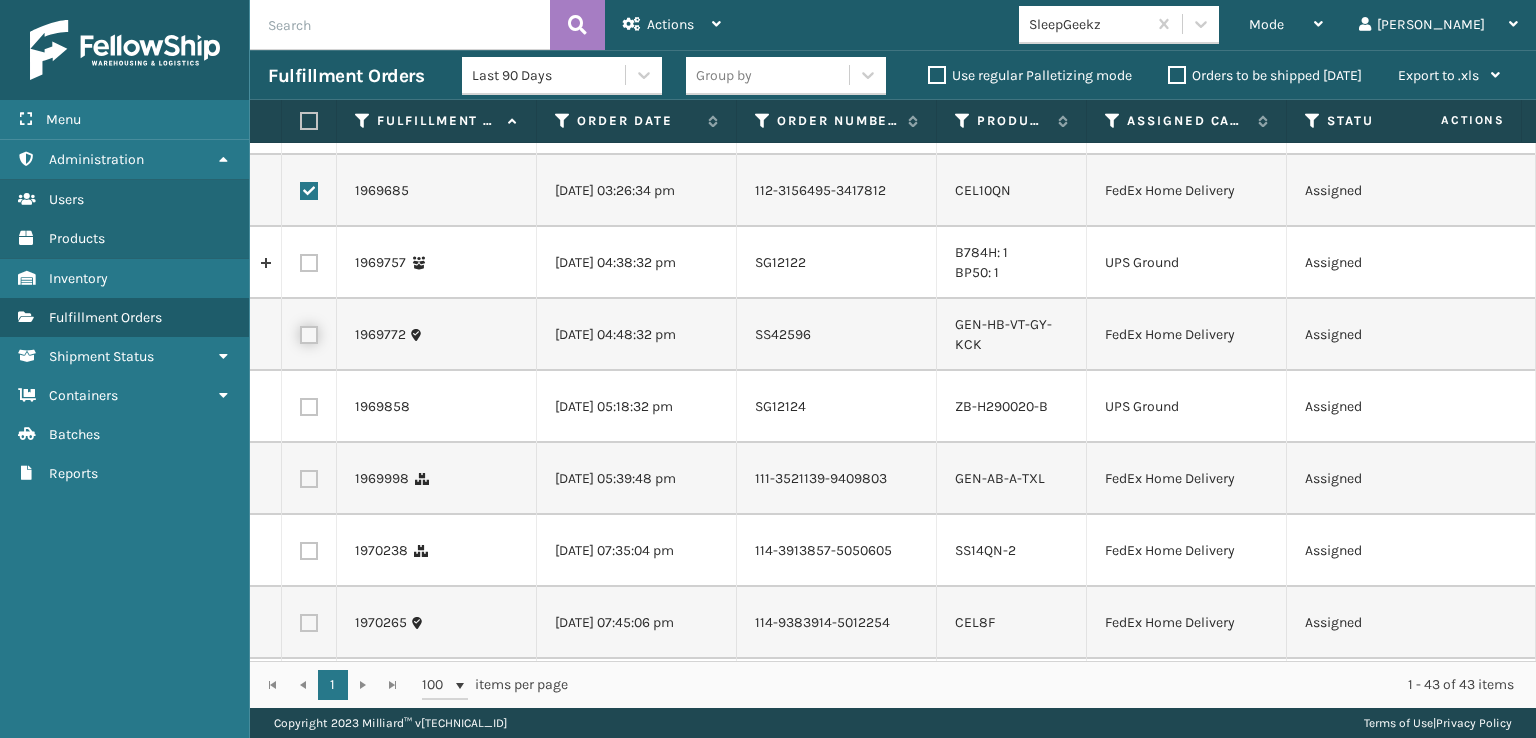 click at bounding box center [300, 332] 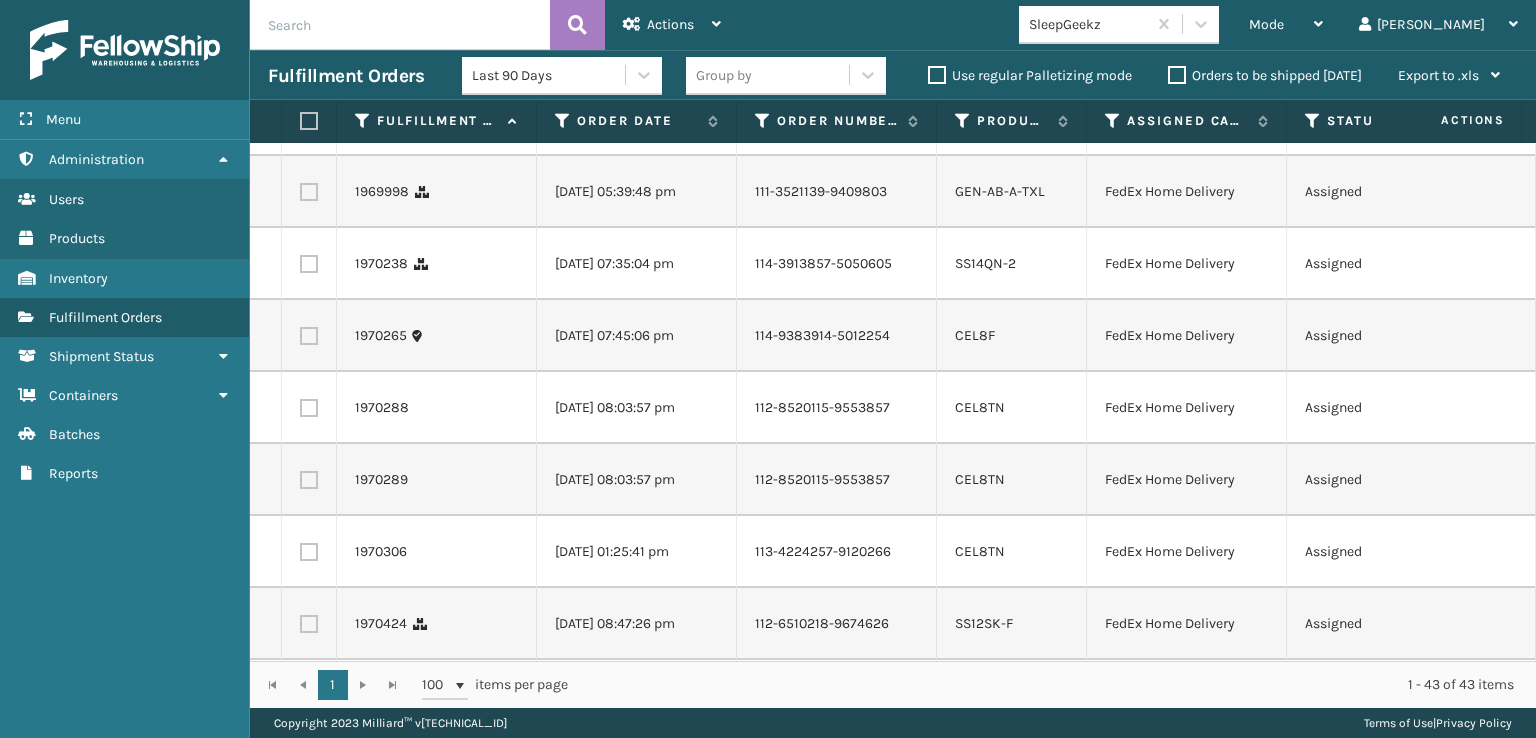 scroll, scrollTop: 1800, scrollLeft: 0, axis: vertical 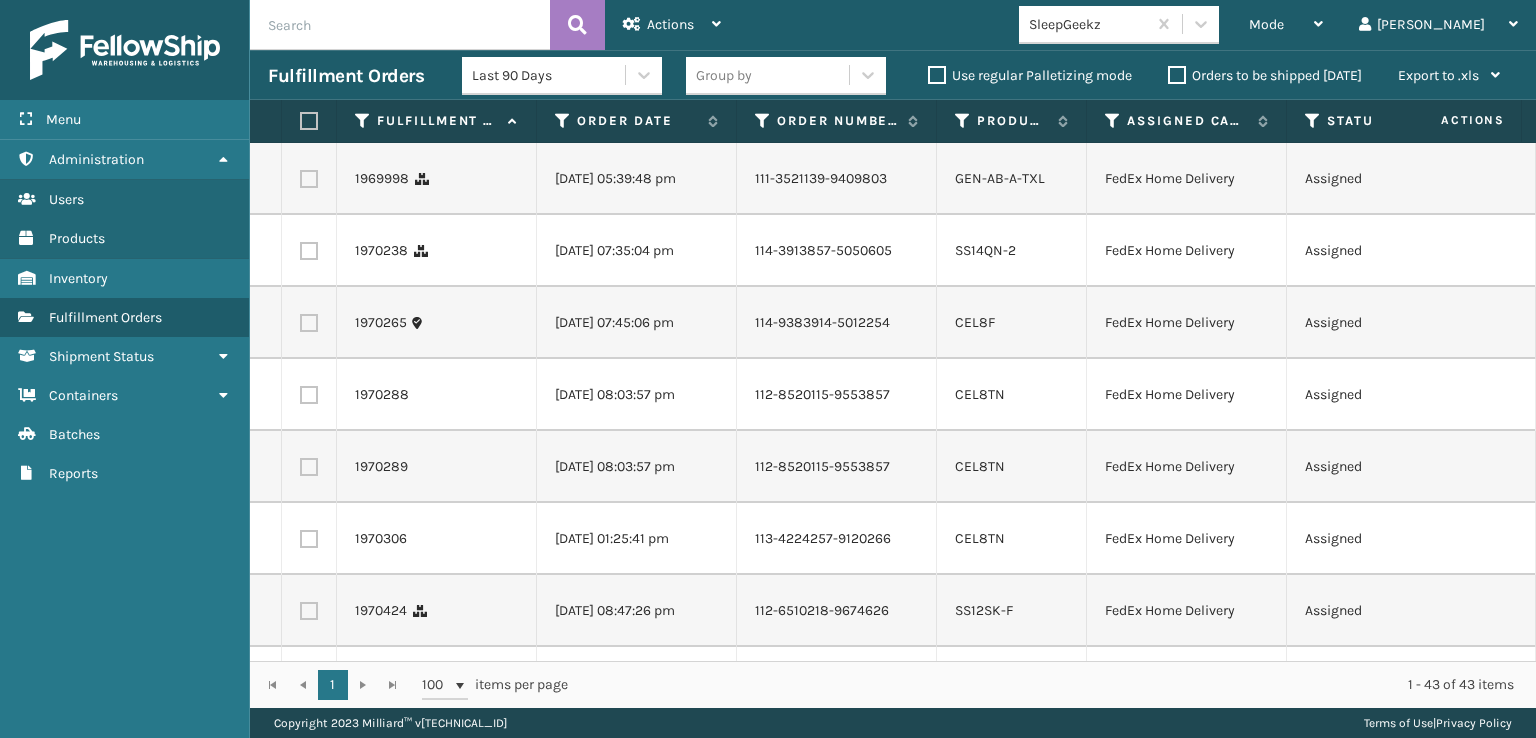 click at bounding box center [309, 179] 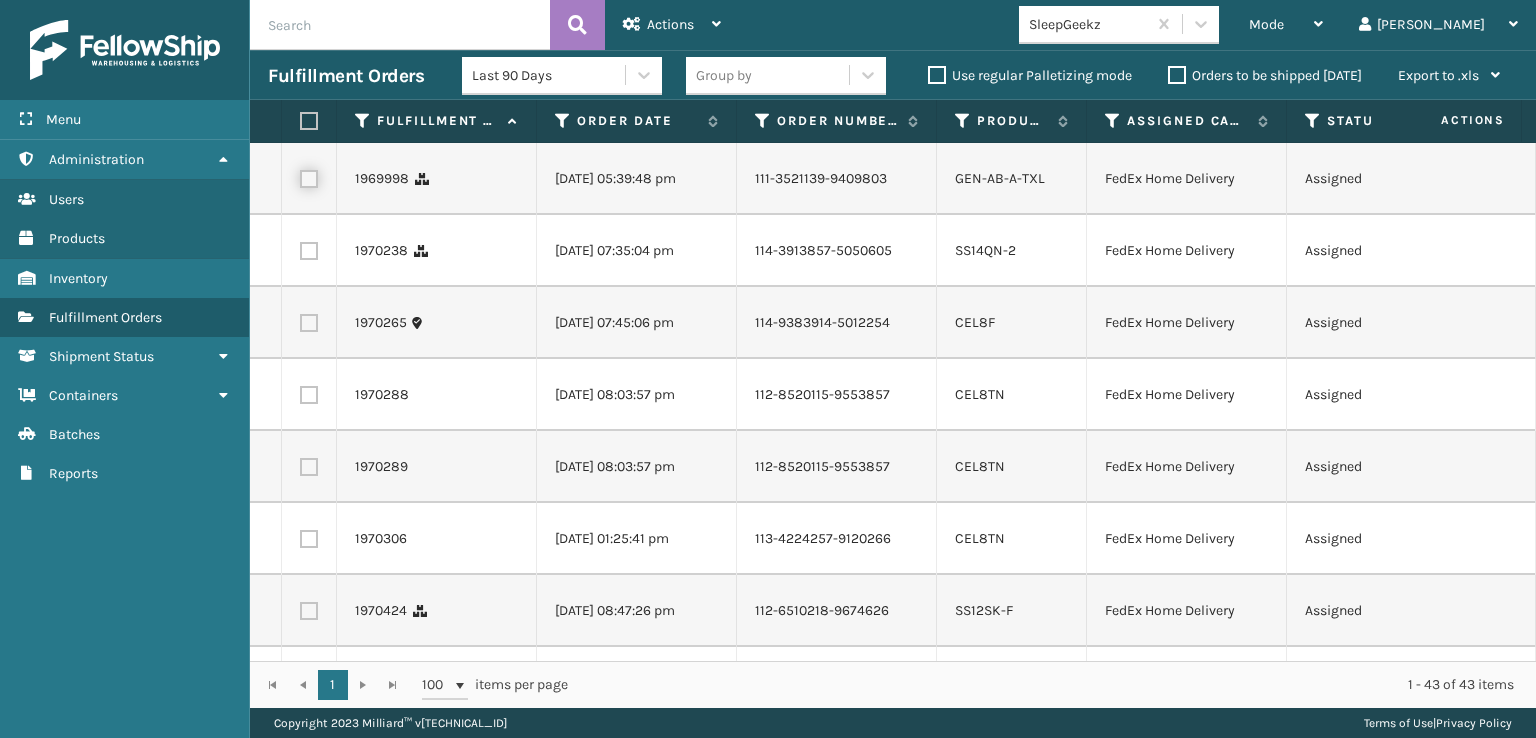 click at bounding box center [300, 176] 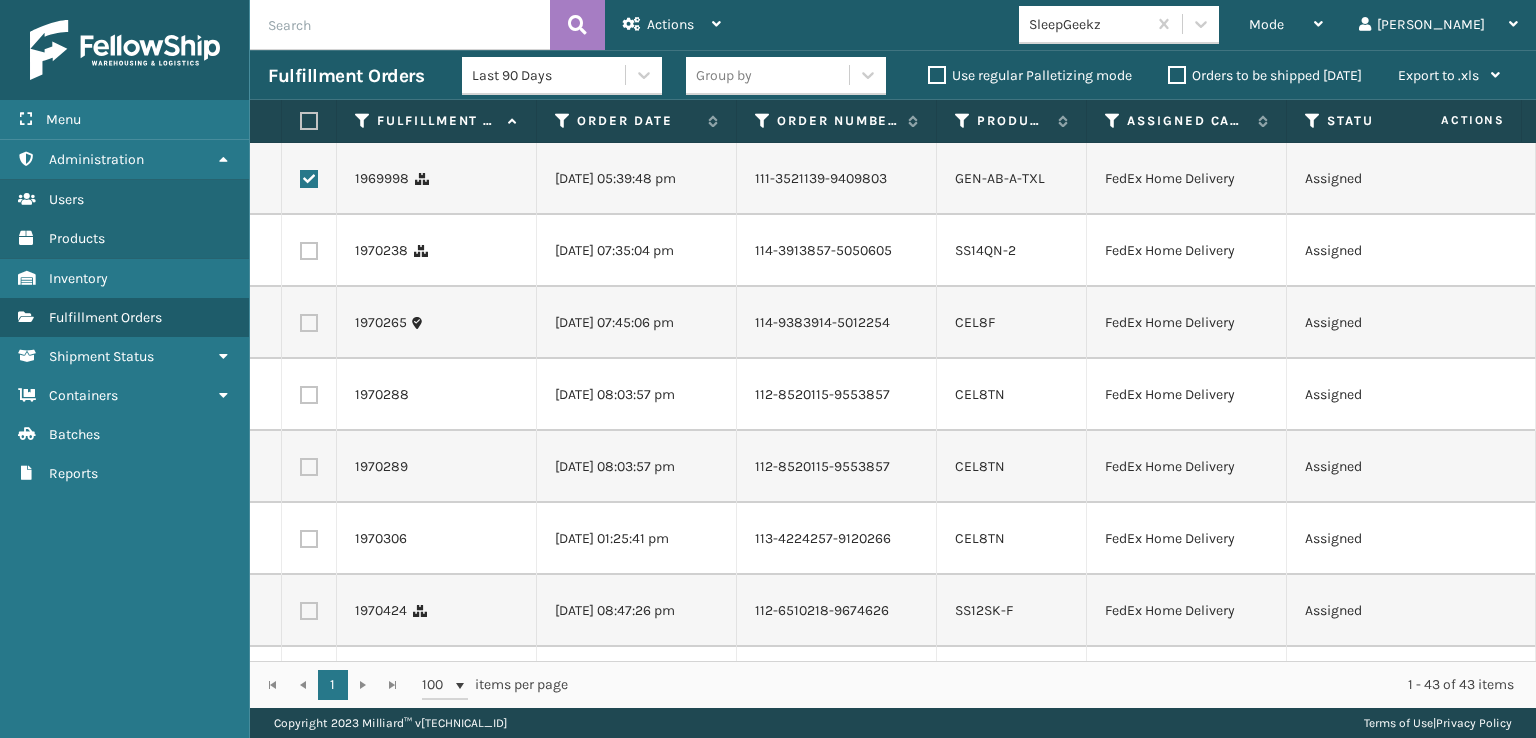 click at bounding box center (309, 251) 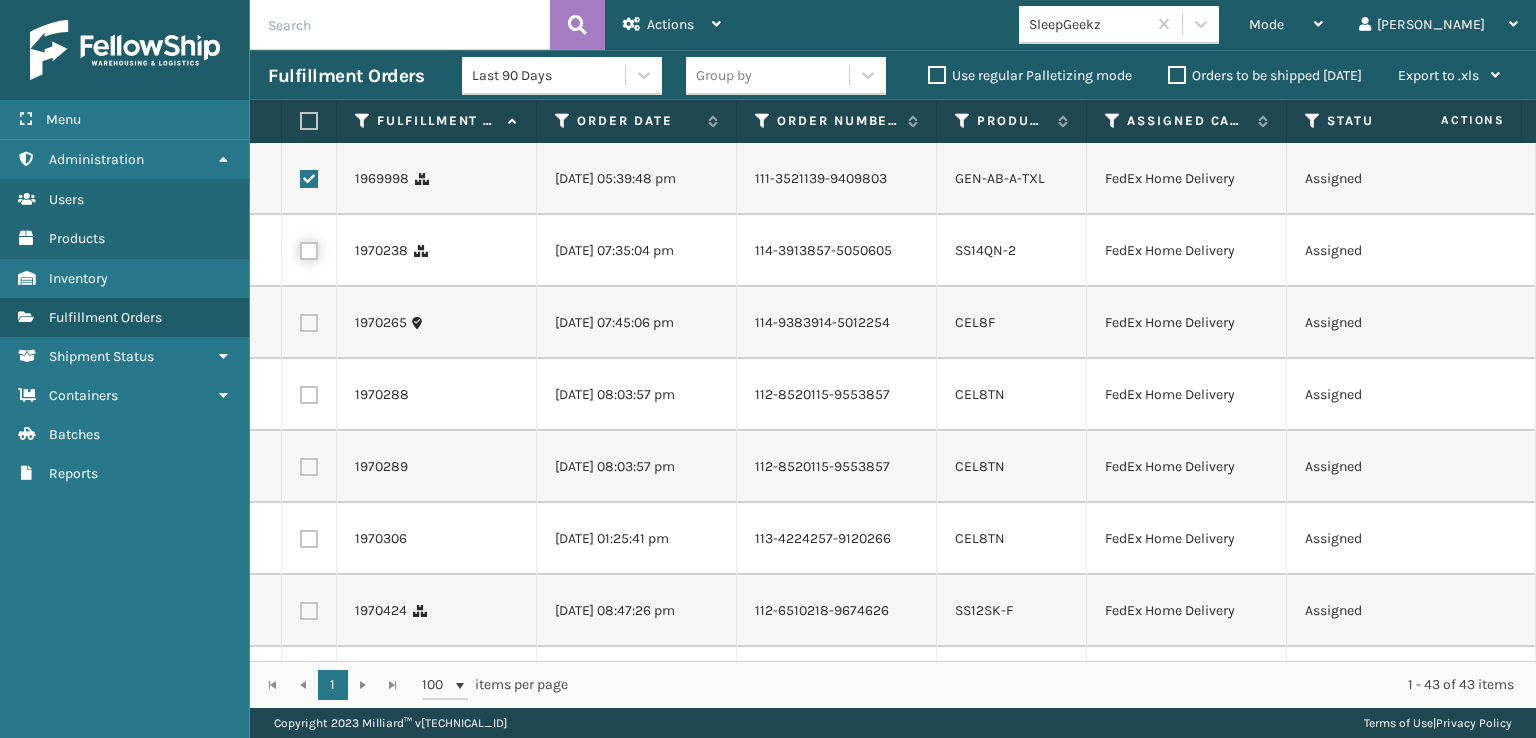 click at bounding box center (300, 248) 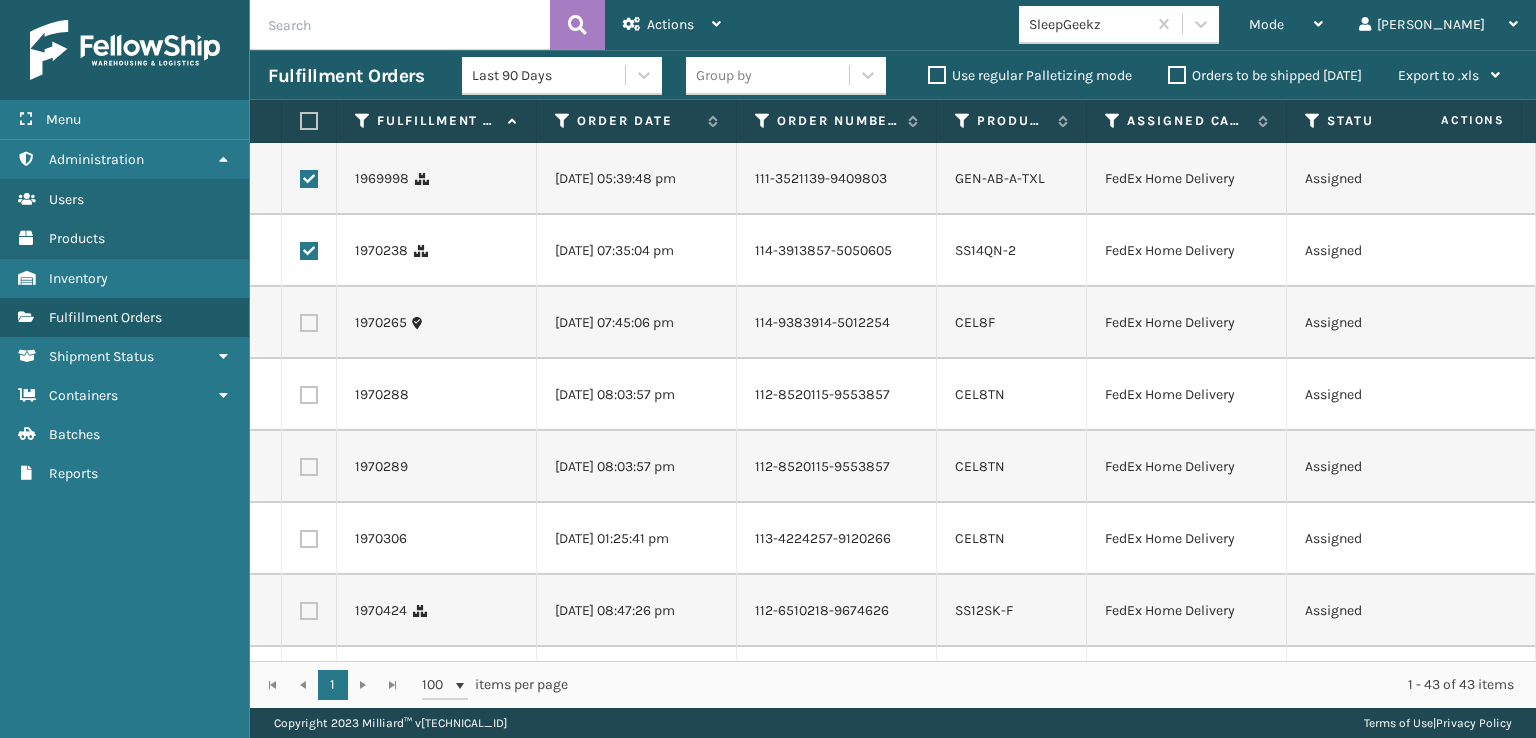 click at bounding box center [309, 323] 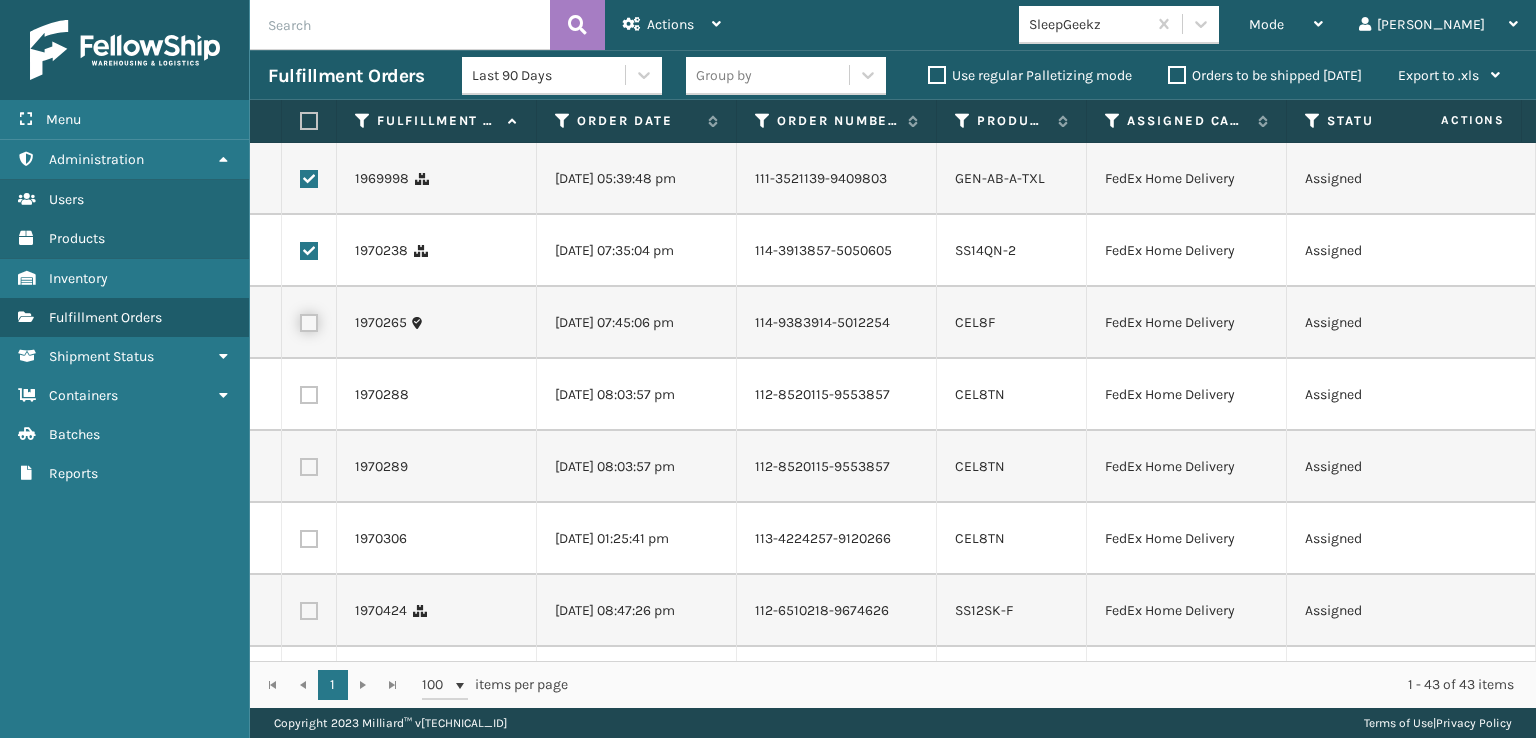 click at bounding box center (300, 320) 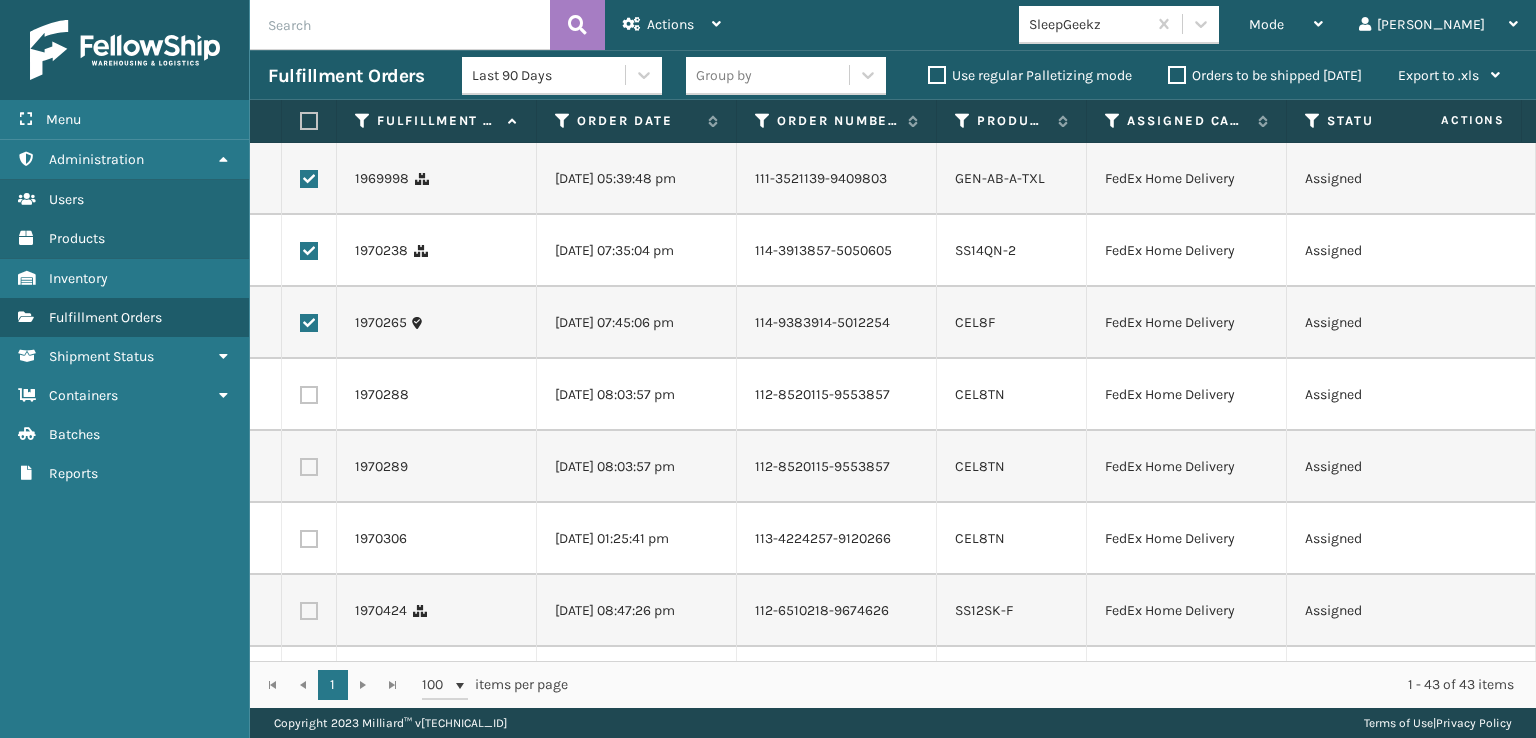 click at bounding box center [309, 395] 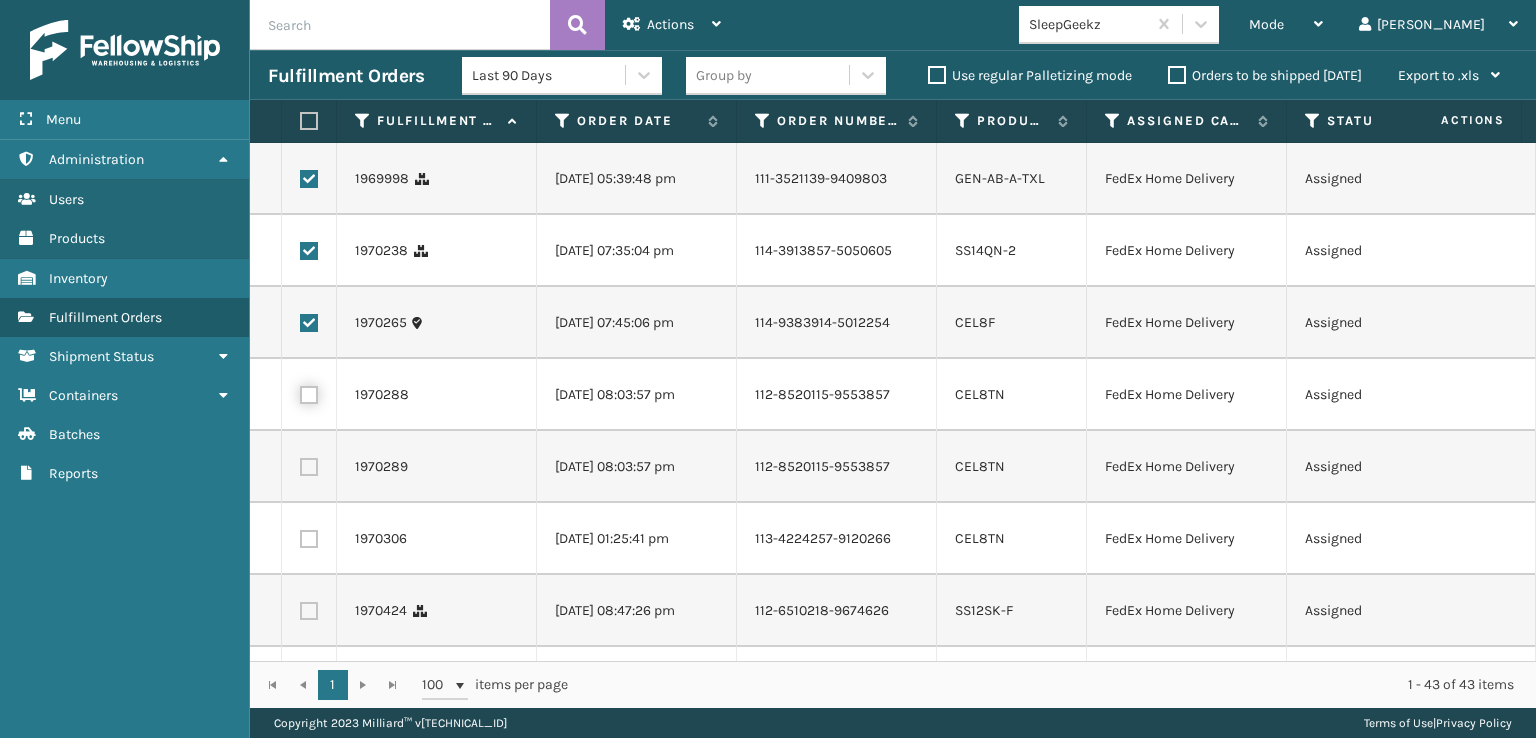 click at bounding box center (300, 392) 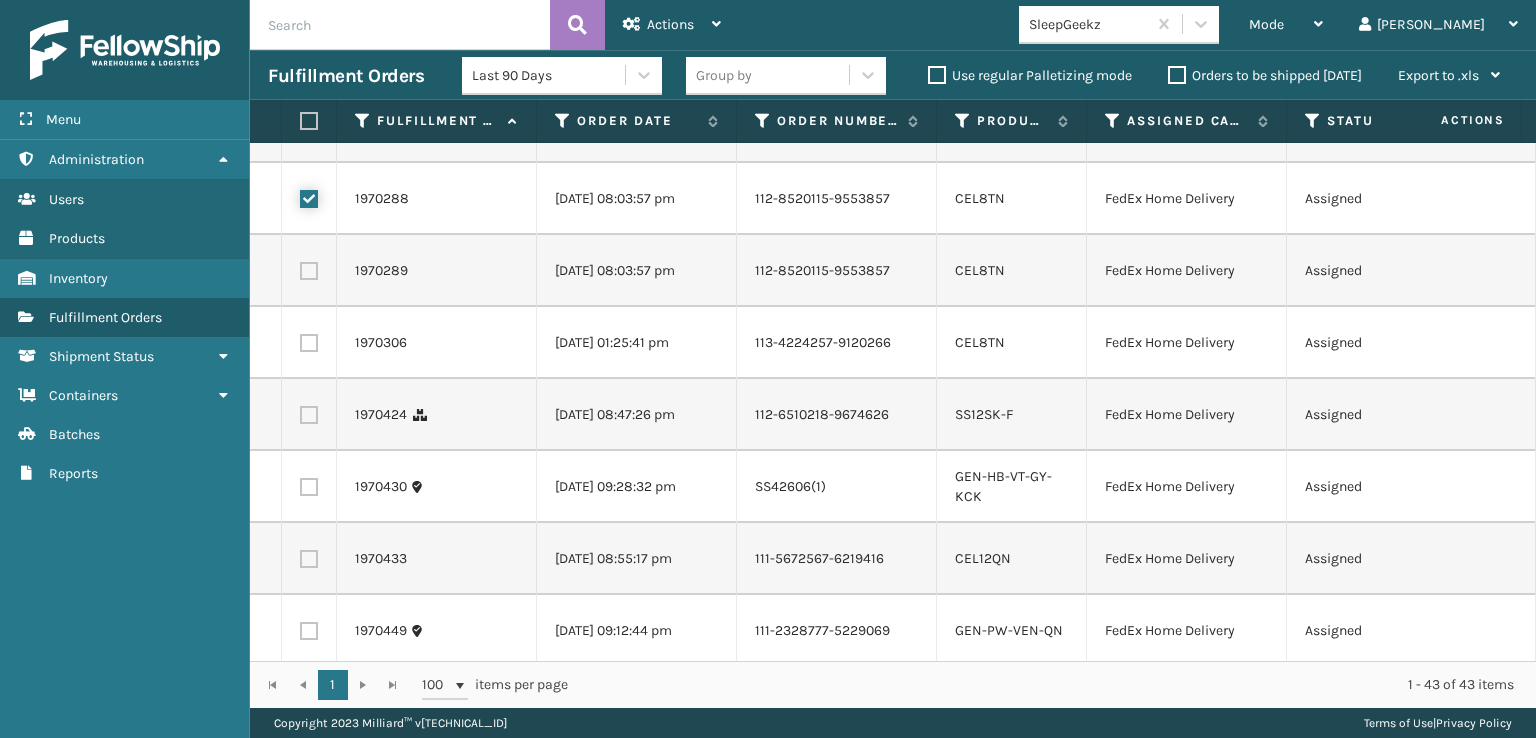 scroll, scrollTop: 2000, scrollLeft: 0, axis: vertical 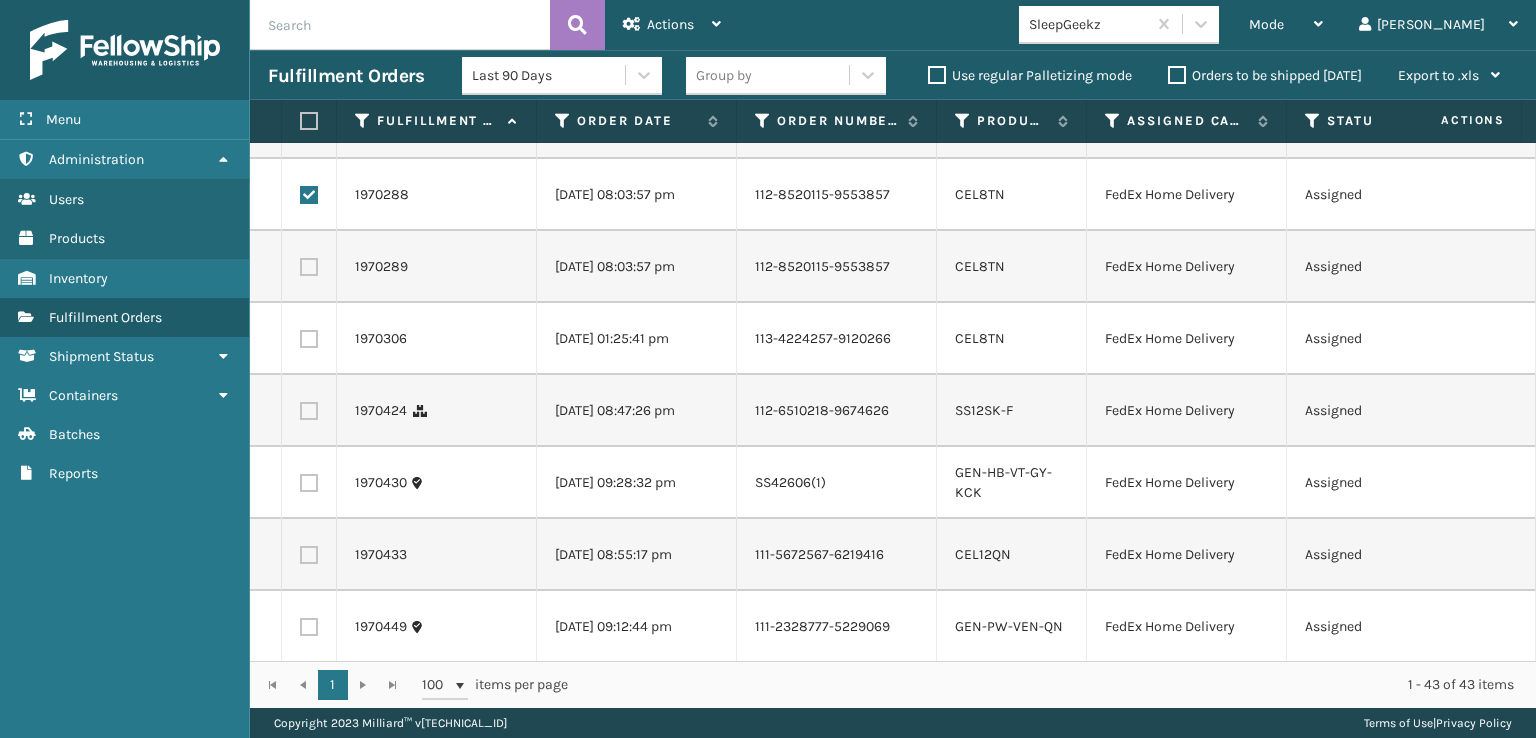 click at bounding box center (309, 267) 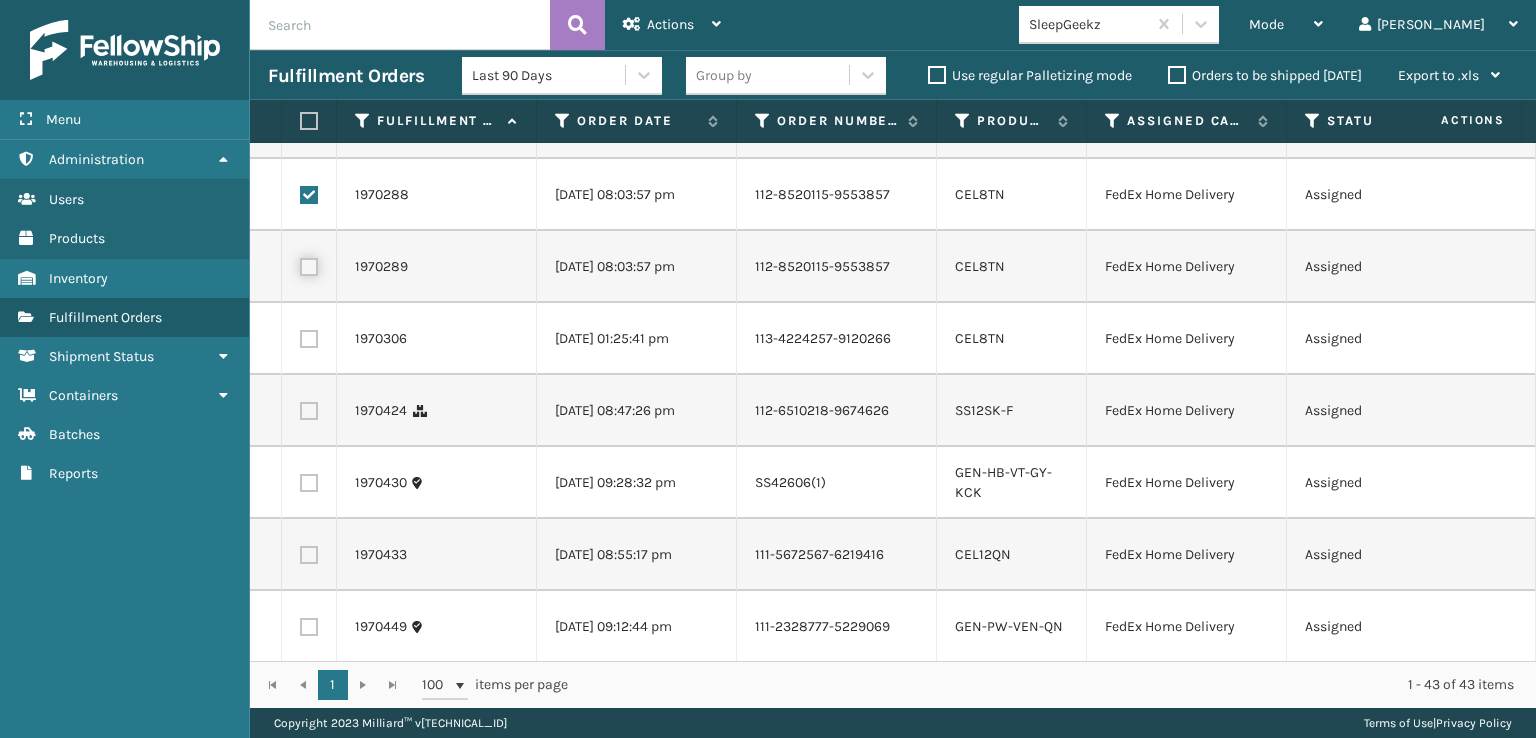 click at bounding box center (300, 264) 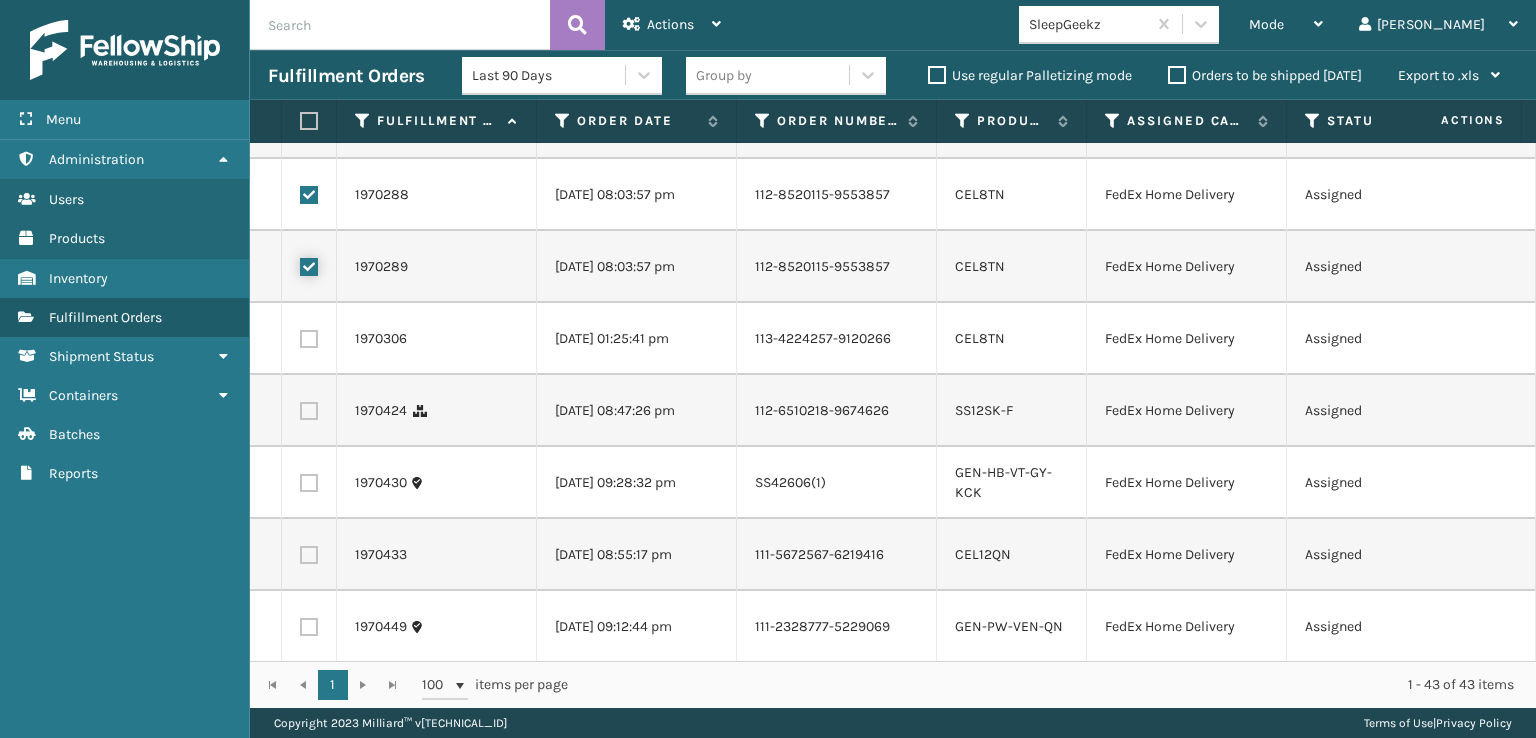 checkbox on "true" 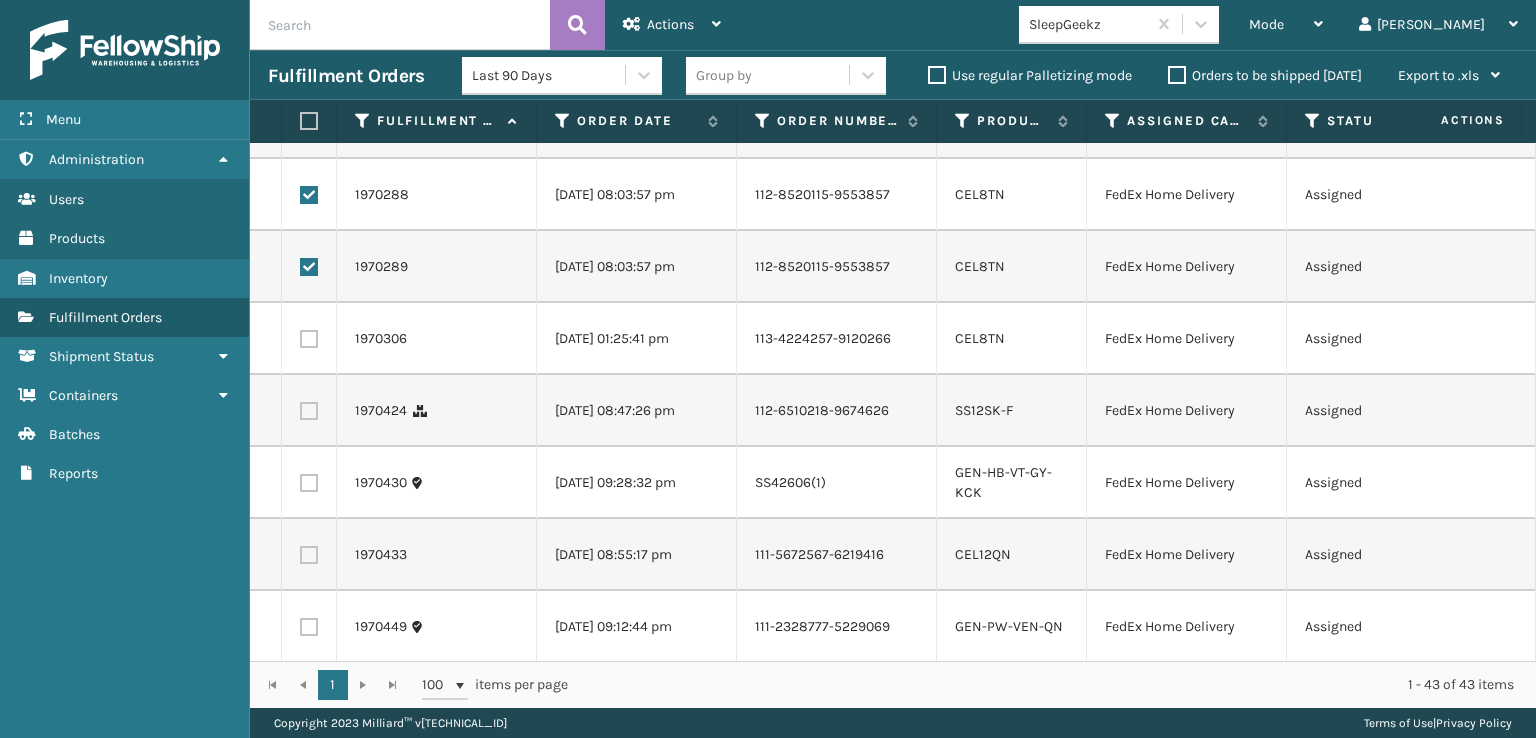 drag, startPoint x: 305, startPoint y: 558, endPoint x: 305, endPoint y: 524, distance: 34 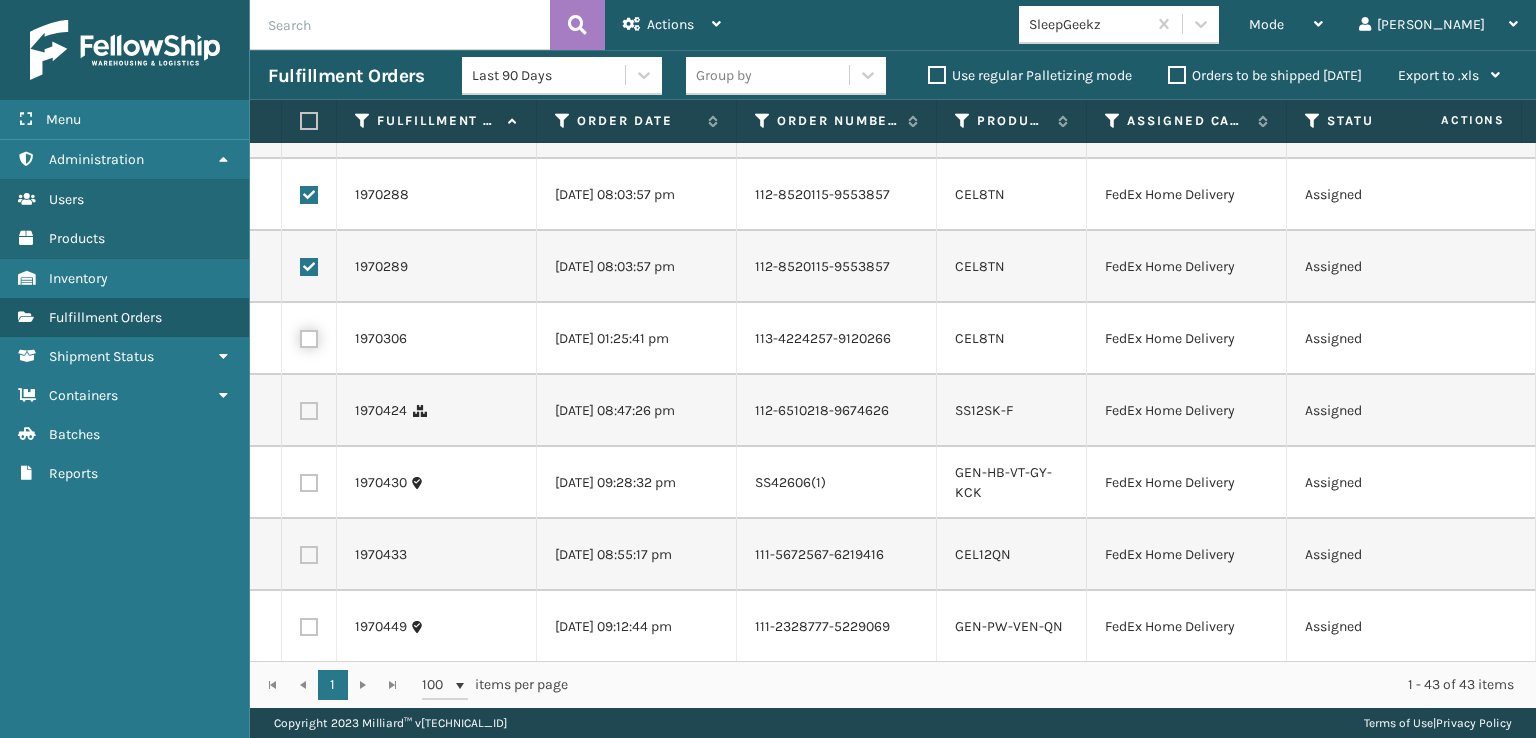 click at bounding box center (300, 336) 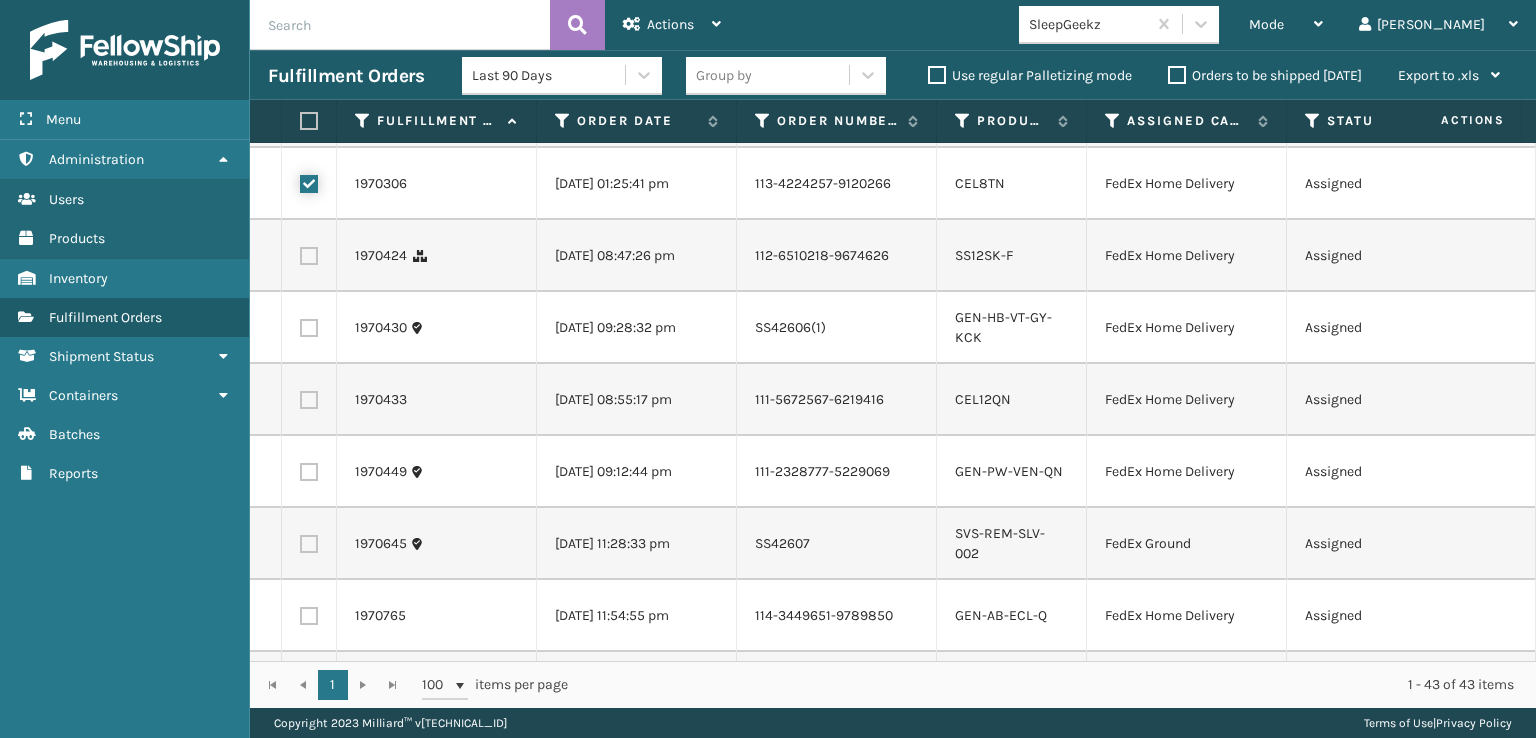 scroll, scrollTop: 2200, scrollLeft: 0, axis: vertical 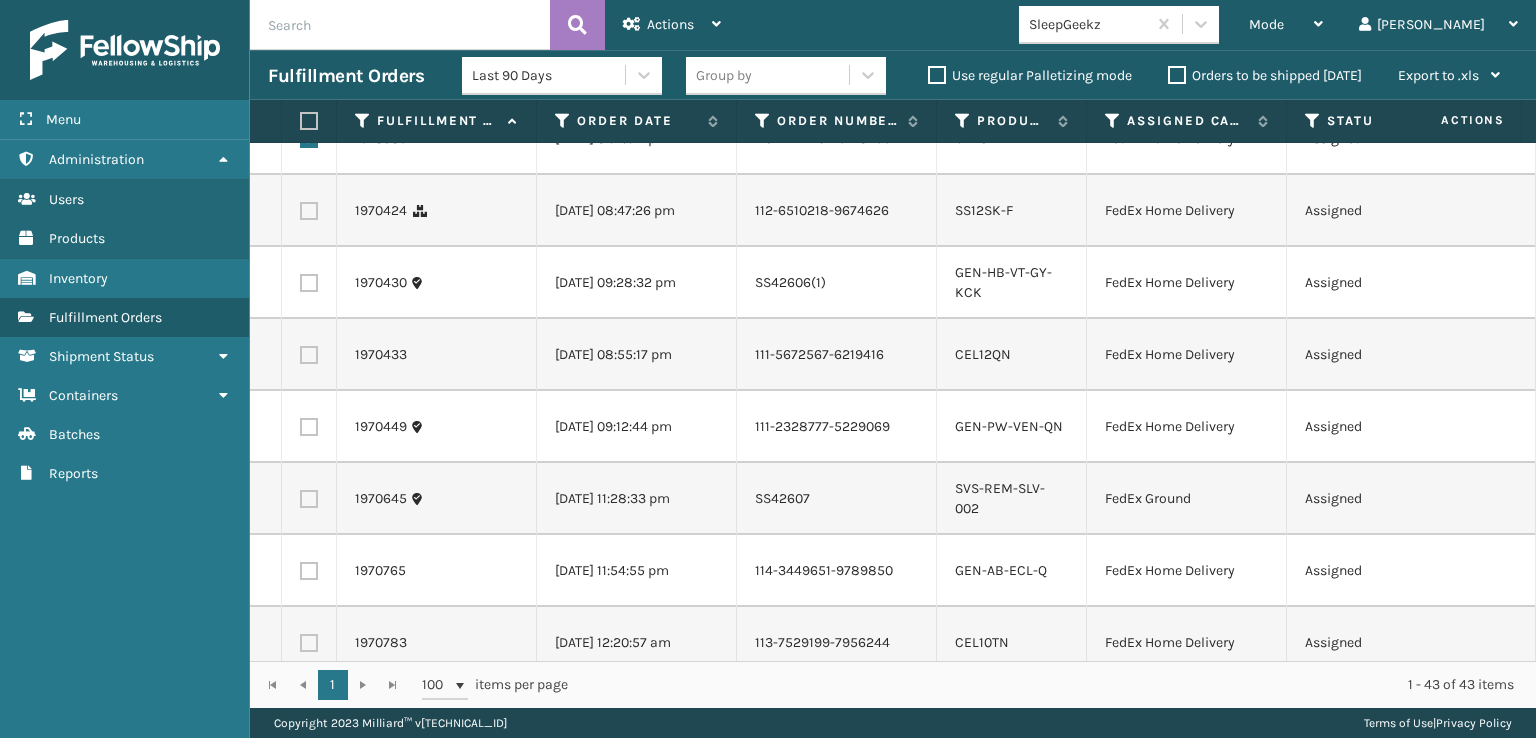 click at bounding box center (309, 211) 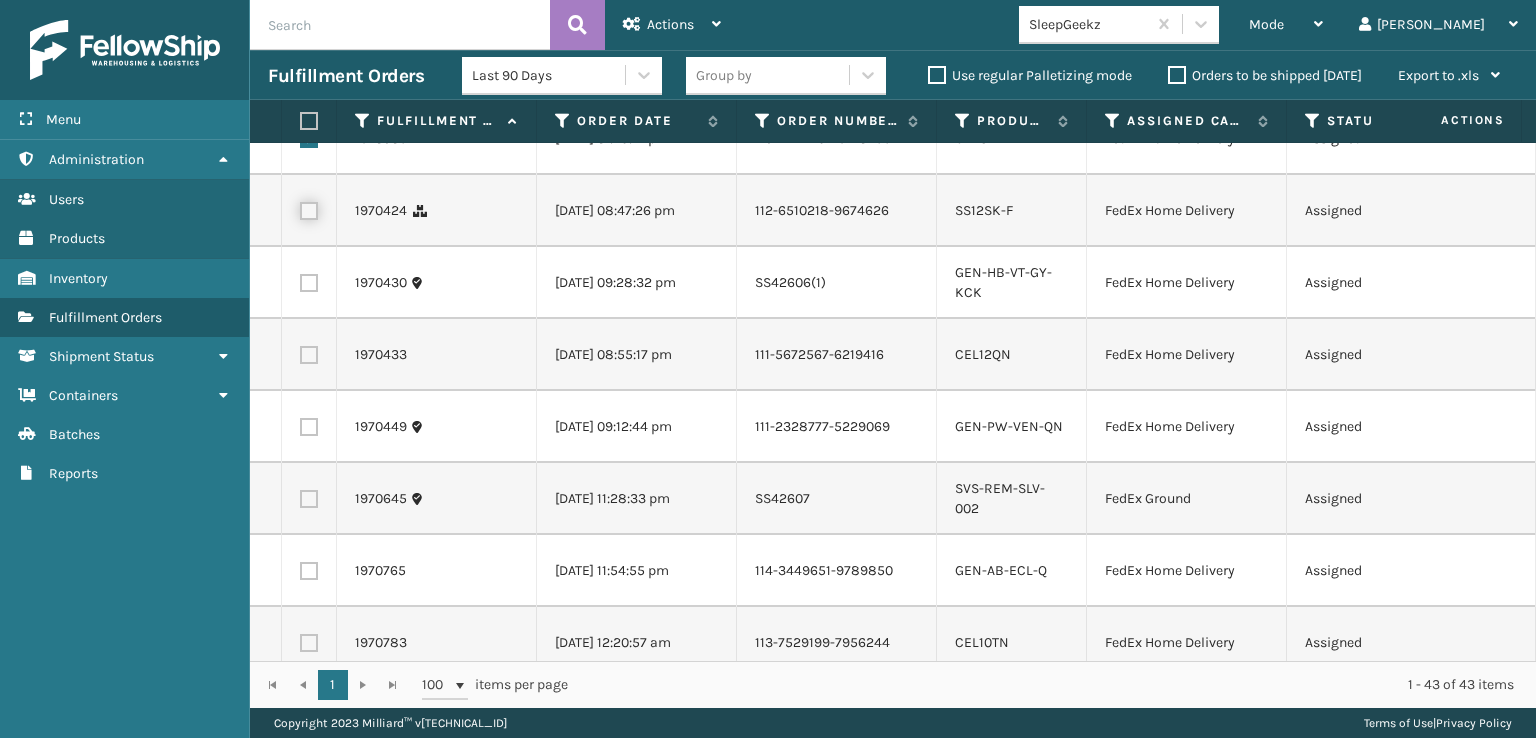 click at bounding box center [300, 208] 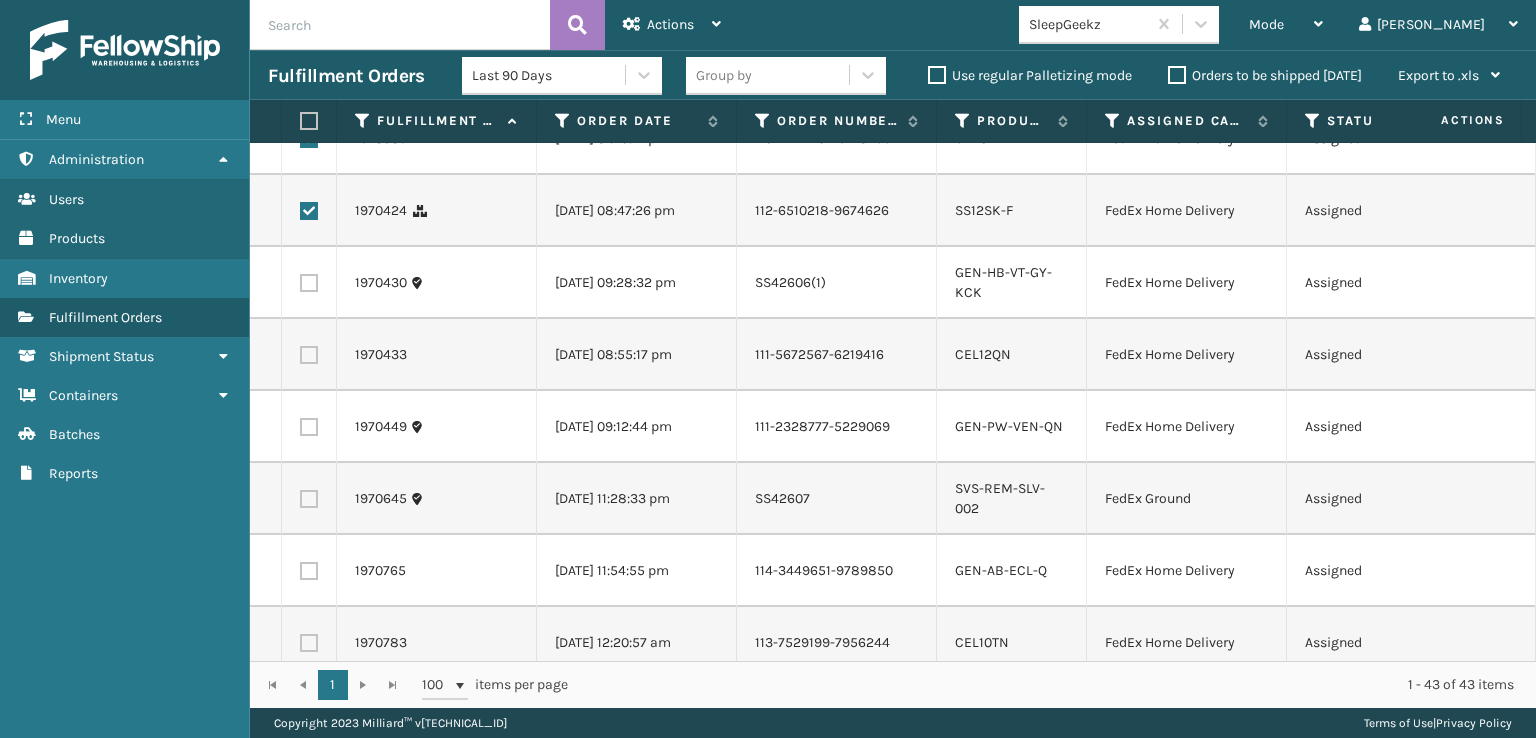 click at bounding box center (309, 283) 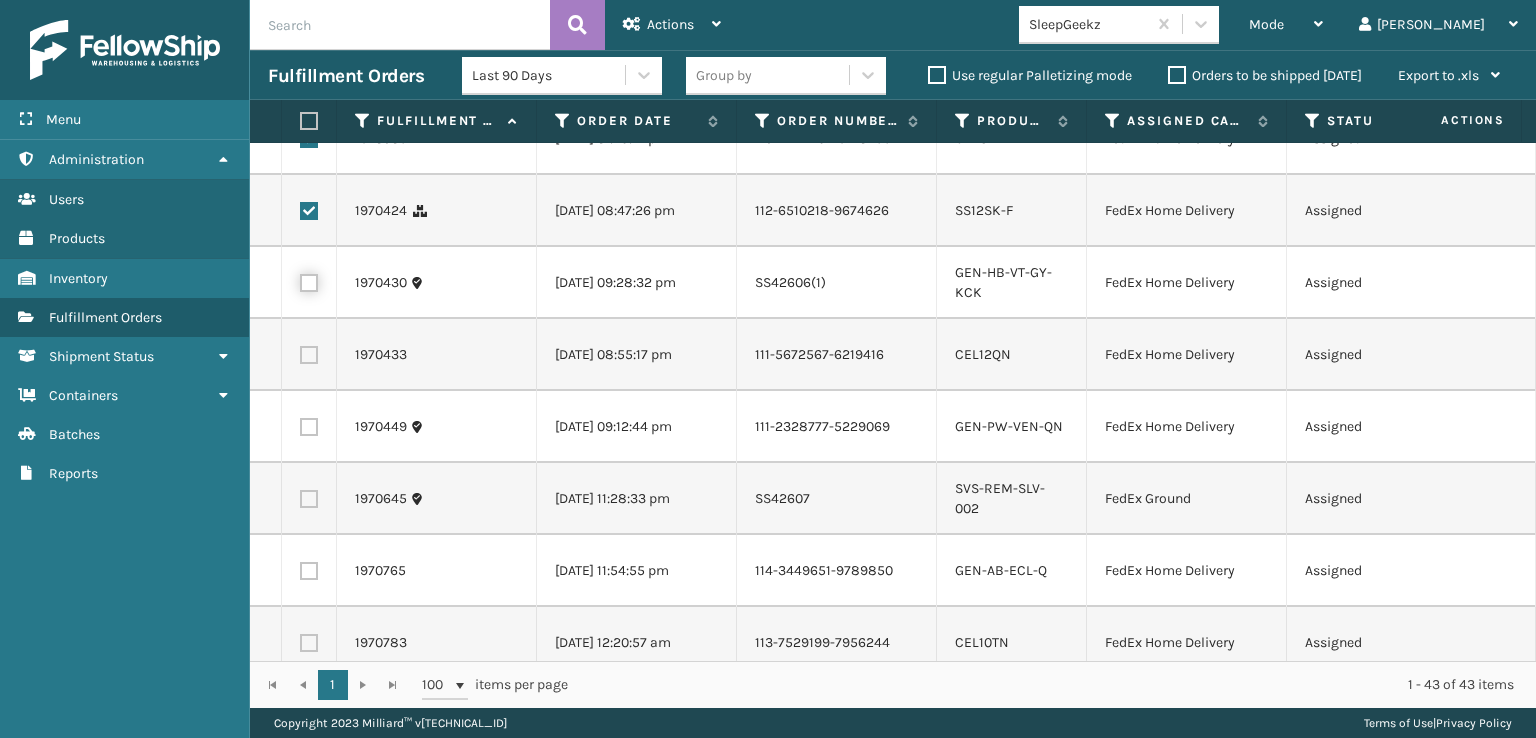 click at bounding box center (300, 280) 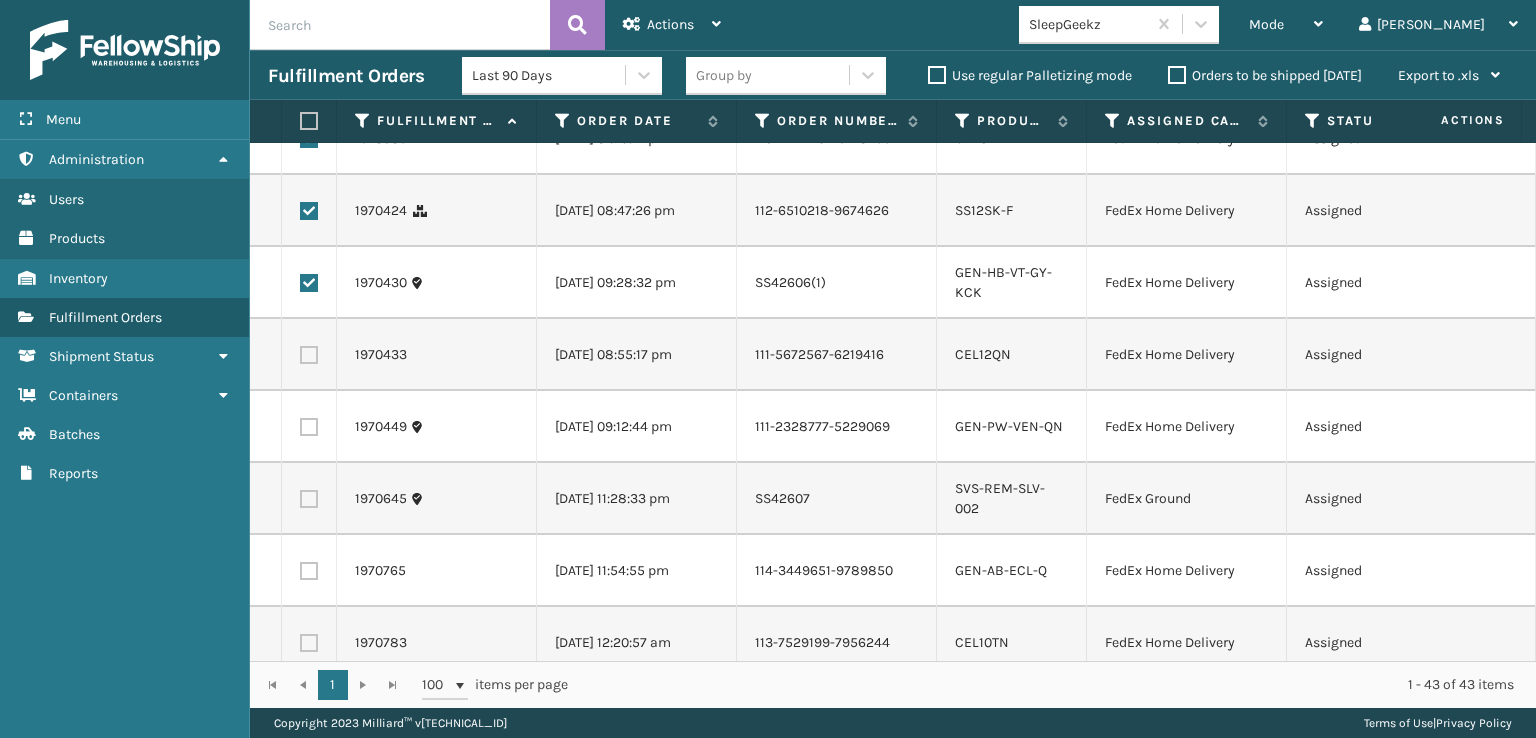 drag, startPoint x: 312, startPoint y: 619, endPoint x: 311, endPoint y: 604, distance: 15.033297 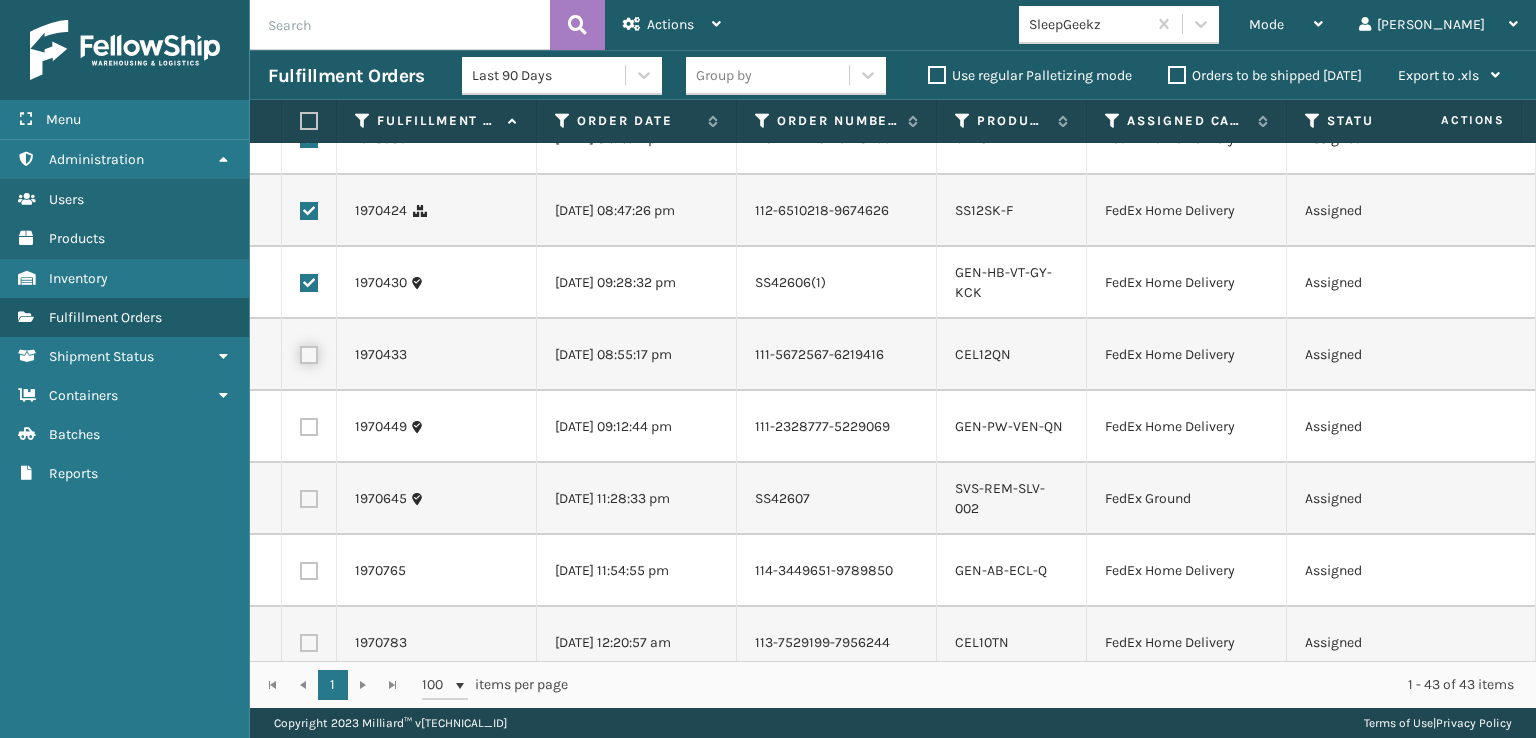 click at bounding box center (300, 352) 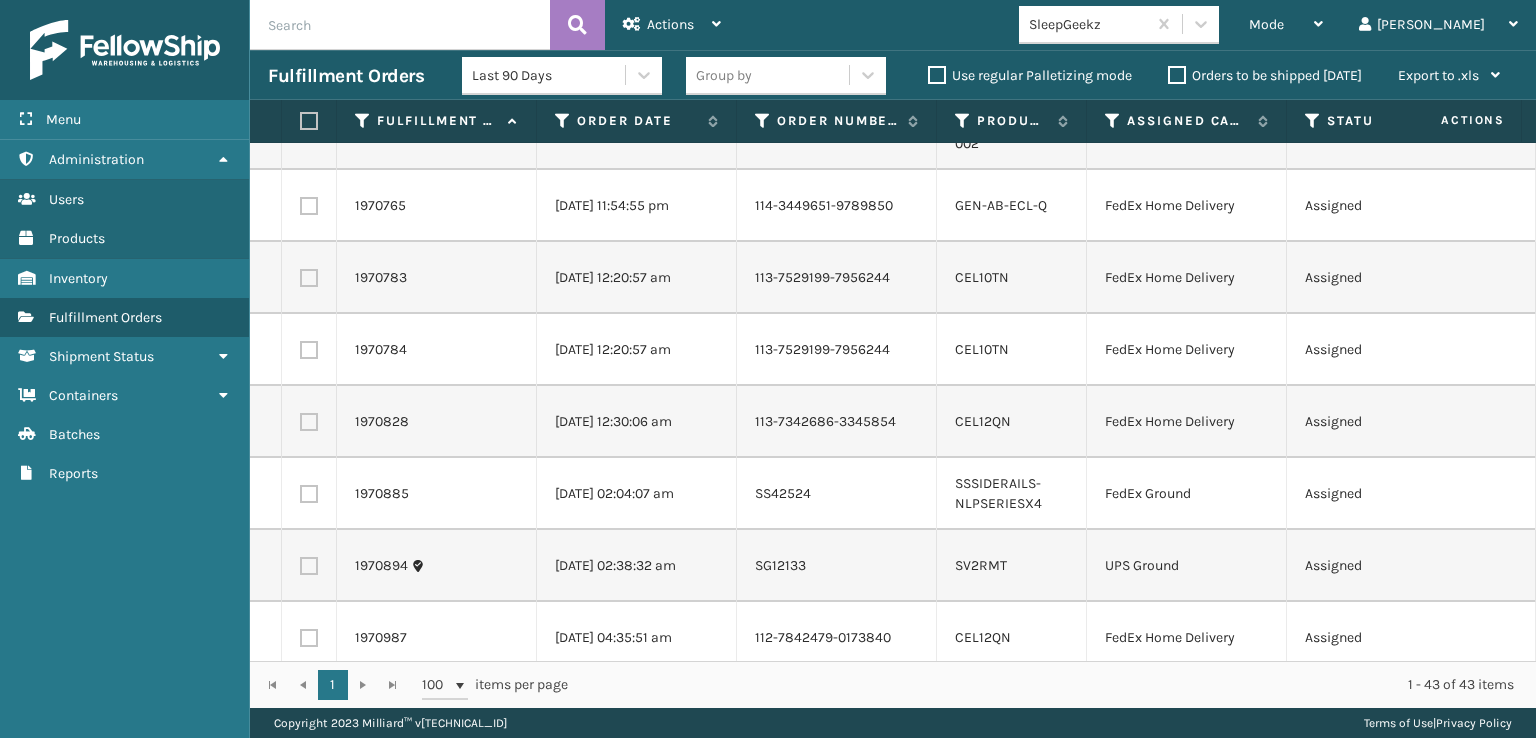 scroll, scrollTop: 2600, scrollLeft: 0, axis: vertical 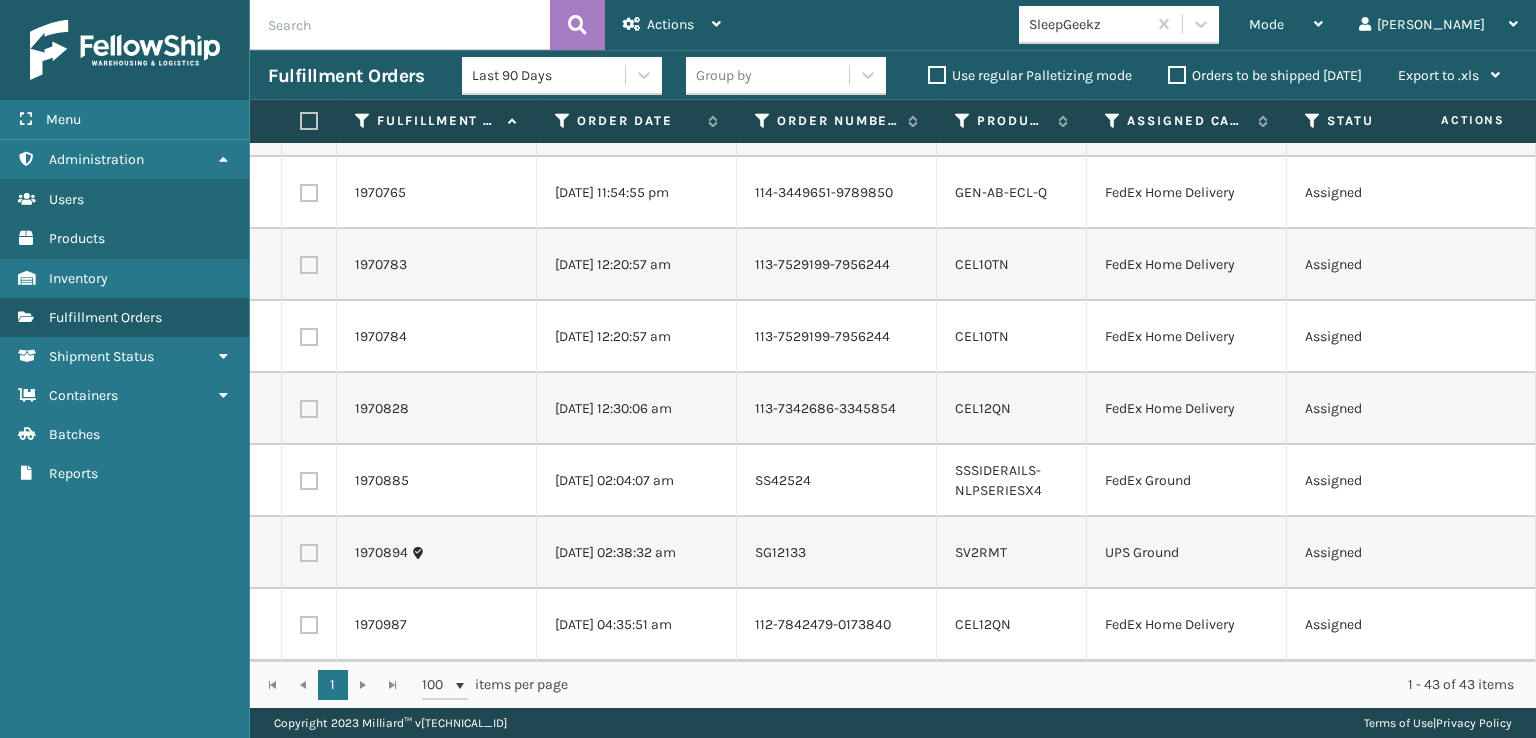 click at bounding box center [309, 193] 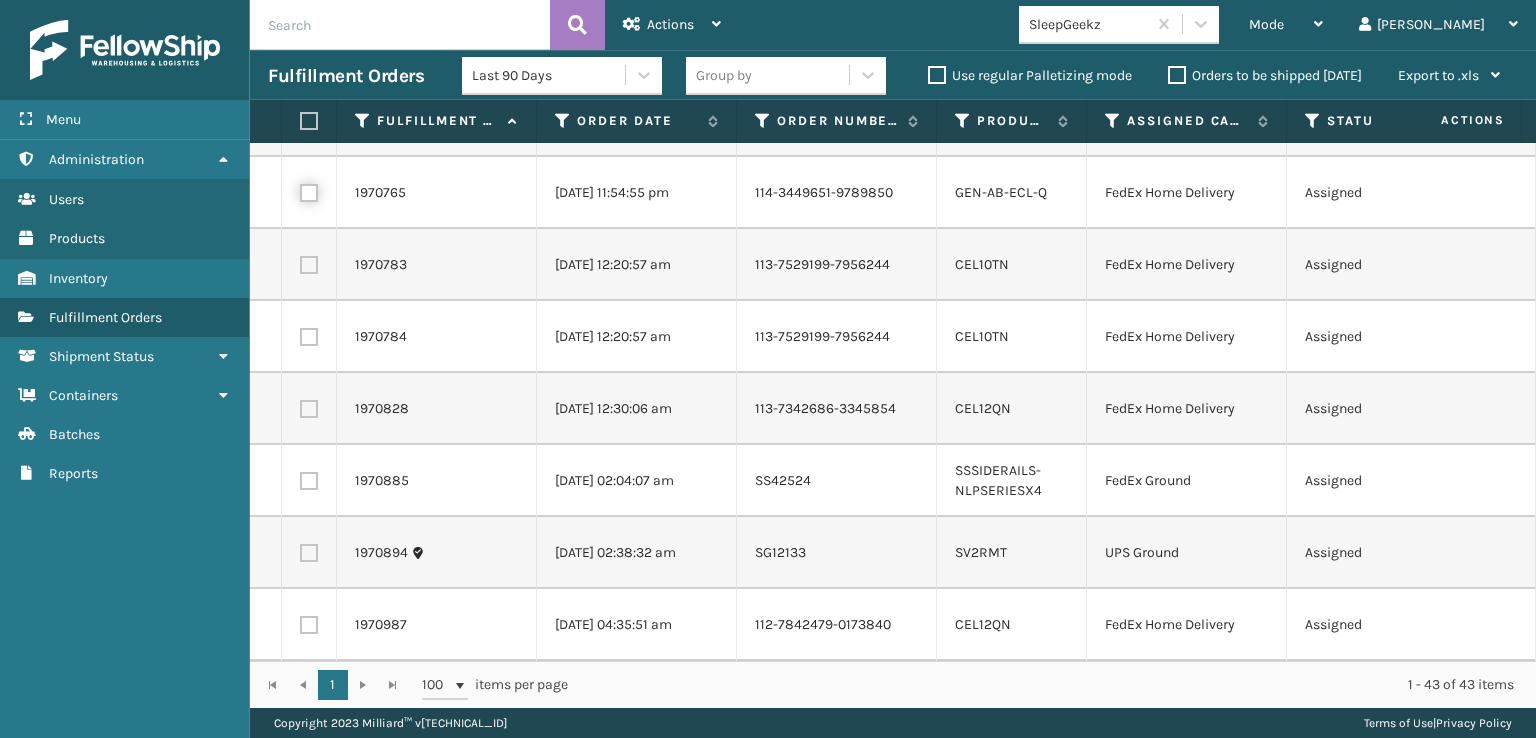 click at bounding box center (300, 190) 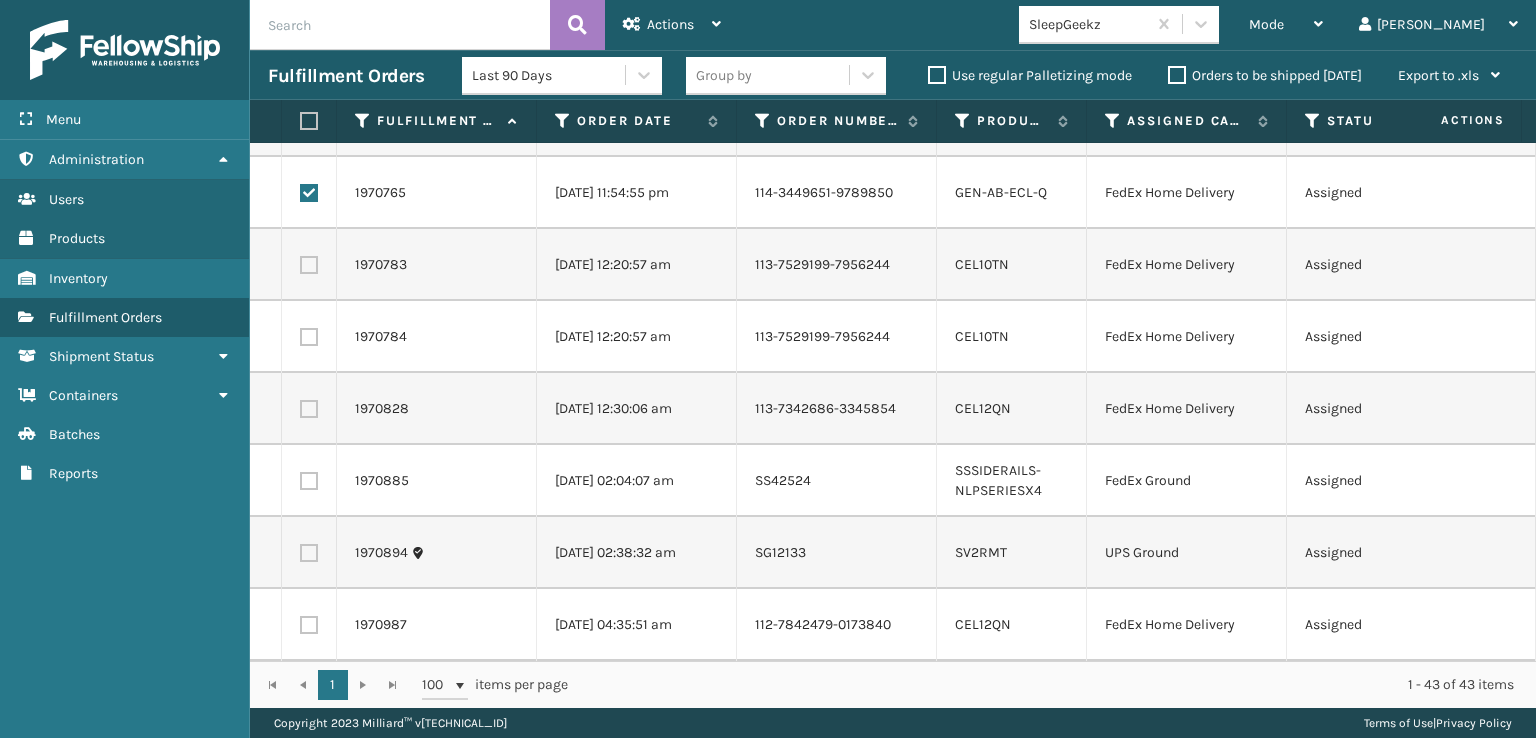 click at bounding box center [309, 265] 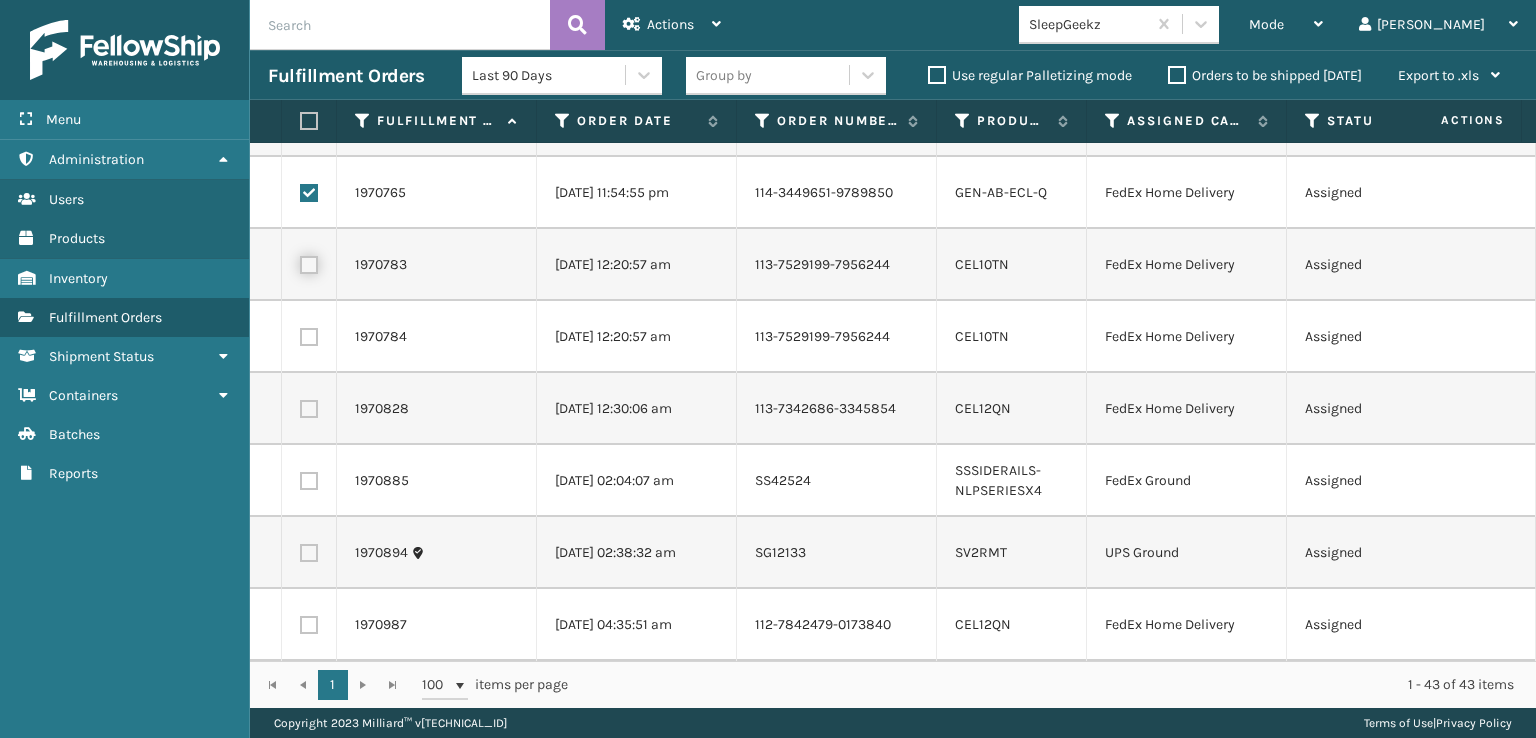 click at bounding box center (300, 262) 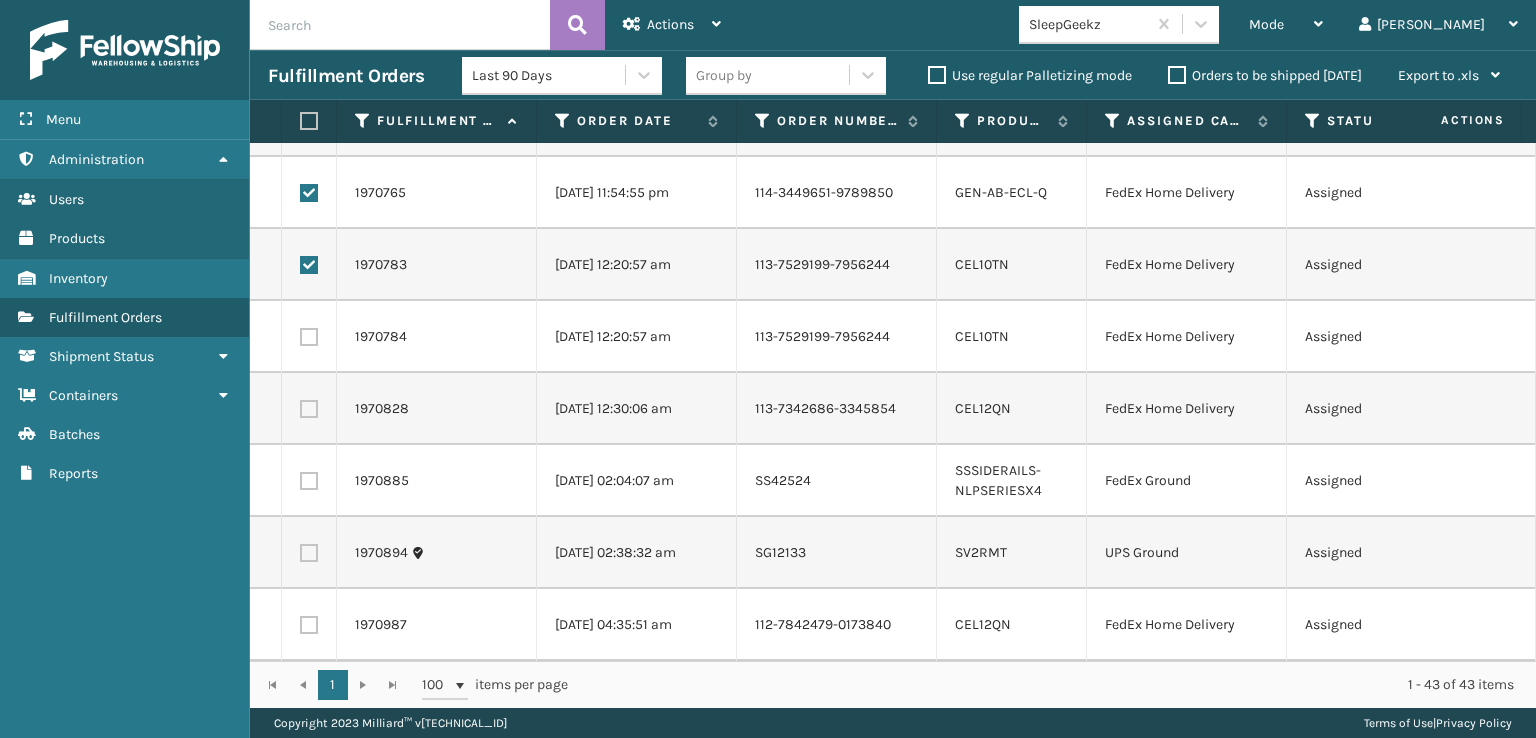 click at bounding box center (309, 337) 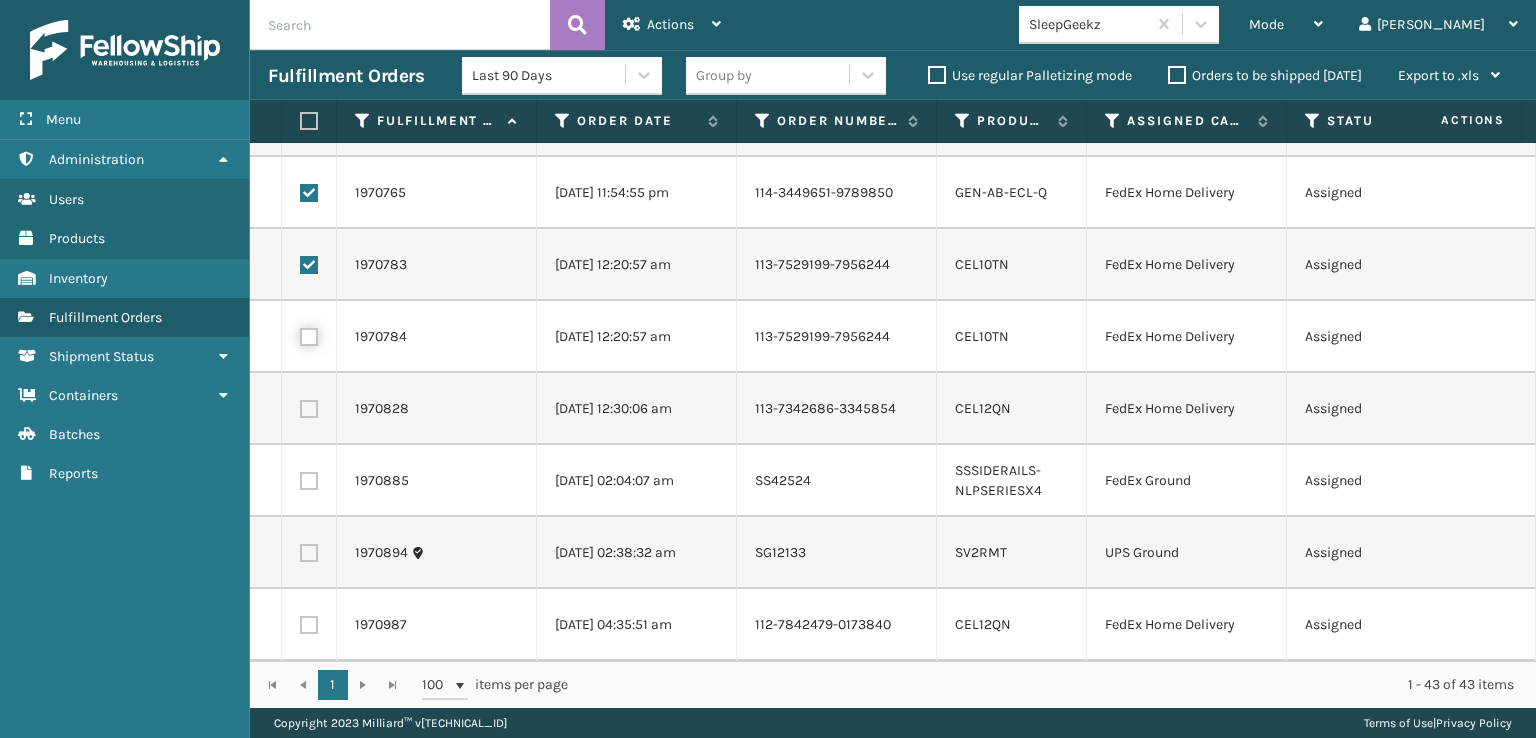 click at bounding box center (300, 334) 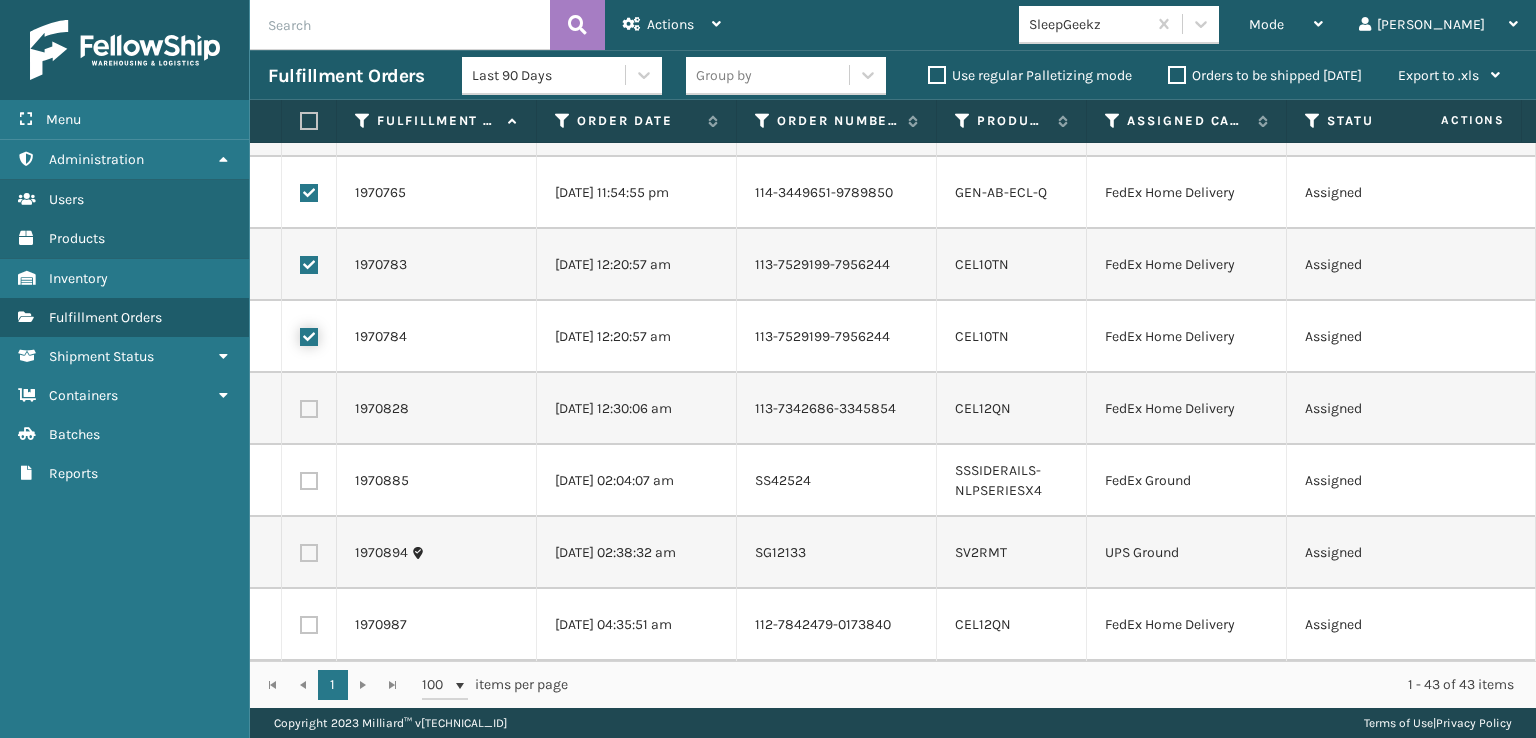 checkbox on "true" 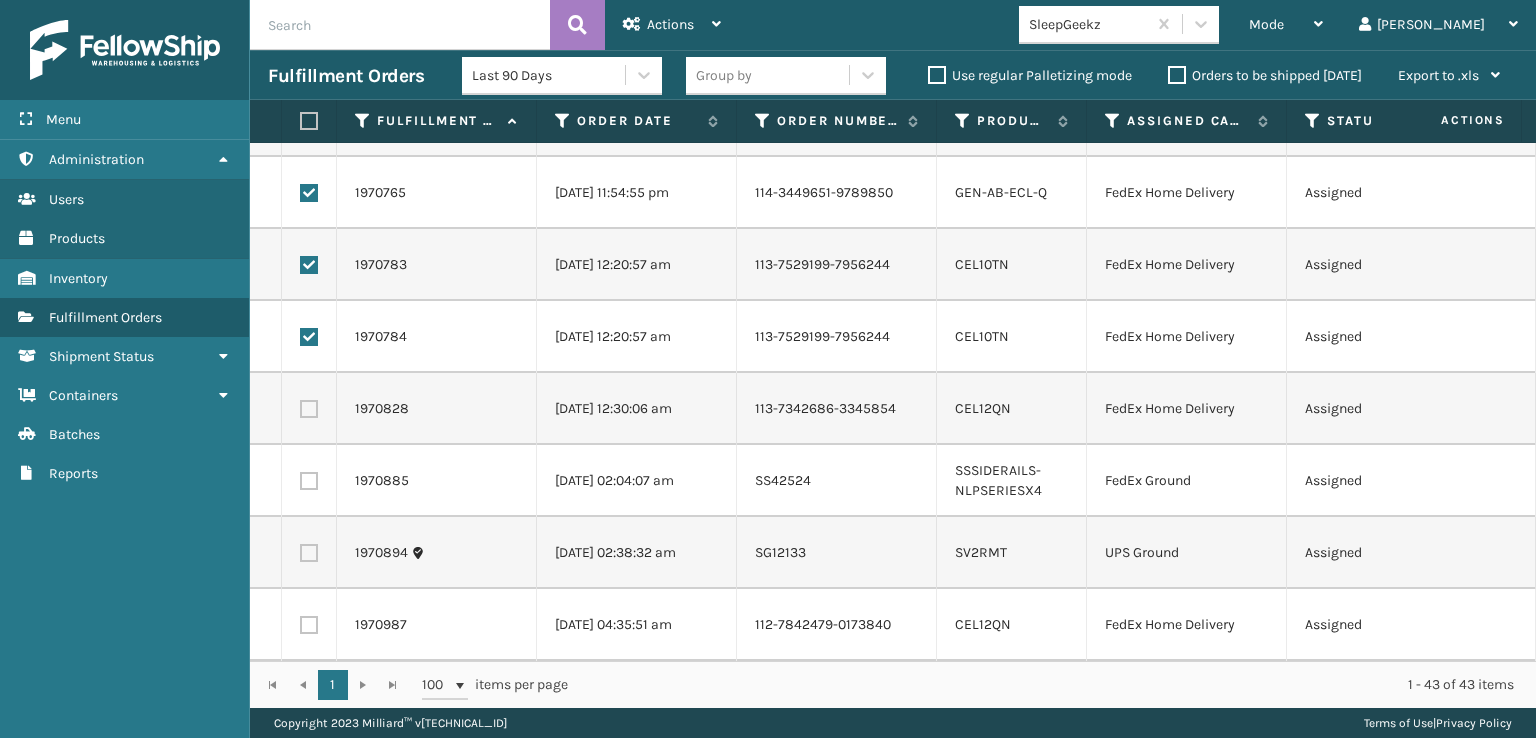 click at bounding box center [309, 409] 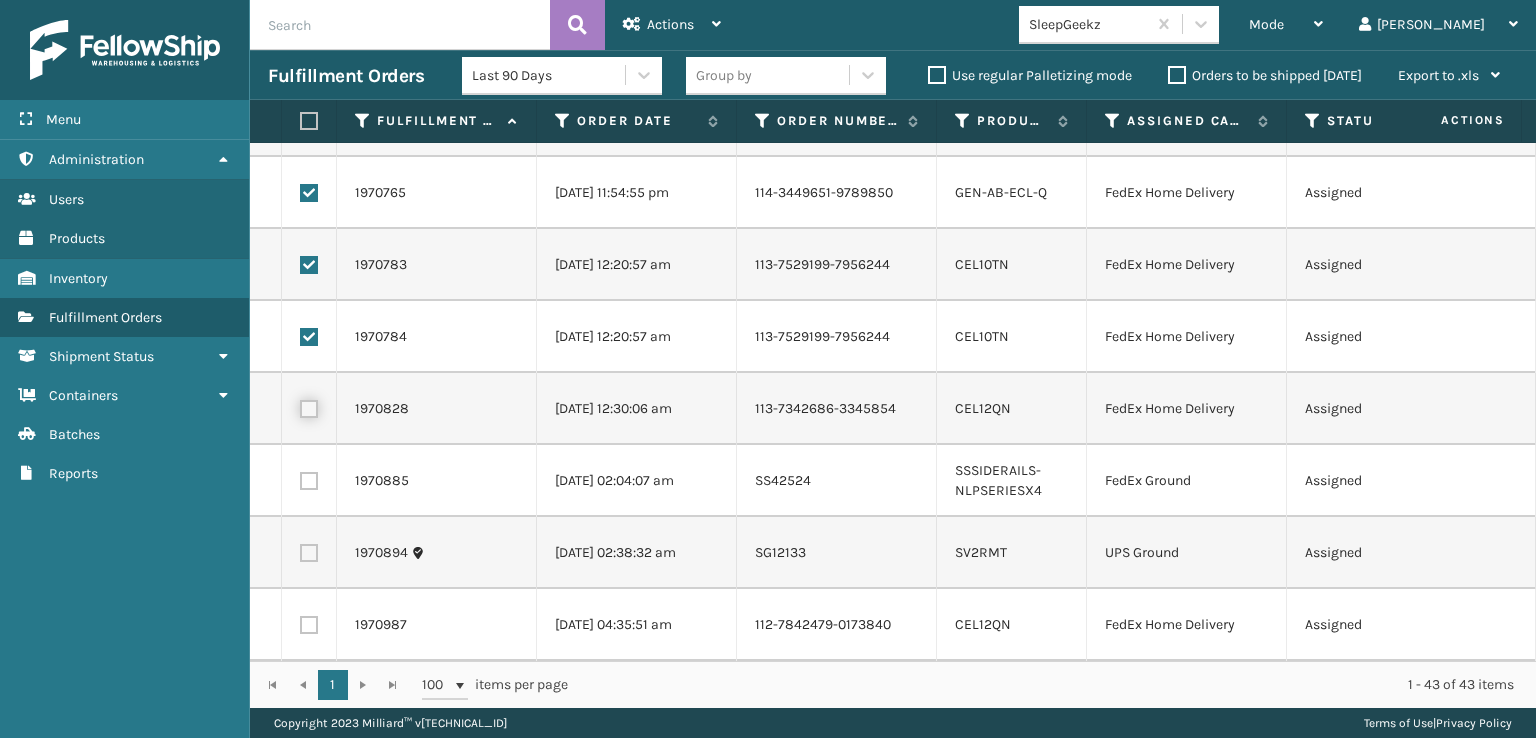 click at bounding box center (300, 406) 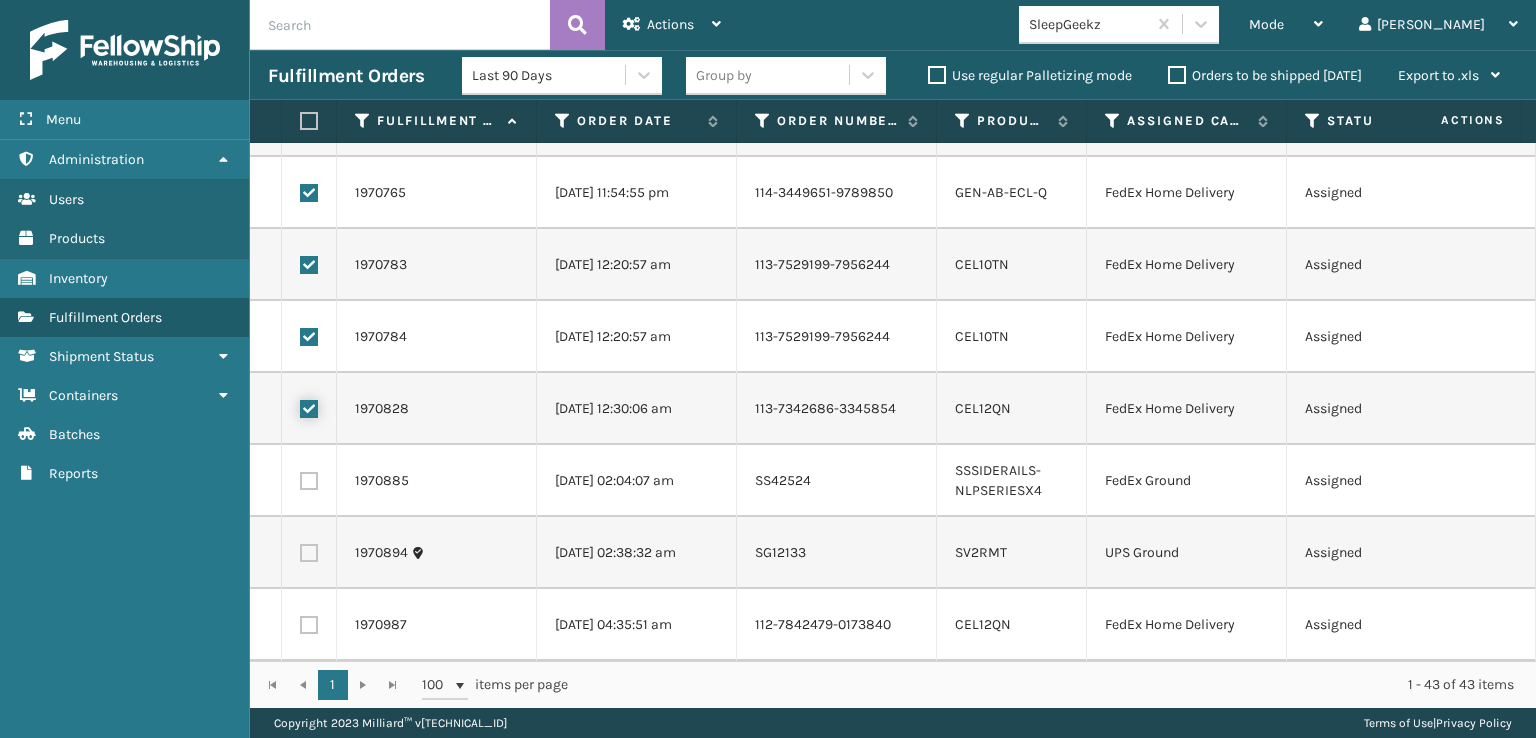 scroll, scrollTop: 2952, scrollLeft: 0, axis: vertical 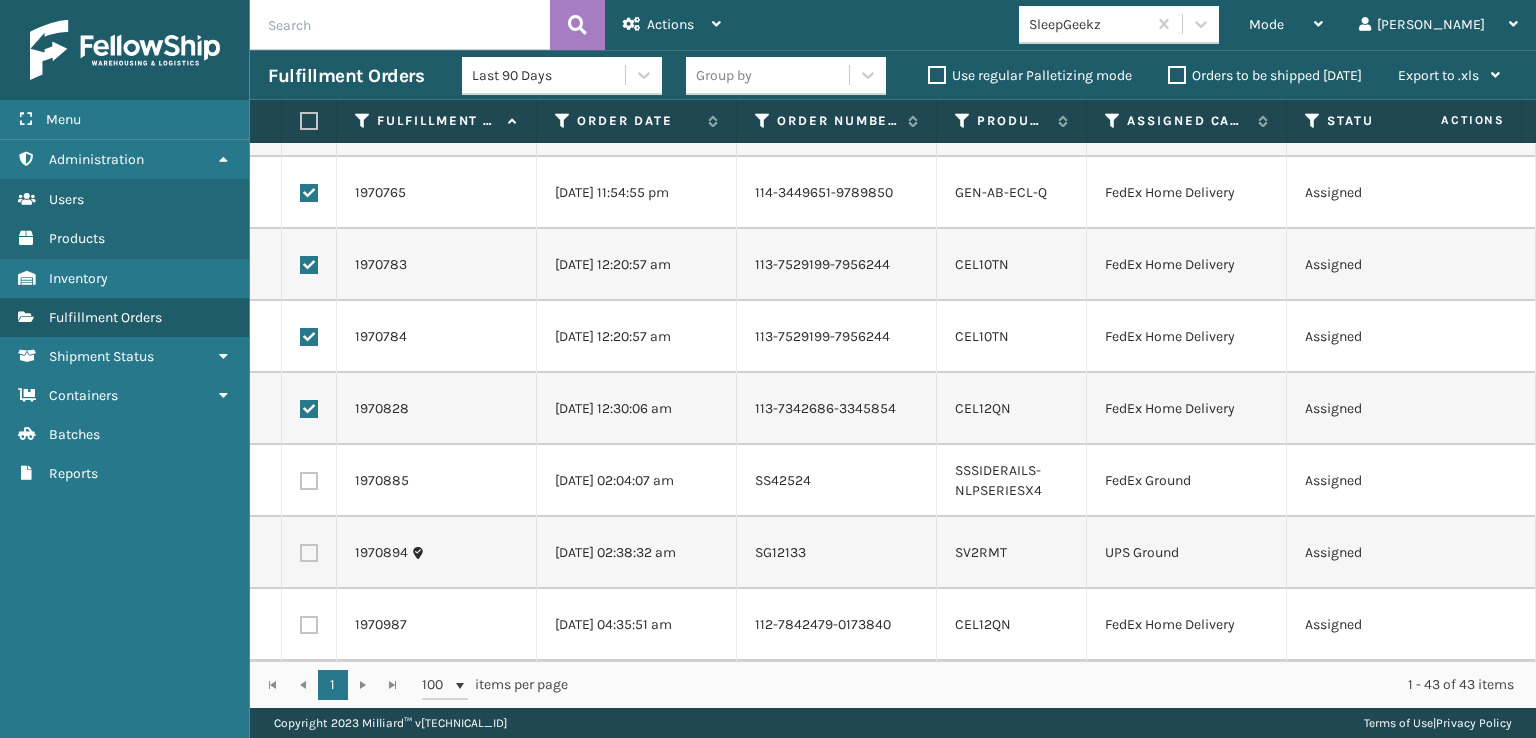 click at bounding box center [309, 625] 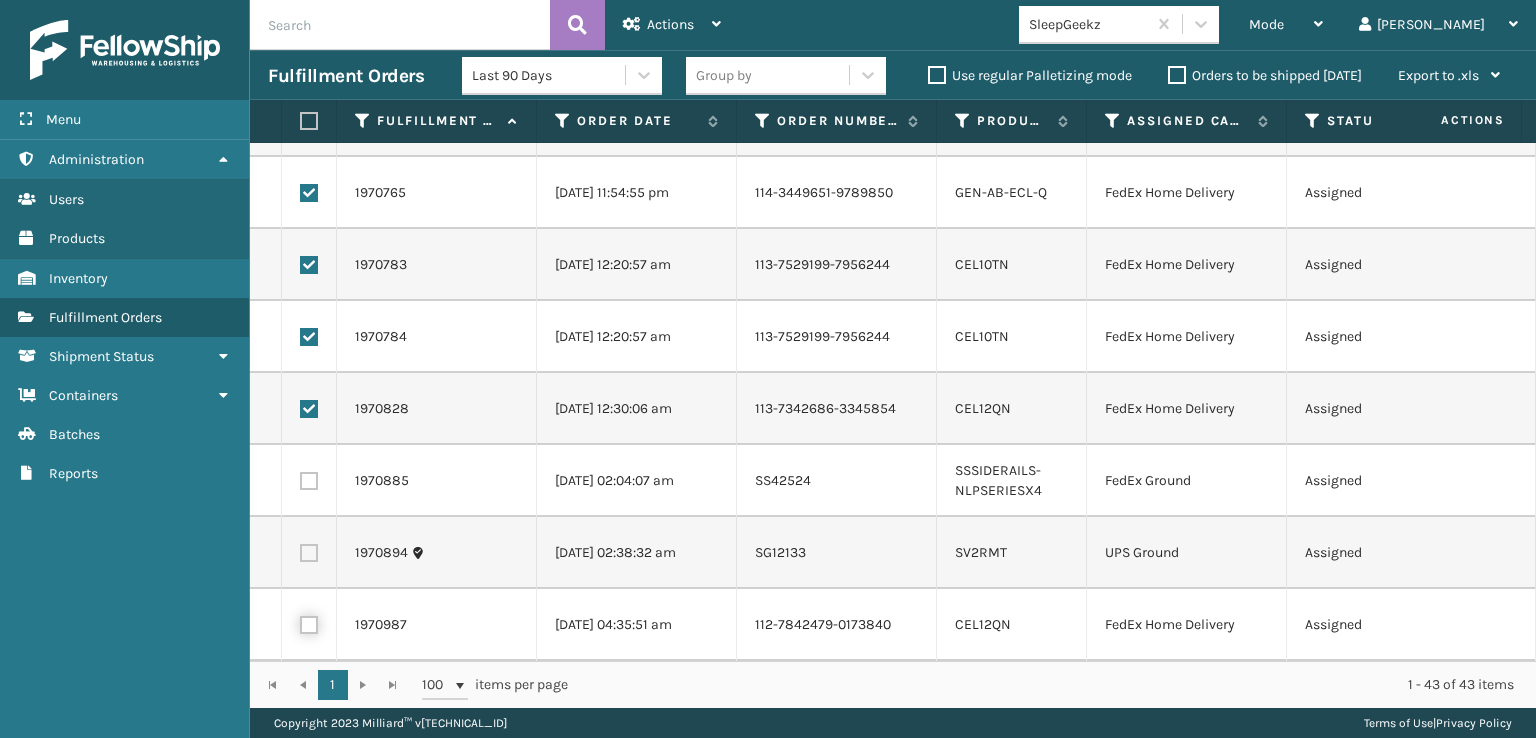 click at bounding box center [300, 622] 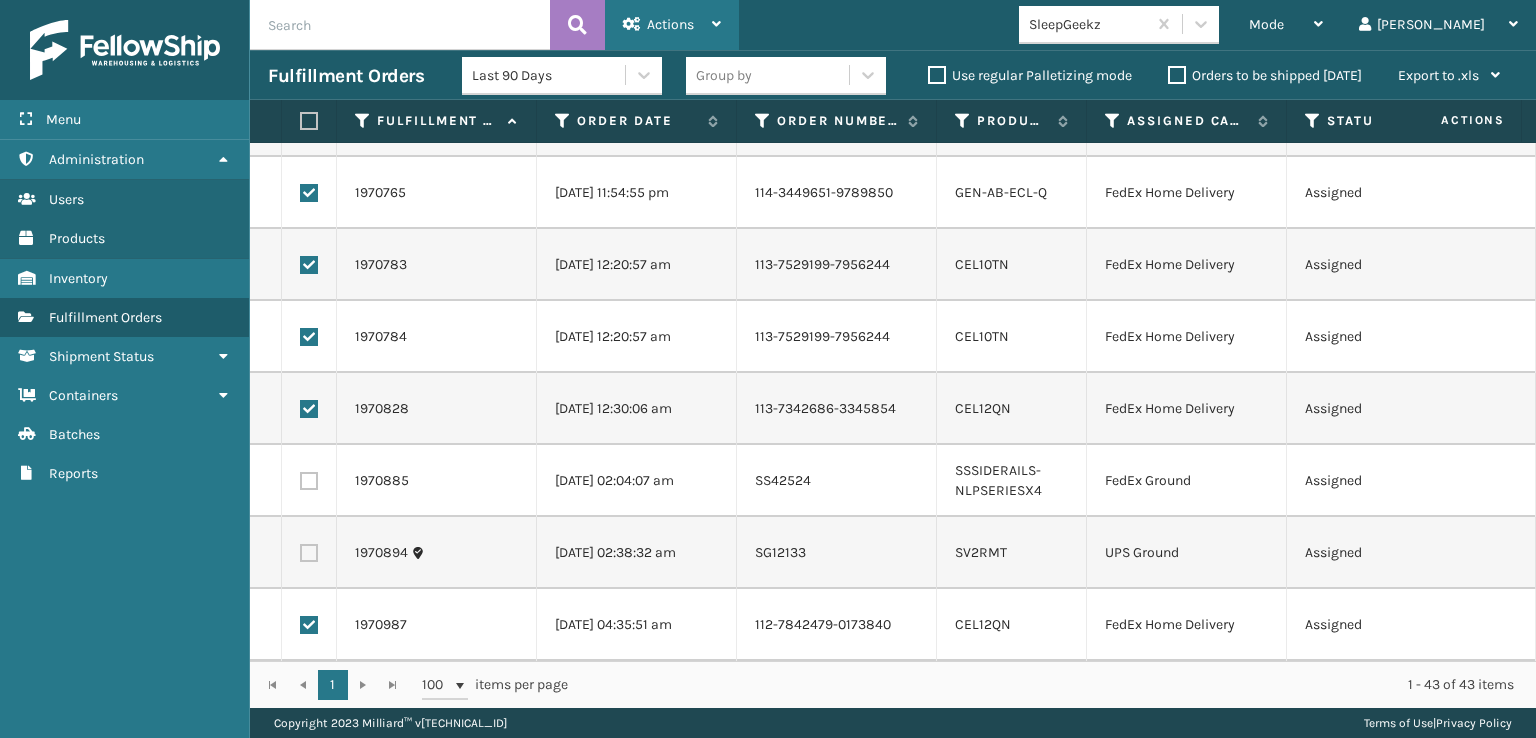 click on "Actions" at bounding box center (672, 25) 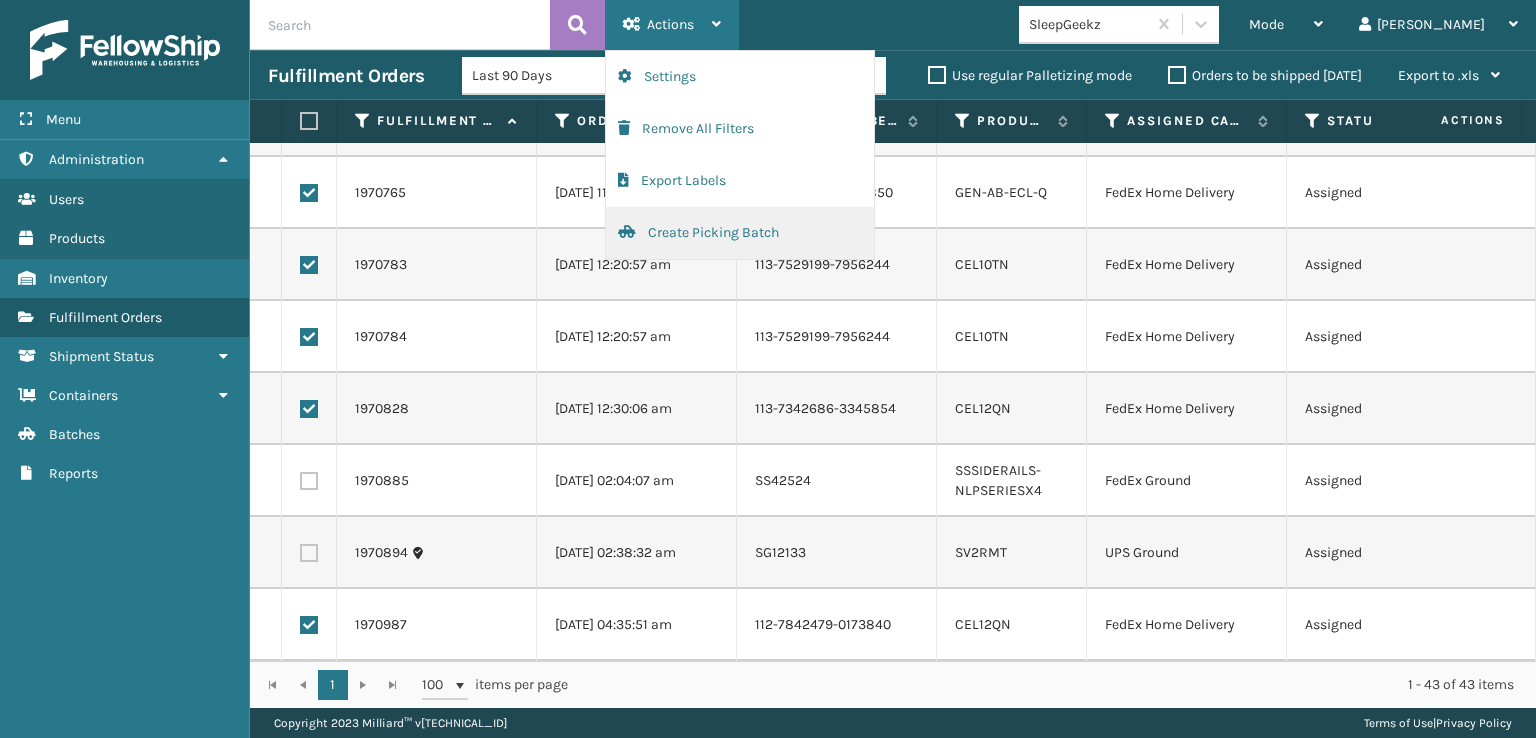 click on "Create Picking Batch" at bounding box center [740, 233] 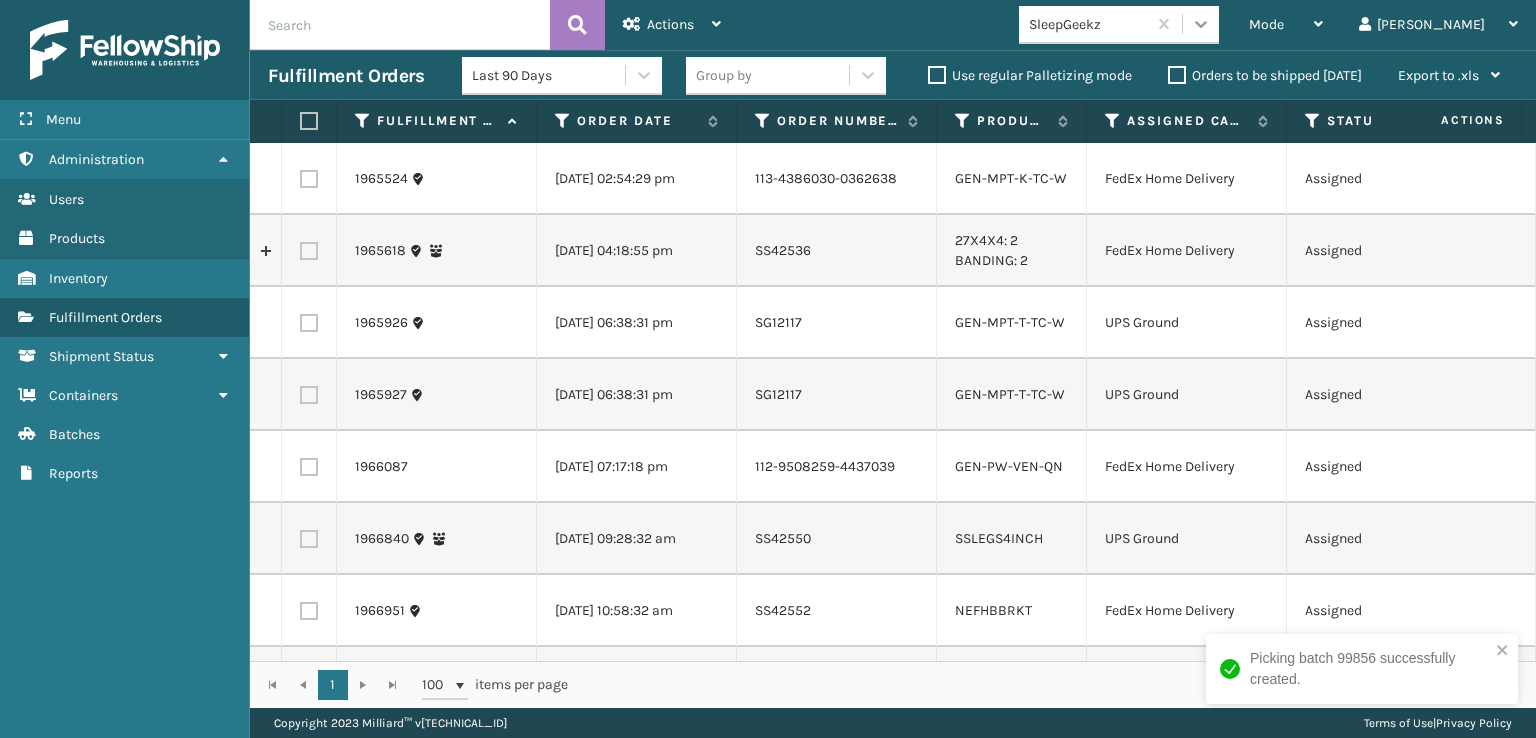 click 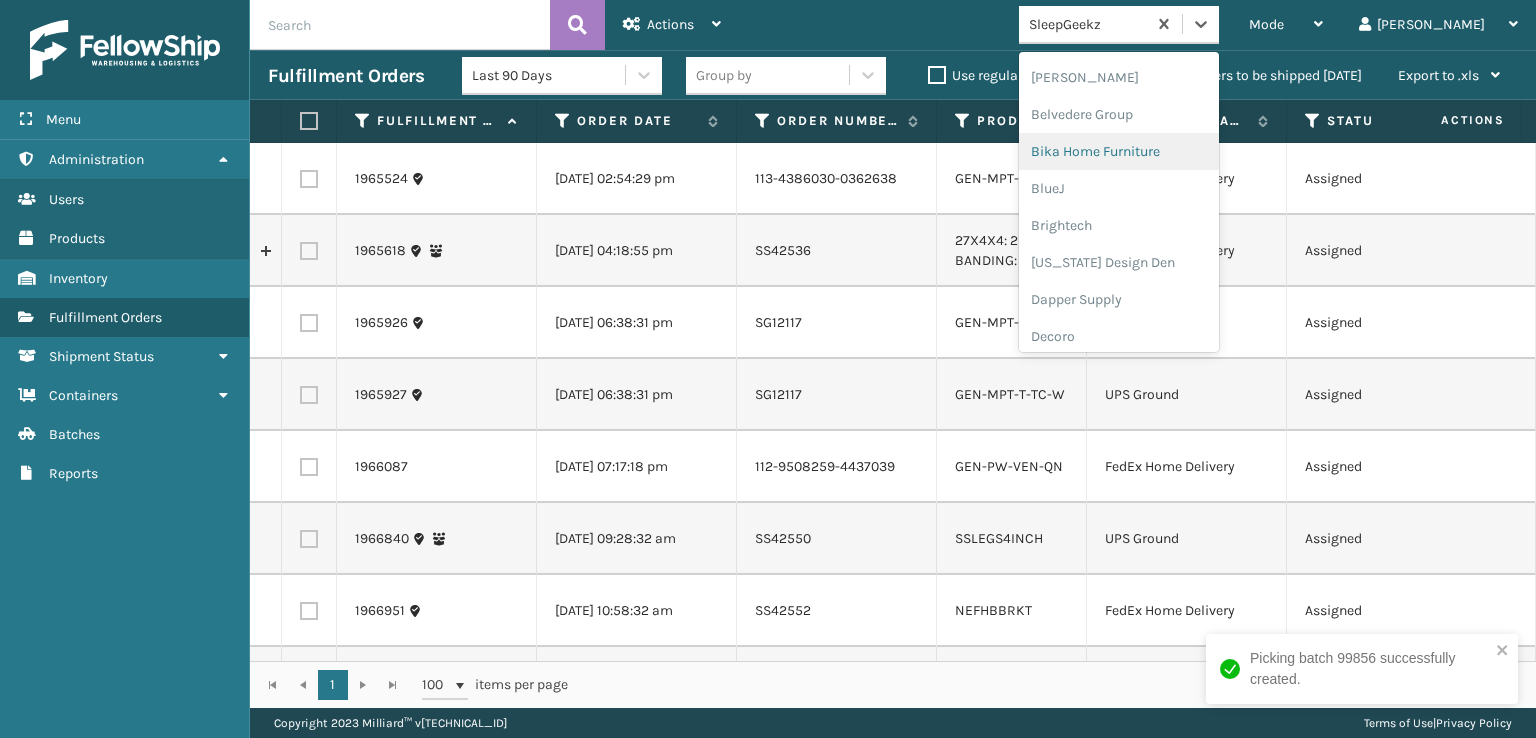 scroll, scrollTop: 200, scrollLeft: 0, axis: vertical 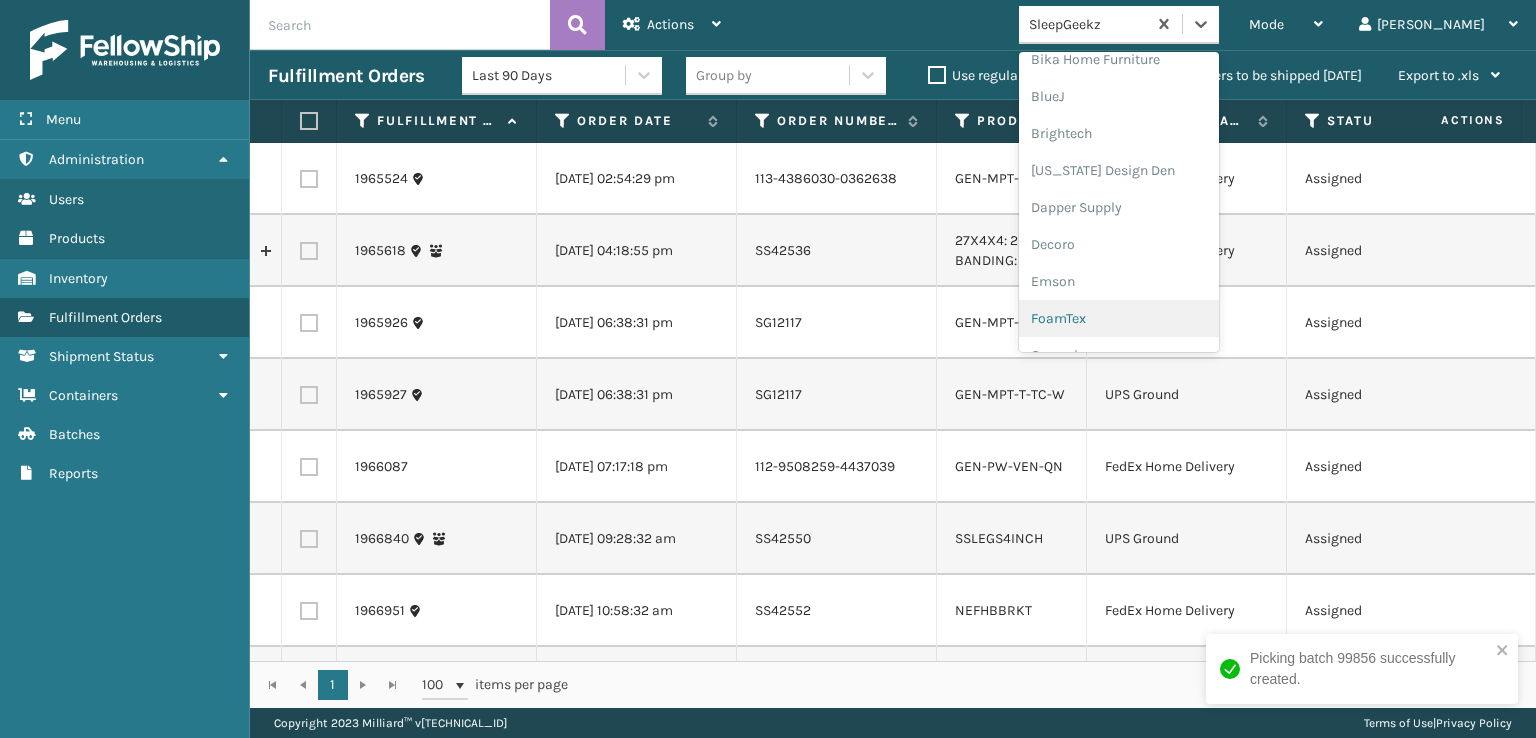 click on "FoamTex" at bounding box center [1119, 318] 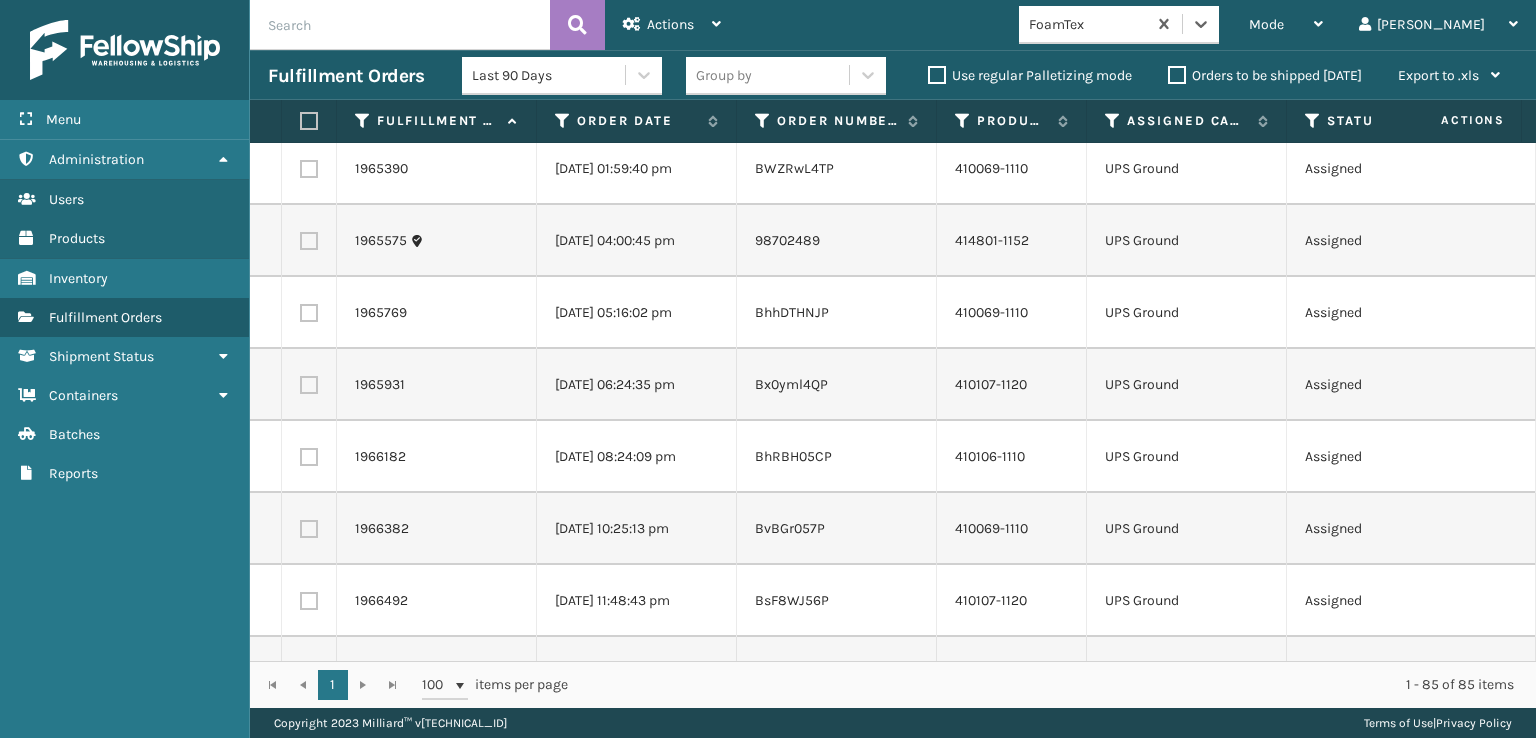 scroll, scrollTop: 0, scrollLeft: 0, axis: both 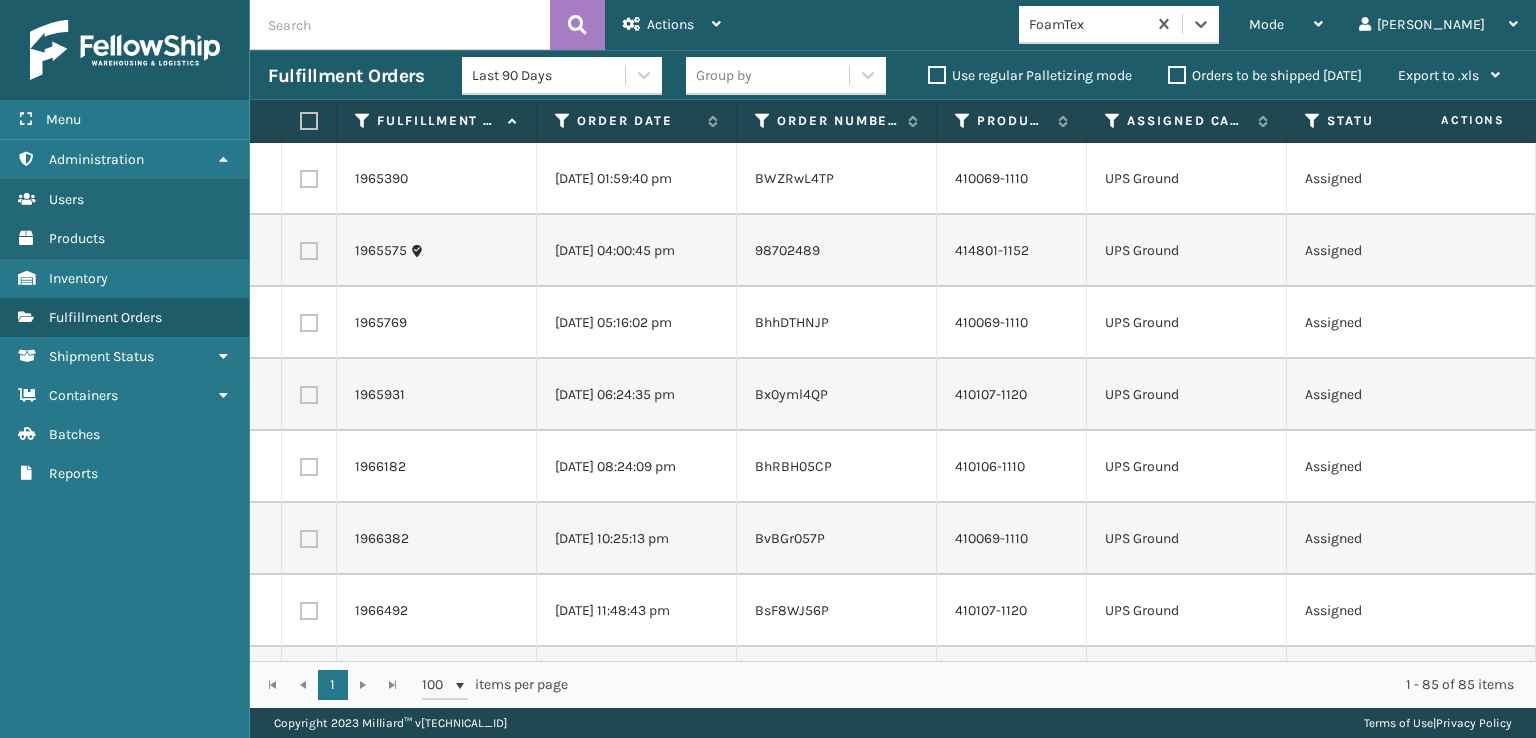 click at bounding box center [309, 179] 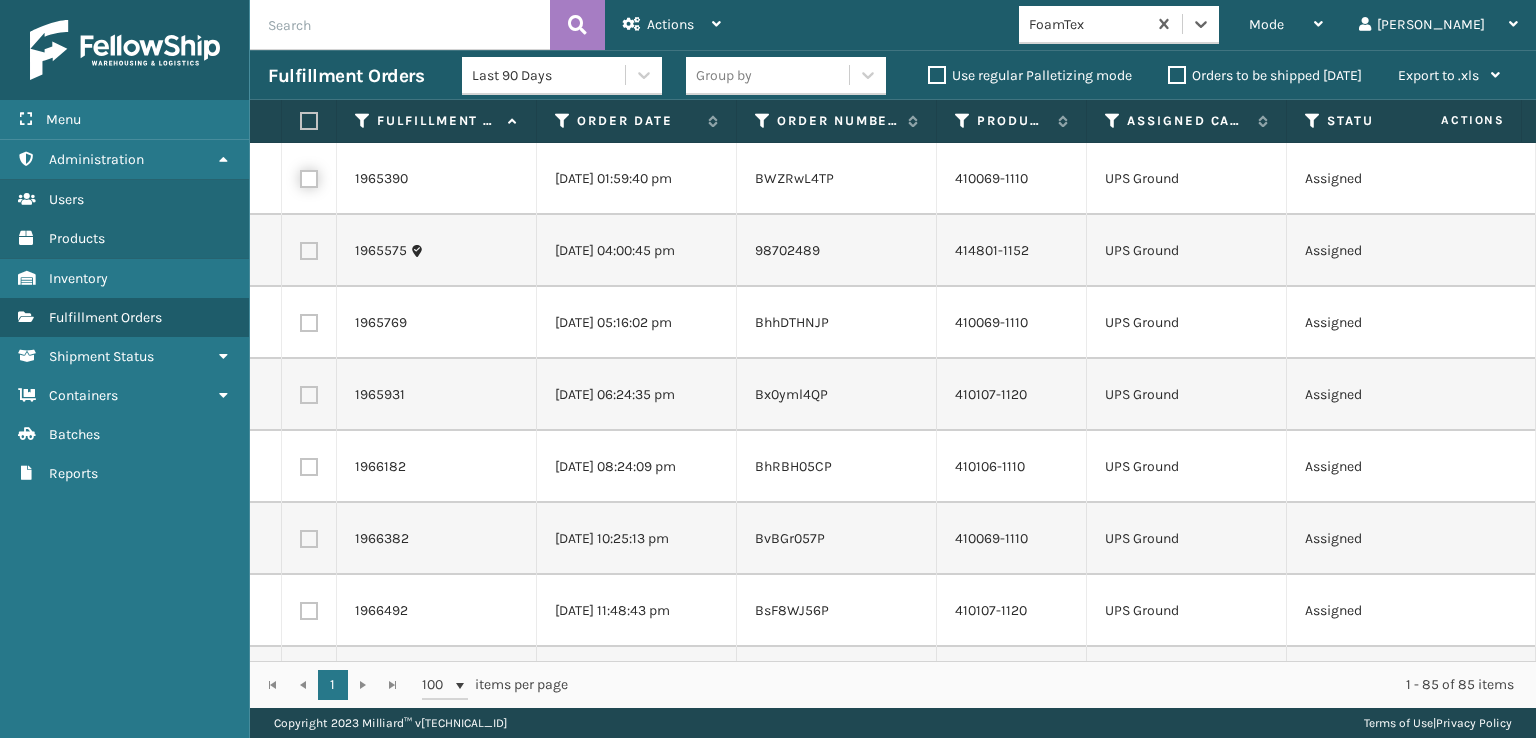 click at bounding box center [300, 176] 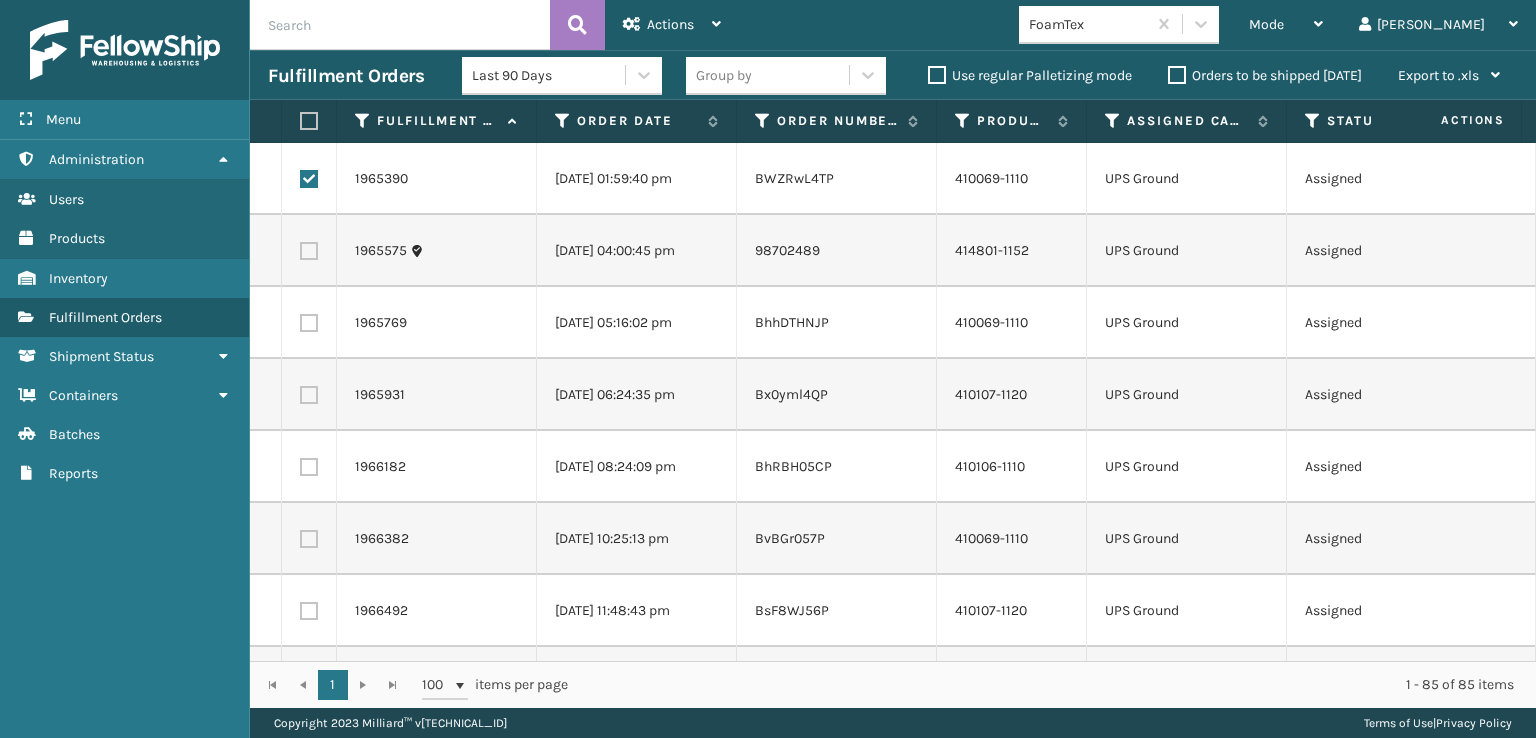 click at bounding box center (309, 251) 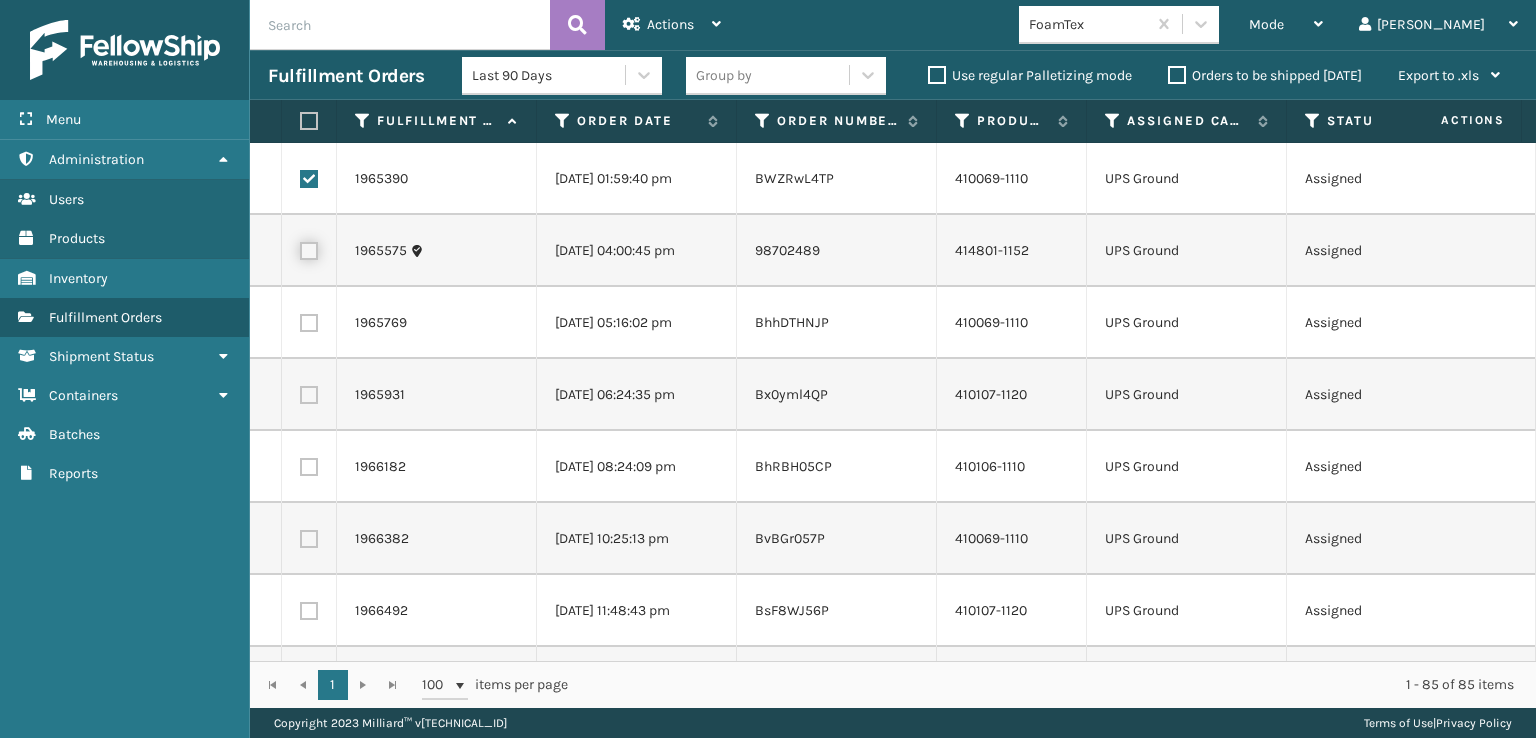 click at bounding box center (300, 248) 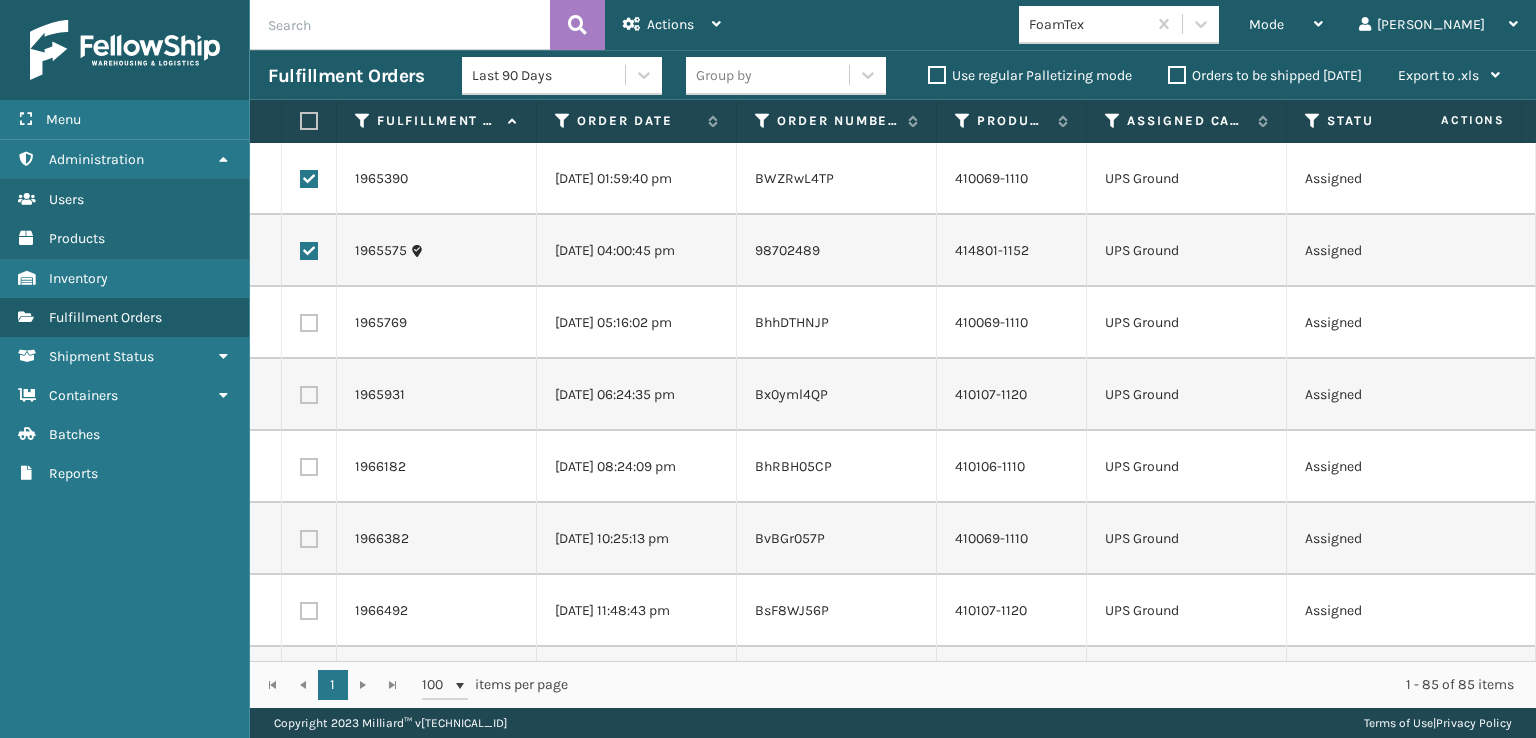 click at bounding box center [309, 323] 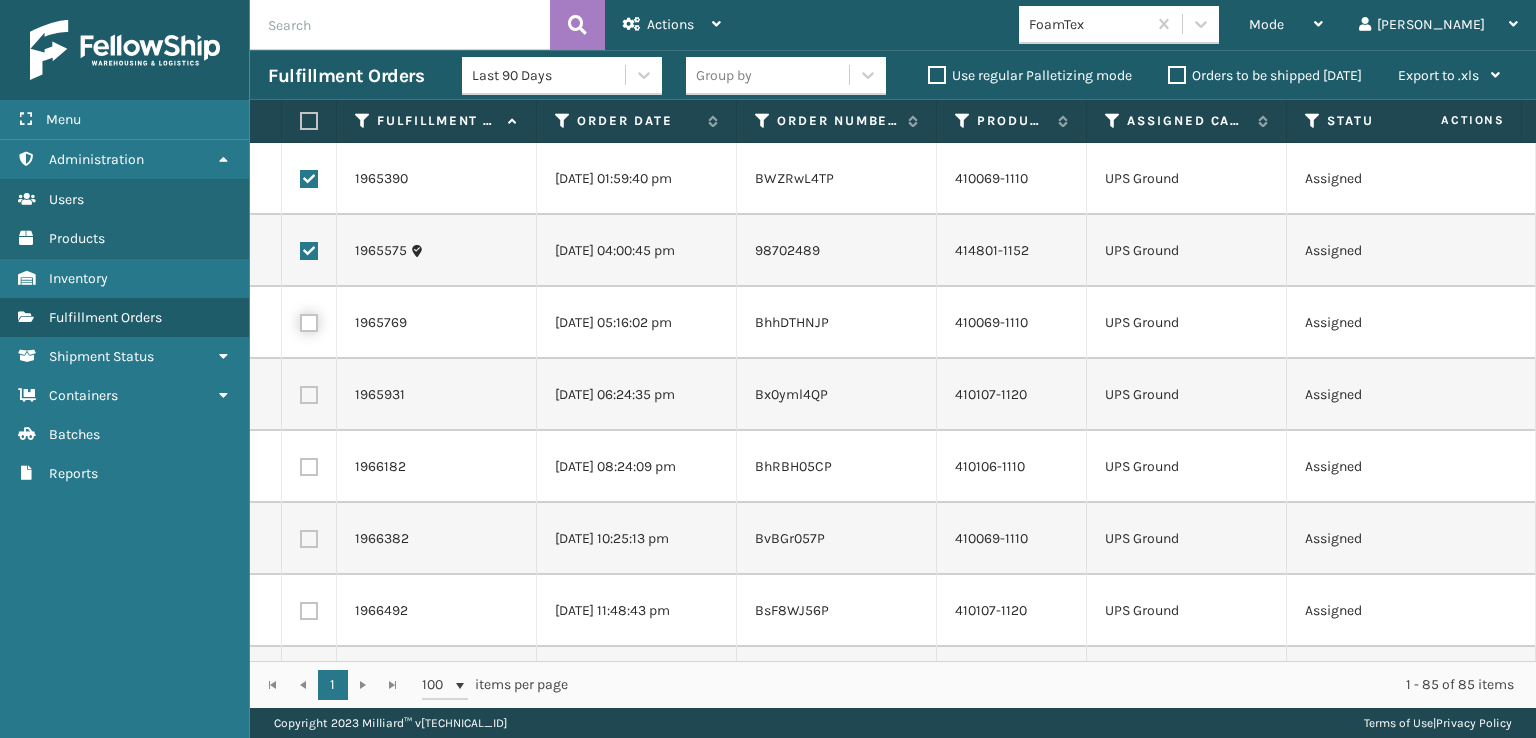click at bounding box center (300, 320) 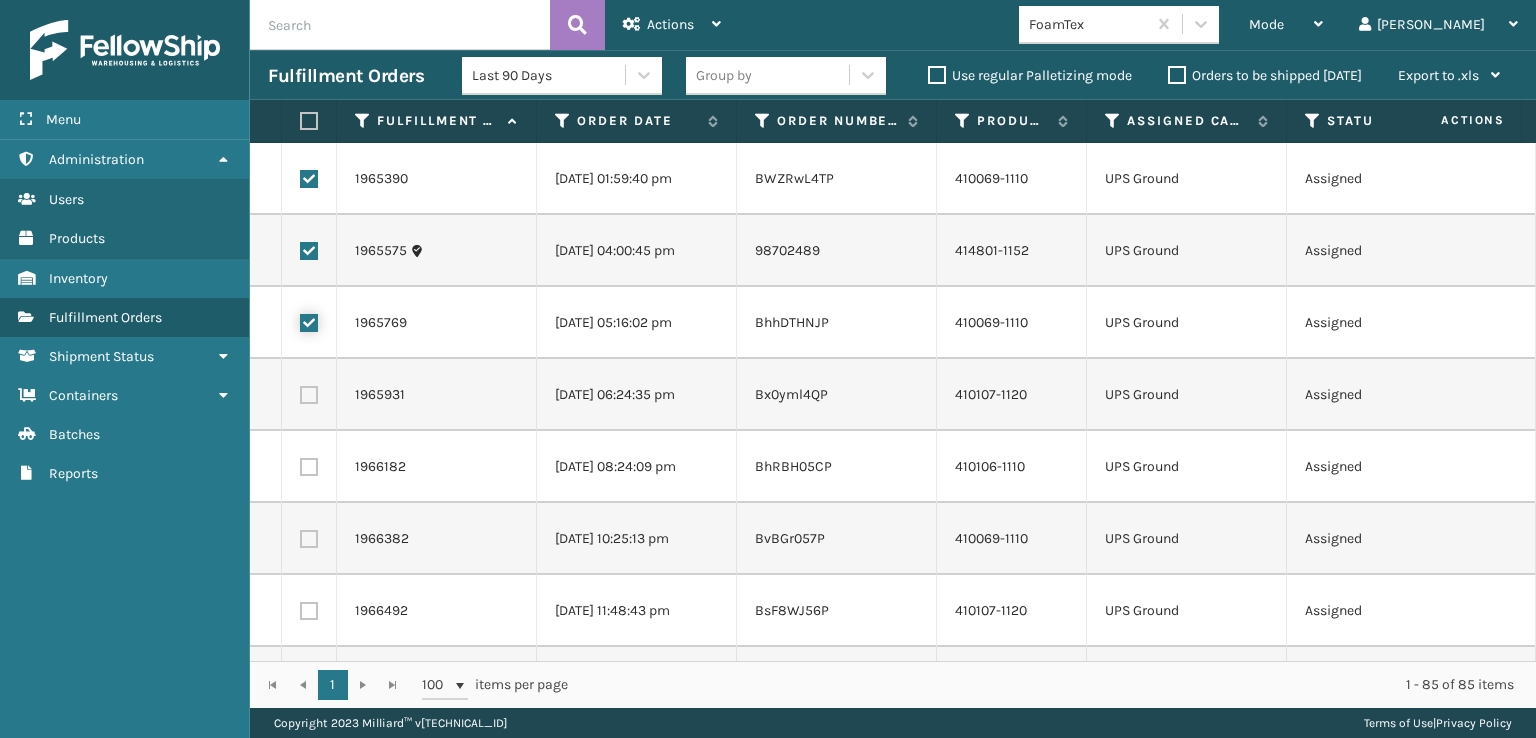 checkbox on "true" 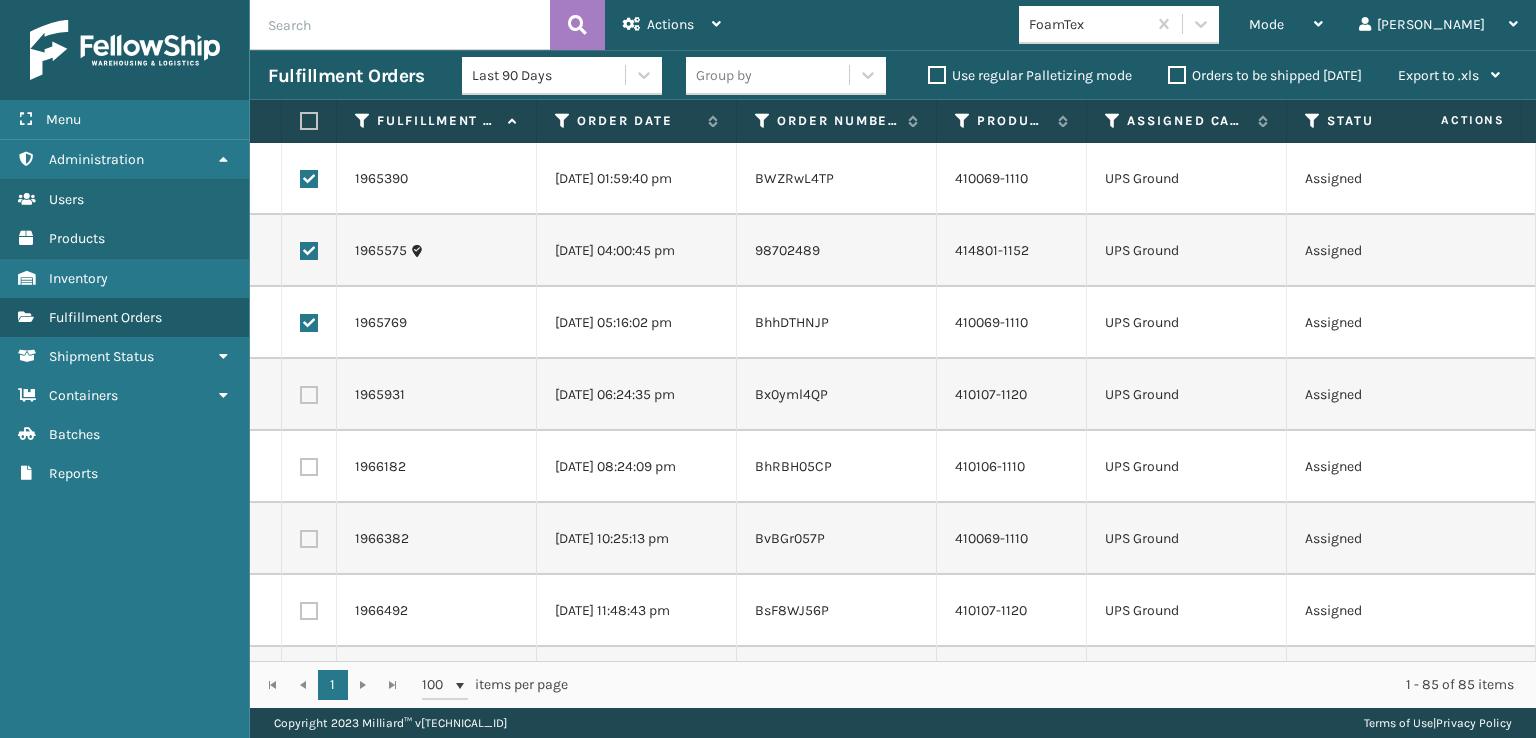 click at bounding box center [309, 395] 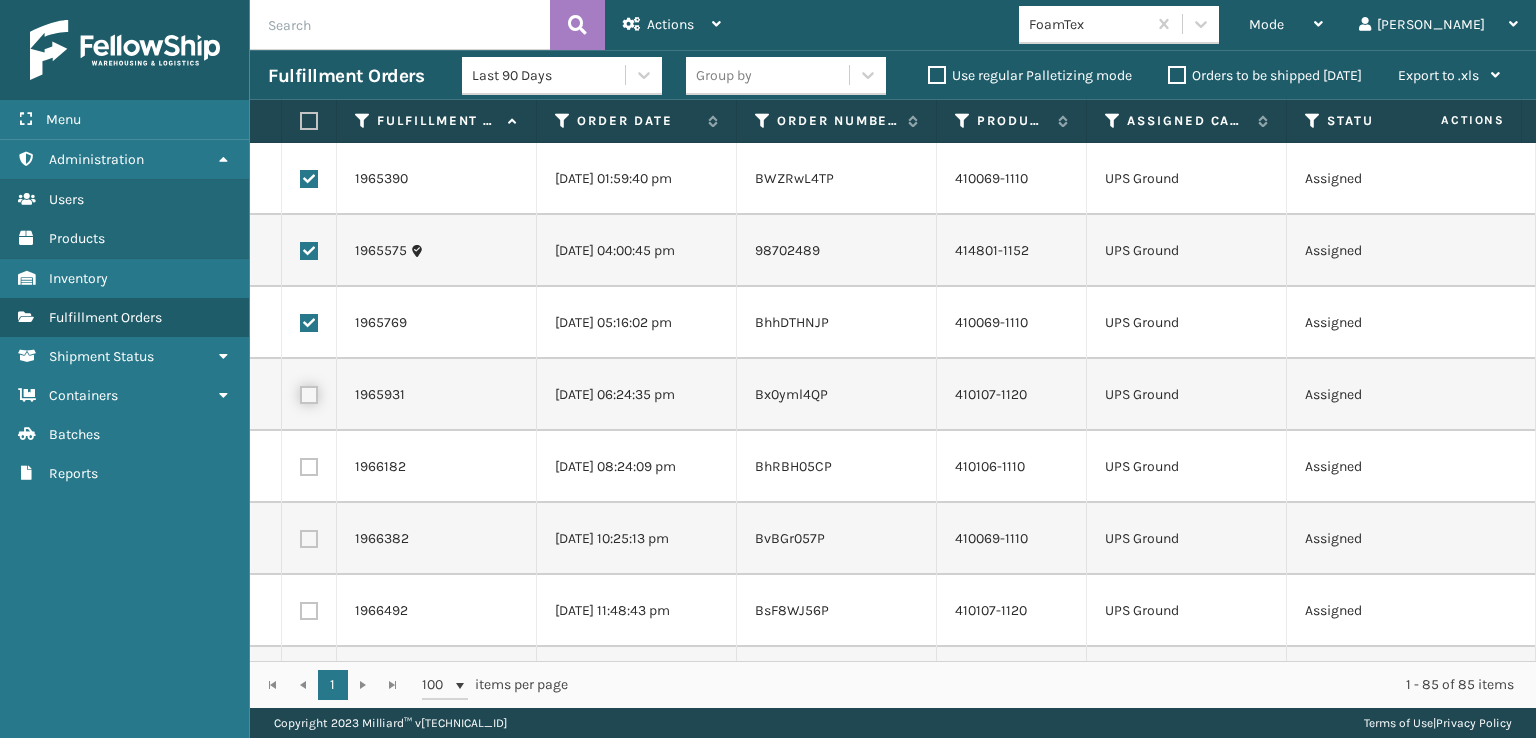 click at bounding box center (300, 392) 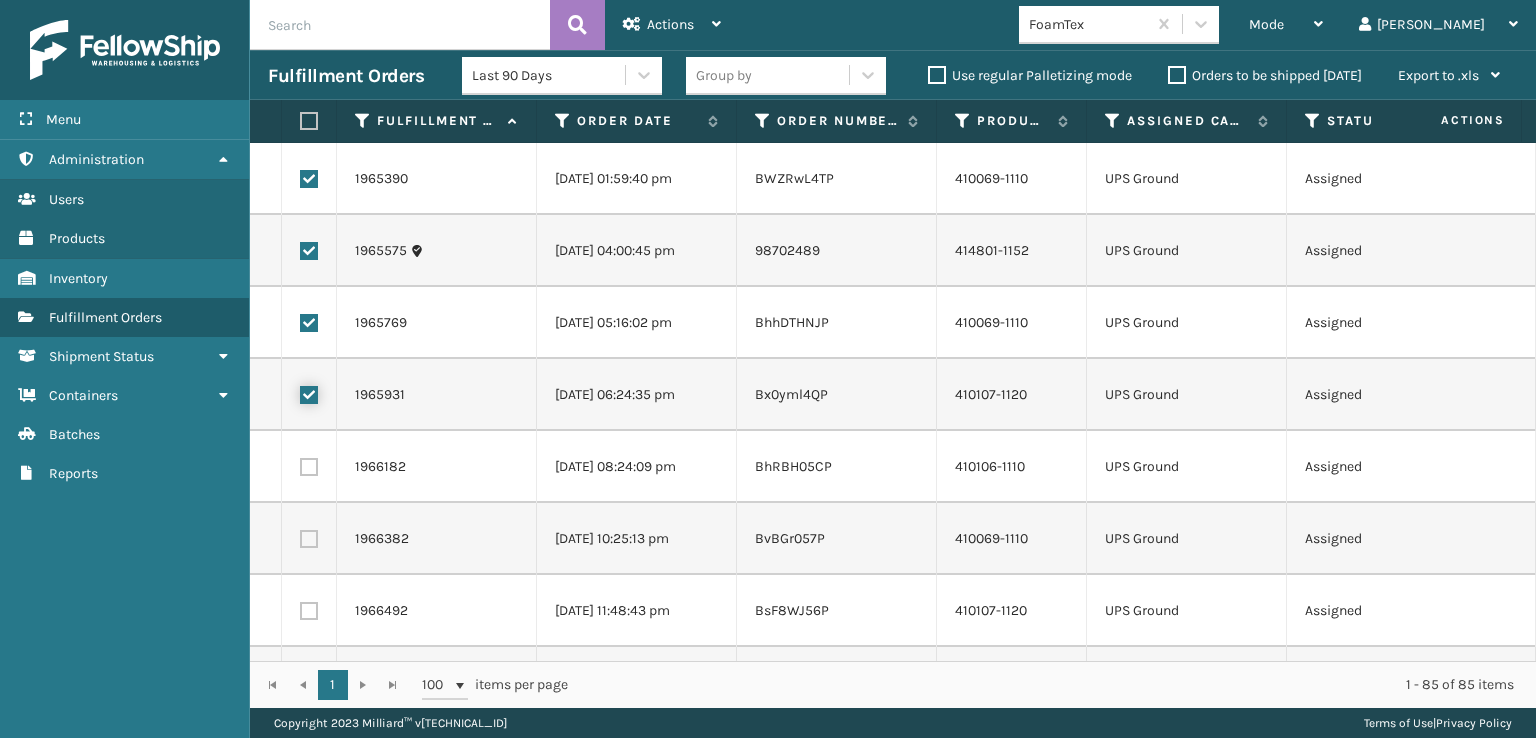 checkbox on "true" 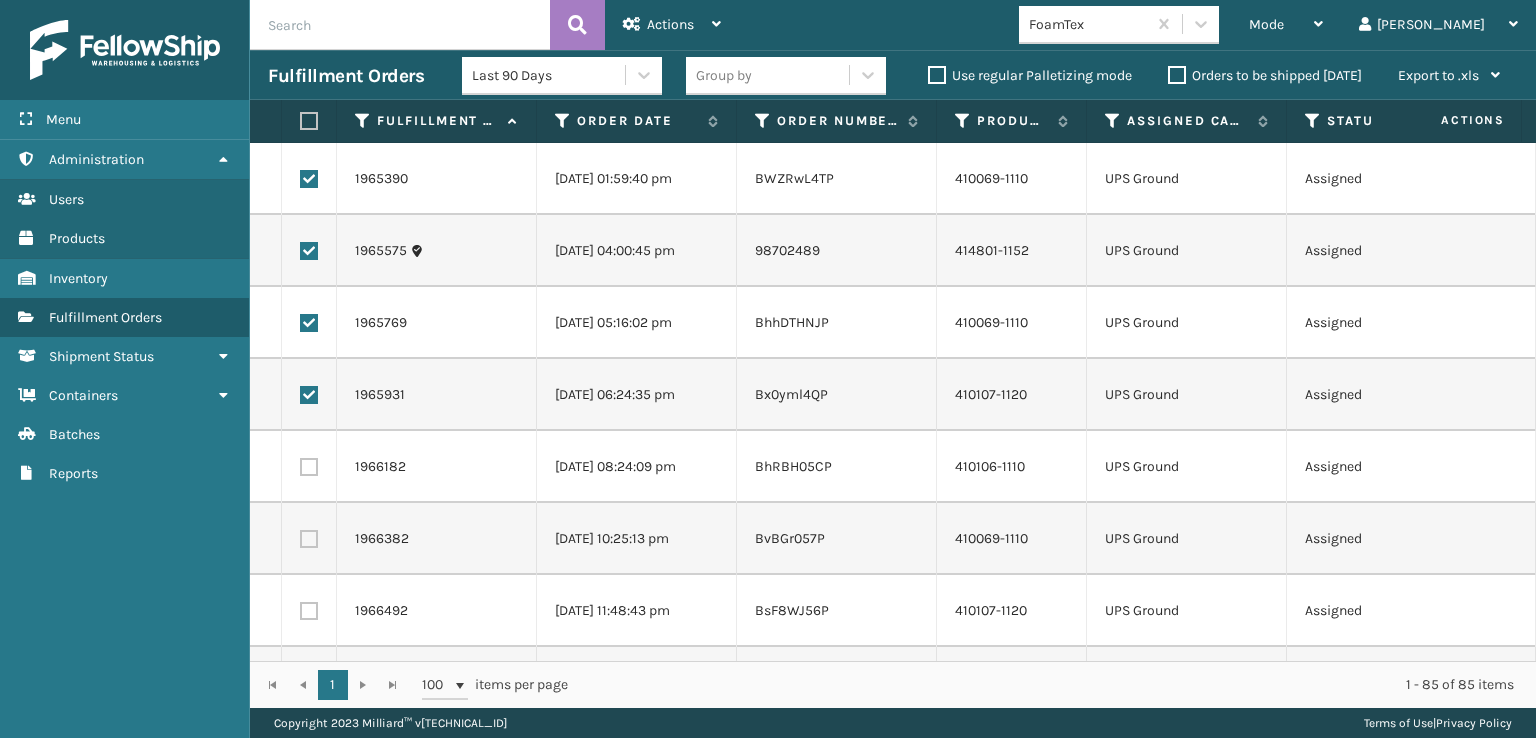 click at bounding box center (309, 467) 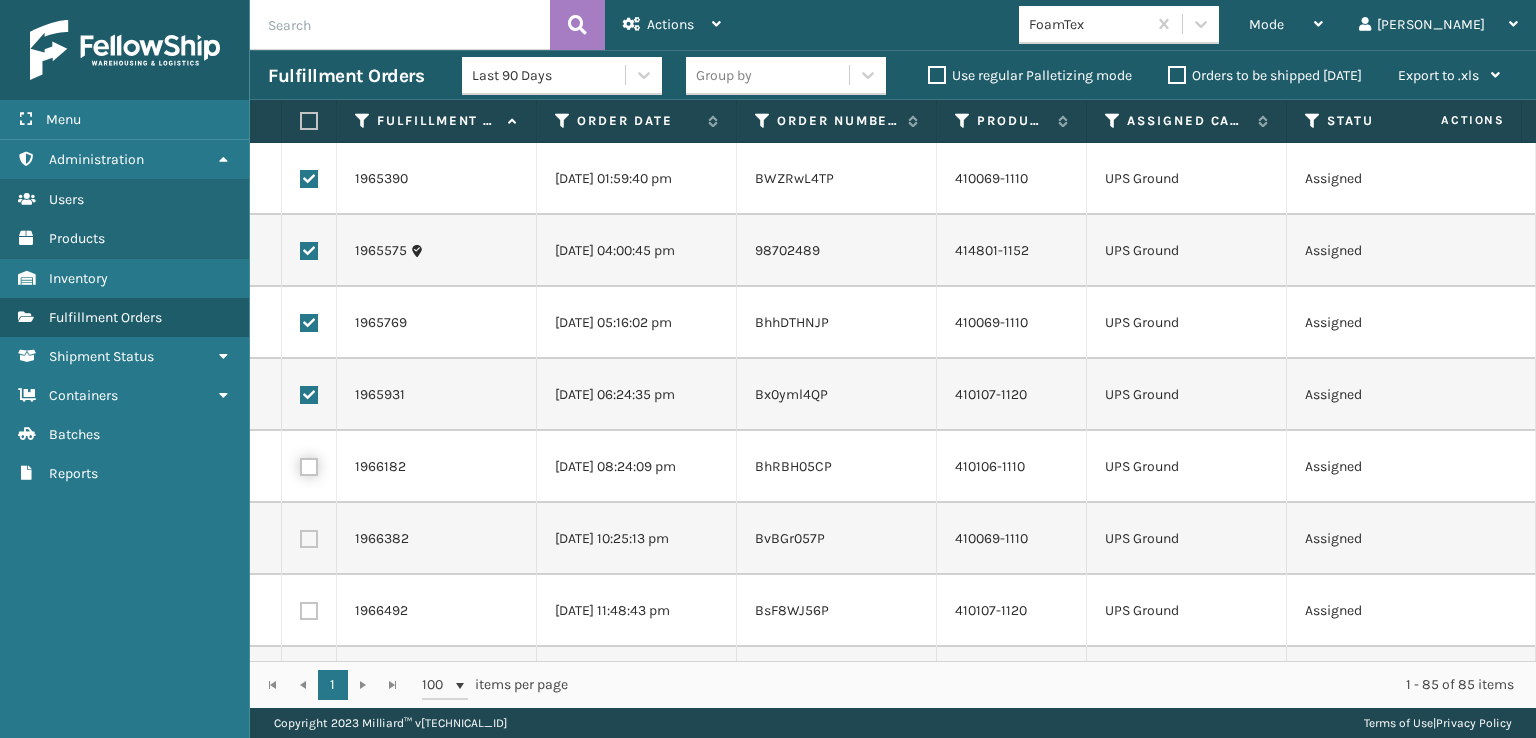 click at bounding box center (300, 464) 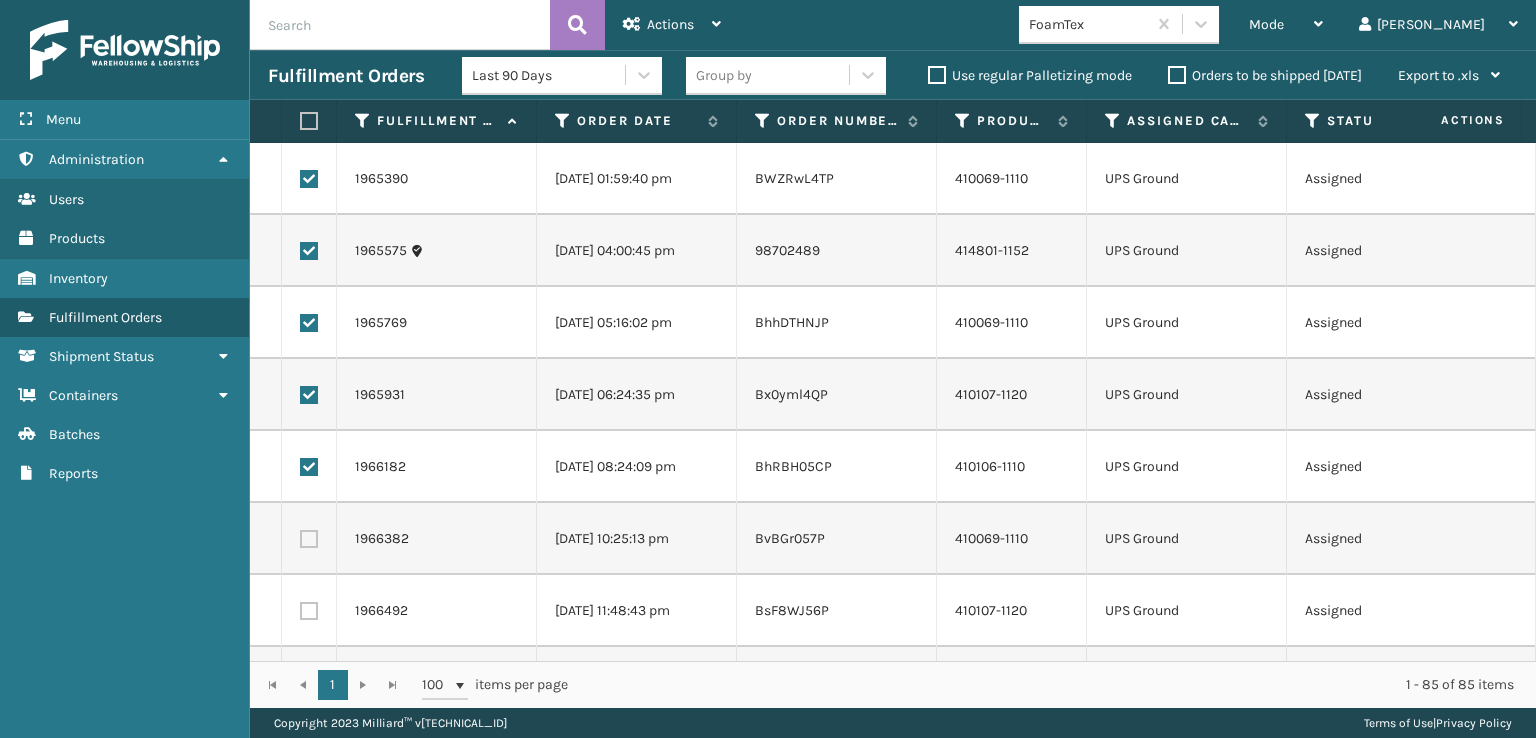 click at bounding box center [309, 539] 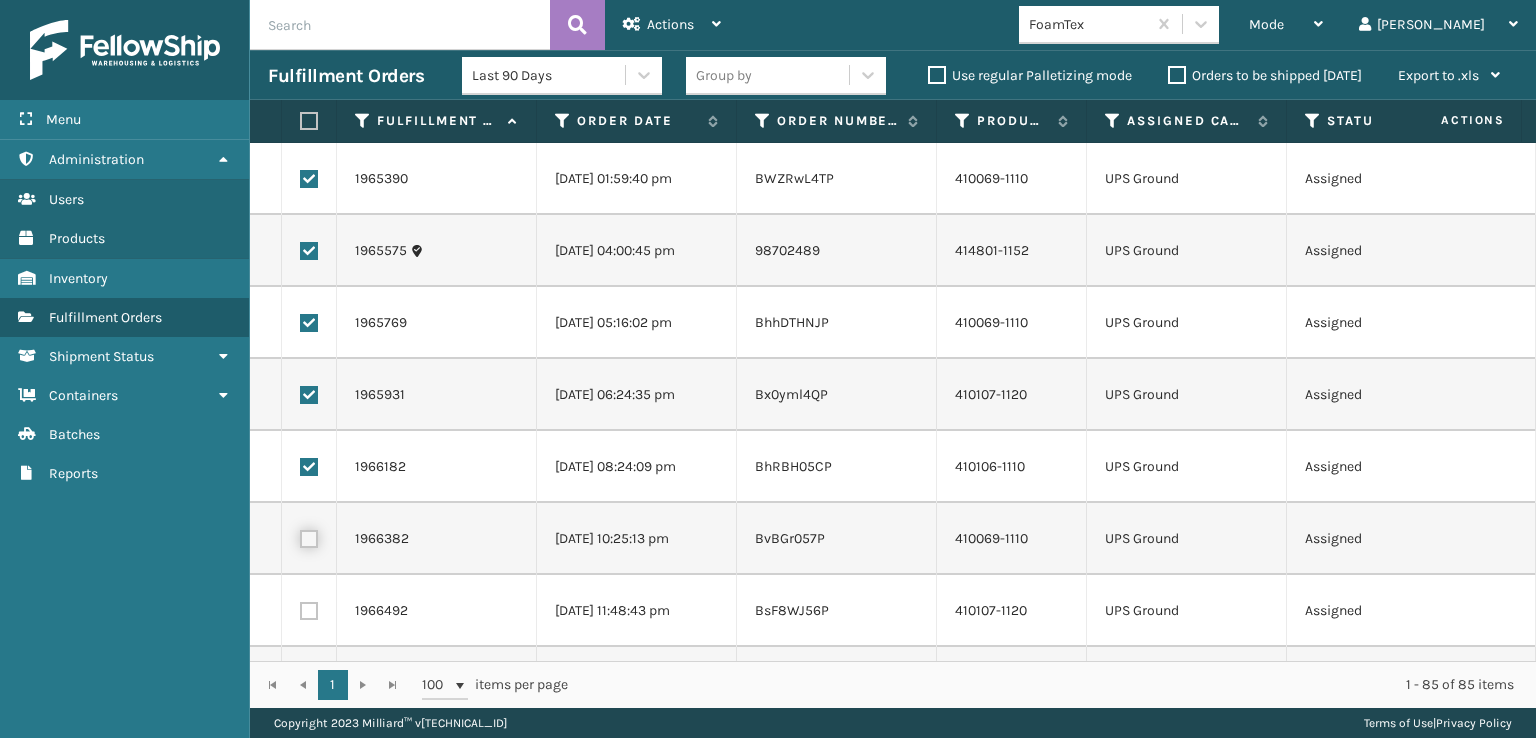 click at bounding box center (300, 536) 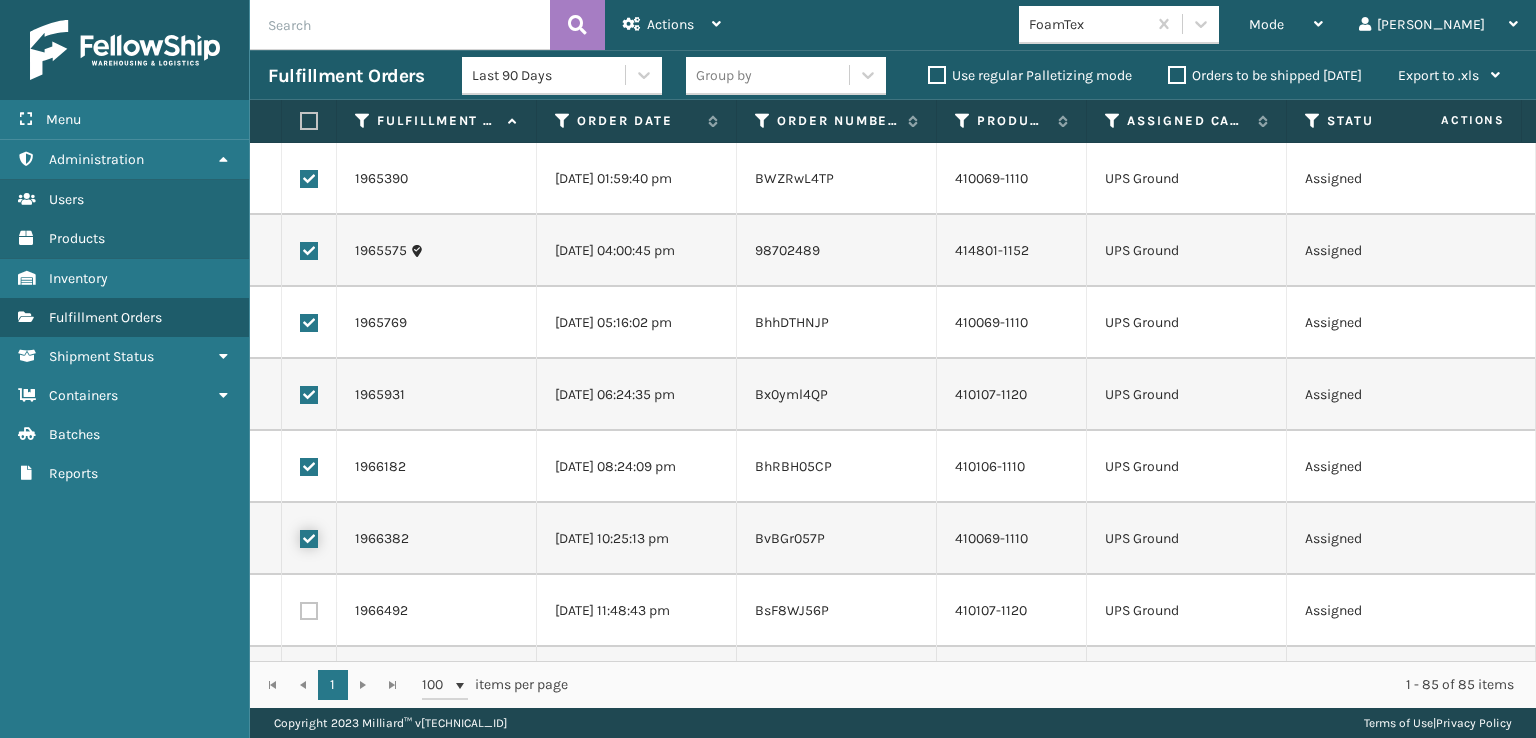 checkbox on "true" 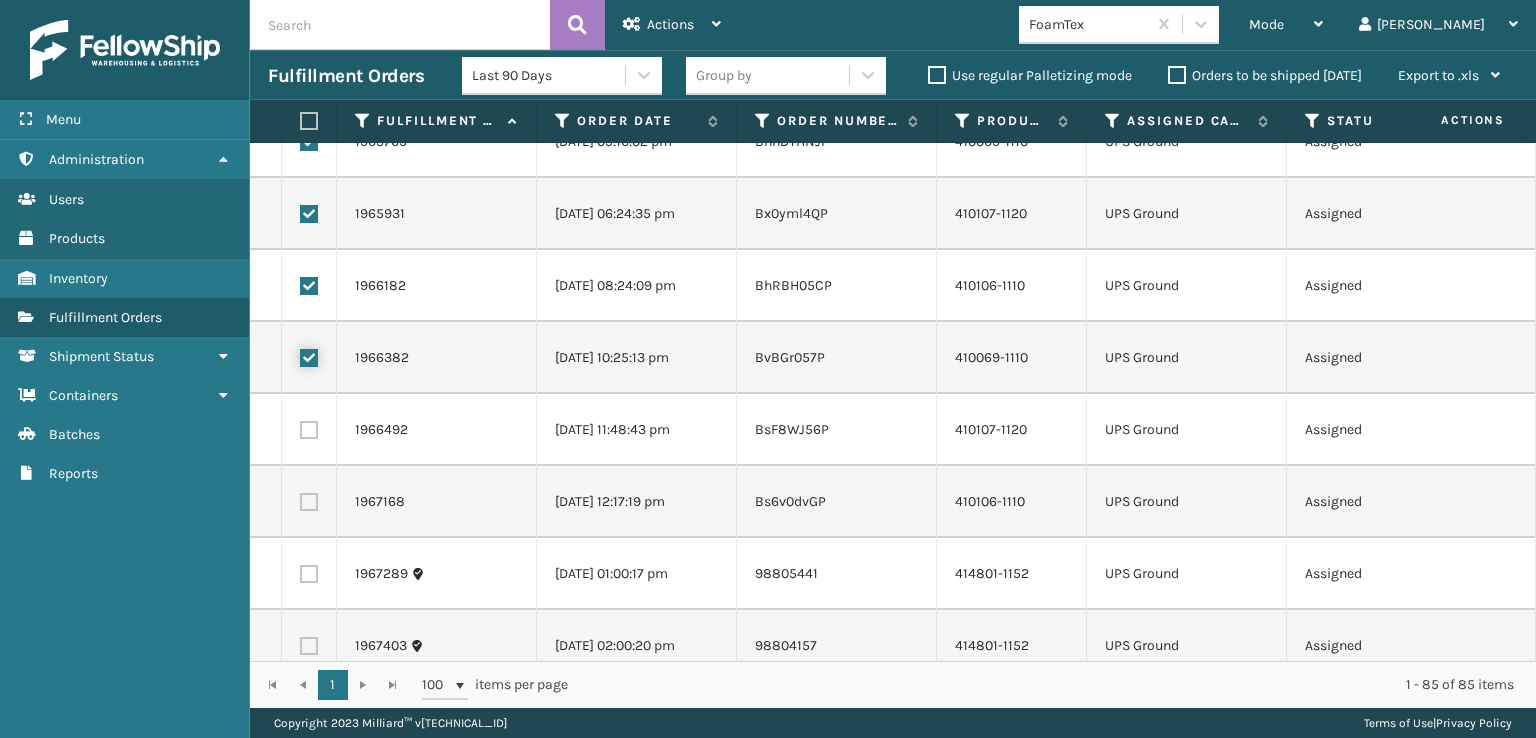 scroll, scrollTop: 200, scrollLeft: 0, axis: vertical 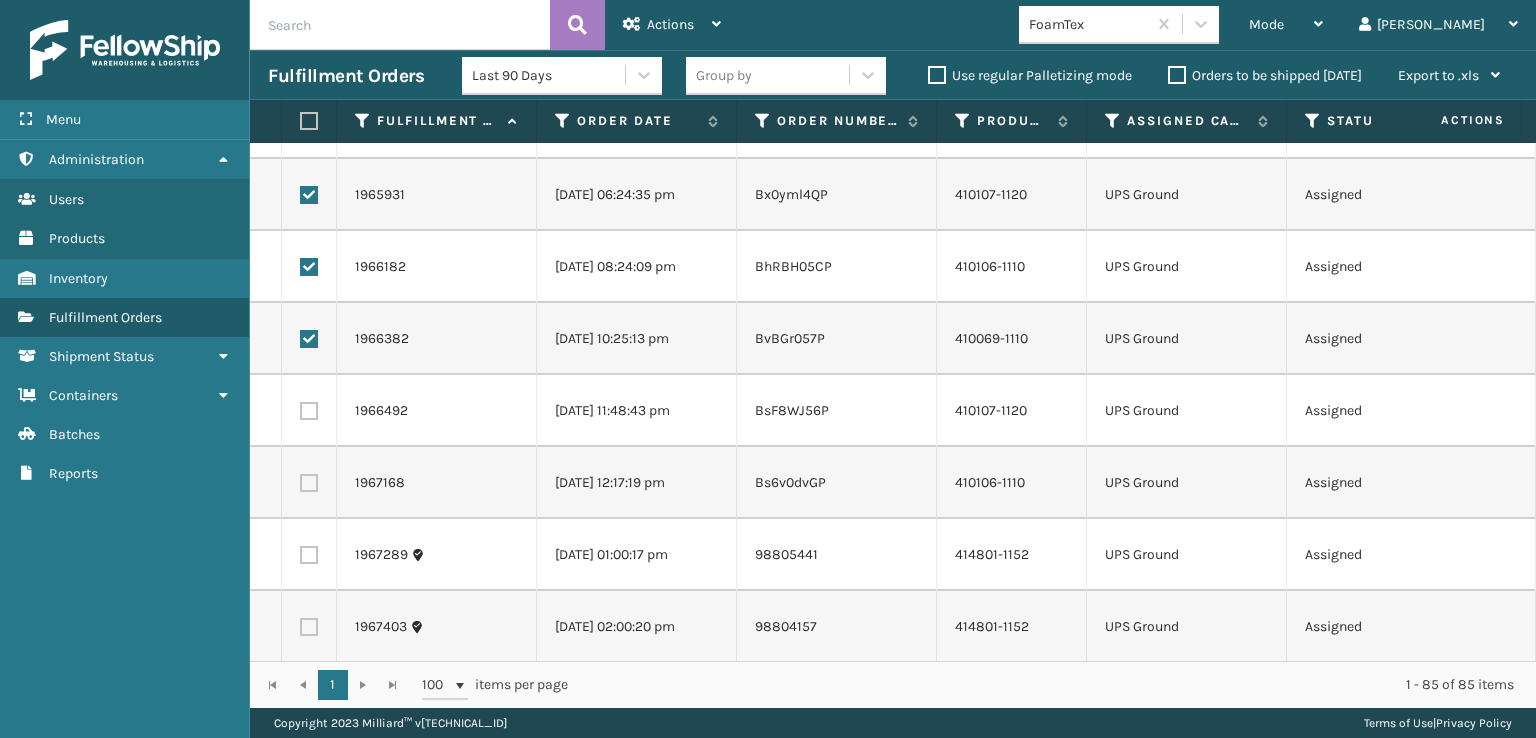 click at bounding box center (309, 411) 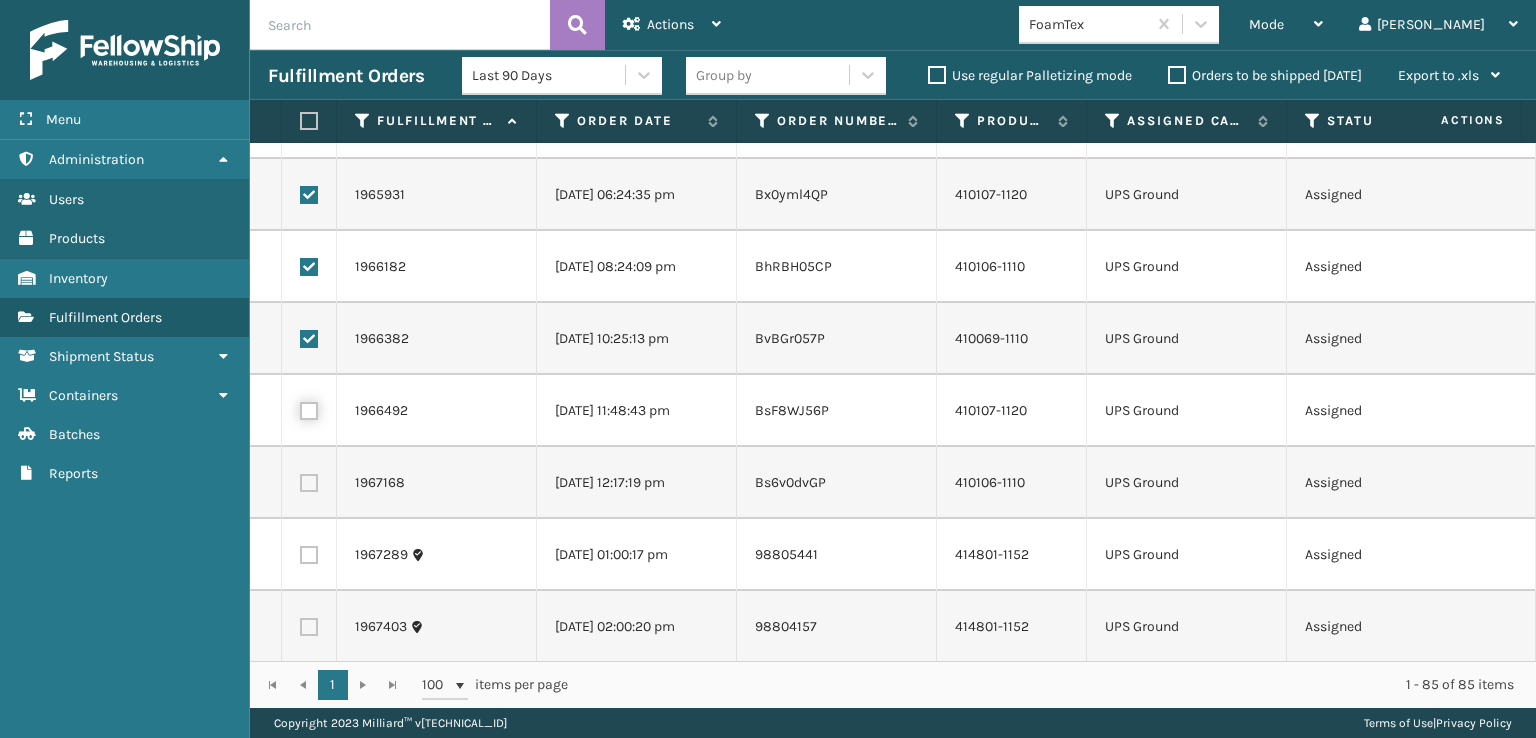click at bounding box center [300, 408] 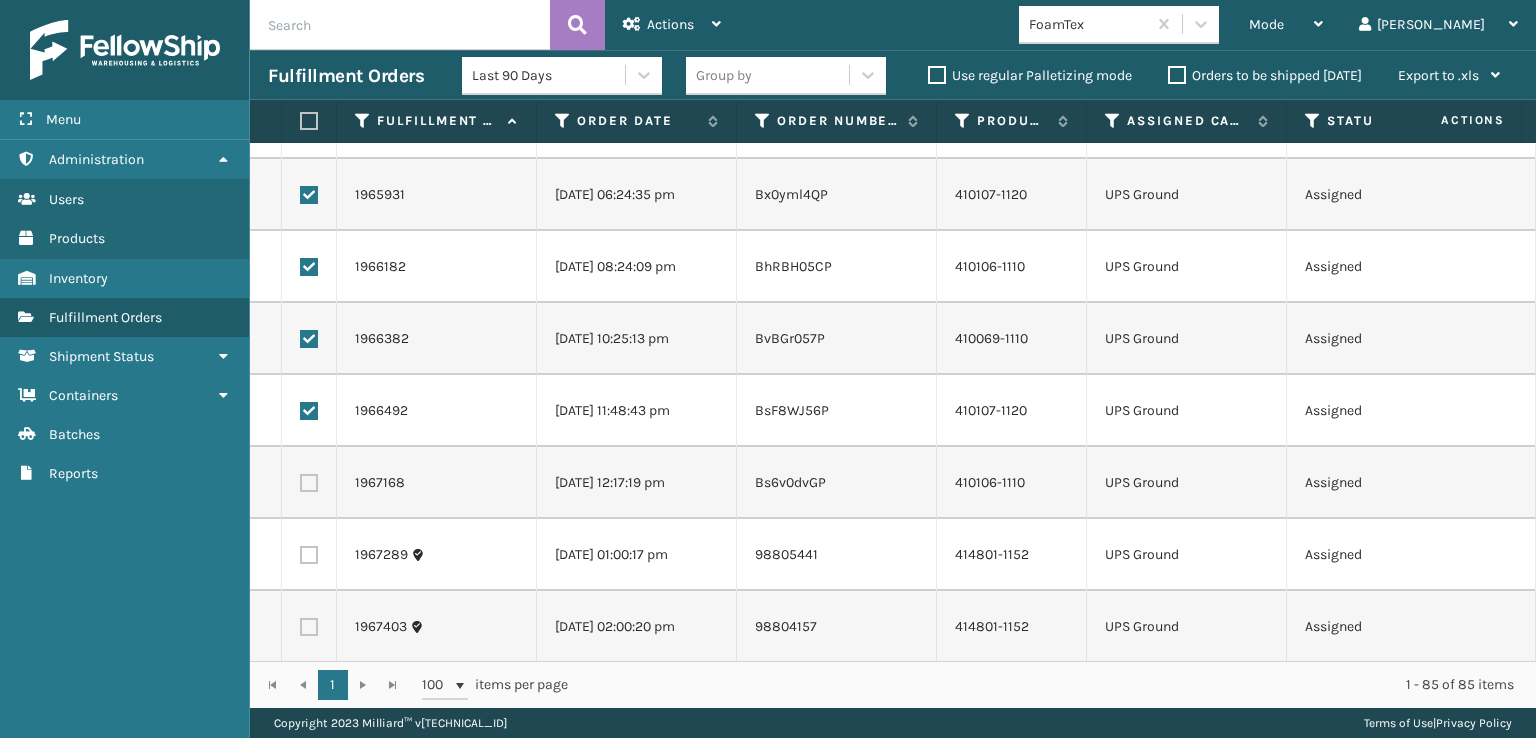 click at bounding box center [309, 483] 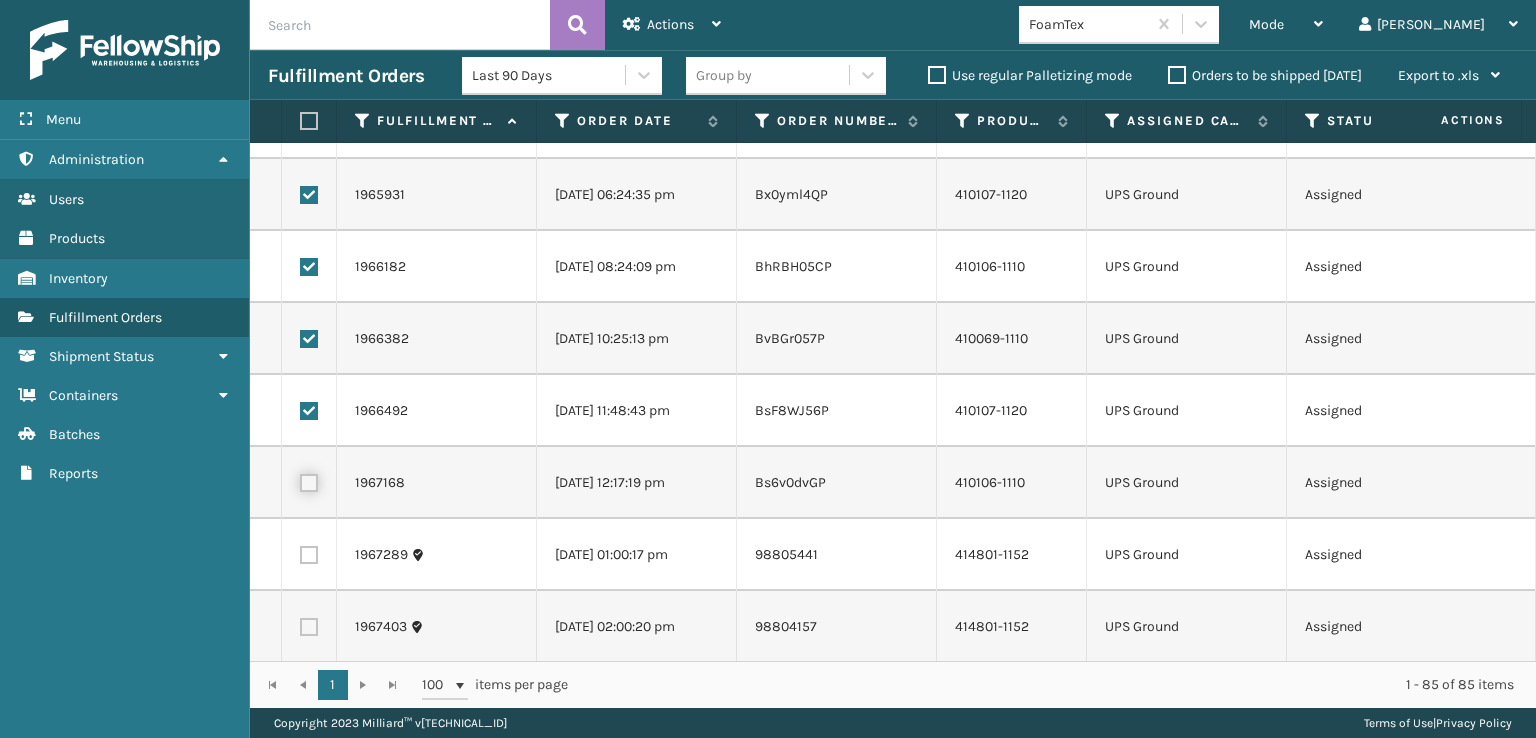 click at bounding box center [300, 480] 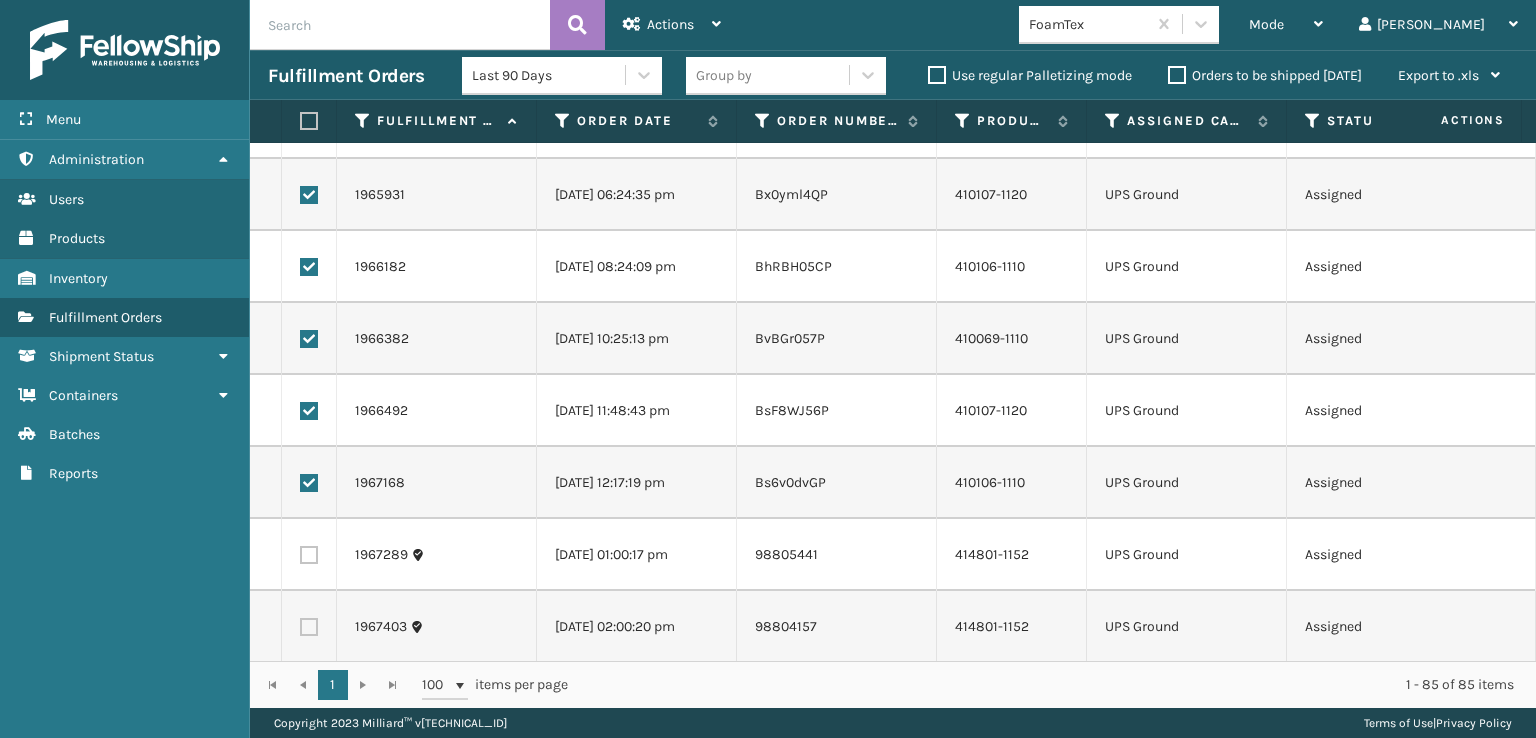 click at bounding box center [309, 555] 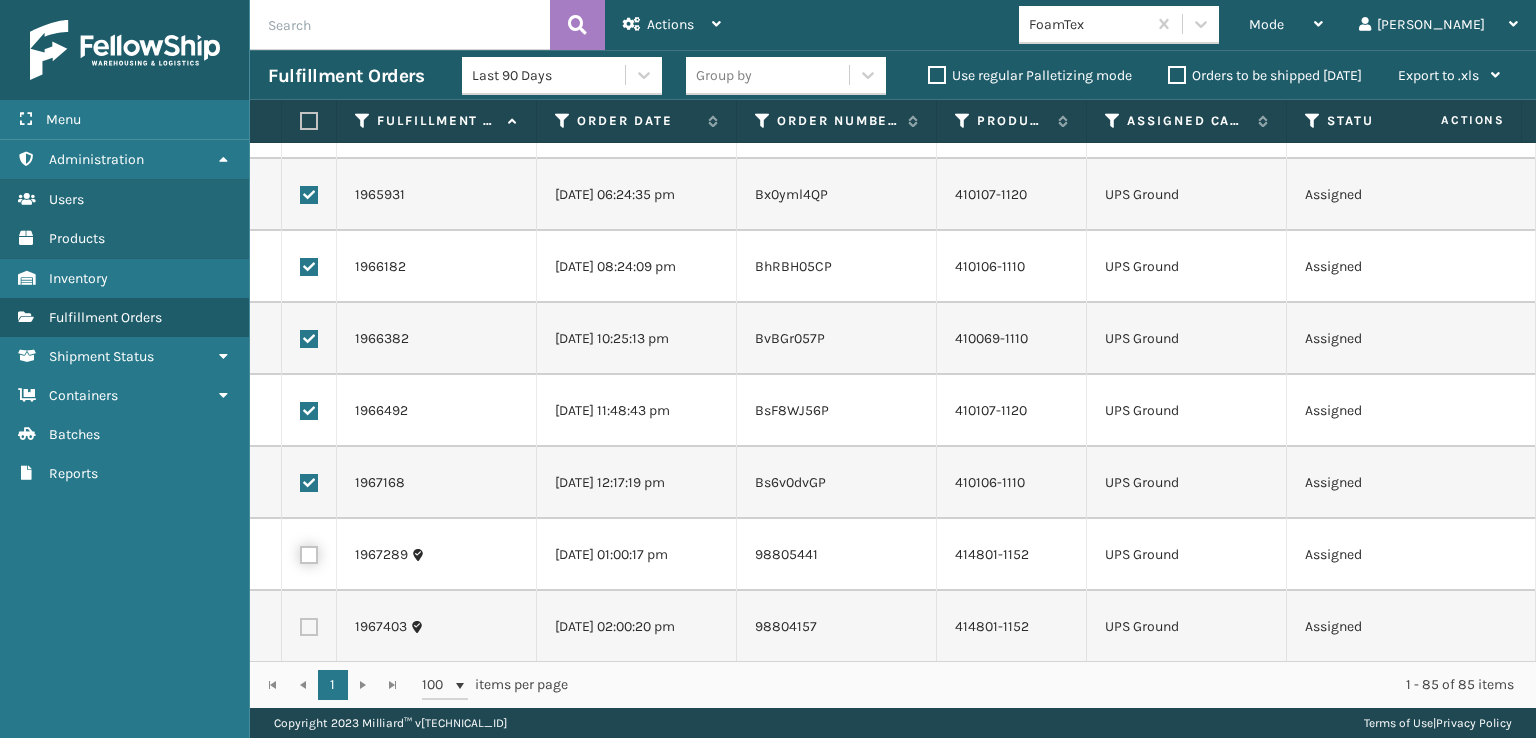 click at bounding box center [300, 552] 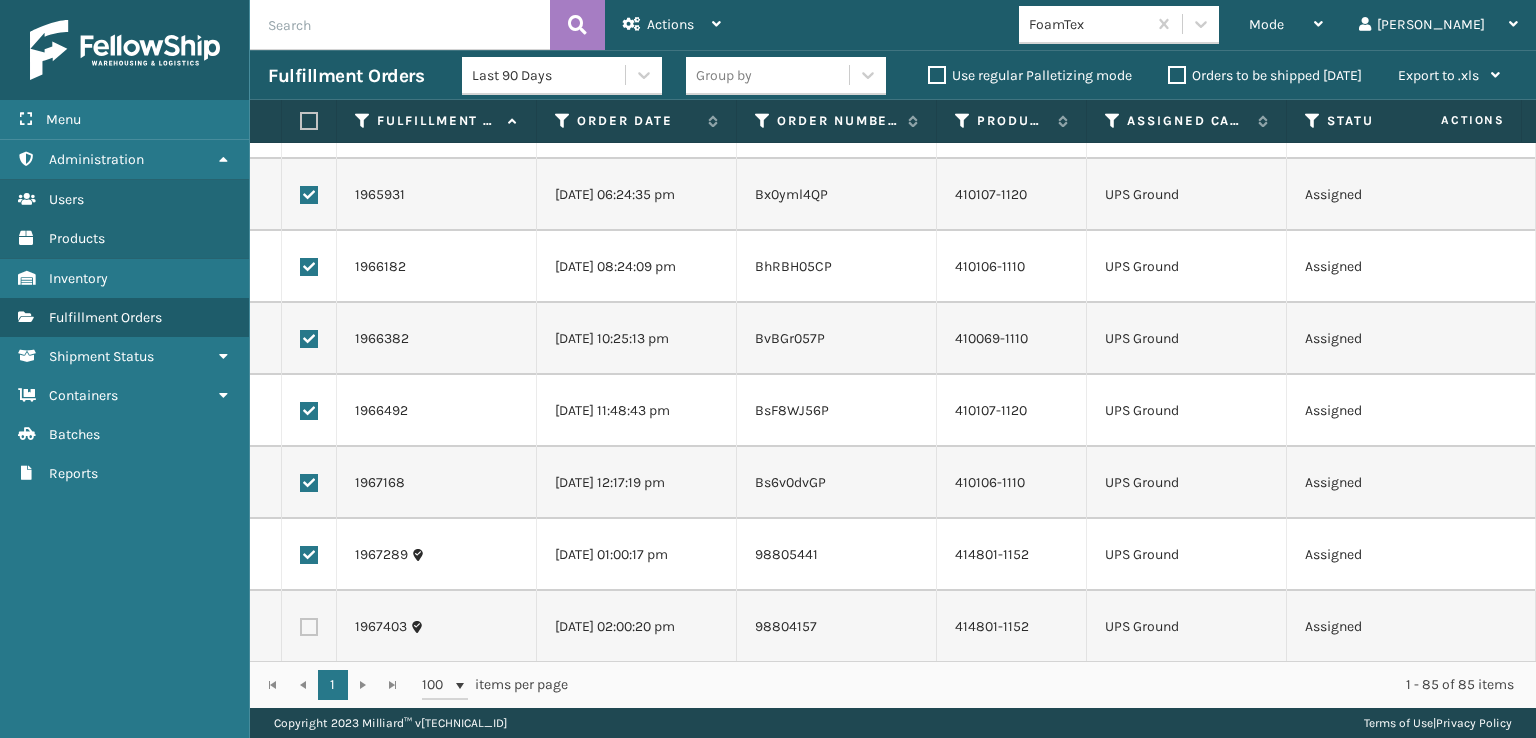 click at bounding box center (309, 627) 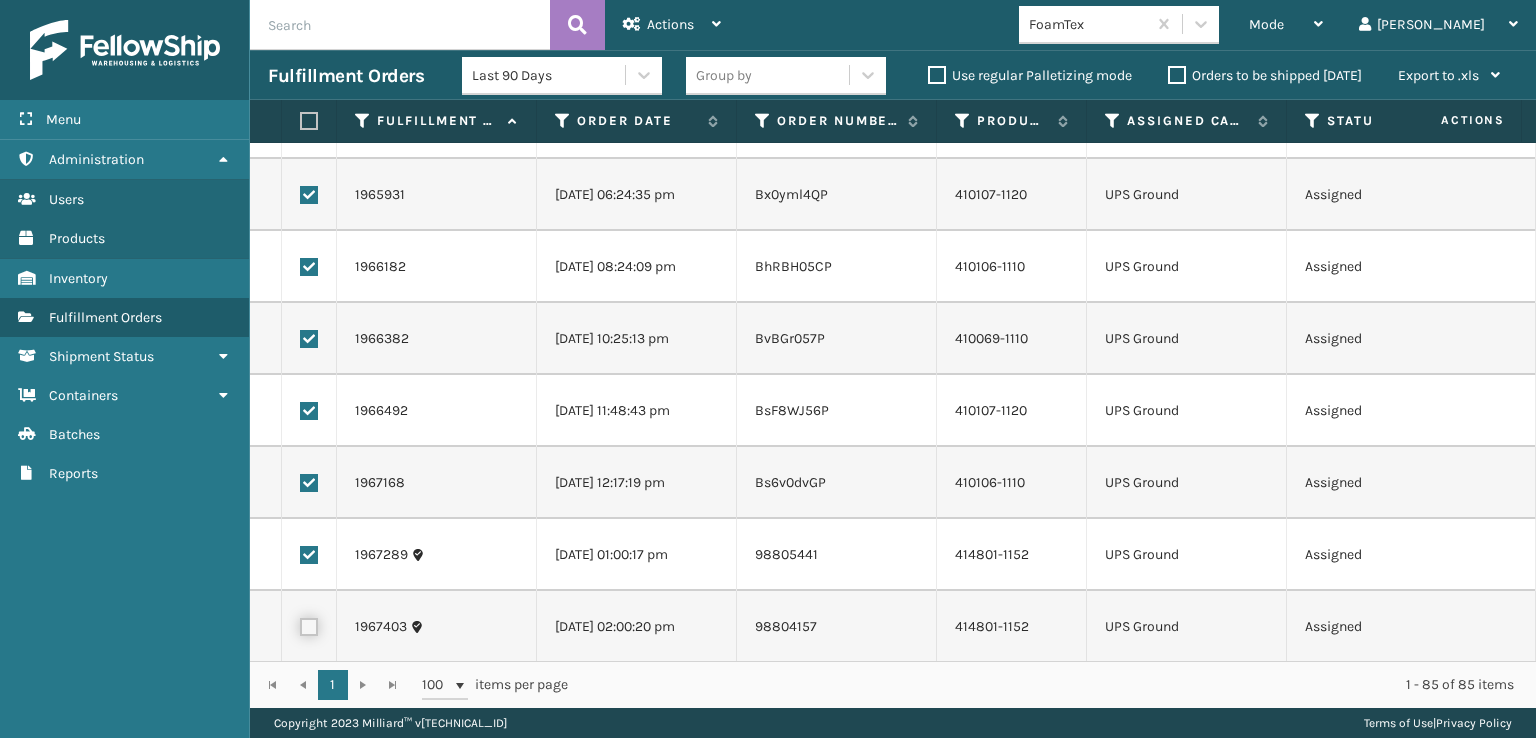 click at bounding box center (300, 624) 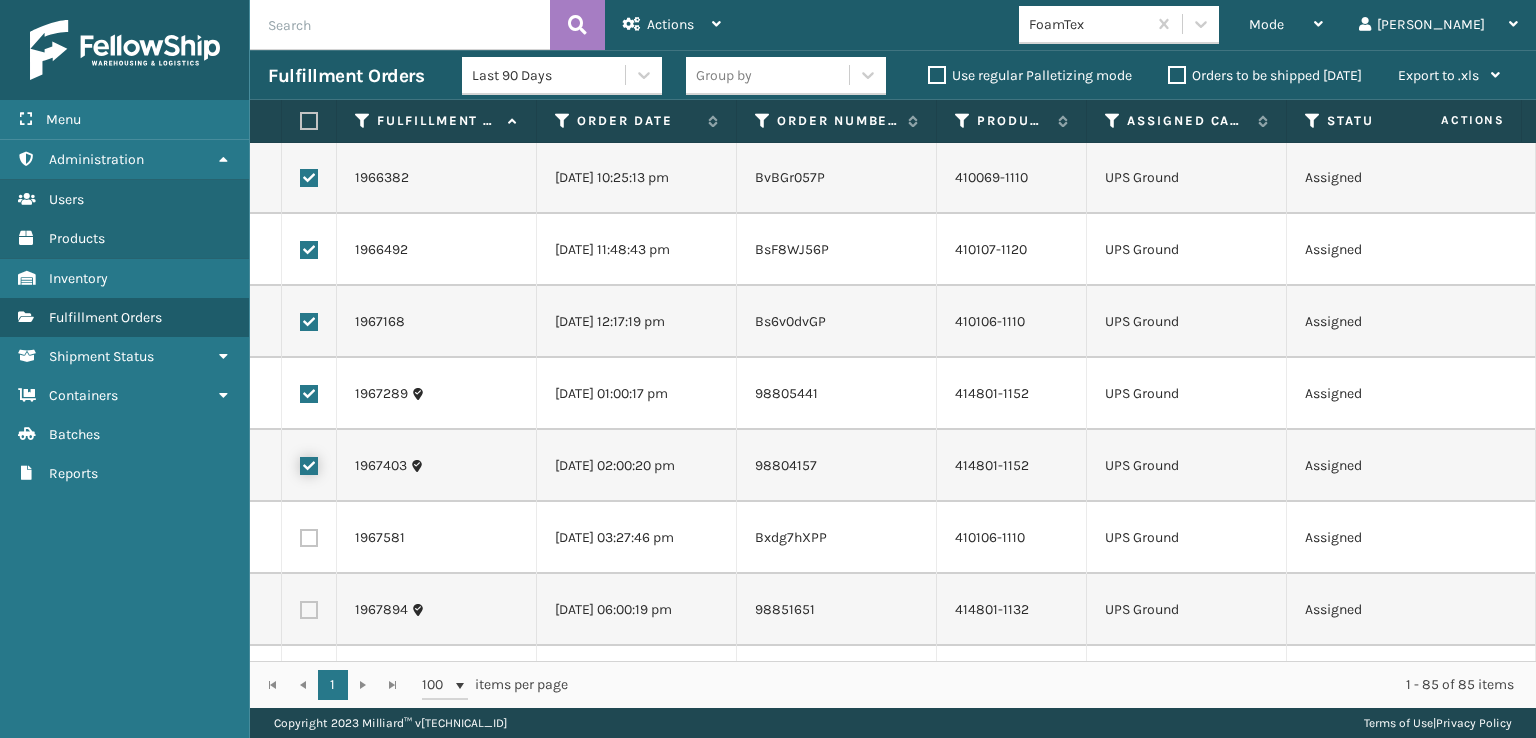 scroll, scrollTop: 500, scrollLeft: 0, axis: vertical 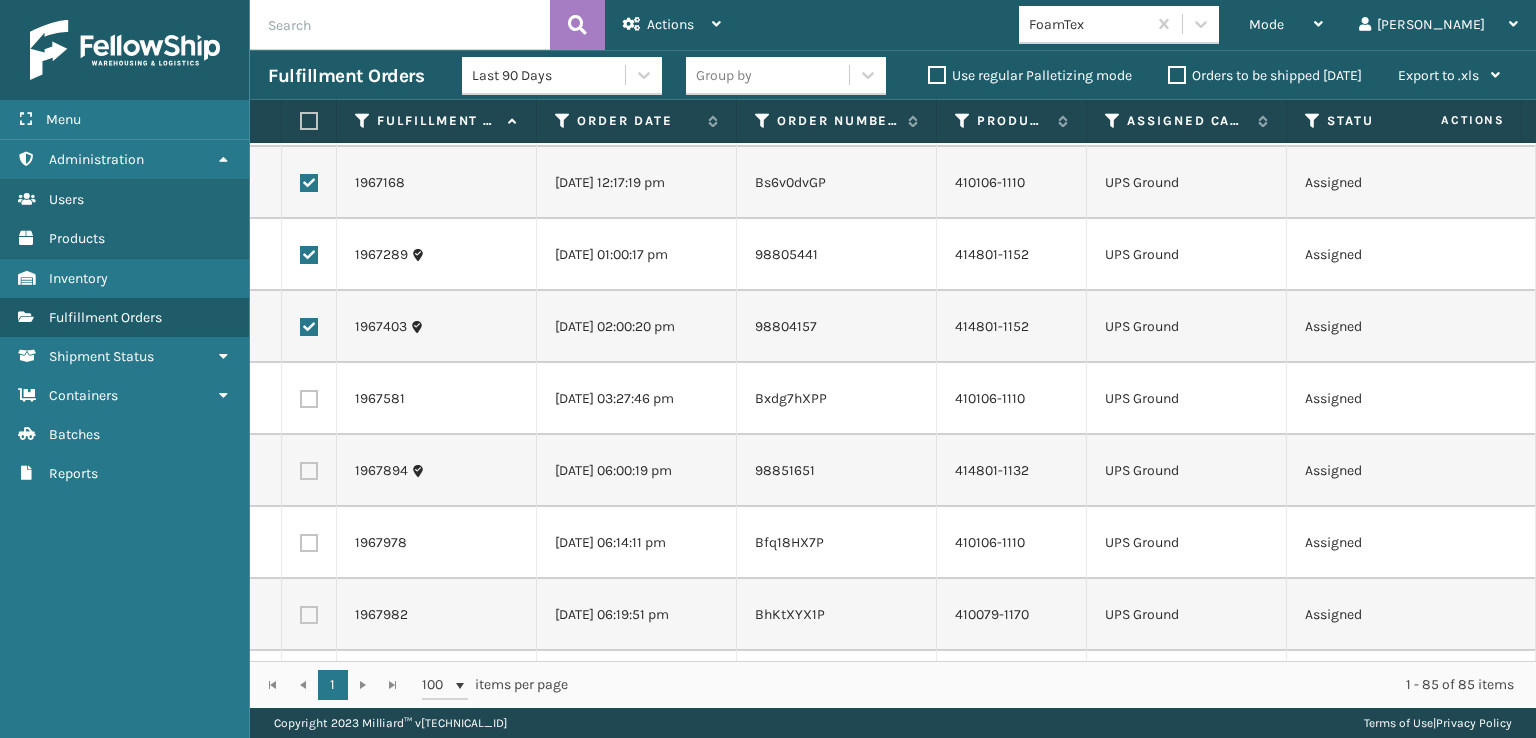 click at bounding box center [309, 399] 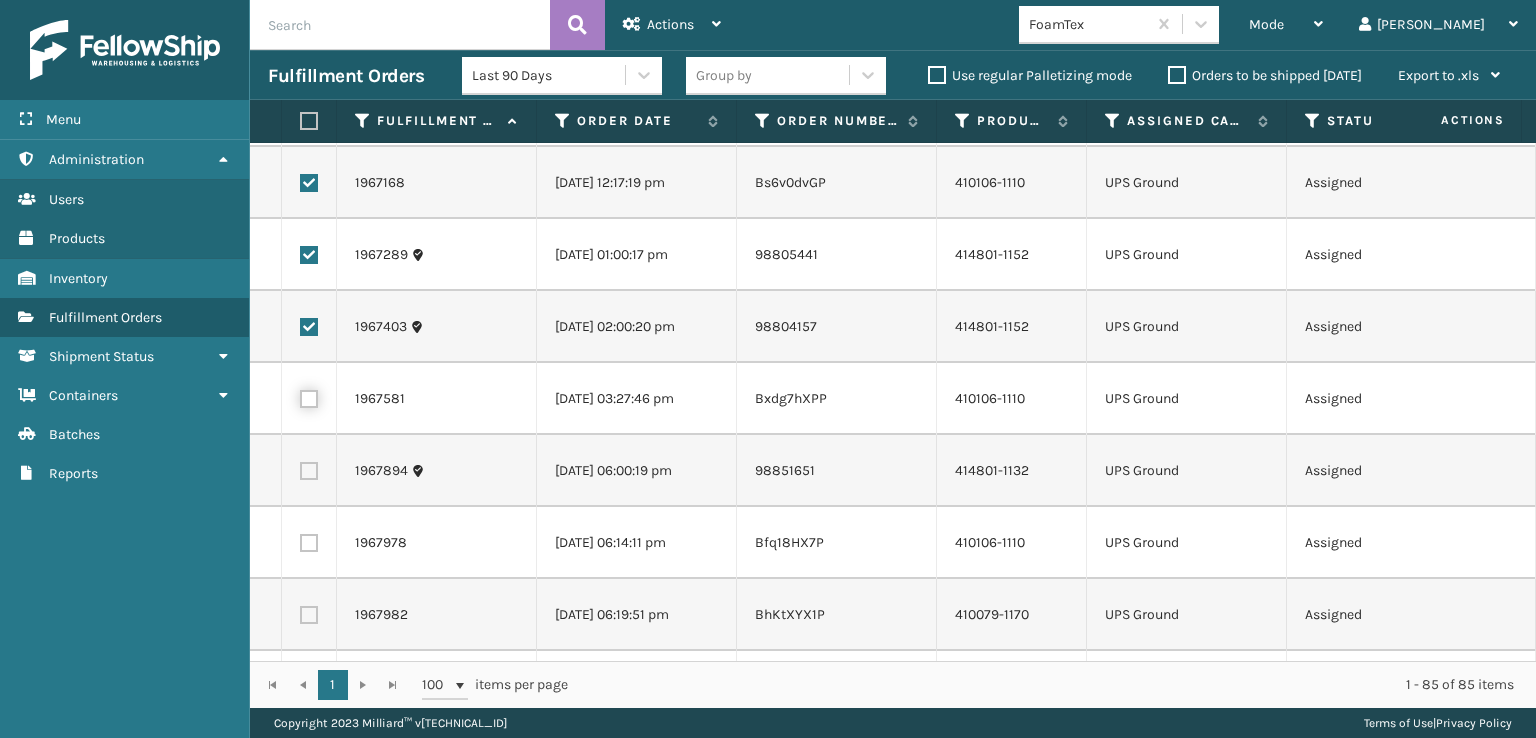 click at bounding box center [300, 396] 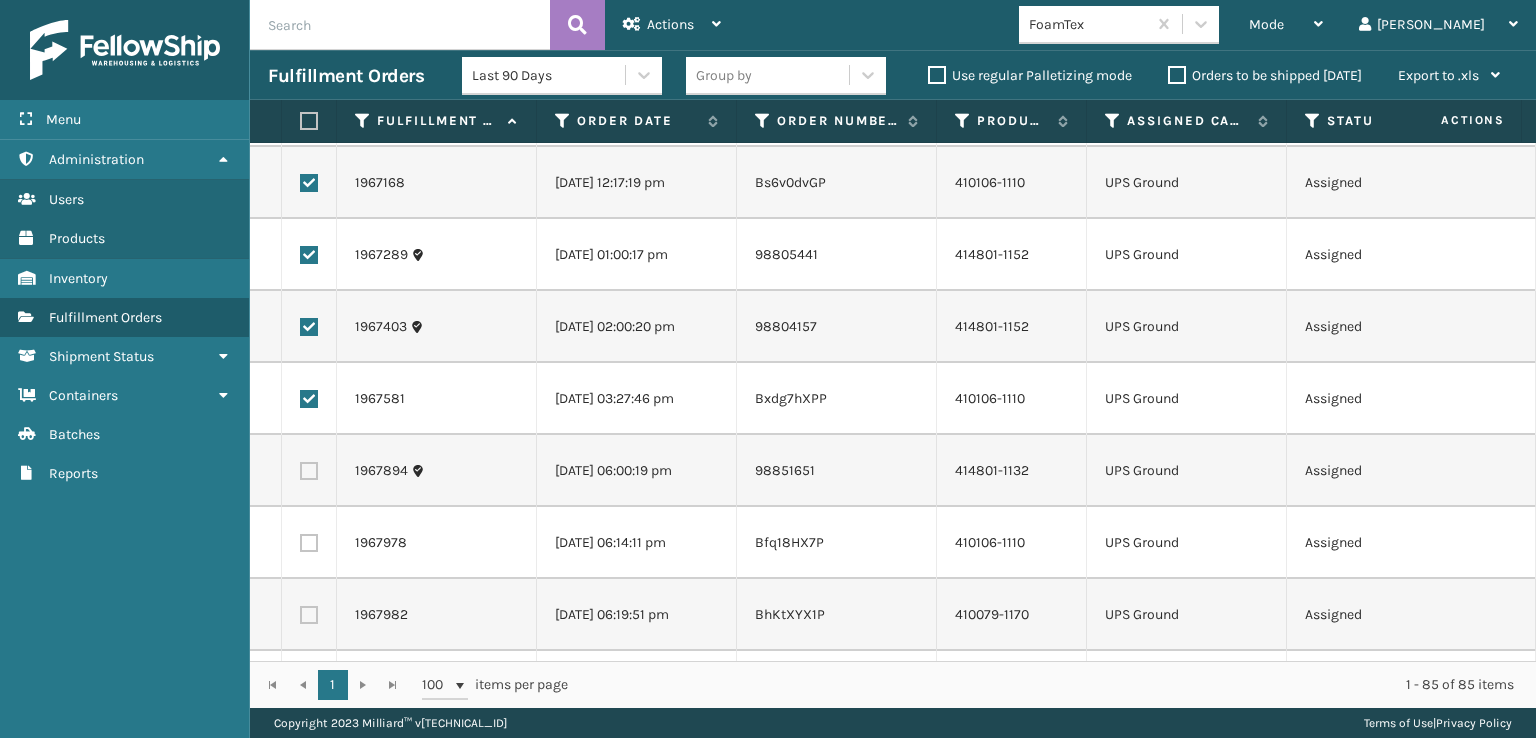 click at bounding box center (309, 471) 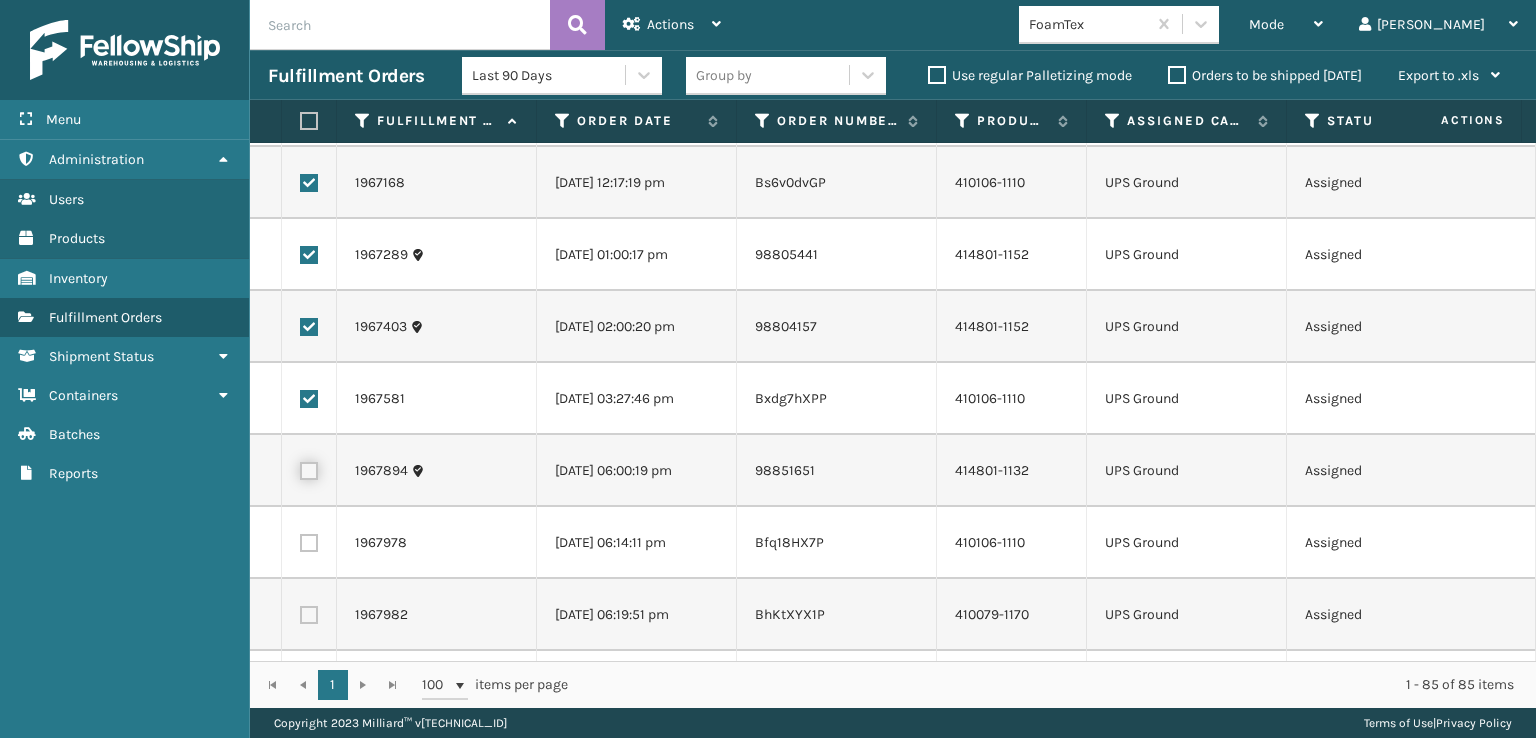 click at bounding box center (300, 468) 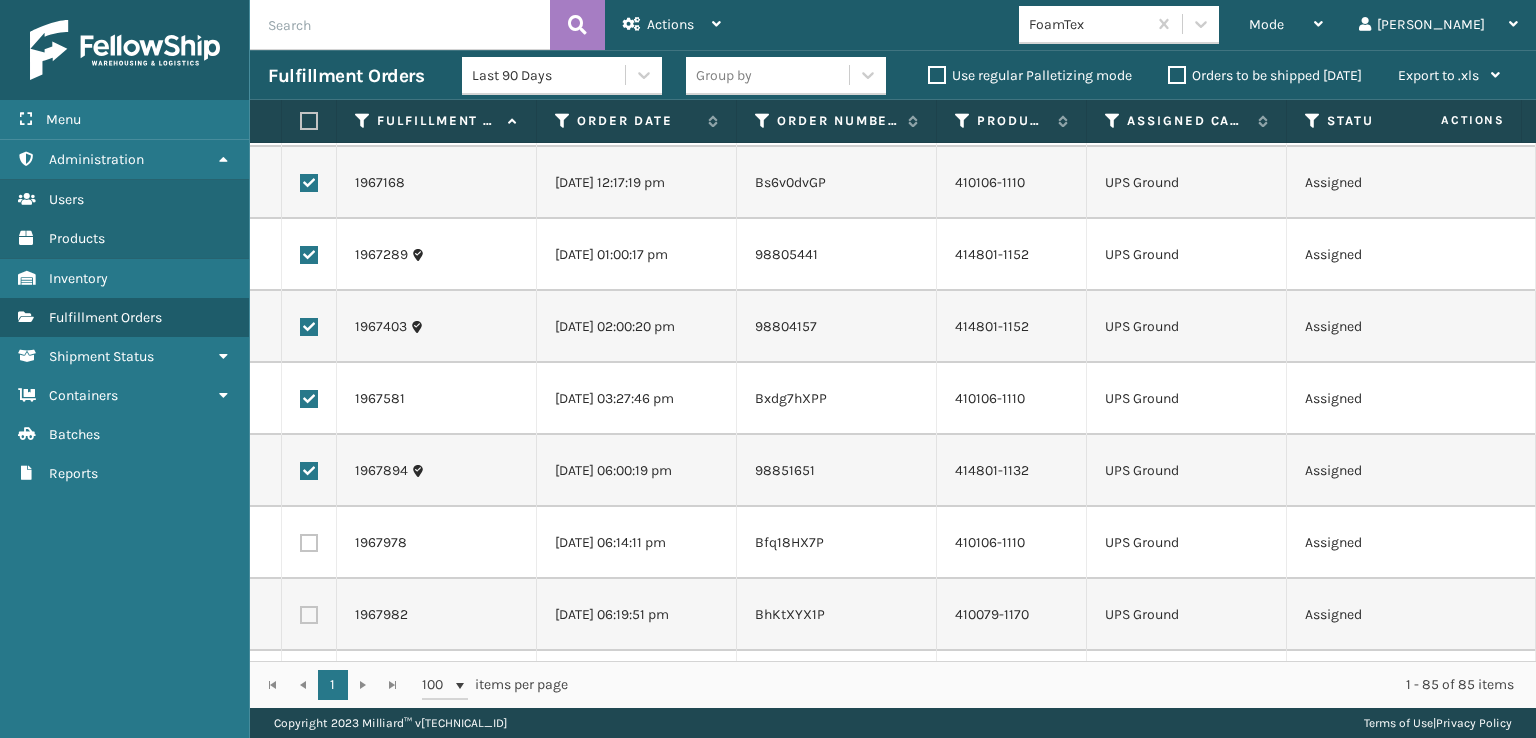 click at bounding box center [309, 543] 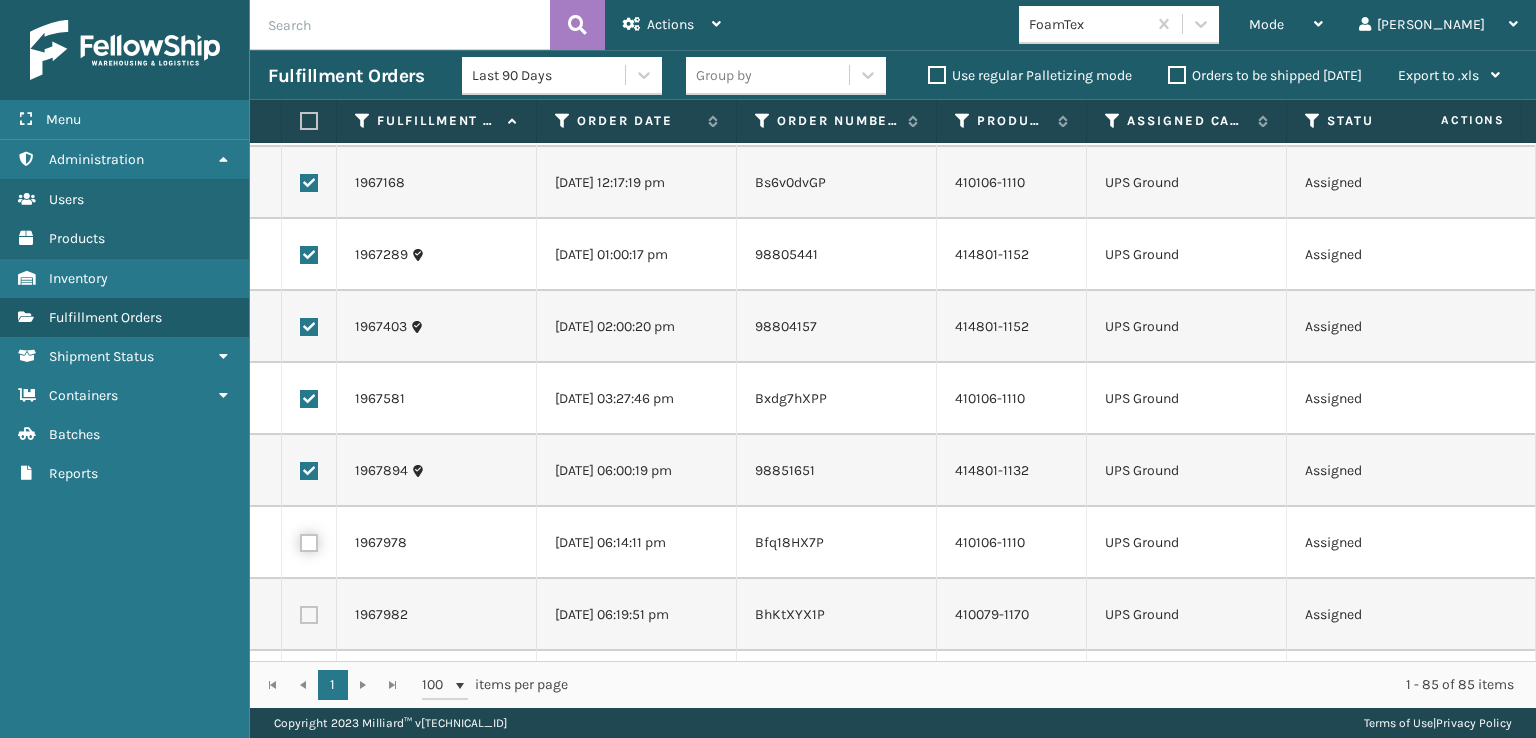 click at bounding box center (300, 540) 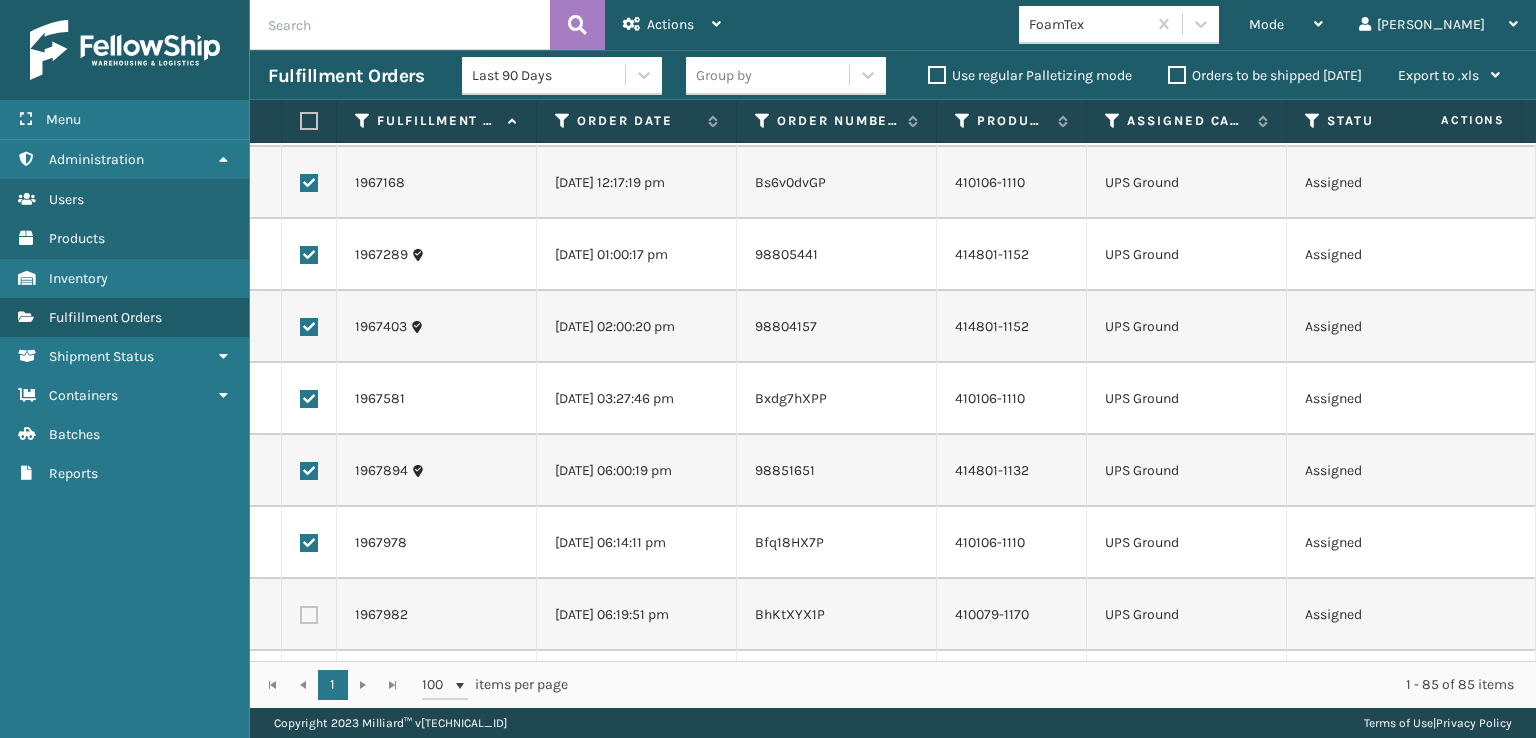 click at bounding box center (309, 615) 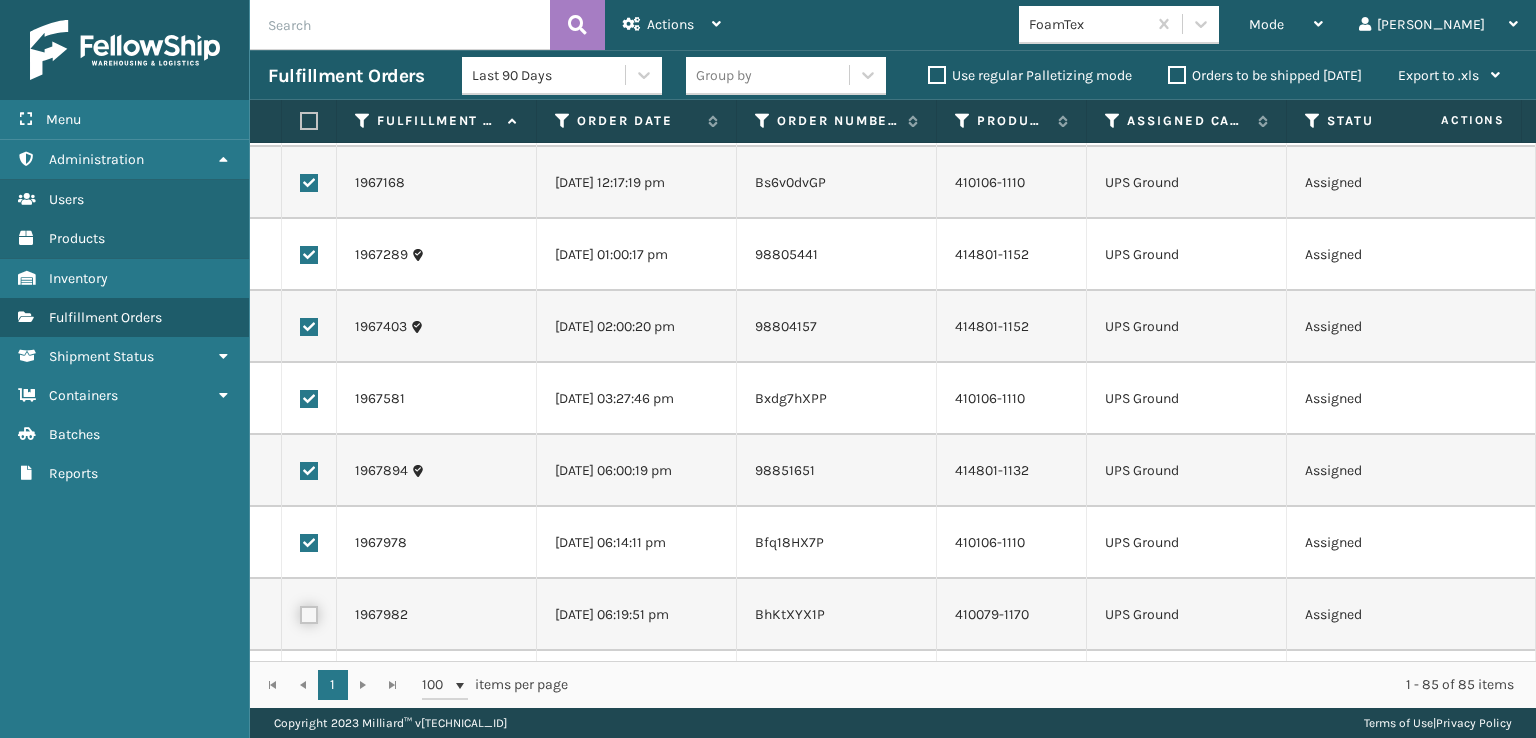 click at bounding box center (300, 612) 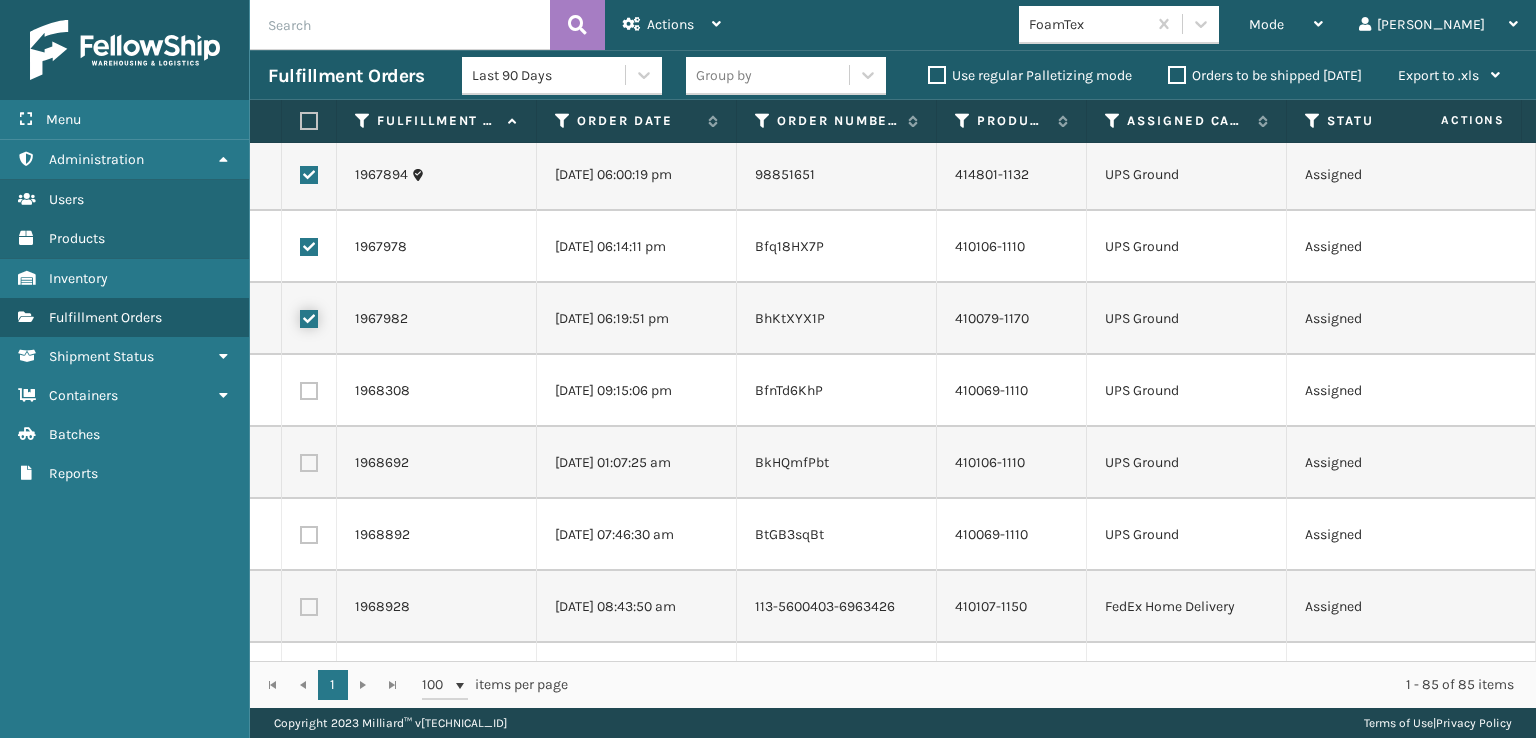 scroll, scrollTop: 800, scrollLeft: 0, axis: vertical 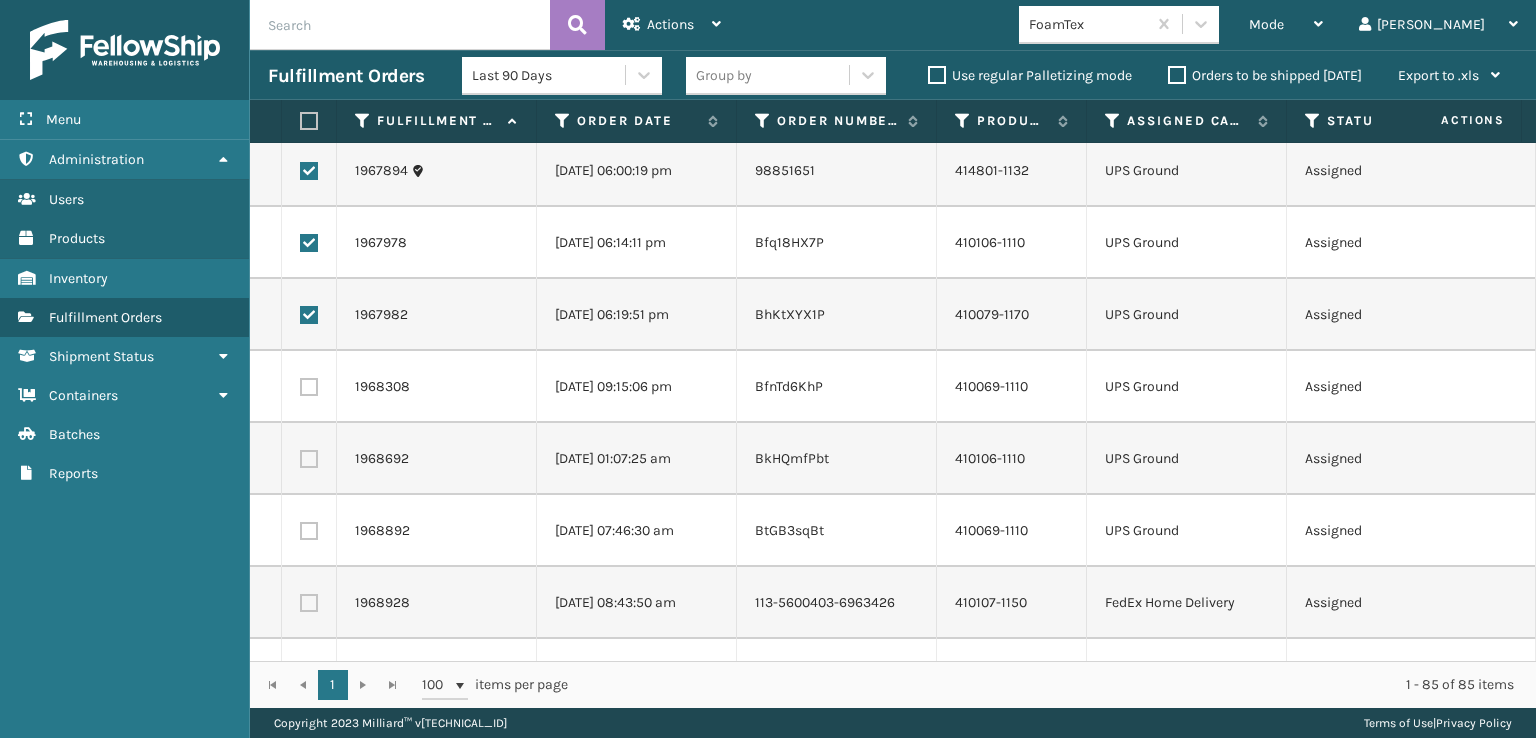 click at bounding box center [309, 387] 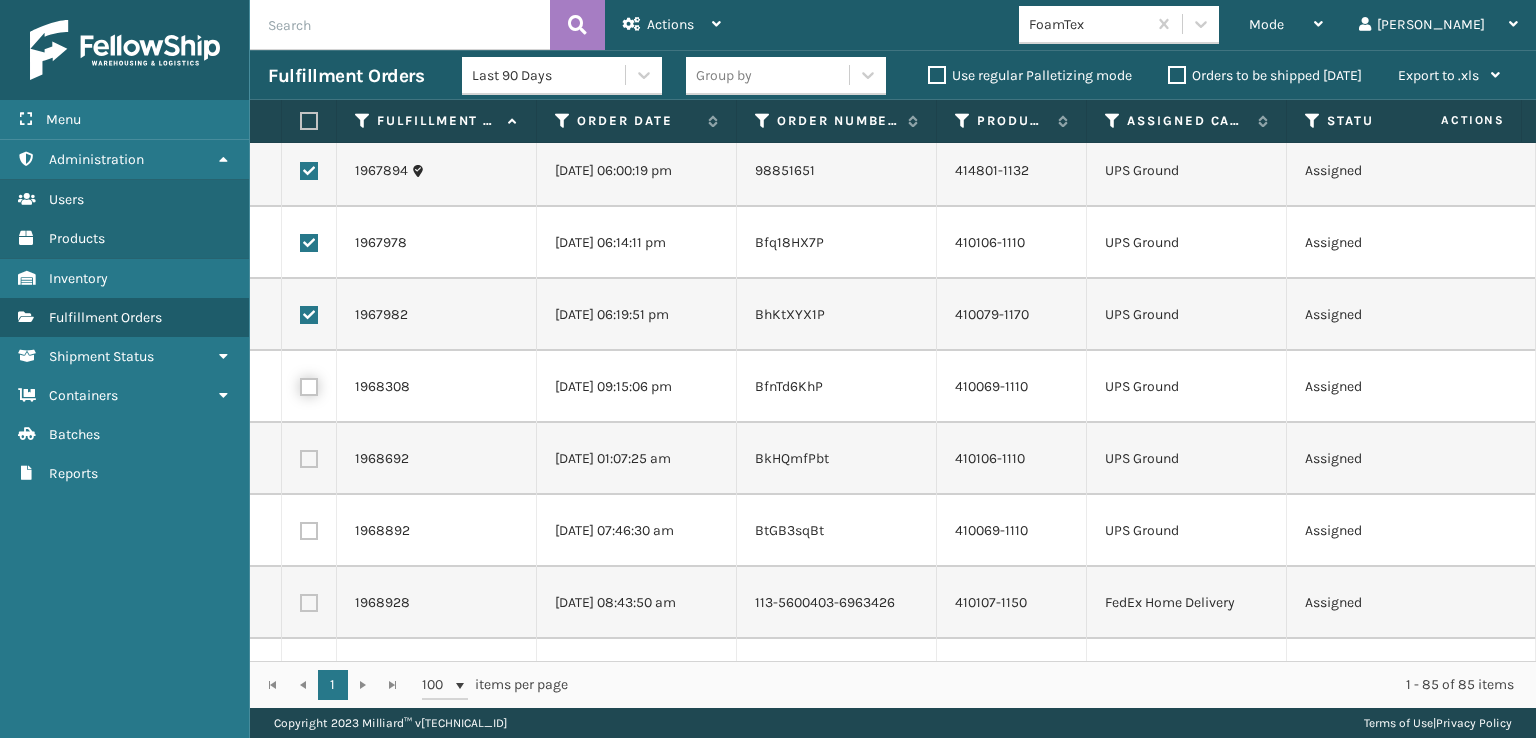click at bounding box center [300, 384] 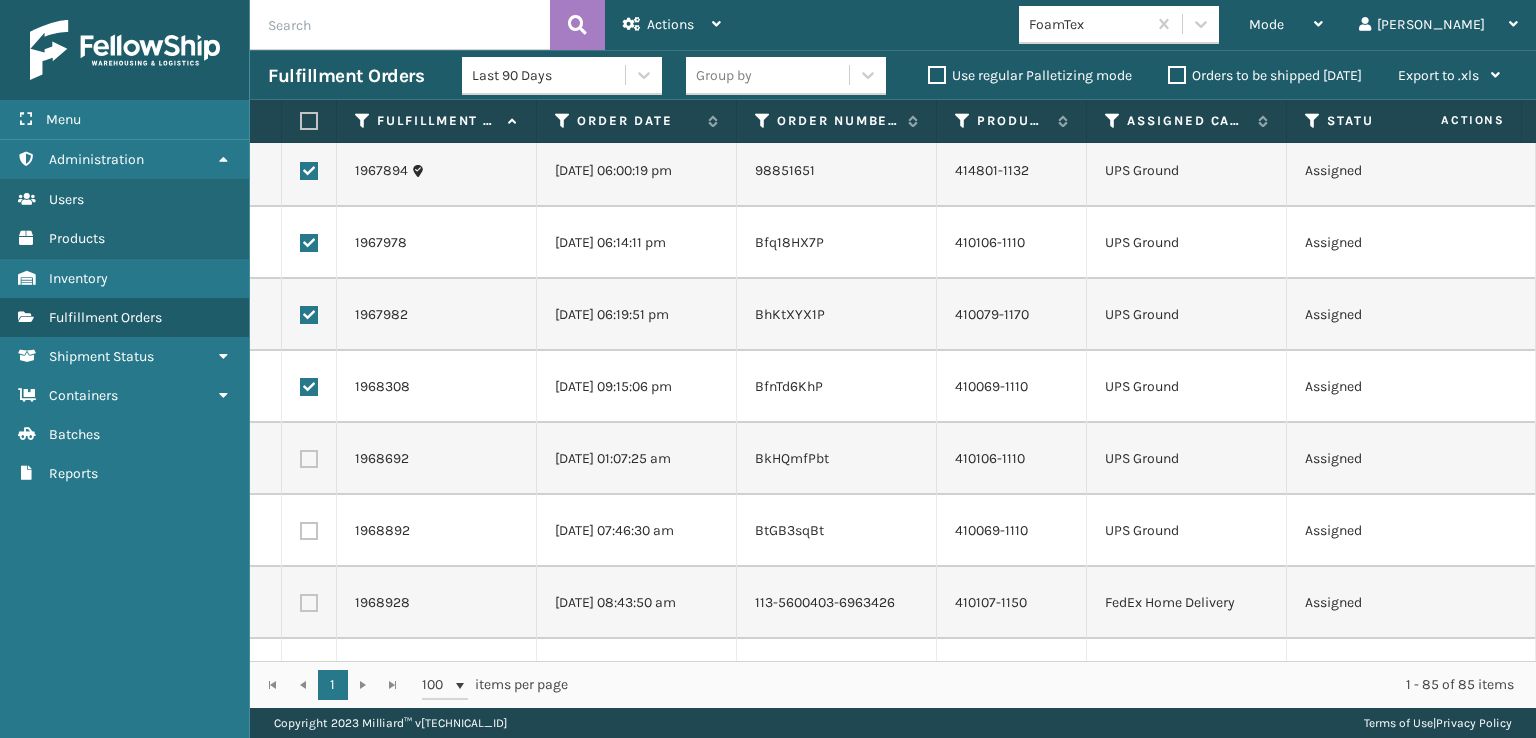 click at bounding box center (309, 459) 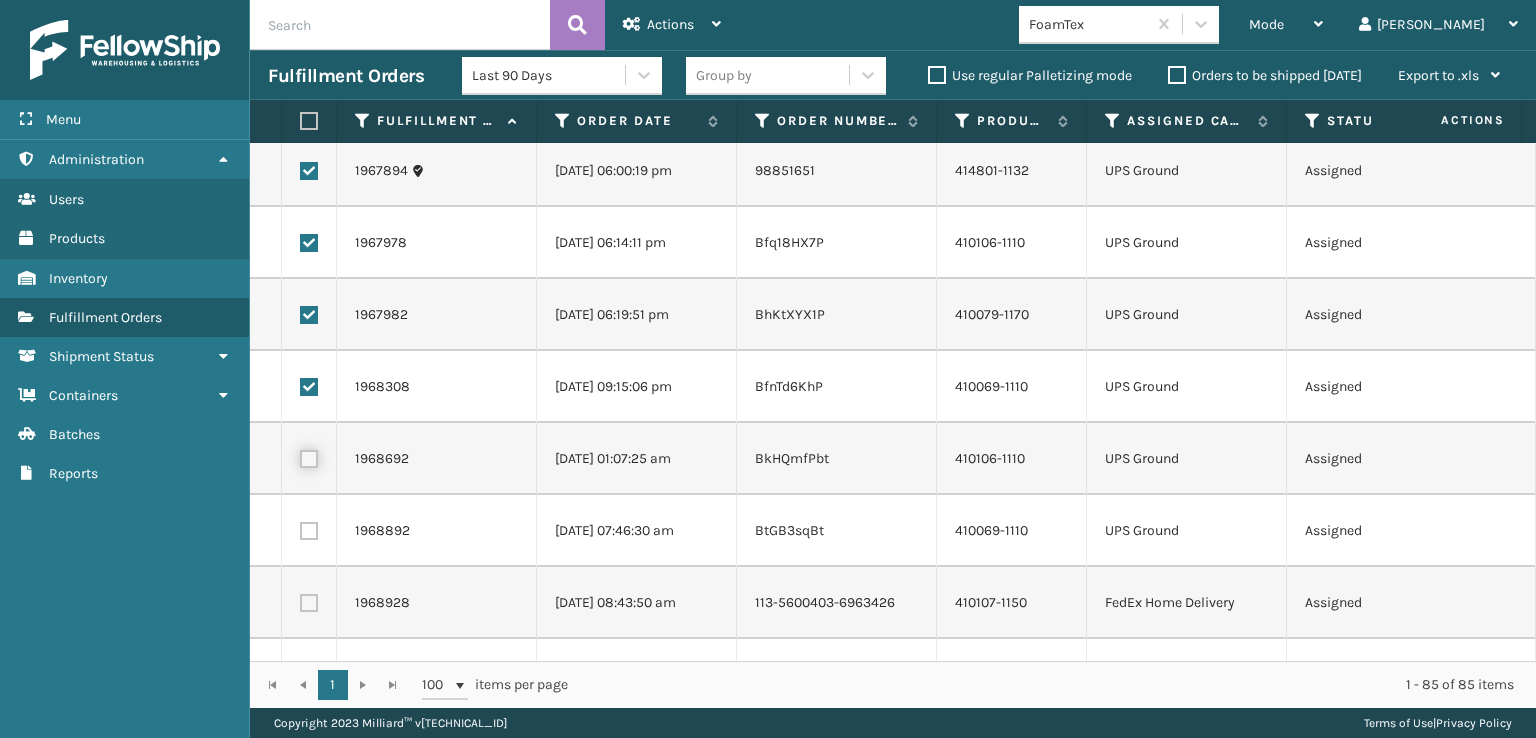 click at bounding box center [300, 456] 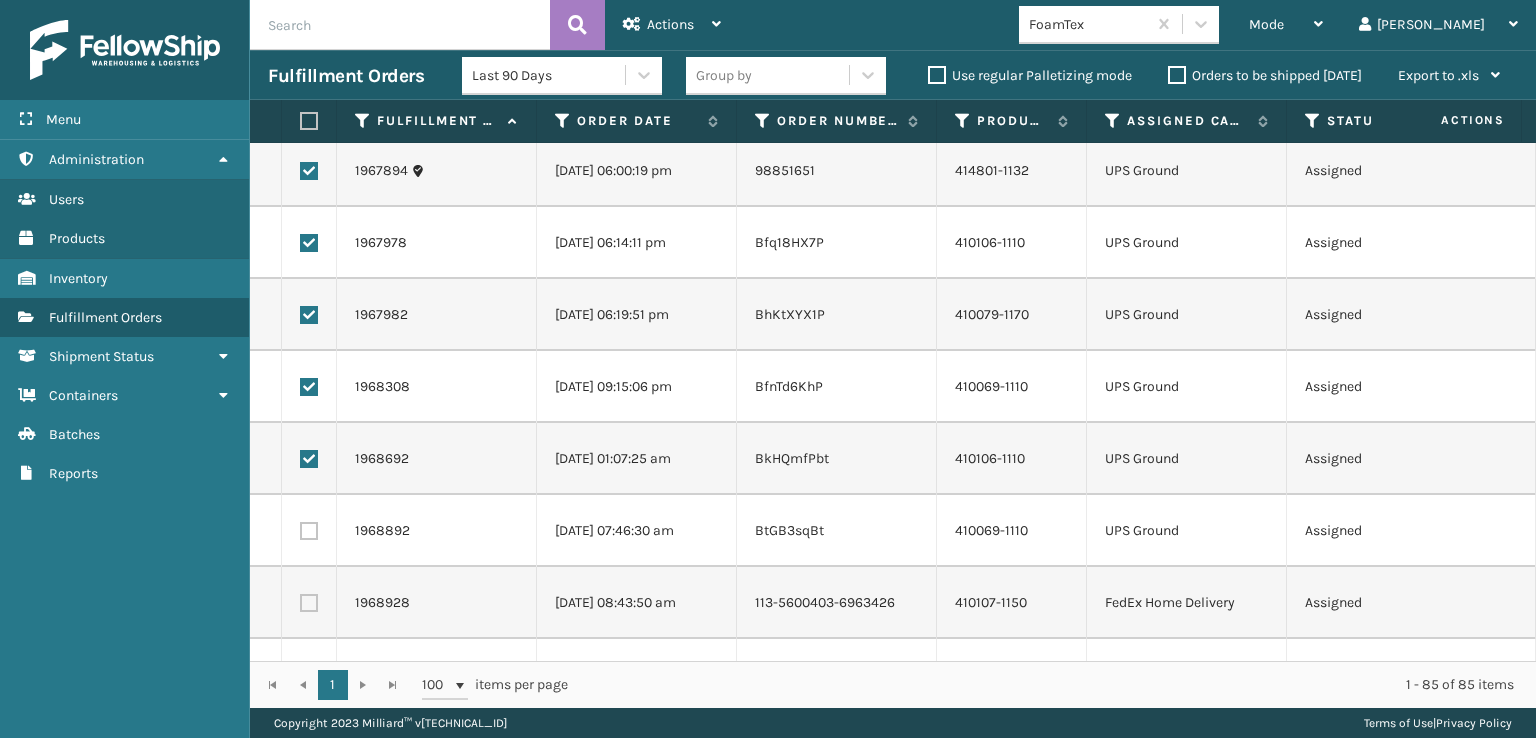 click at bounding box center (309, 531) 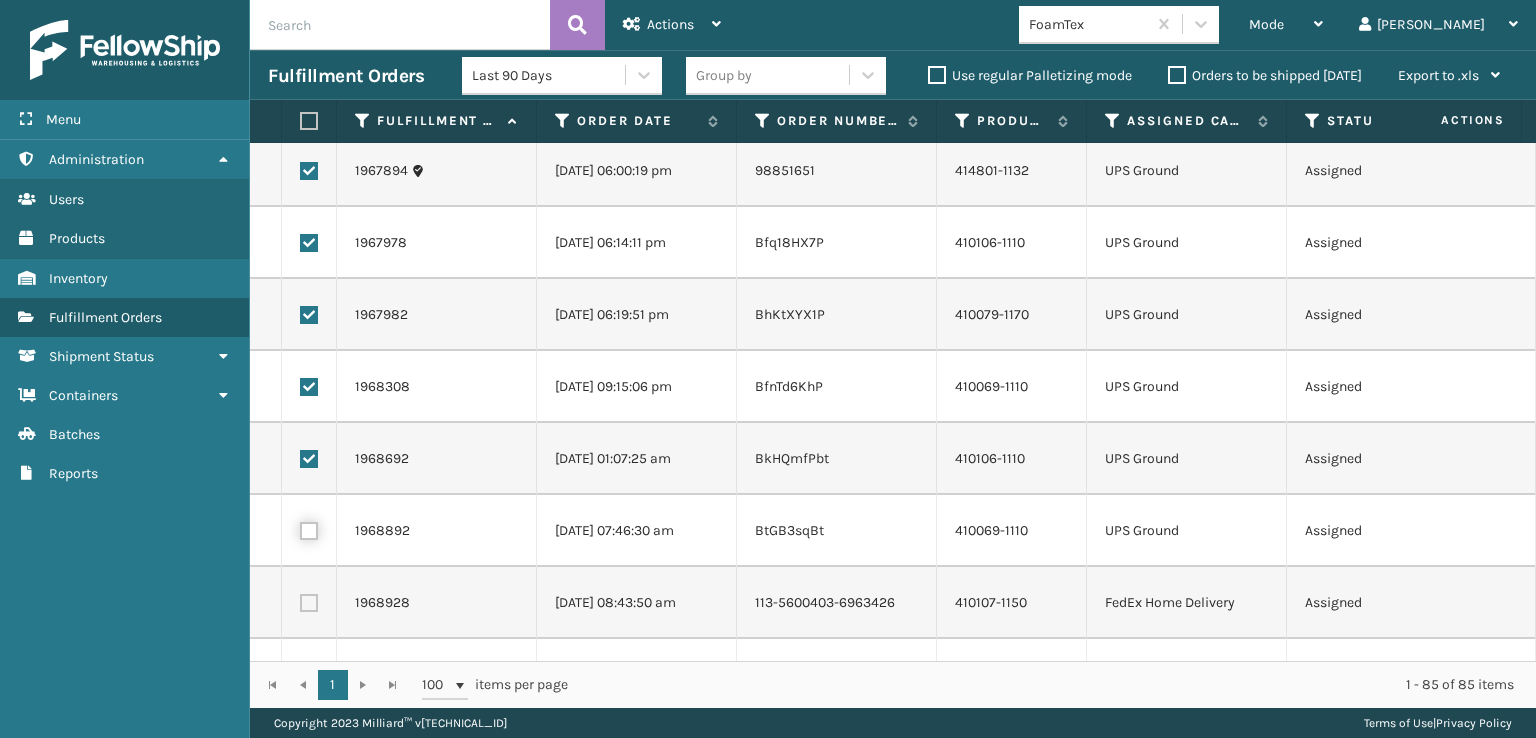 click at bounding box center [300, 528] 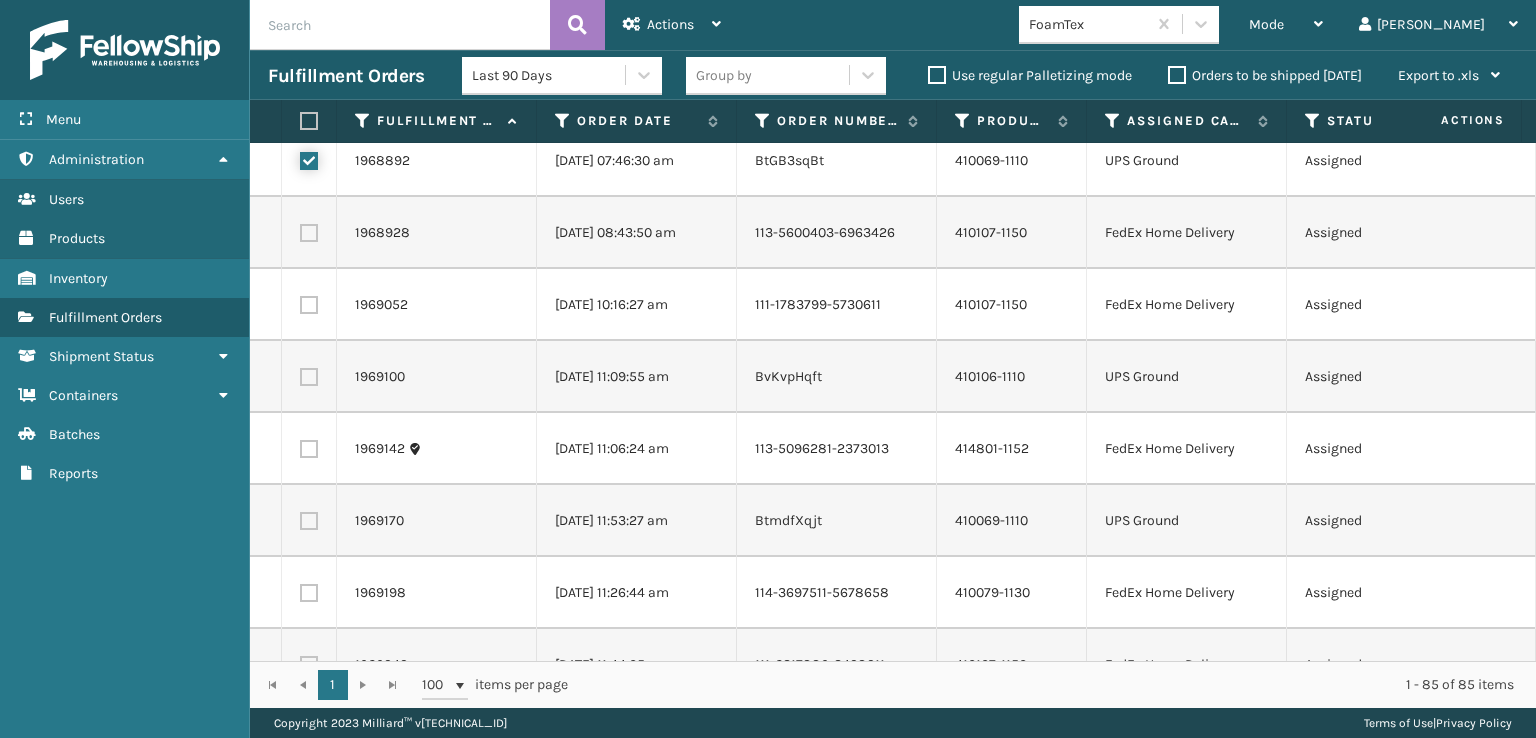 scroll, scrollTop: 1200, scrollLeft: 0, axis: vertical 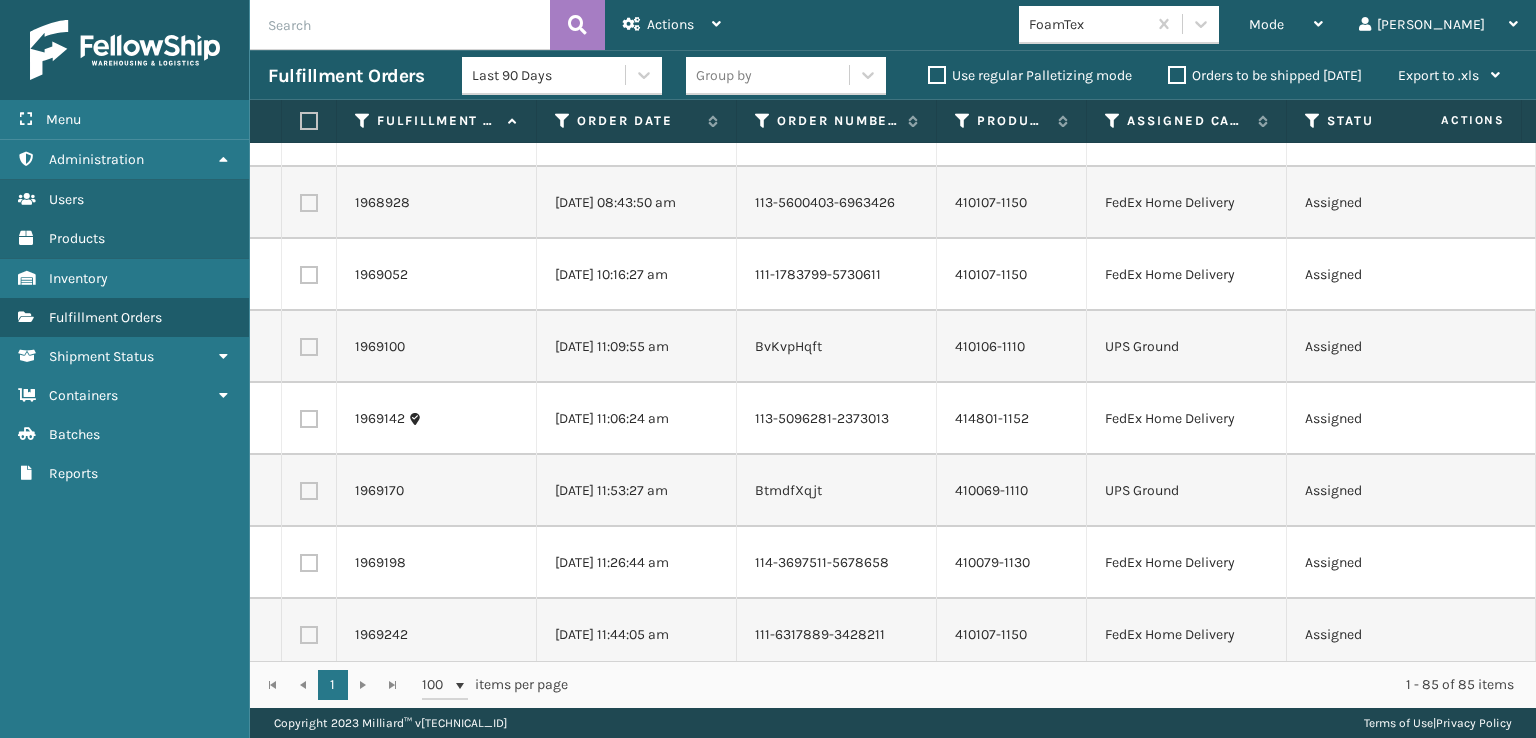 click at bounding box center (309, 347) 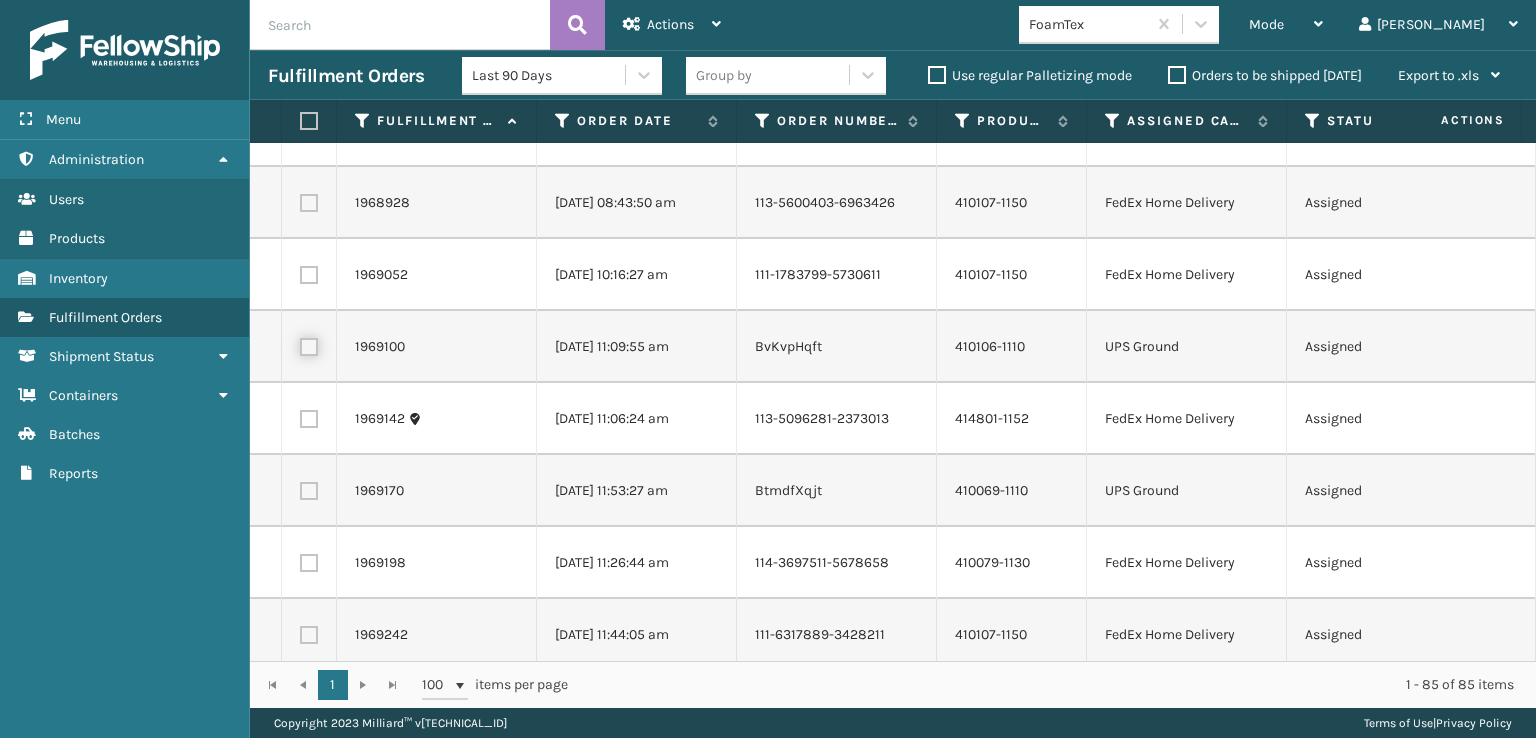 click at bounding box center [300, 344] 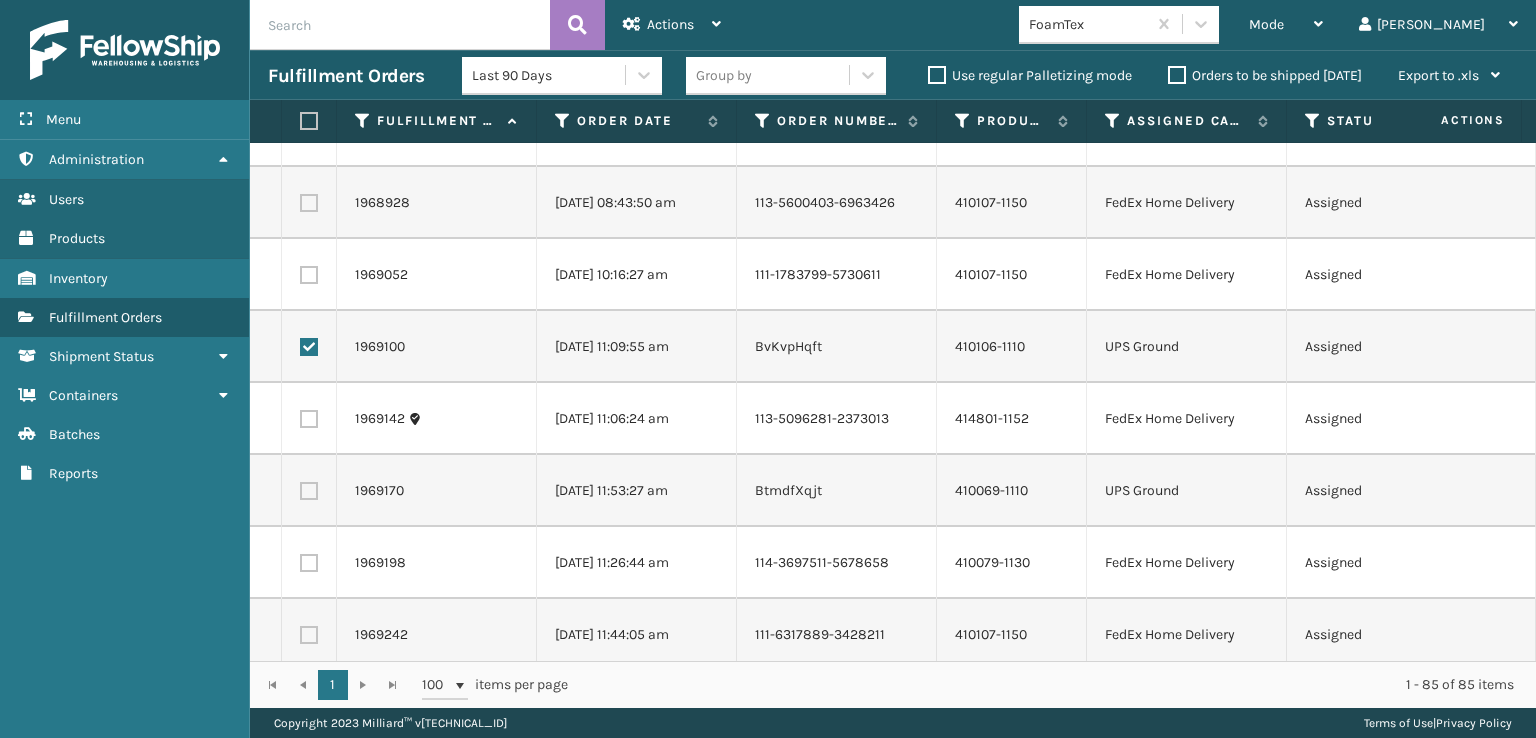 click at bounding box center (309, 491) 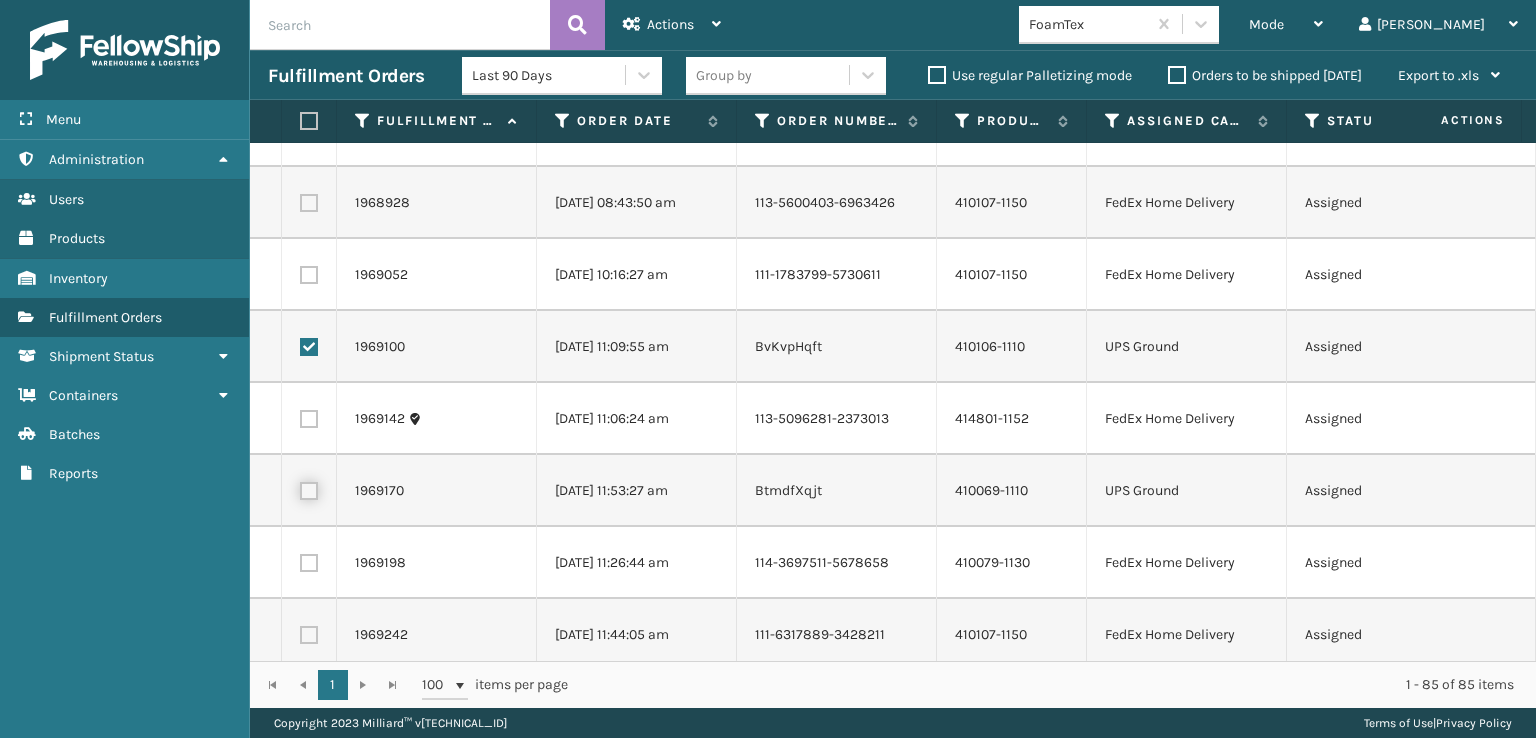 click at bounding box center [300, 488] 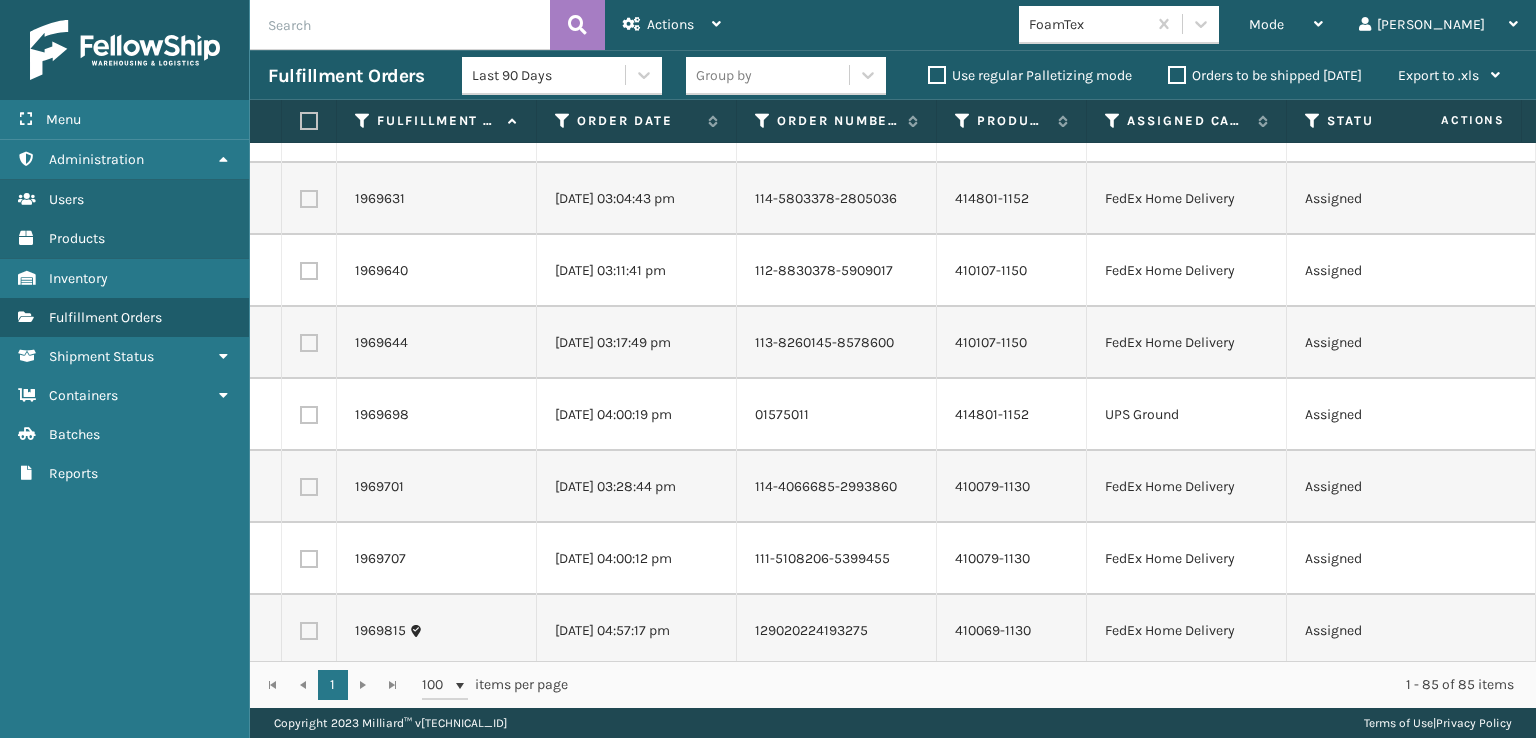 scroll, scrollTop: 2400, scrollLeft: 0, axis: vertical 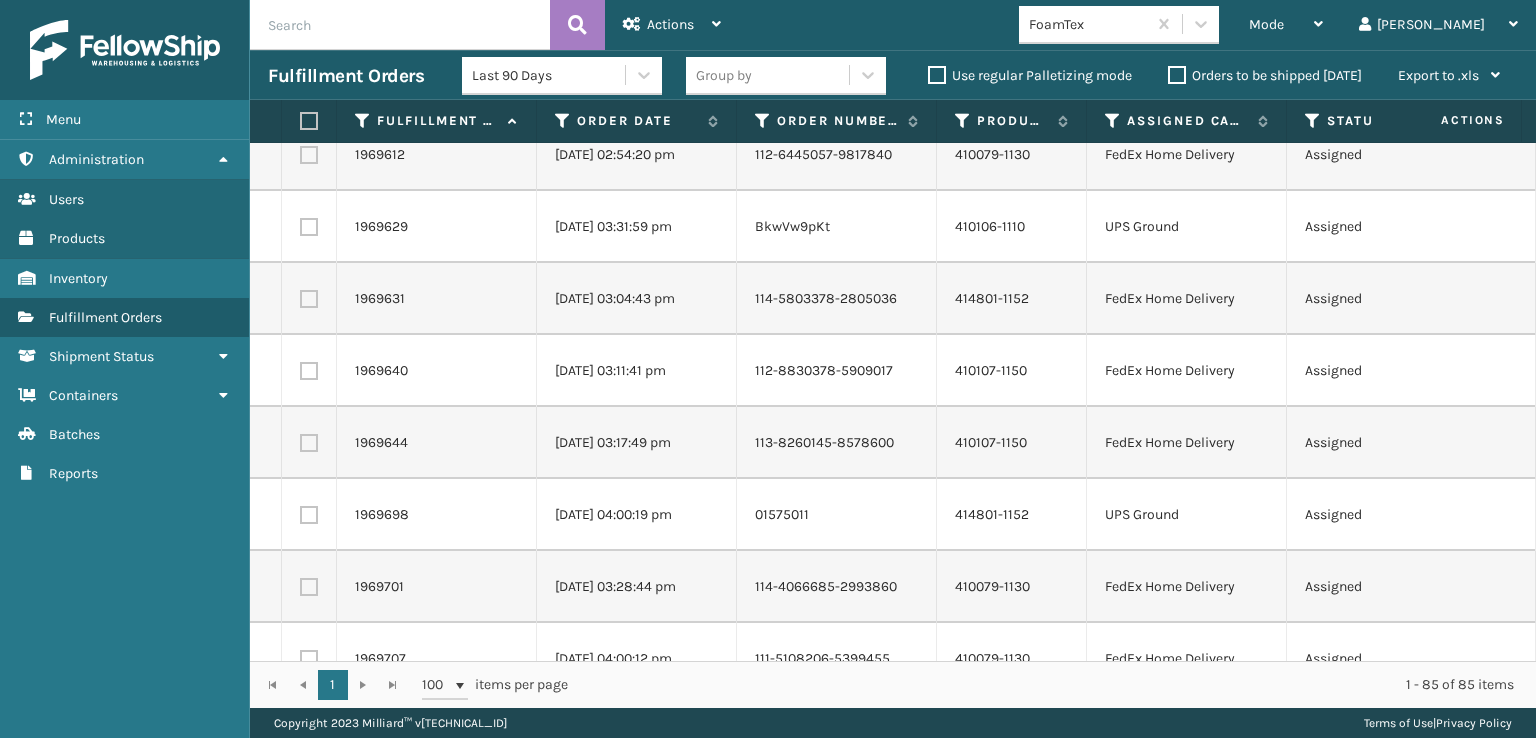 click at bounding box center [309, 515] 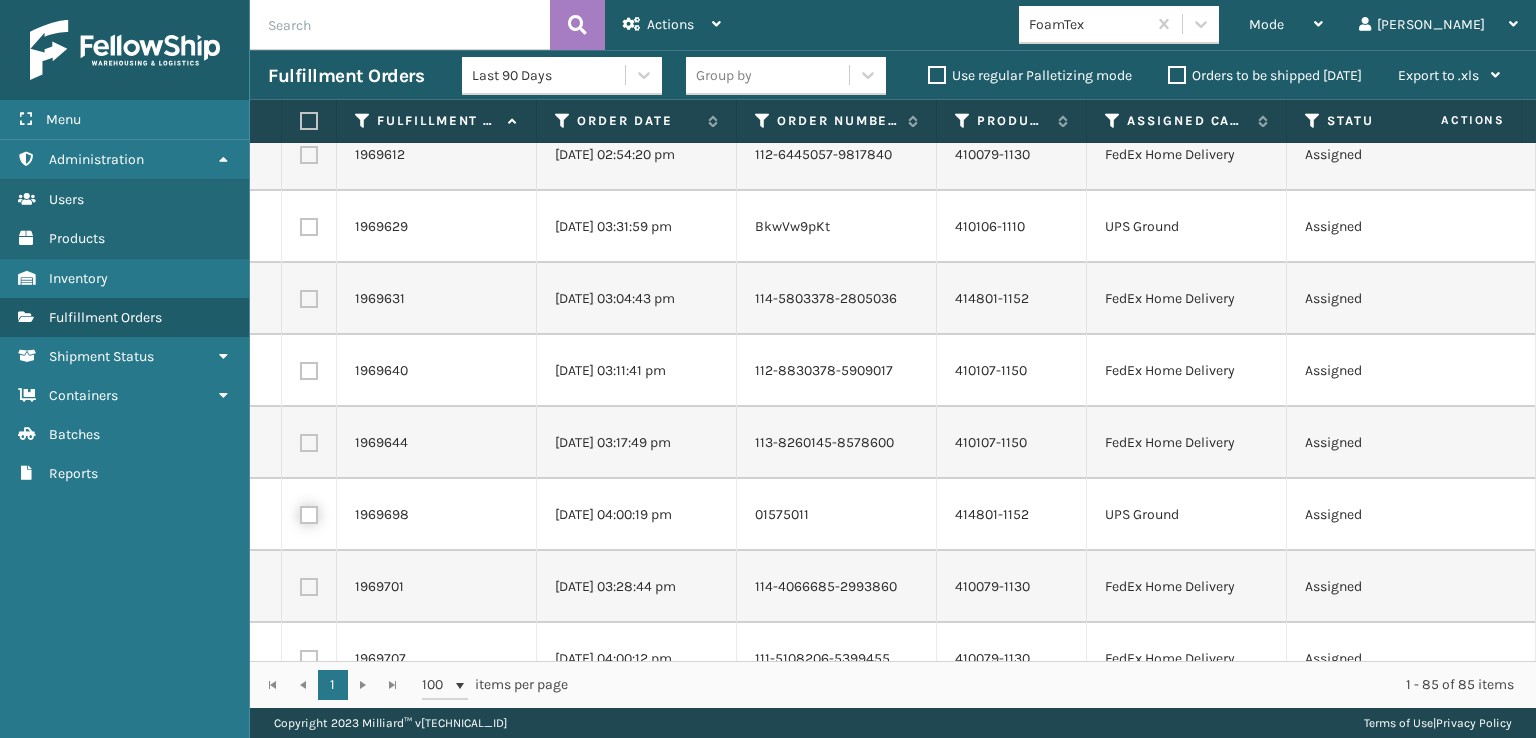 click at bounding box center (300, 512) 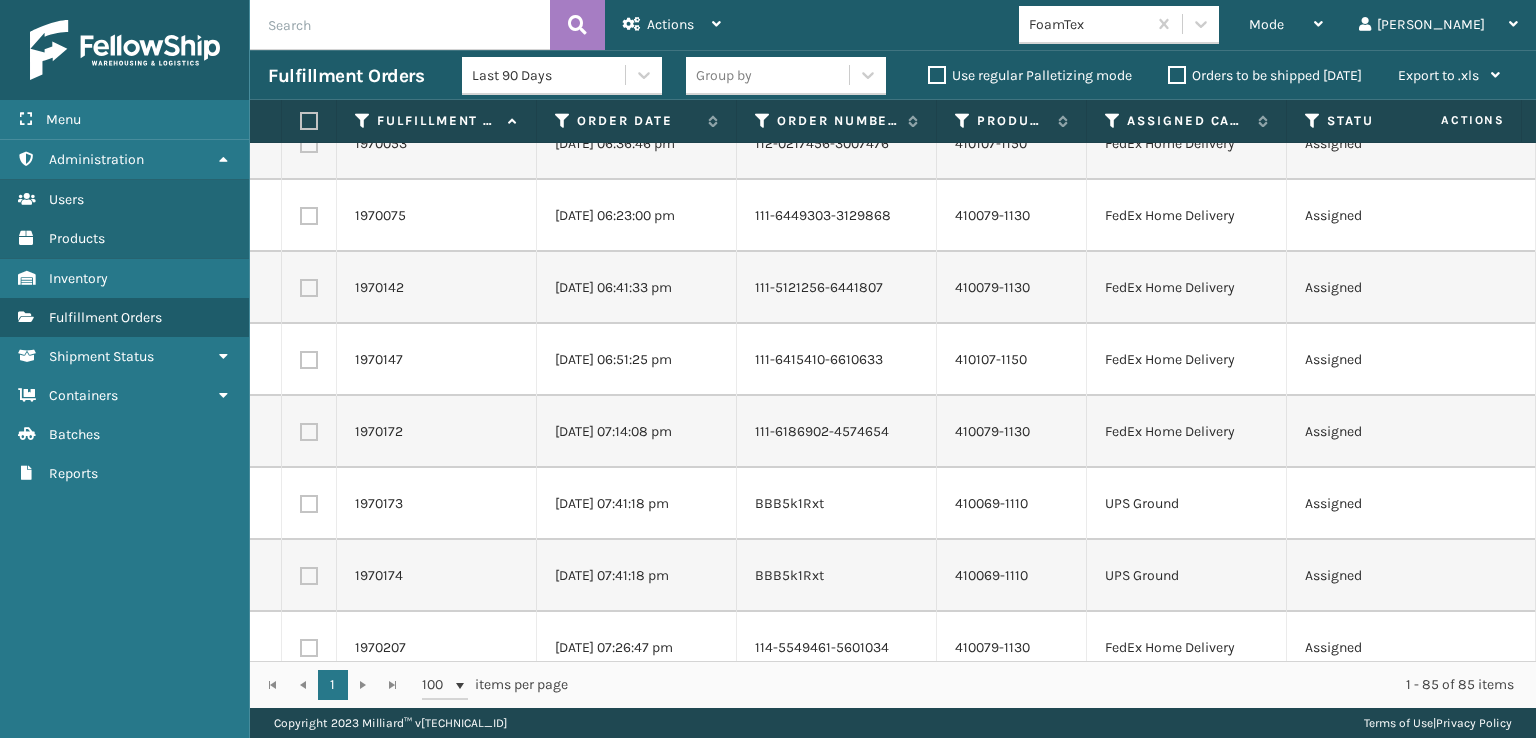scroll, scrollTop: 3900, scrollLeft: 0, axis: vertical 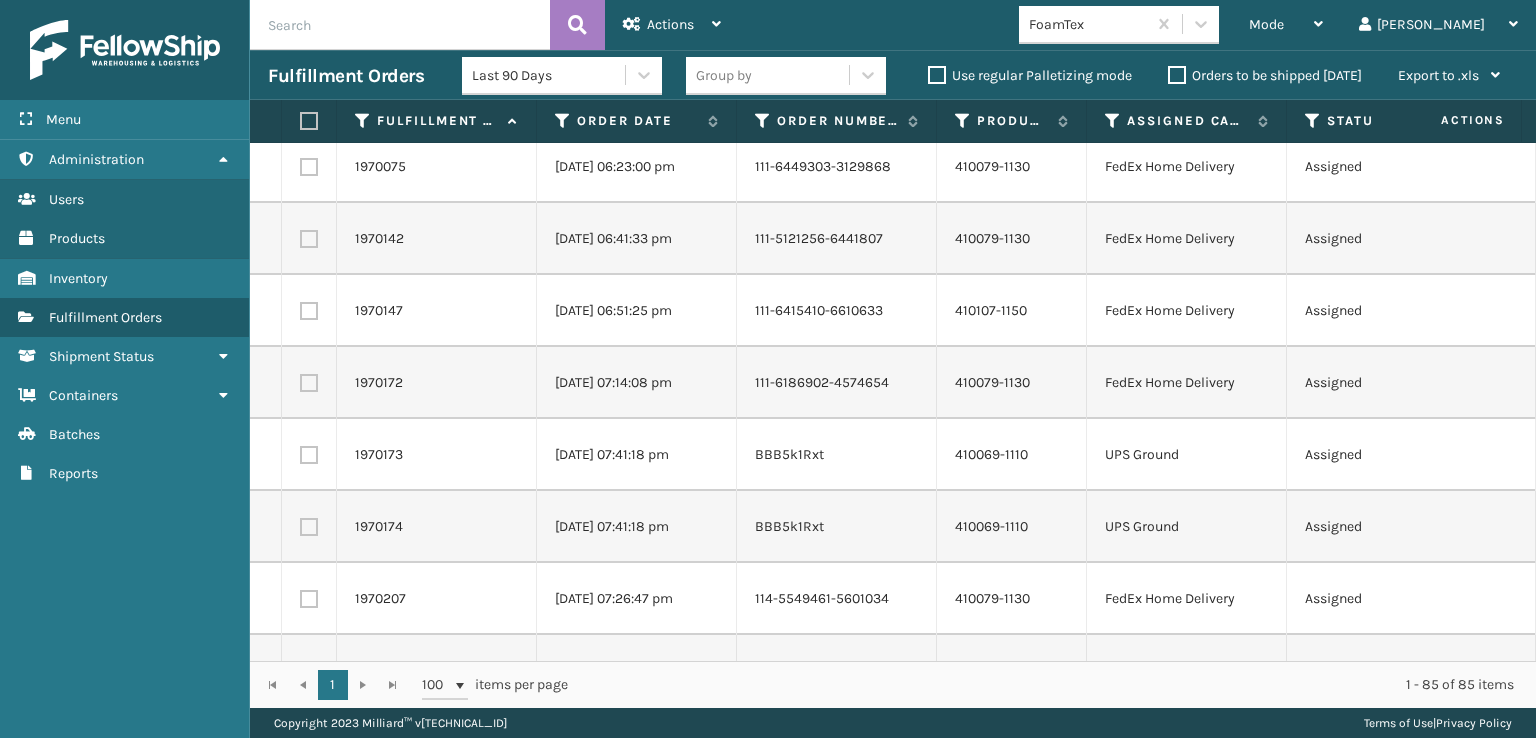 click at bounding box center (309, 455) 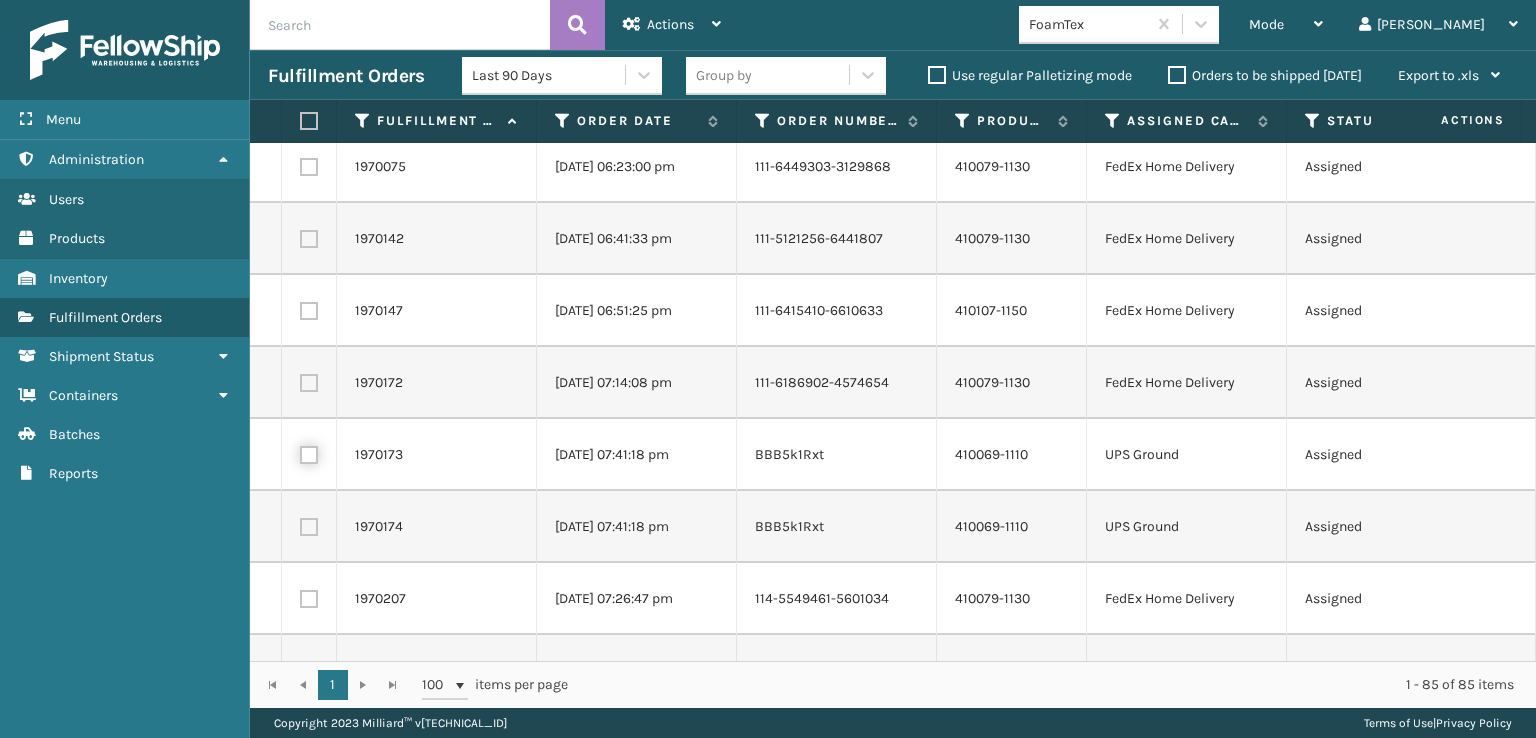 click at bounding box center (300, 452) 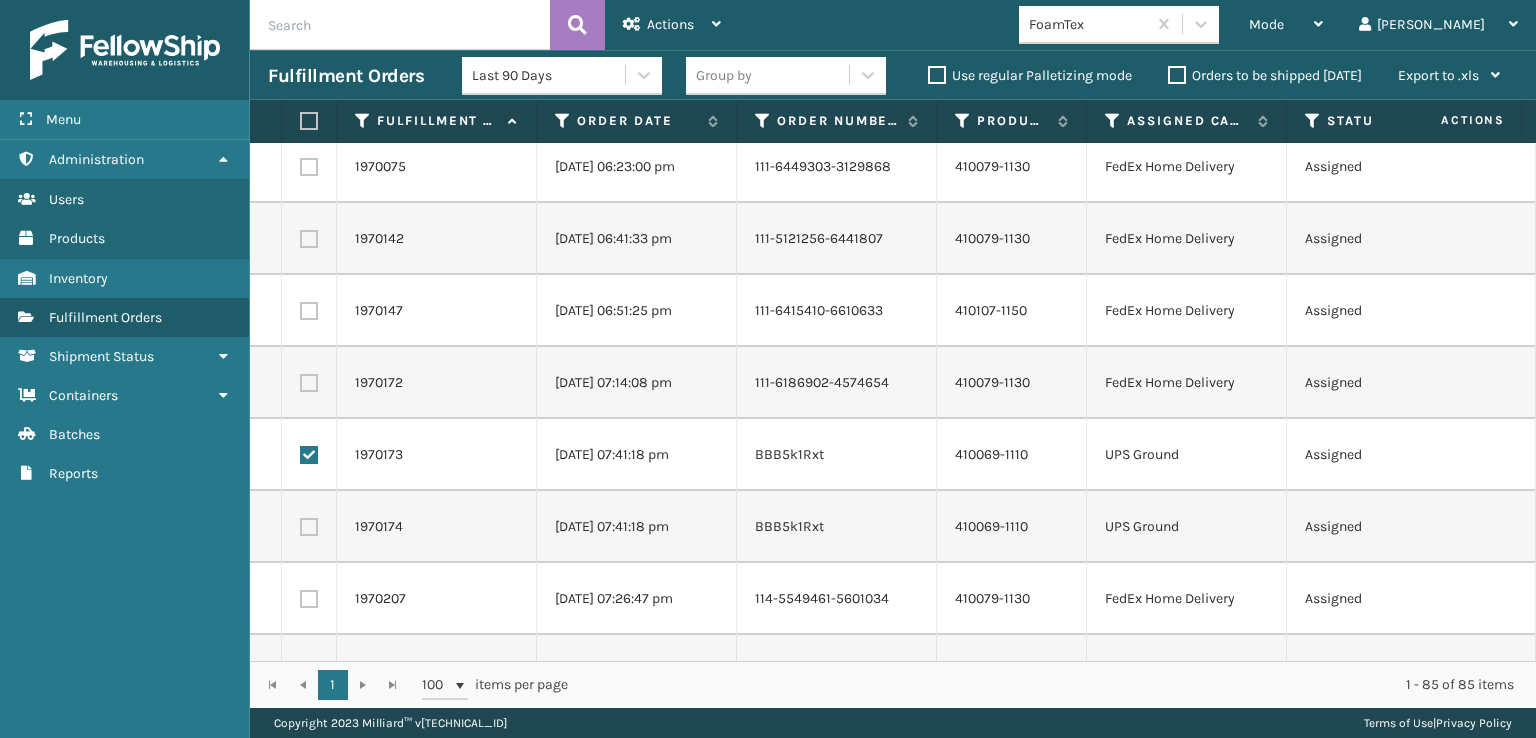 click at bounding box center [309, 527] 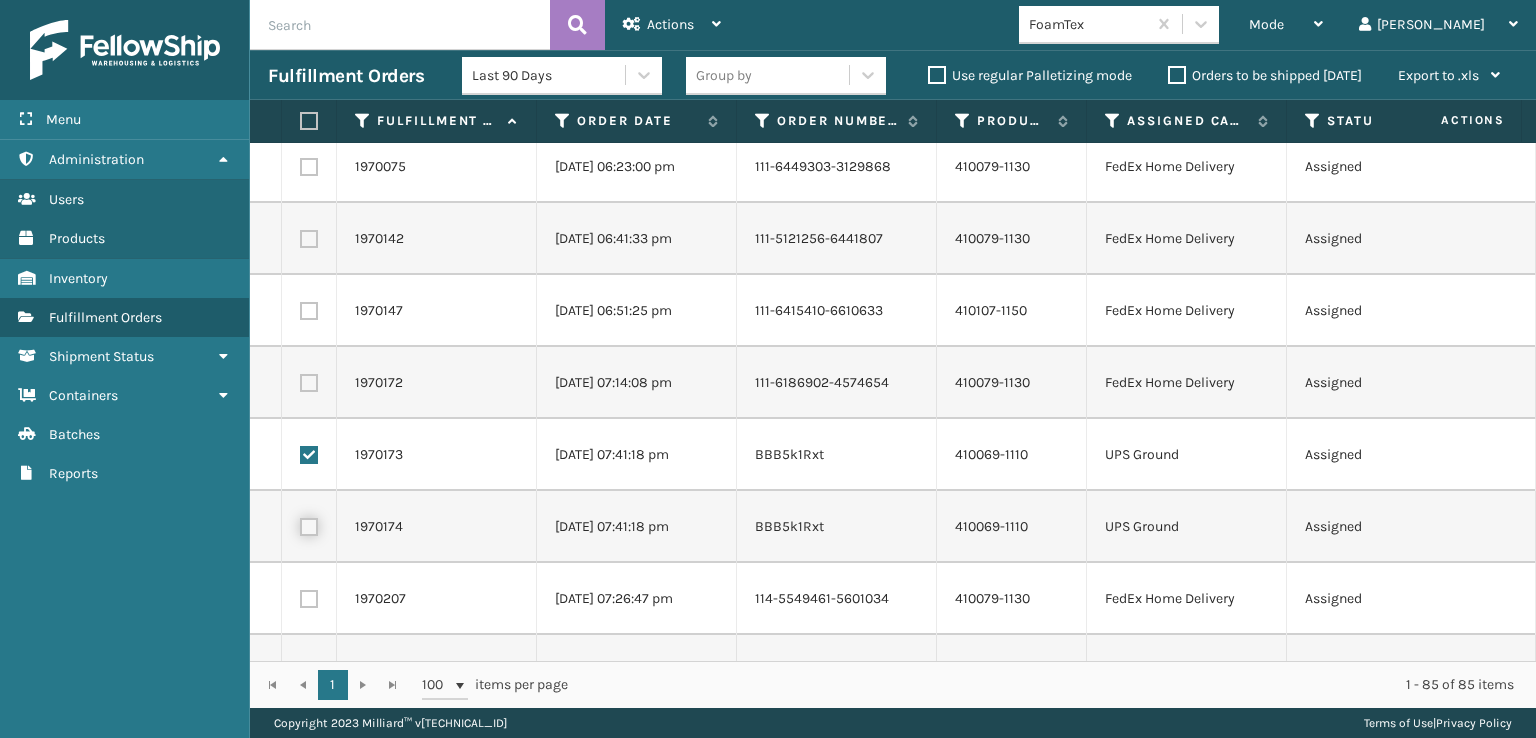 click at bounding box center [300, 524] 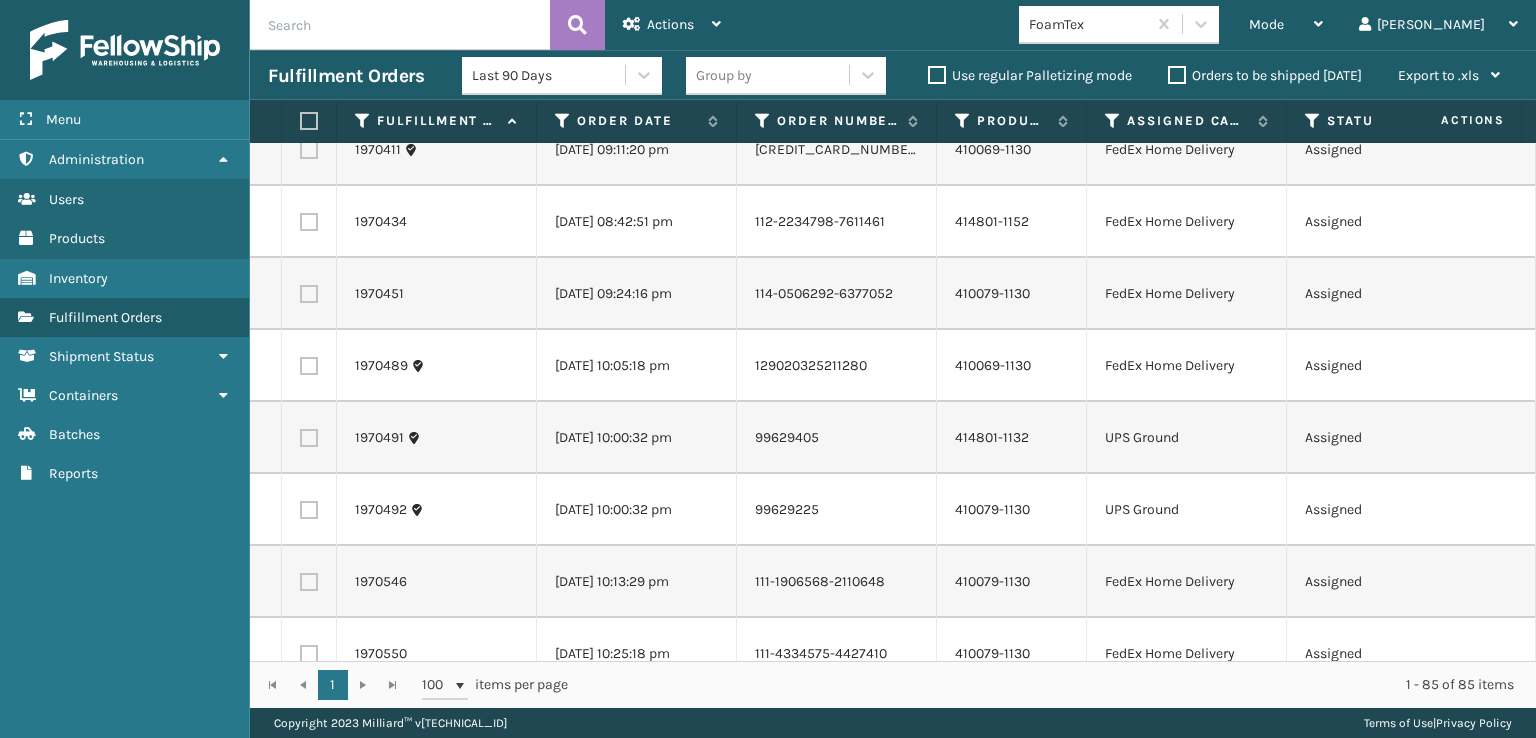 scroll, scrollTop: 4900, scrollLeft: 0, axis: vertical 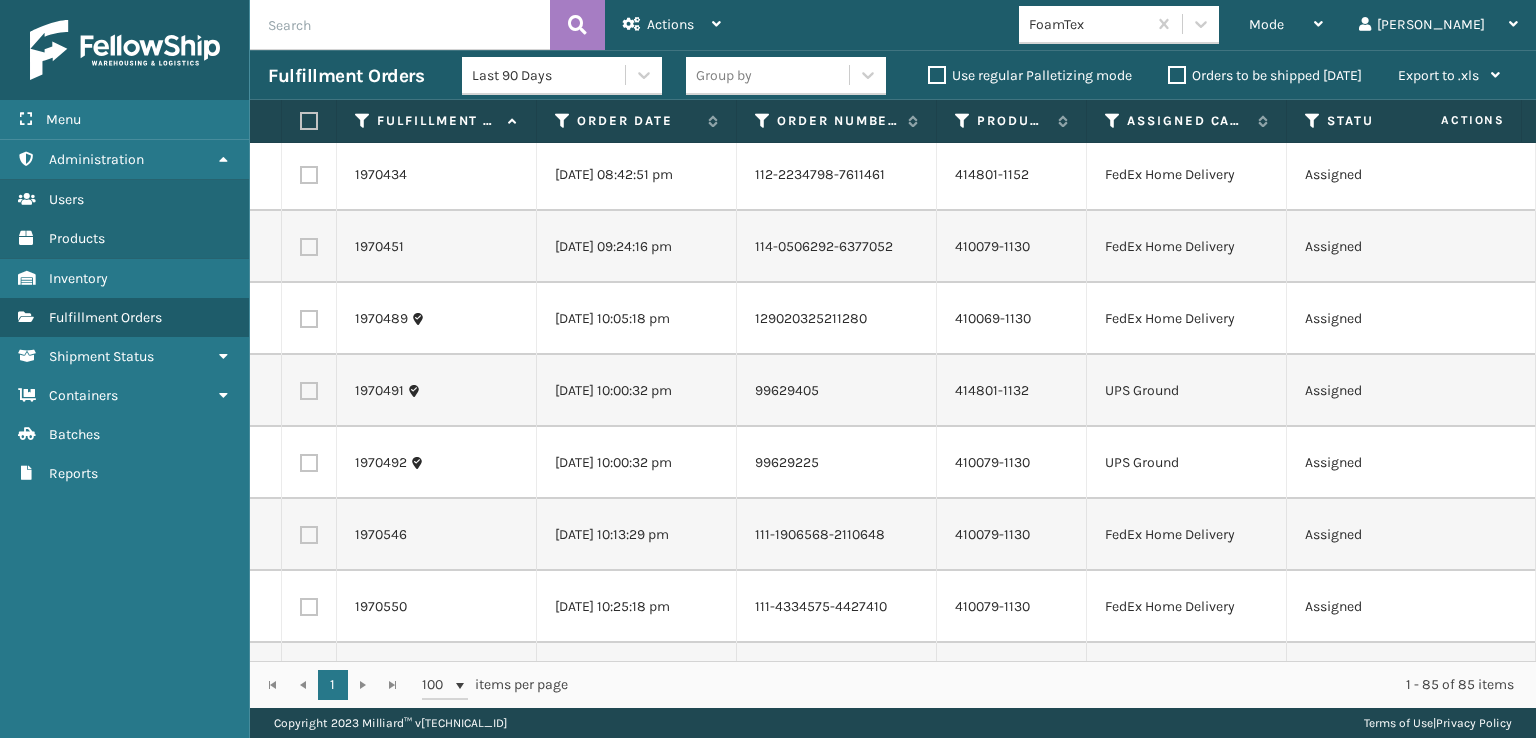 click at bounding box center [309, 391] 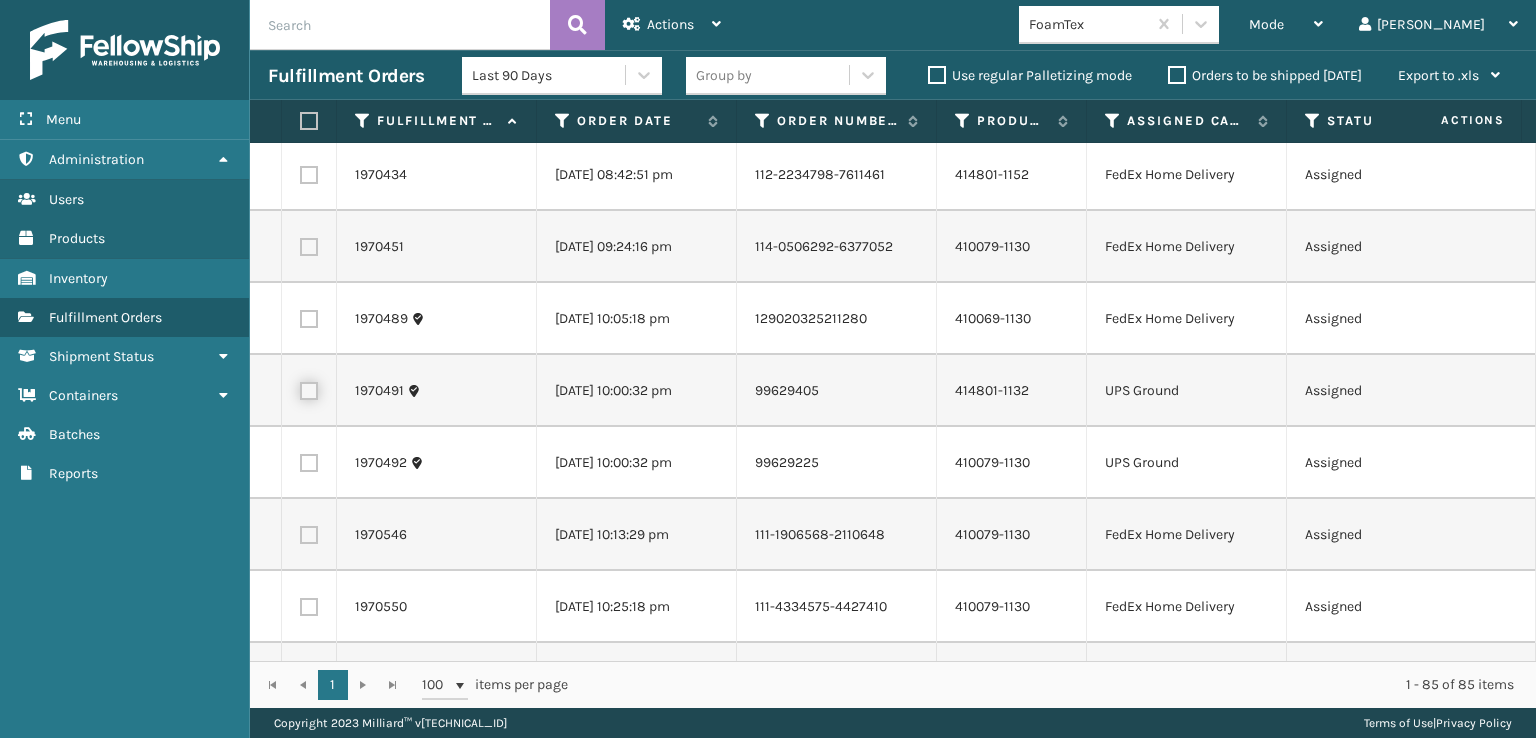 click at bounding box center [300, 388] 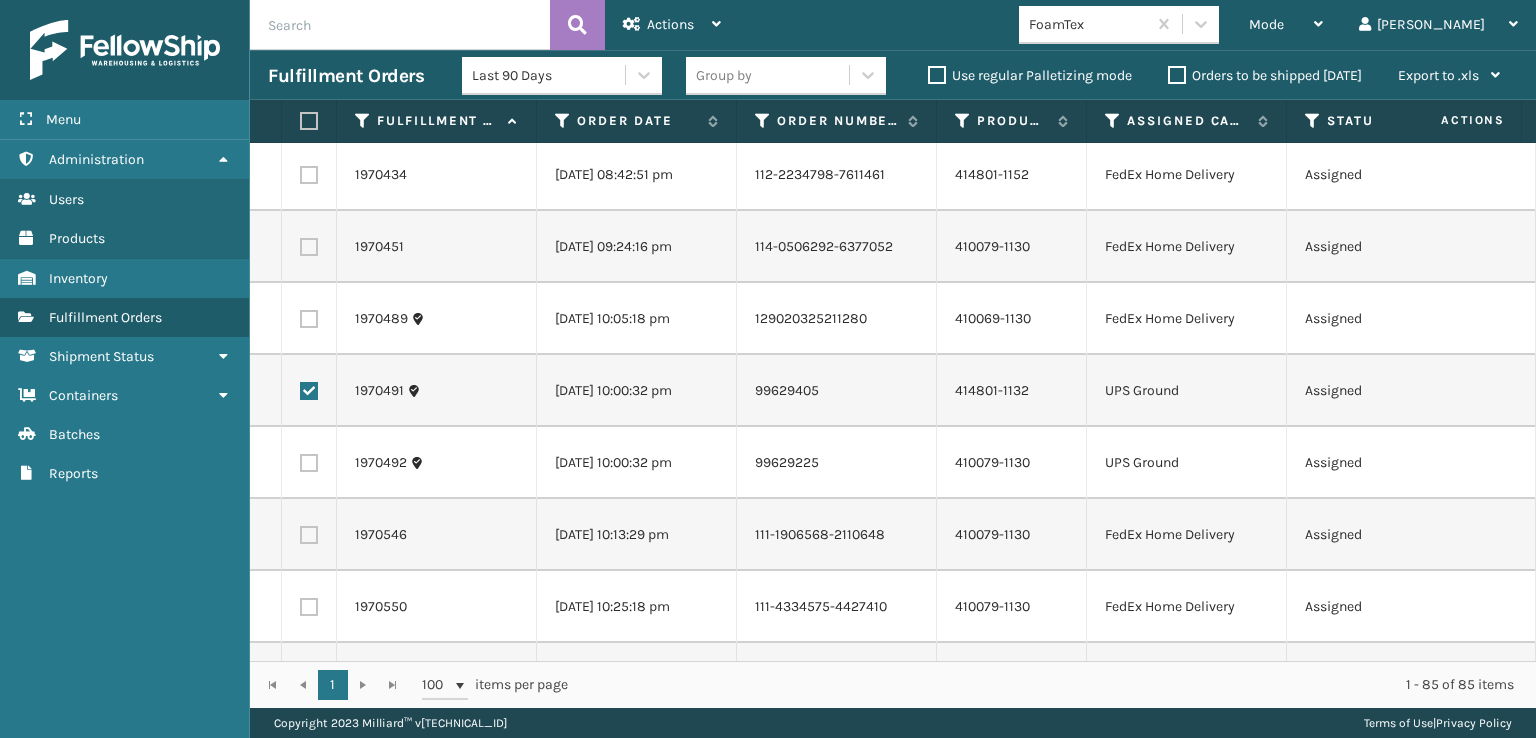 click at bounding box center (309, 463) 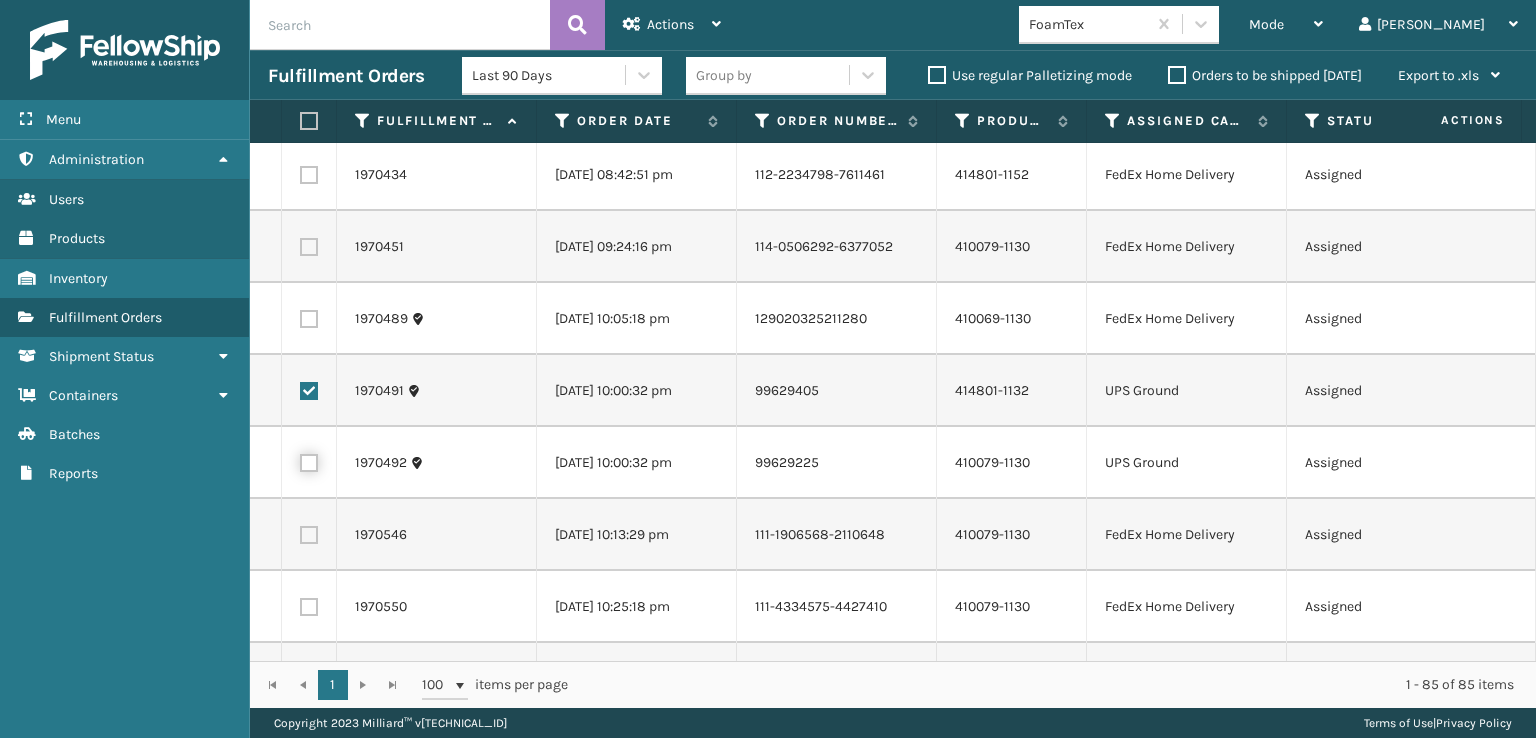 click at bounding box center [300, 460] 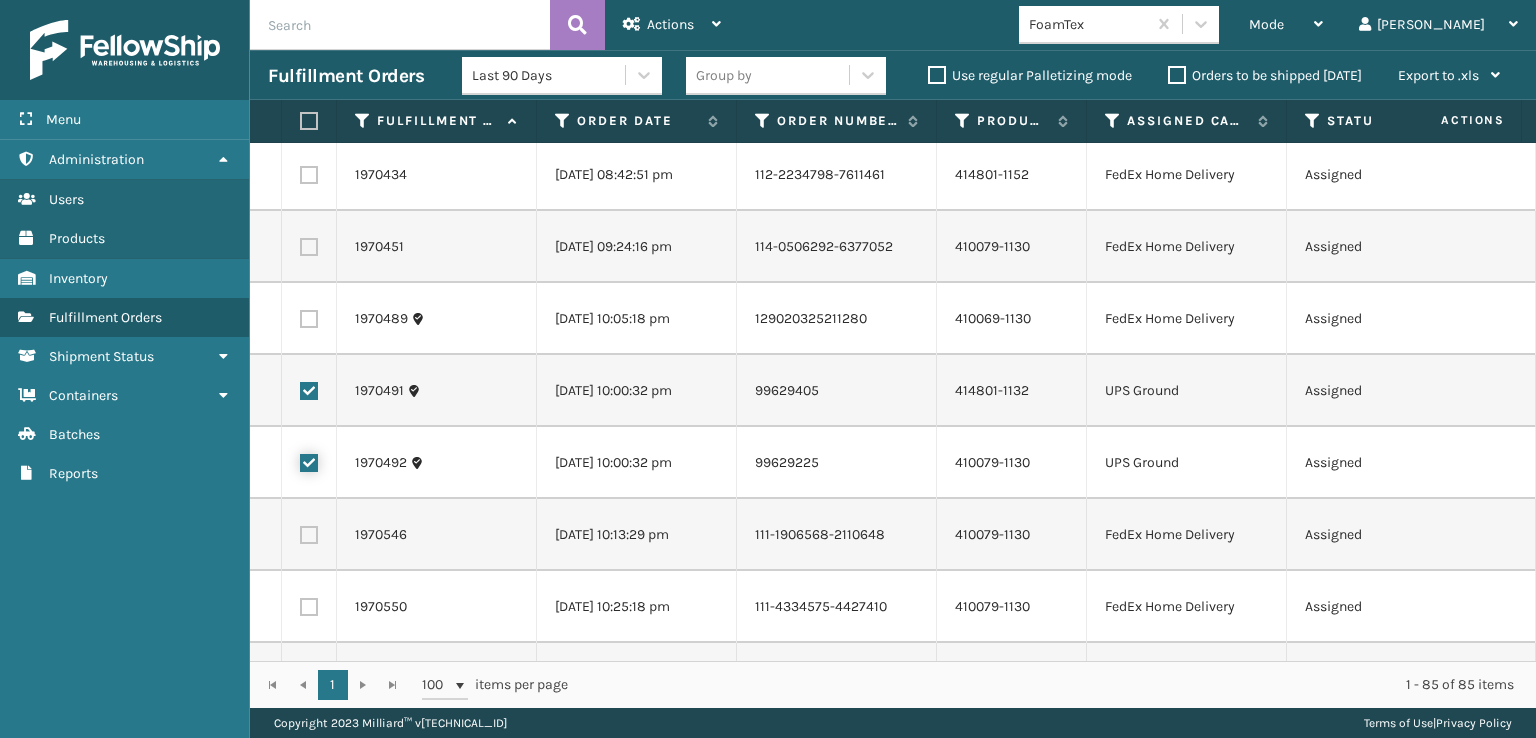 checkbox on "true" 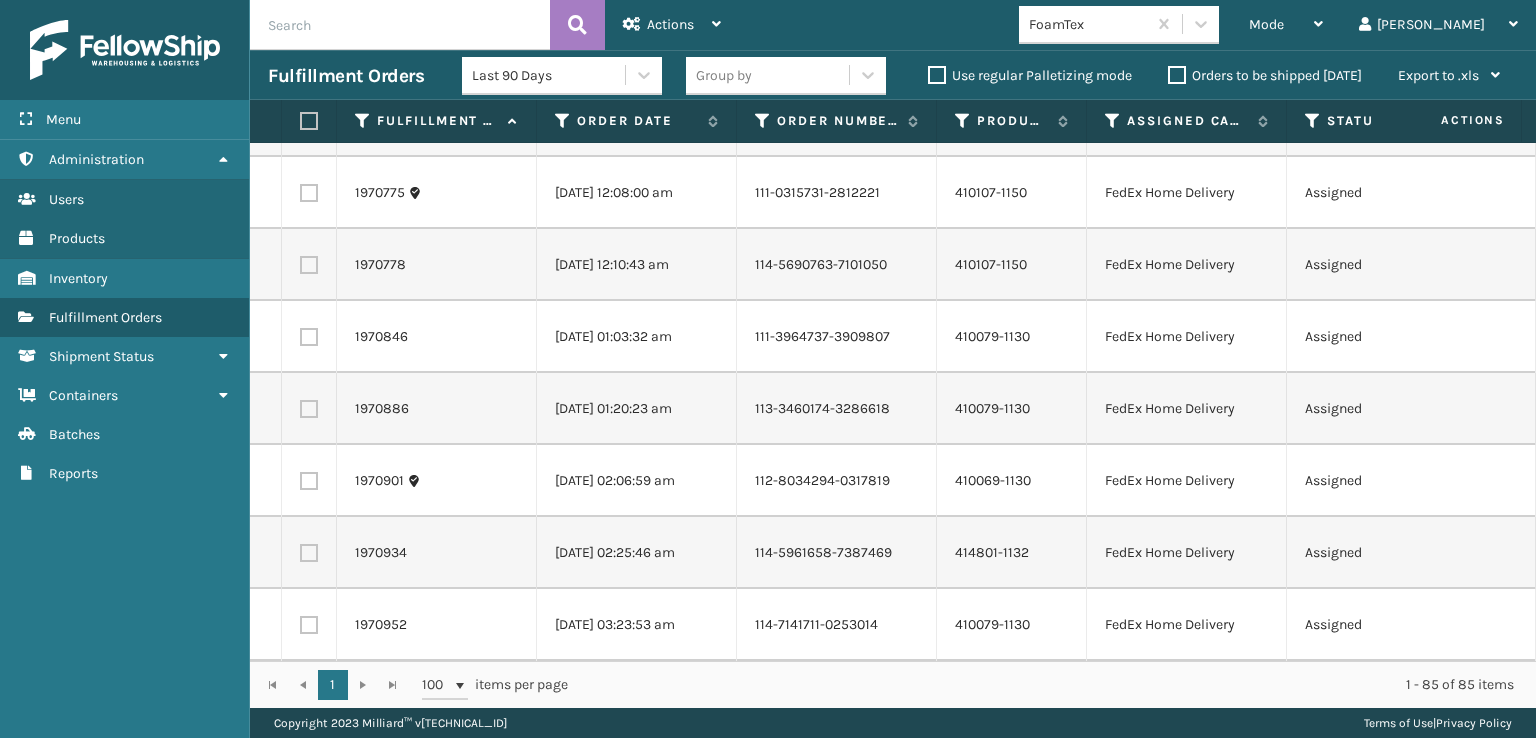 scroll, scrollTop: 5616, scrollLeft: 0, axis: vertical 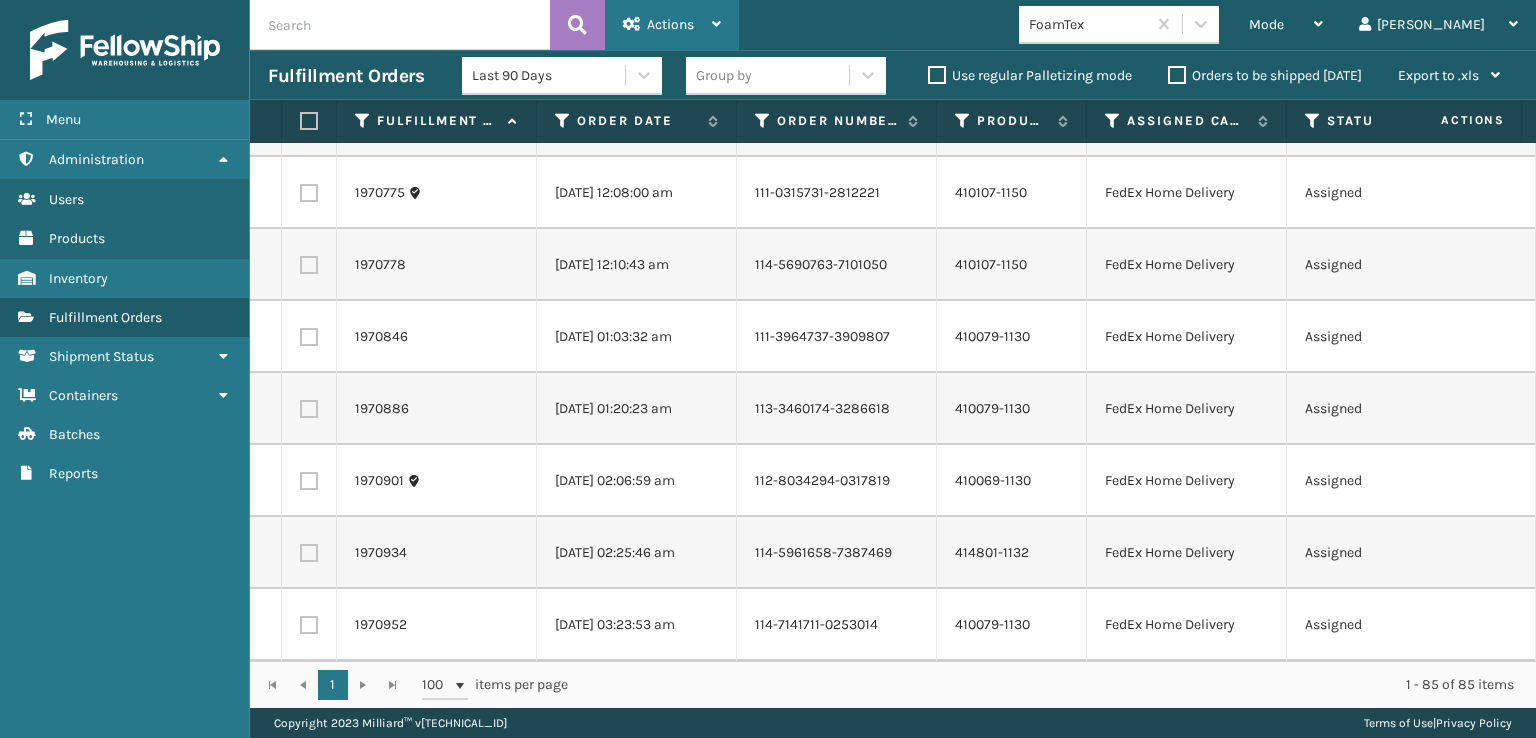 click on "Actions" at bounding box center (672, 25) 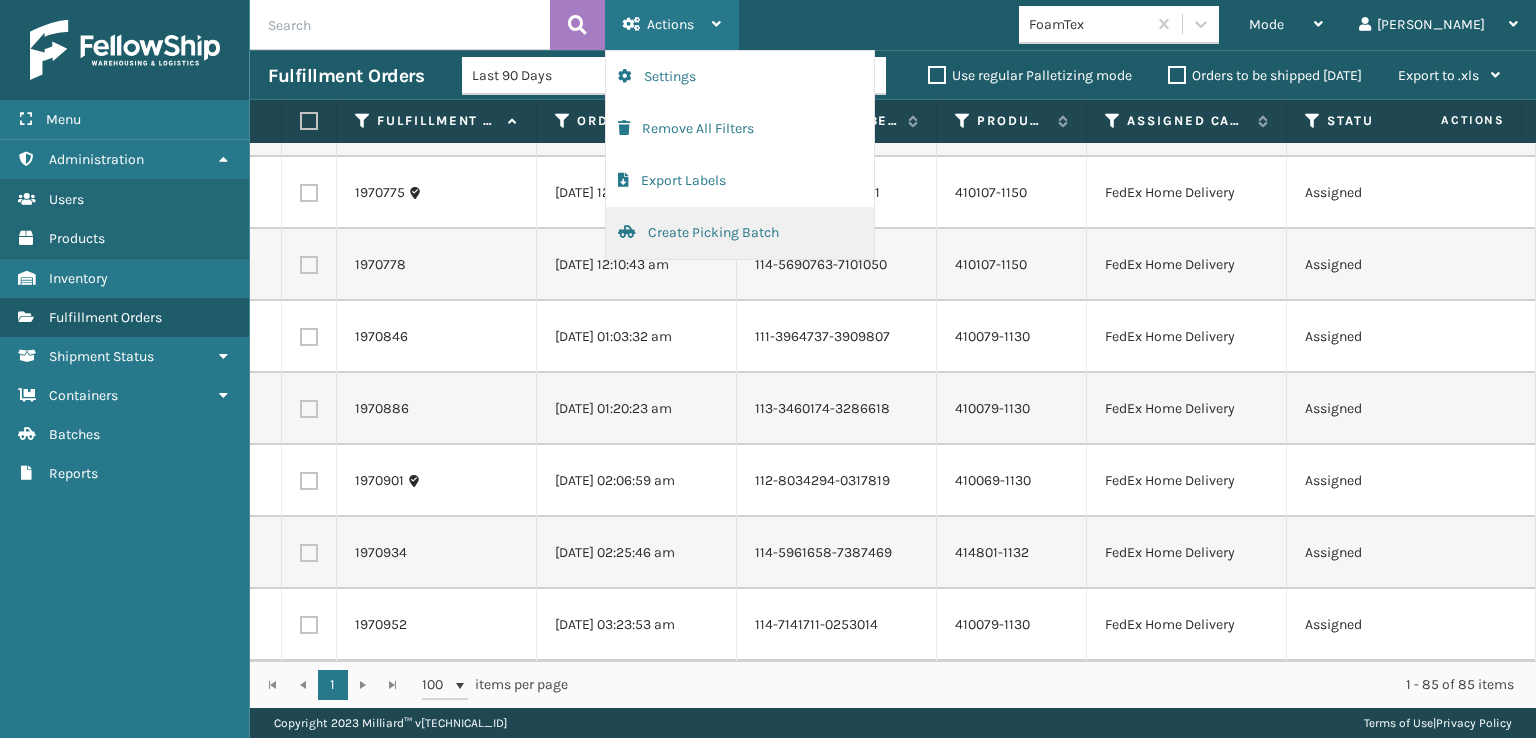 click on "Create Picking Batch" at bounding box center (740, 233) 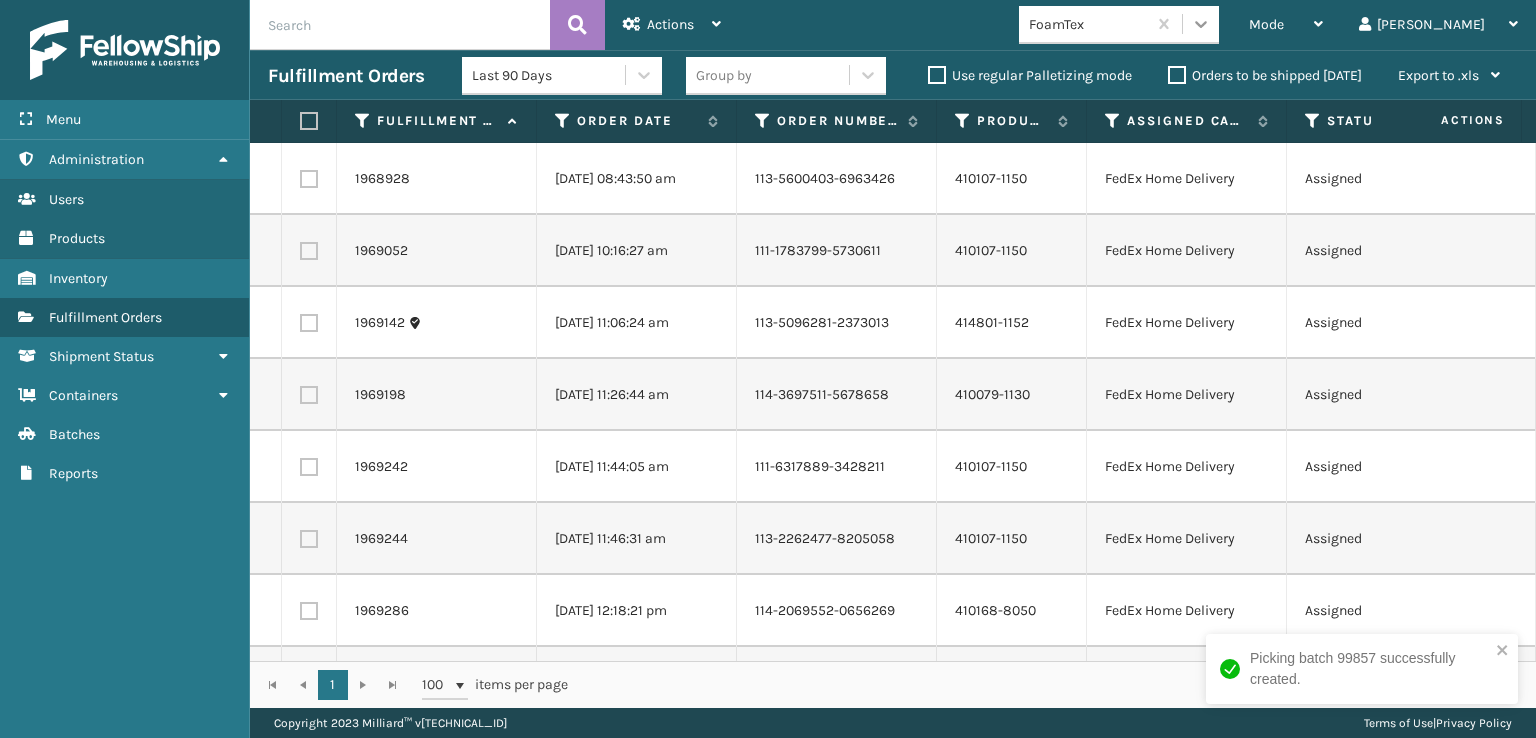 click 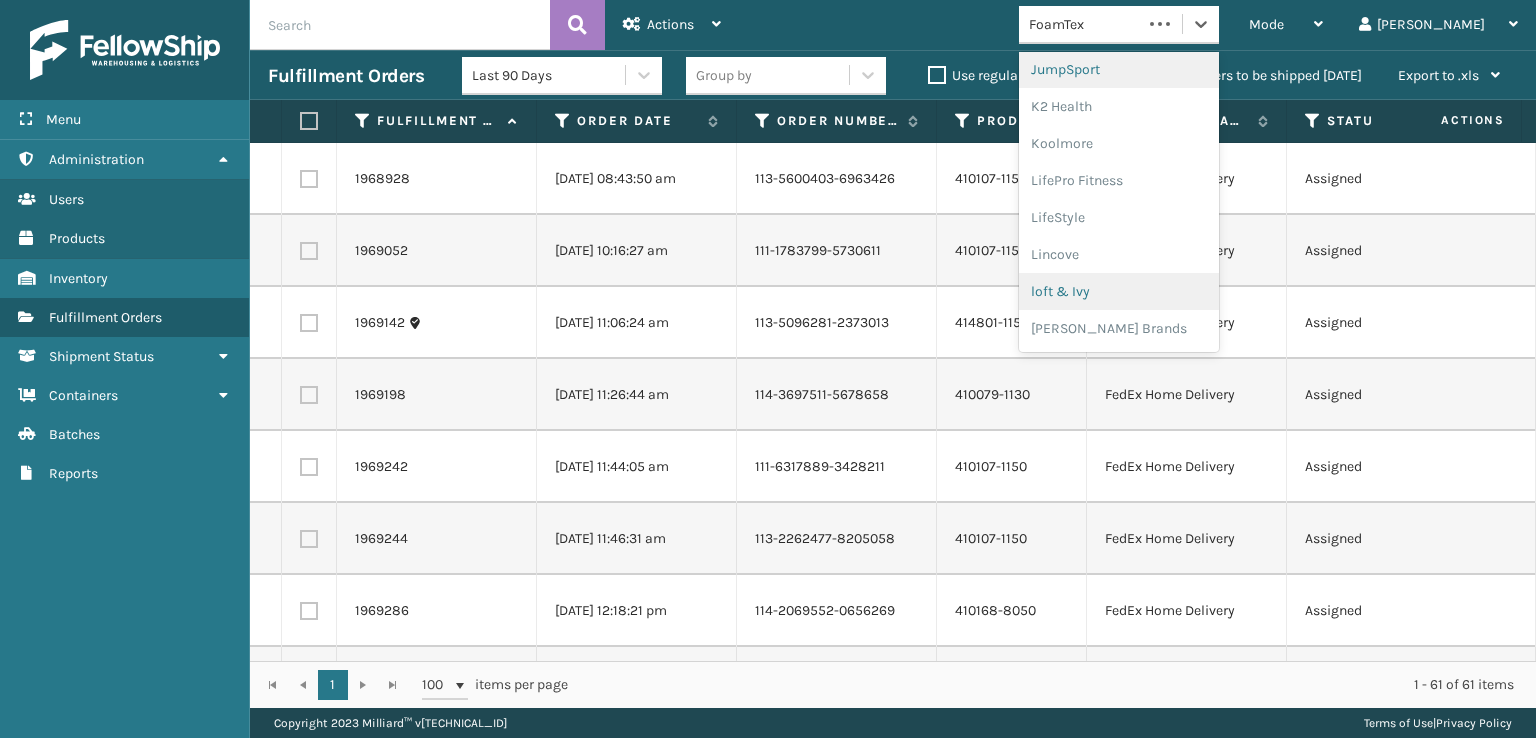 scroll, scrollTop: 632, scrollLeft: 0, axis: vertical 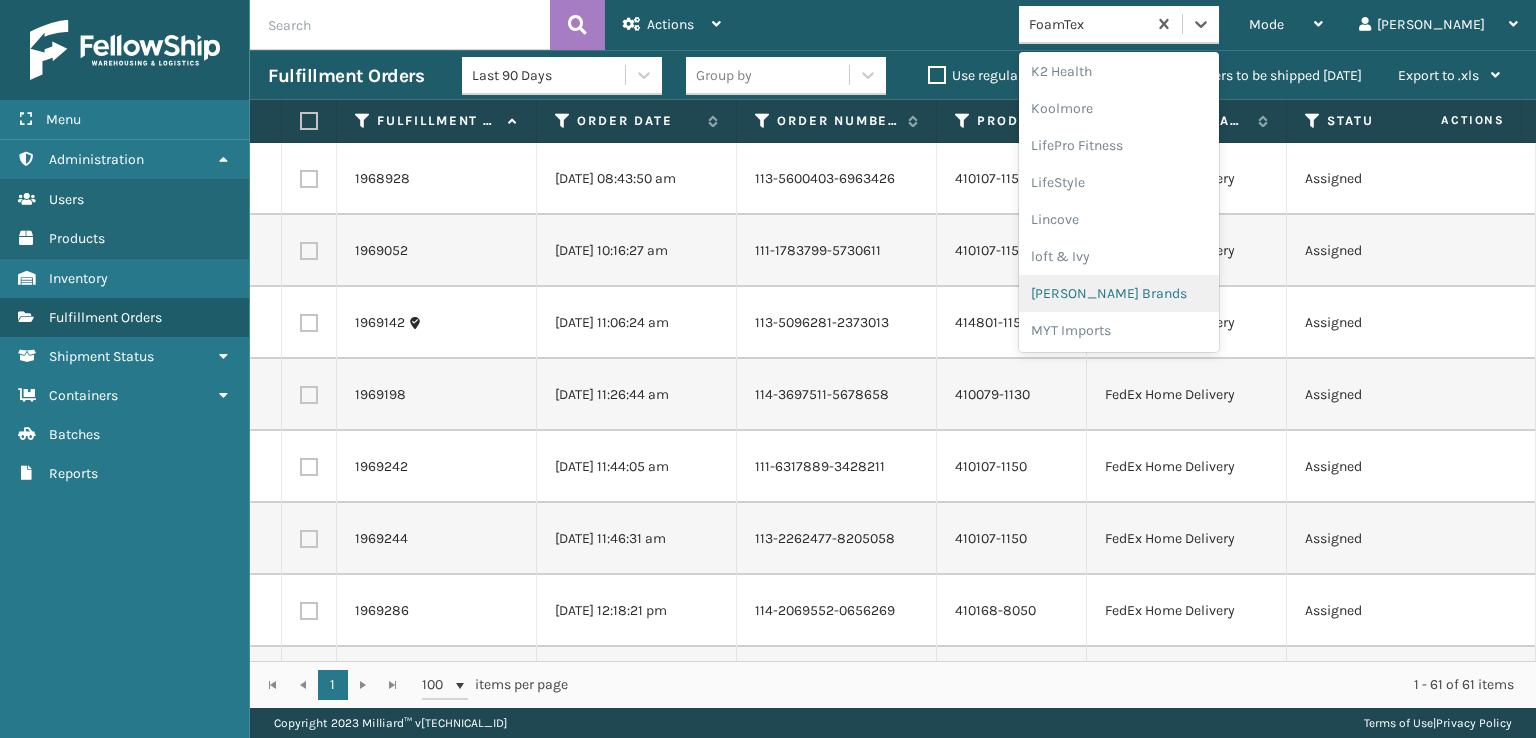 click on "[PERSON_NAME] Brands" at bounding box center (1119, 293) 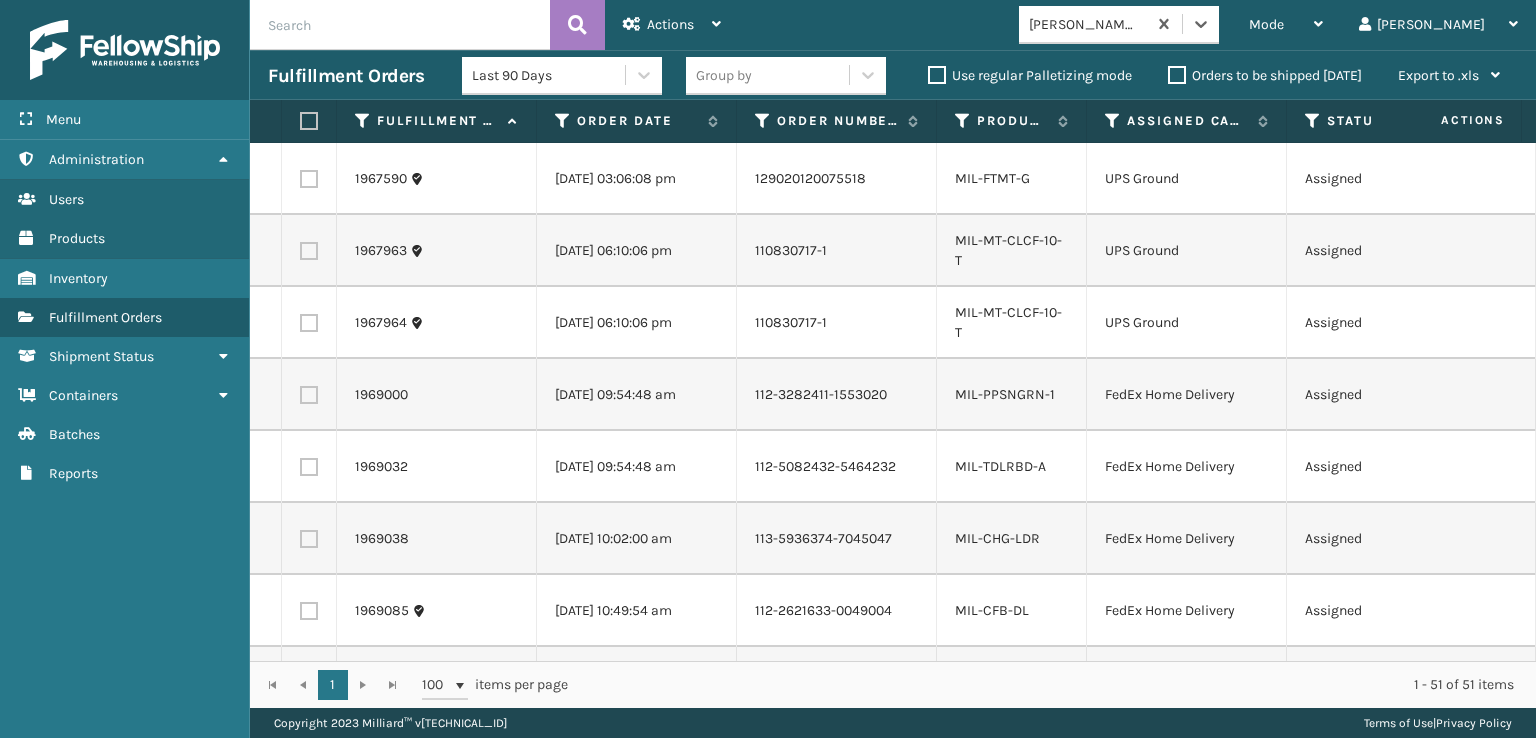 click at bounding box center [309, 395] 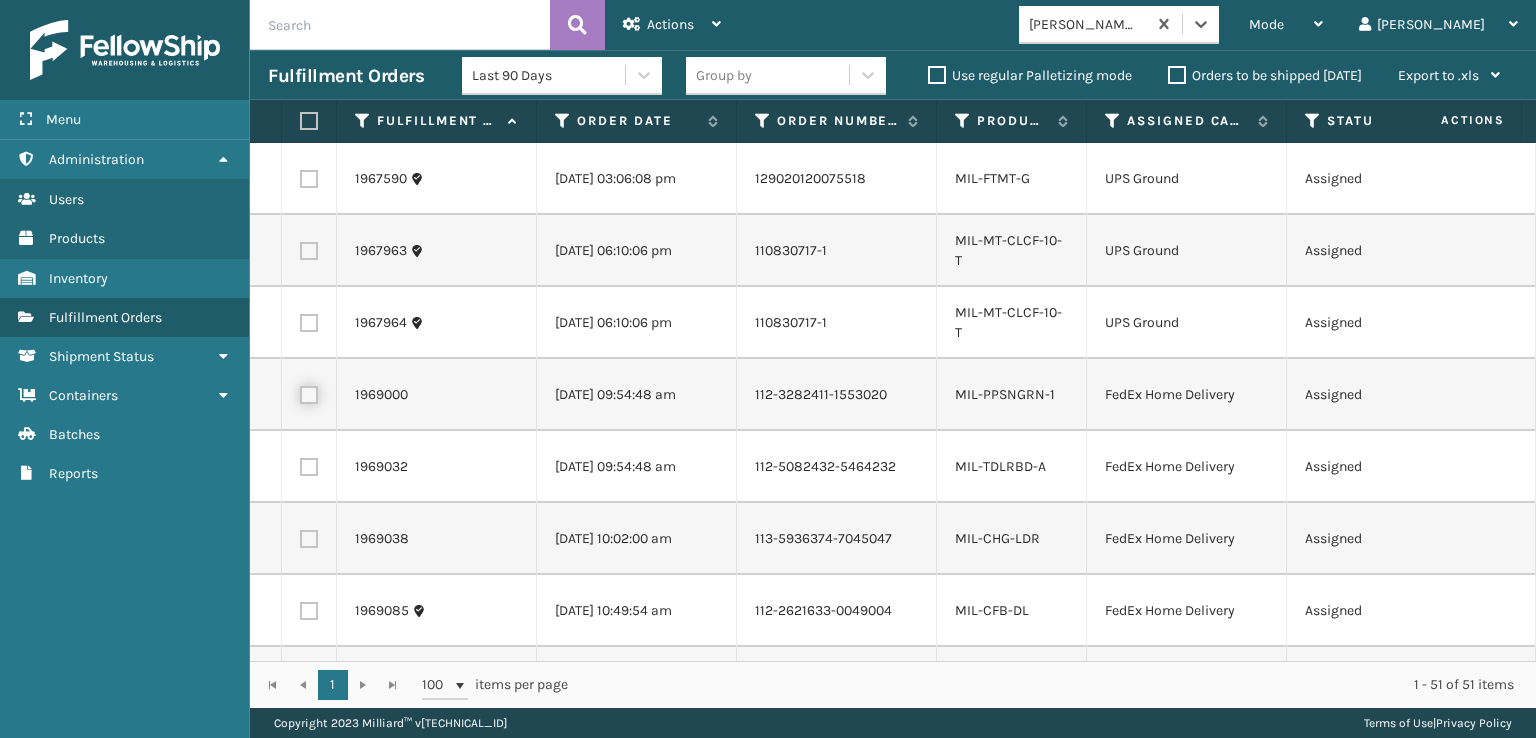 click at bounding box center (300, 392) 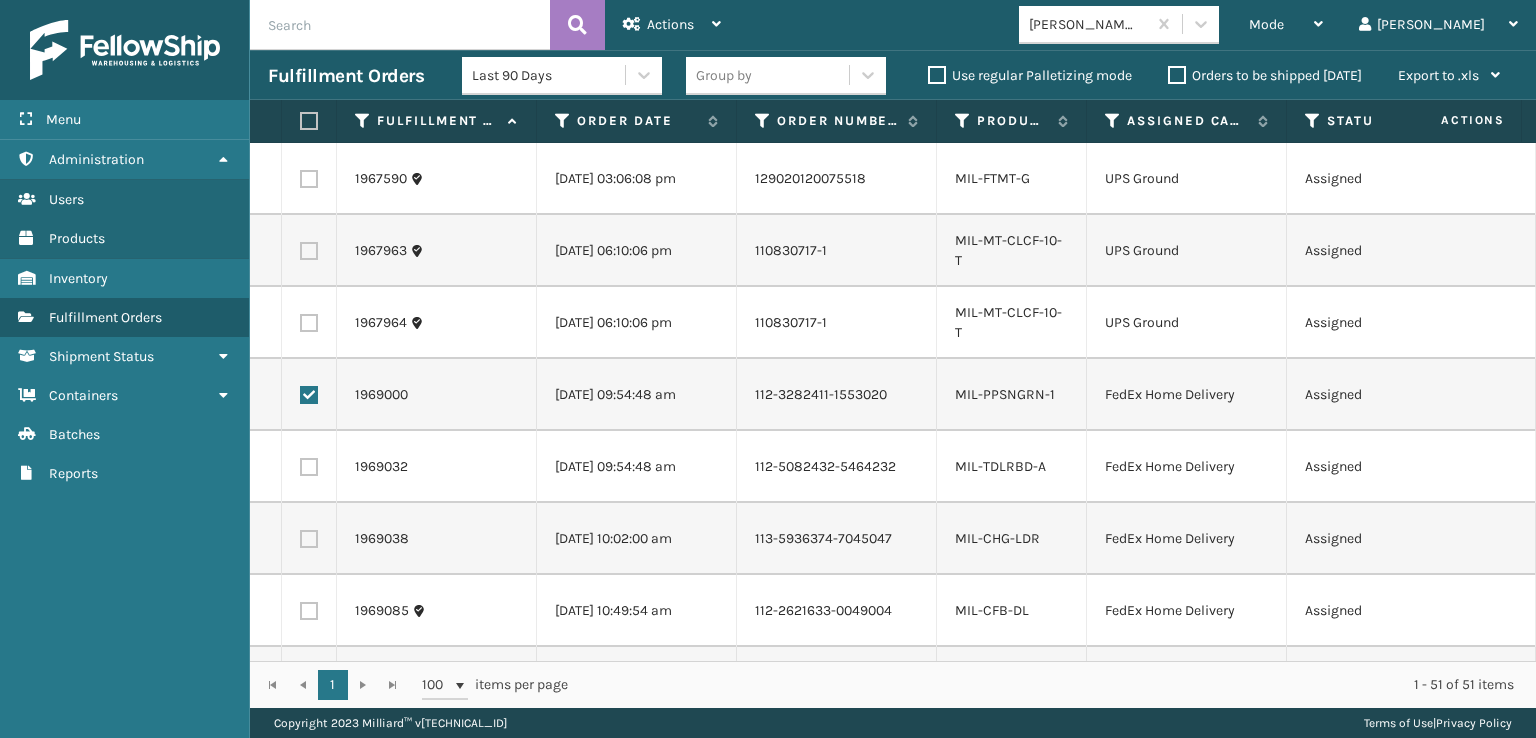 click at bounding box center [309, 467] 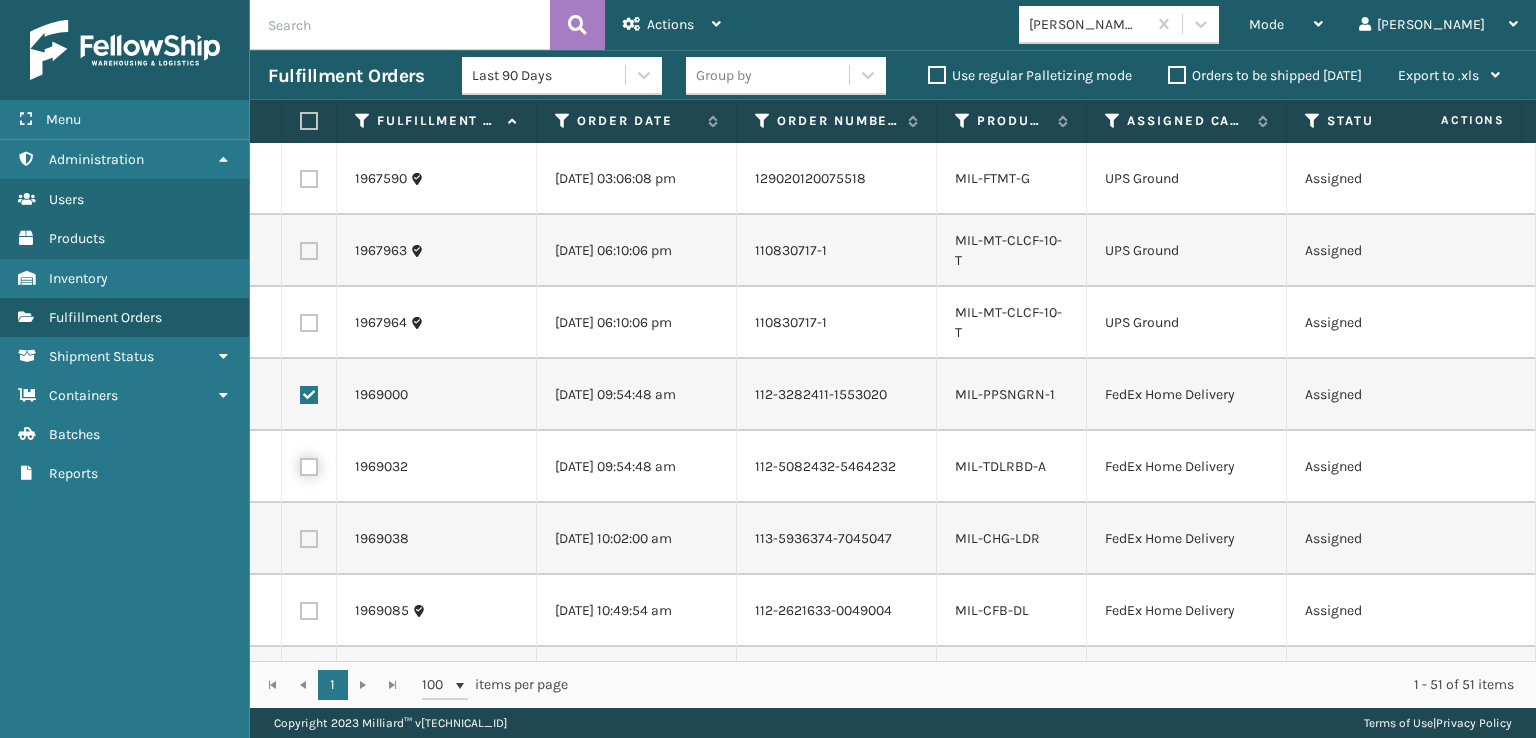click at bounding box center [300, 464] 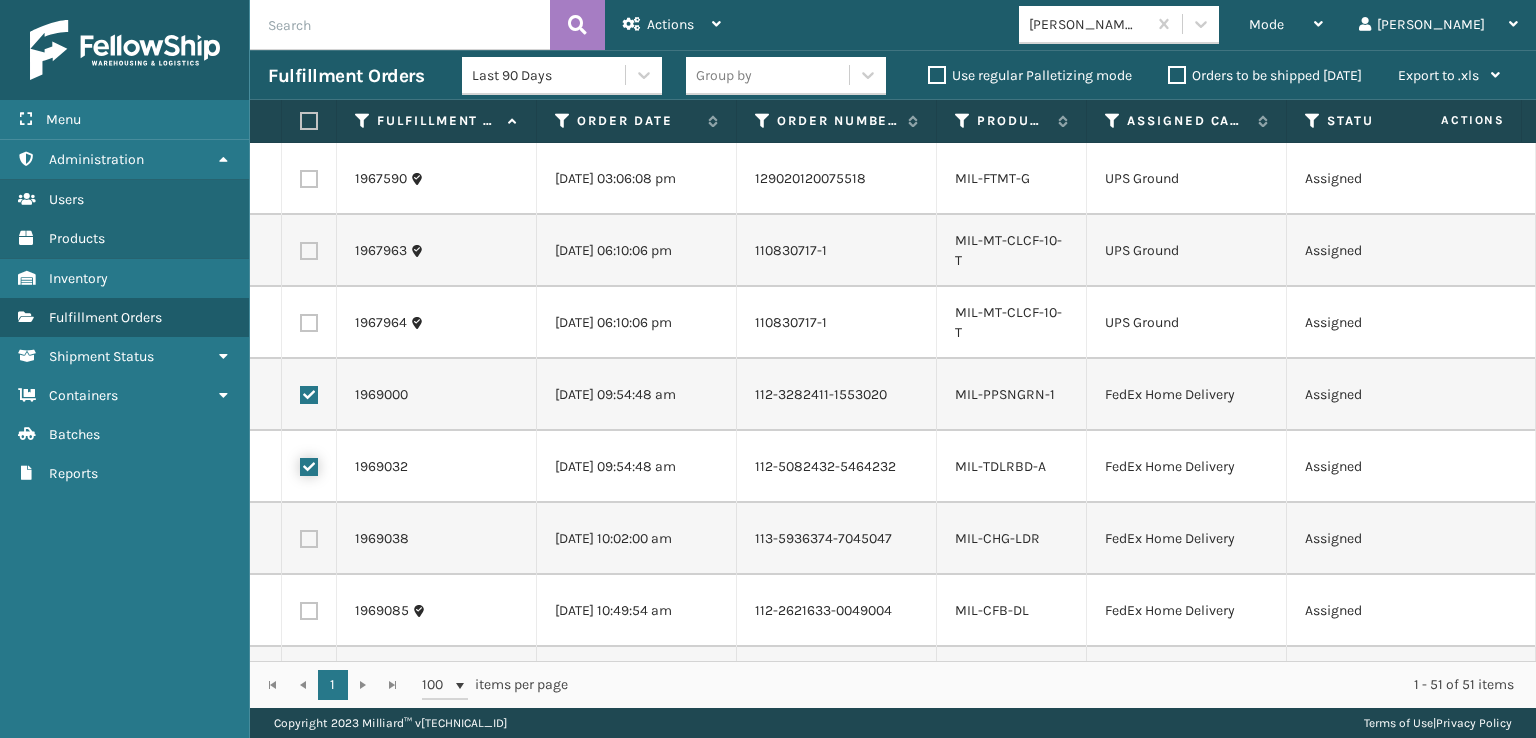 checkbox on "true" 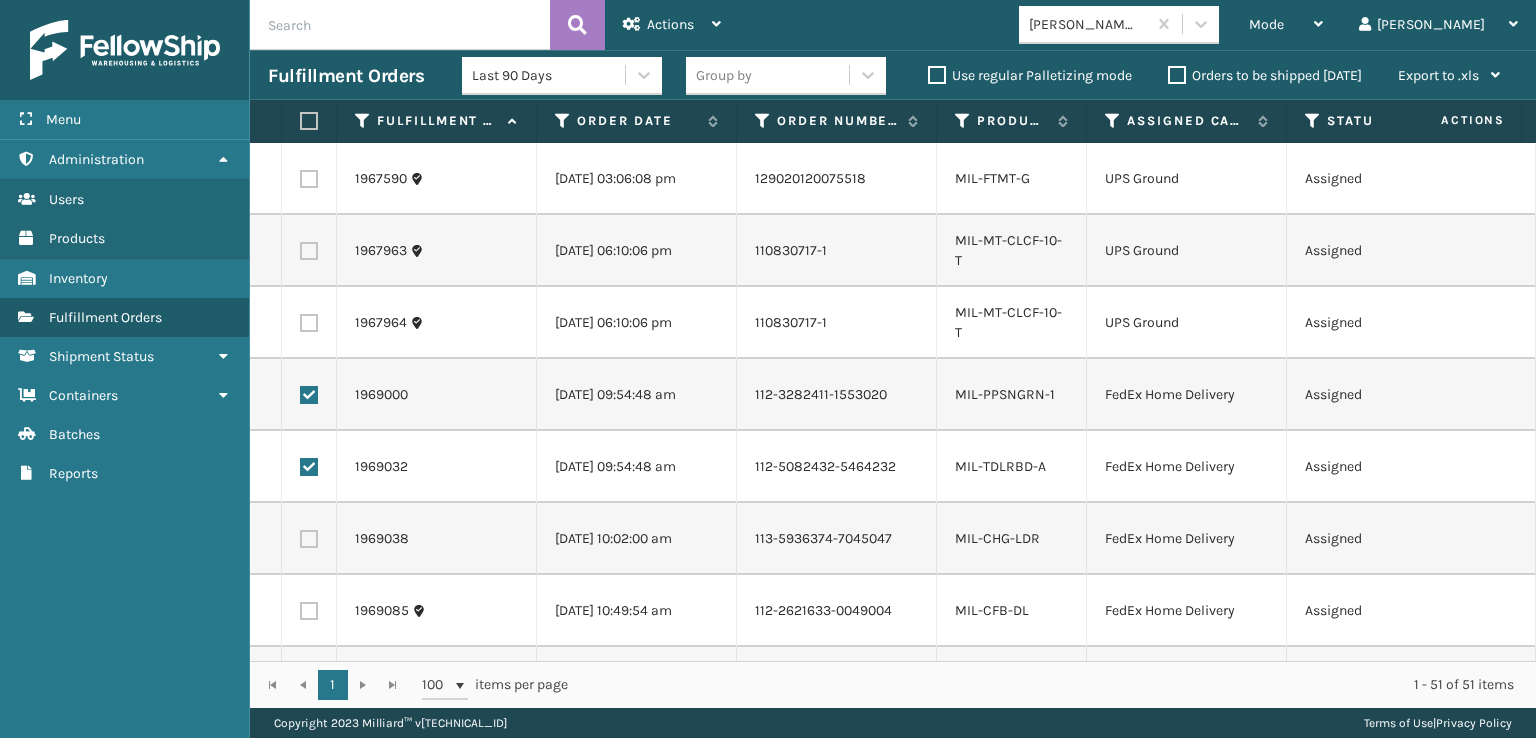click at bounding box center (309, 539) 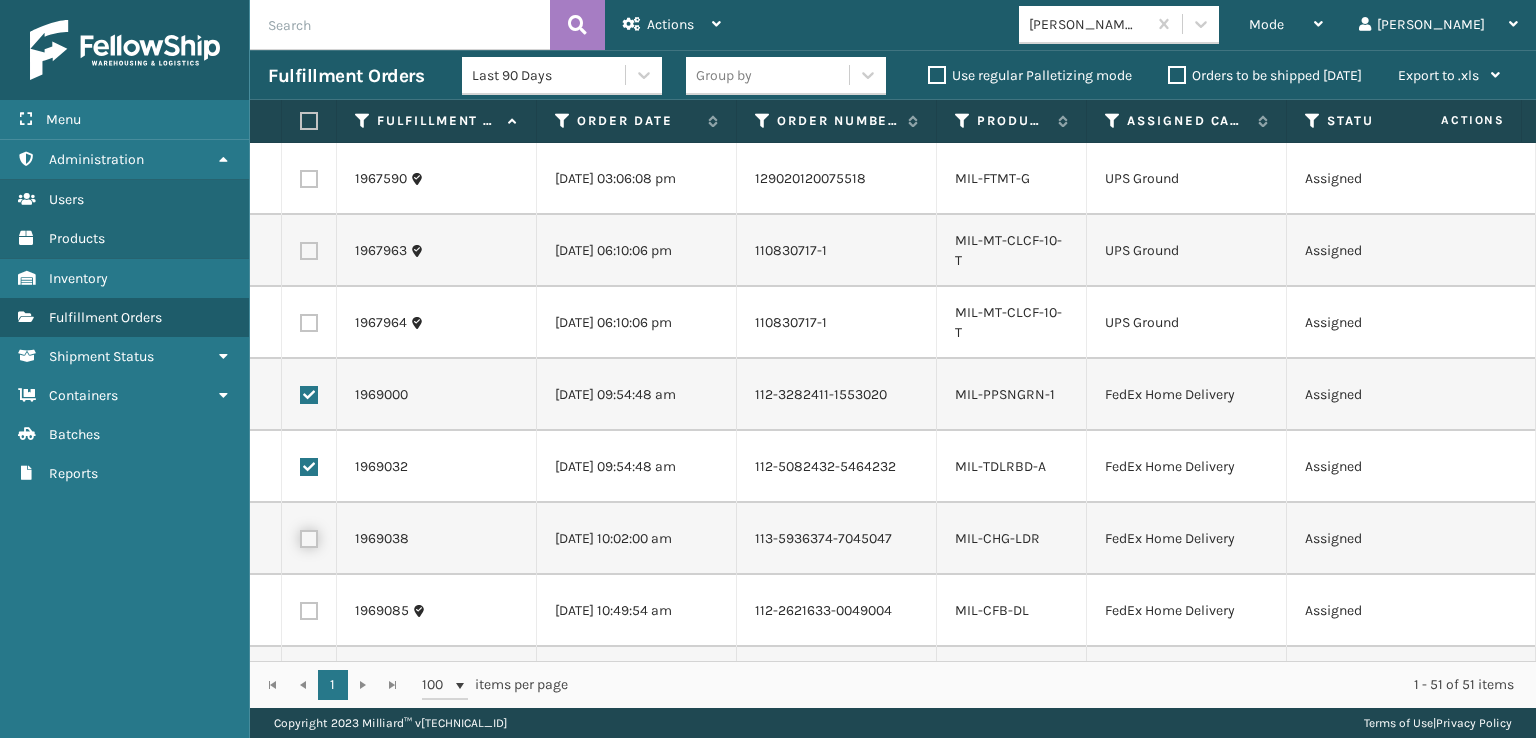 click at bounding box center [300, 536] 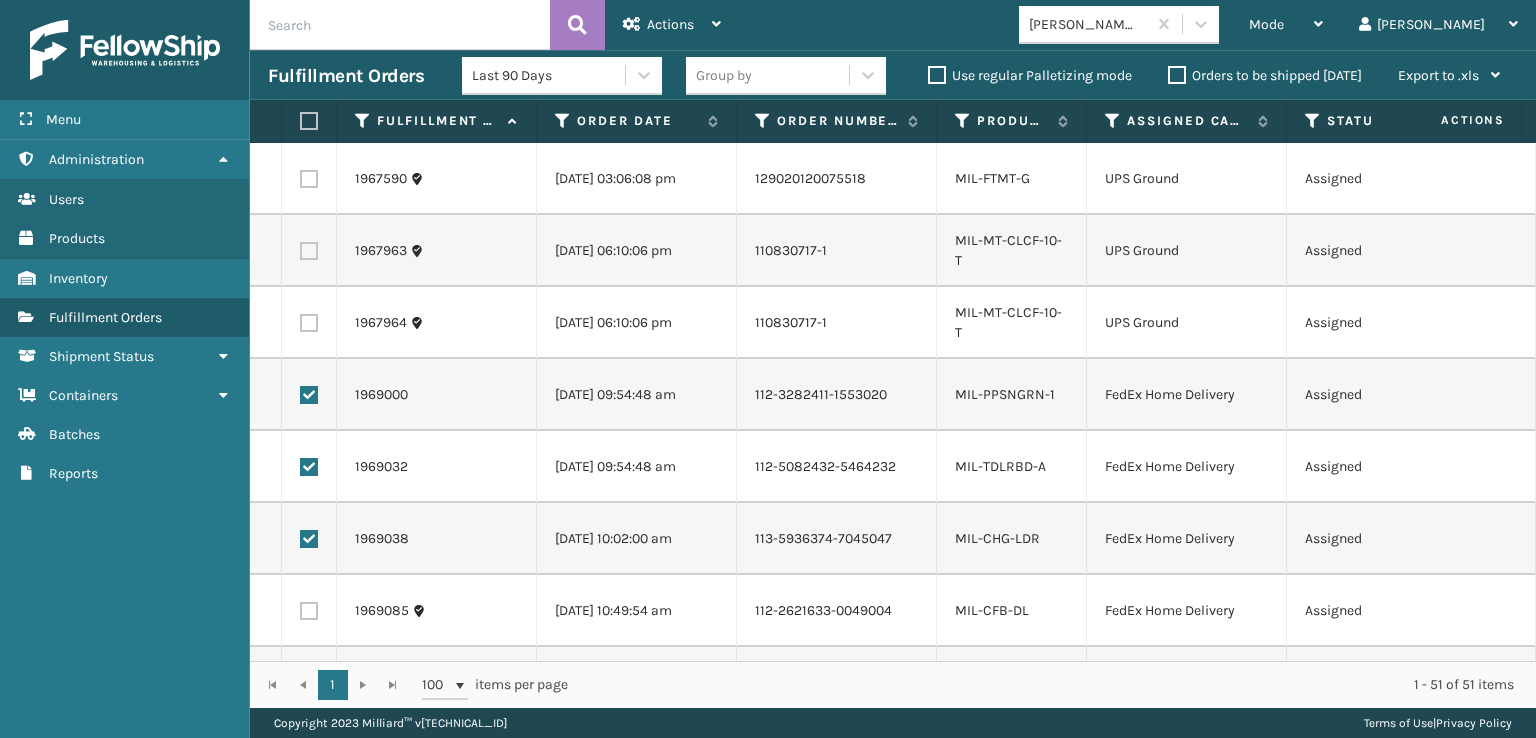 click at bounding box center [309, 611] 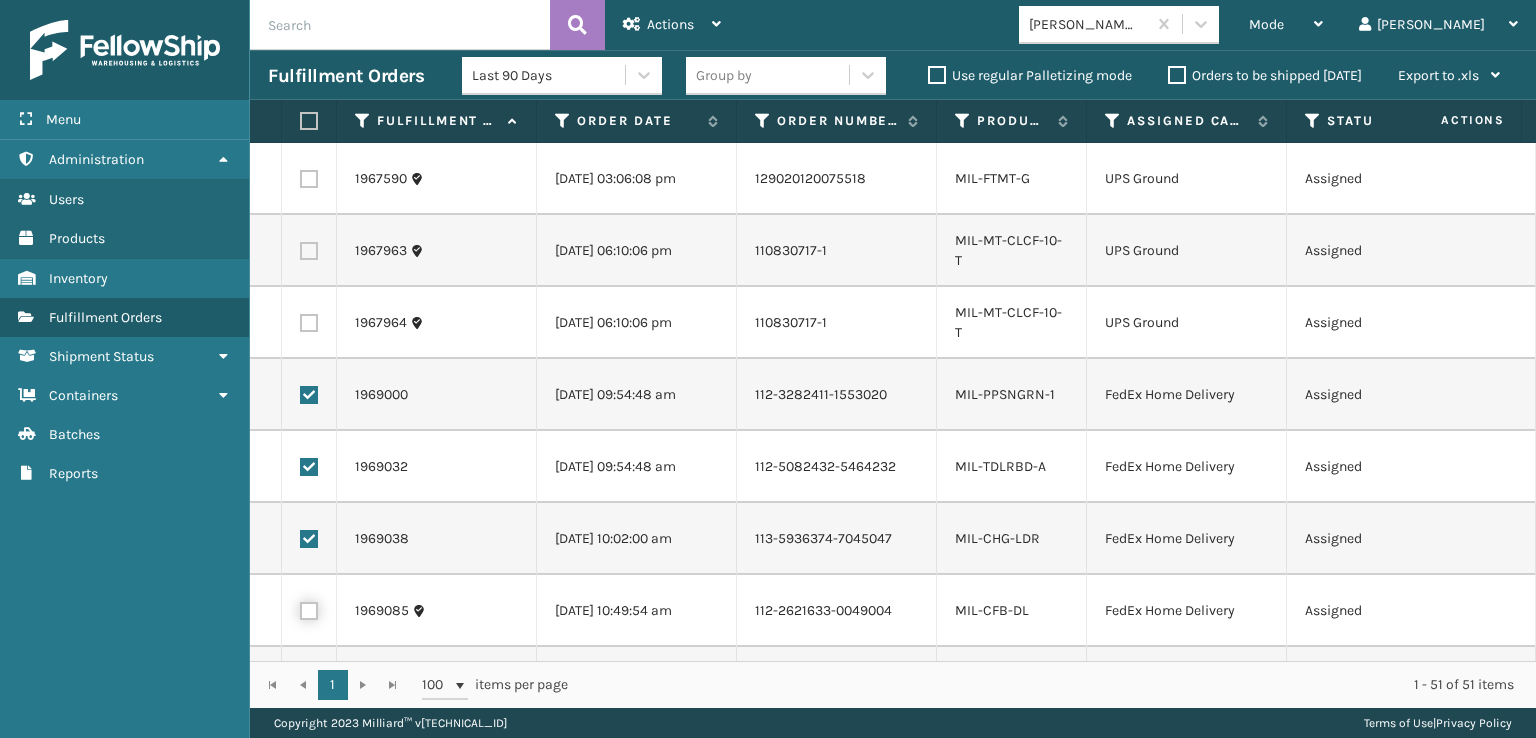 click at bounding box center (300, 608) 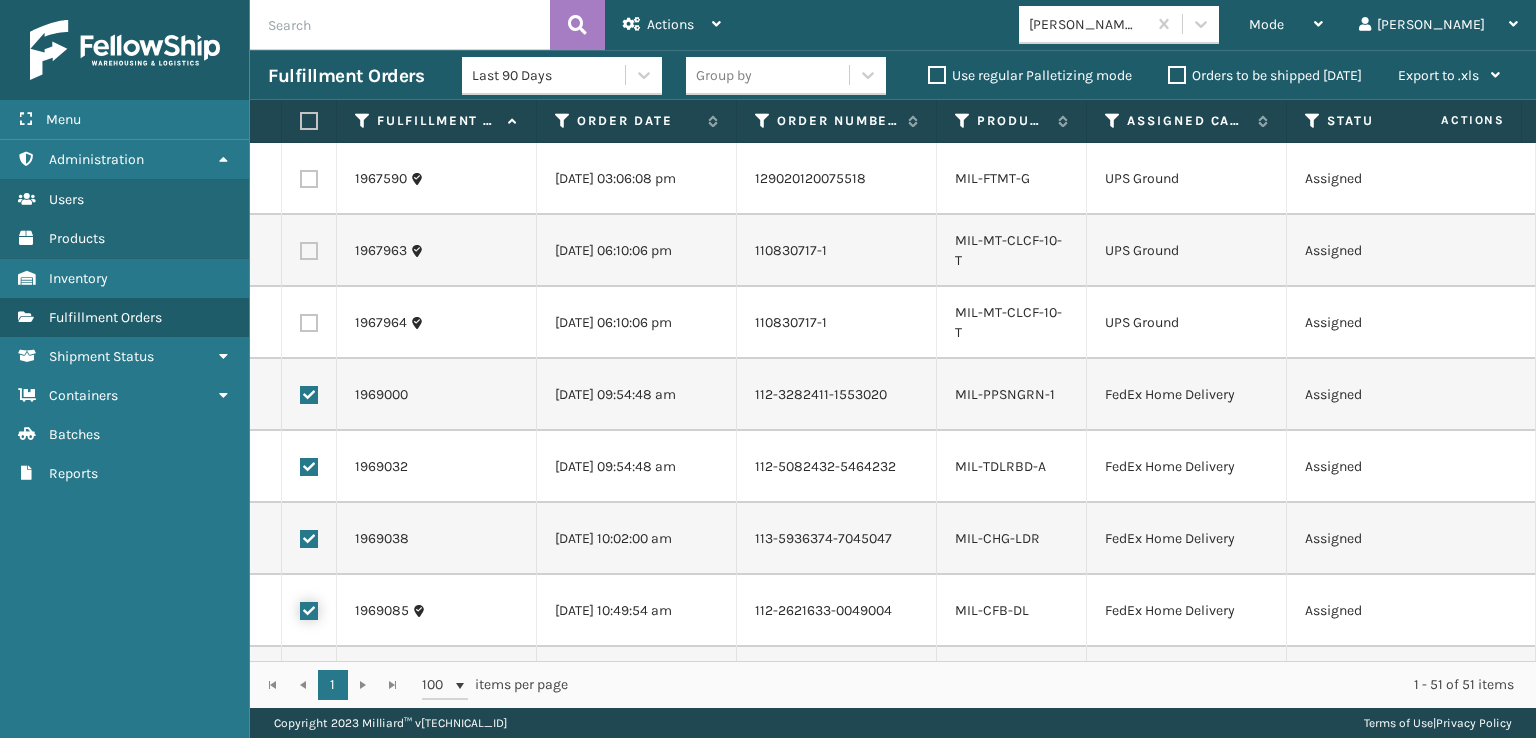 checkbox on "true" 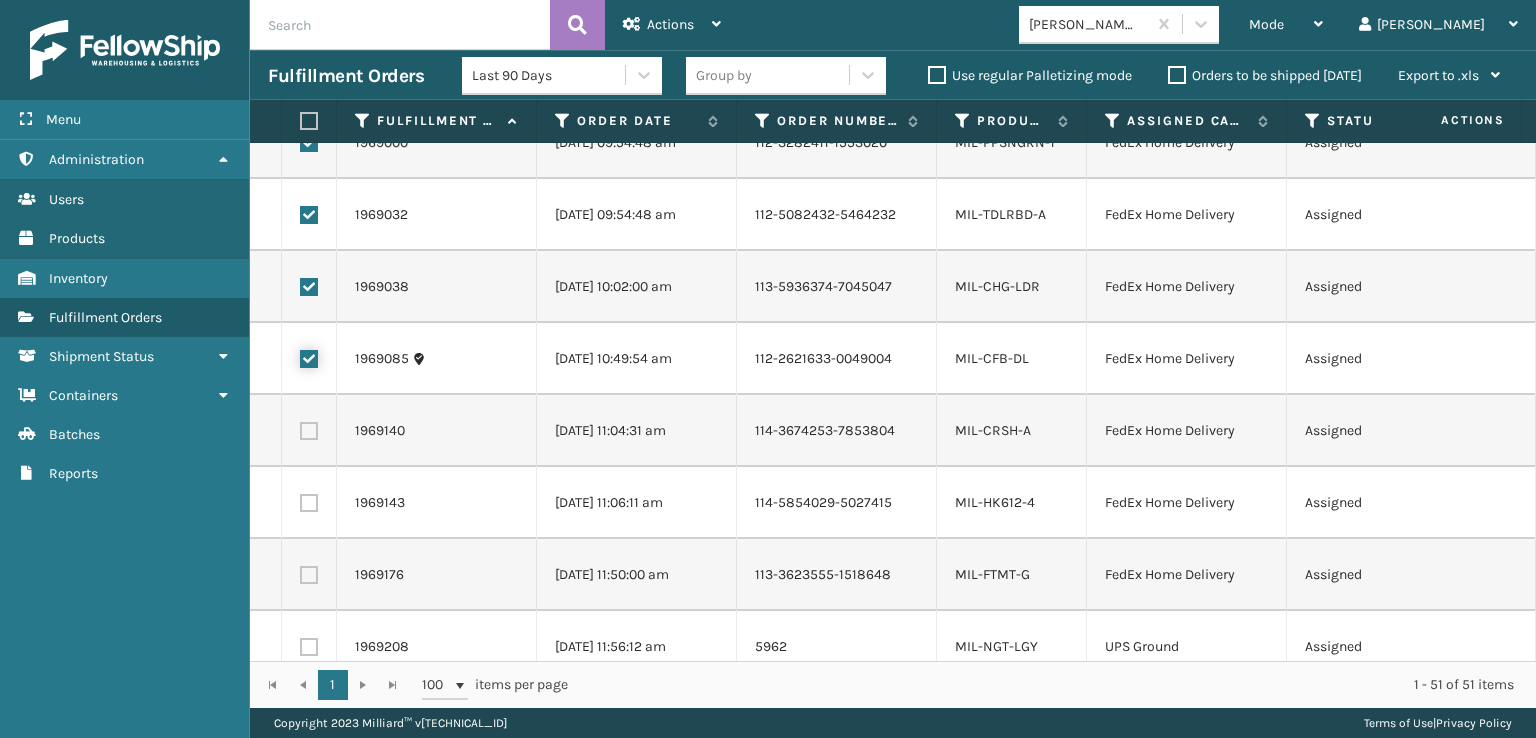 scroll, scrollTop: 300, scrollLeft: 0, axis: vertical 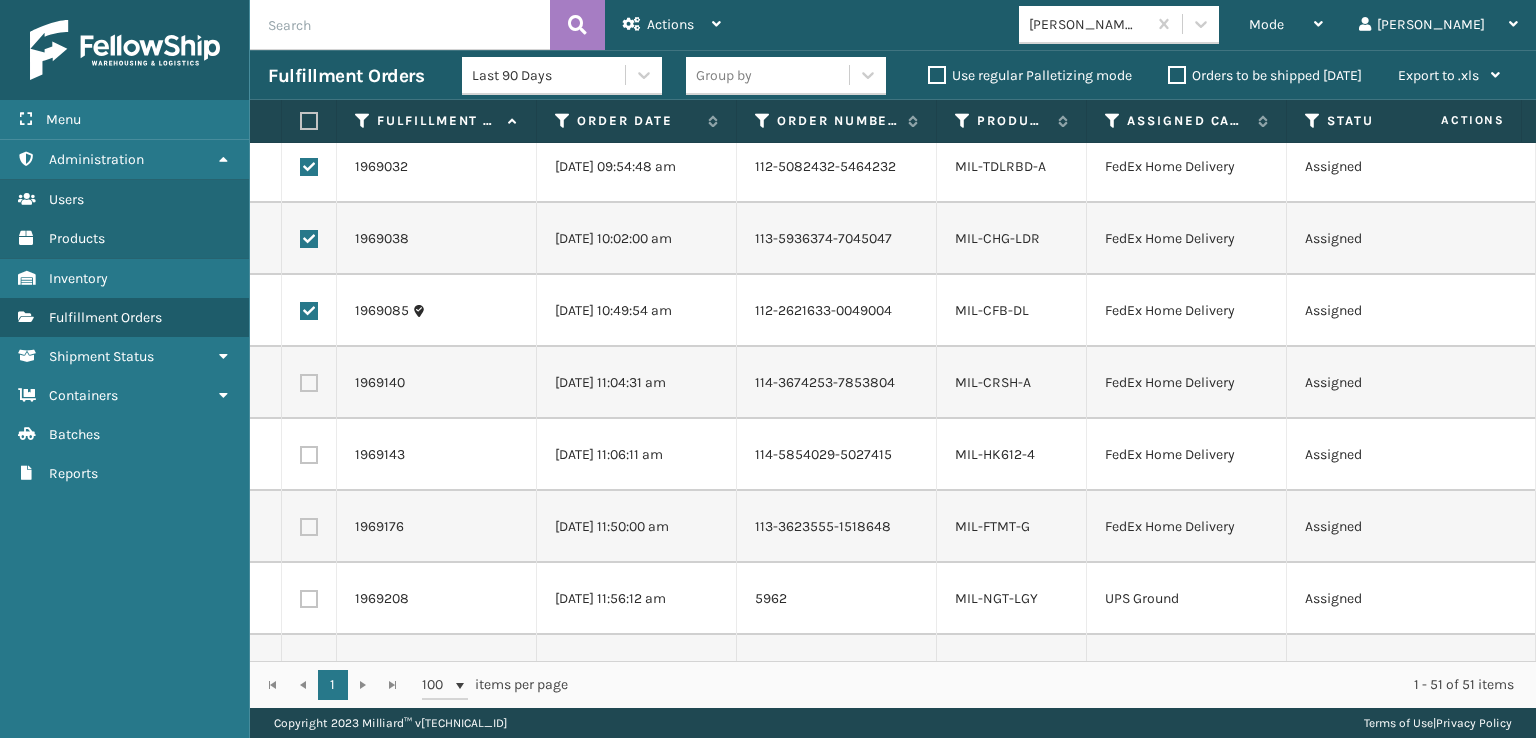 click at bounding box center [309, 383] 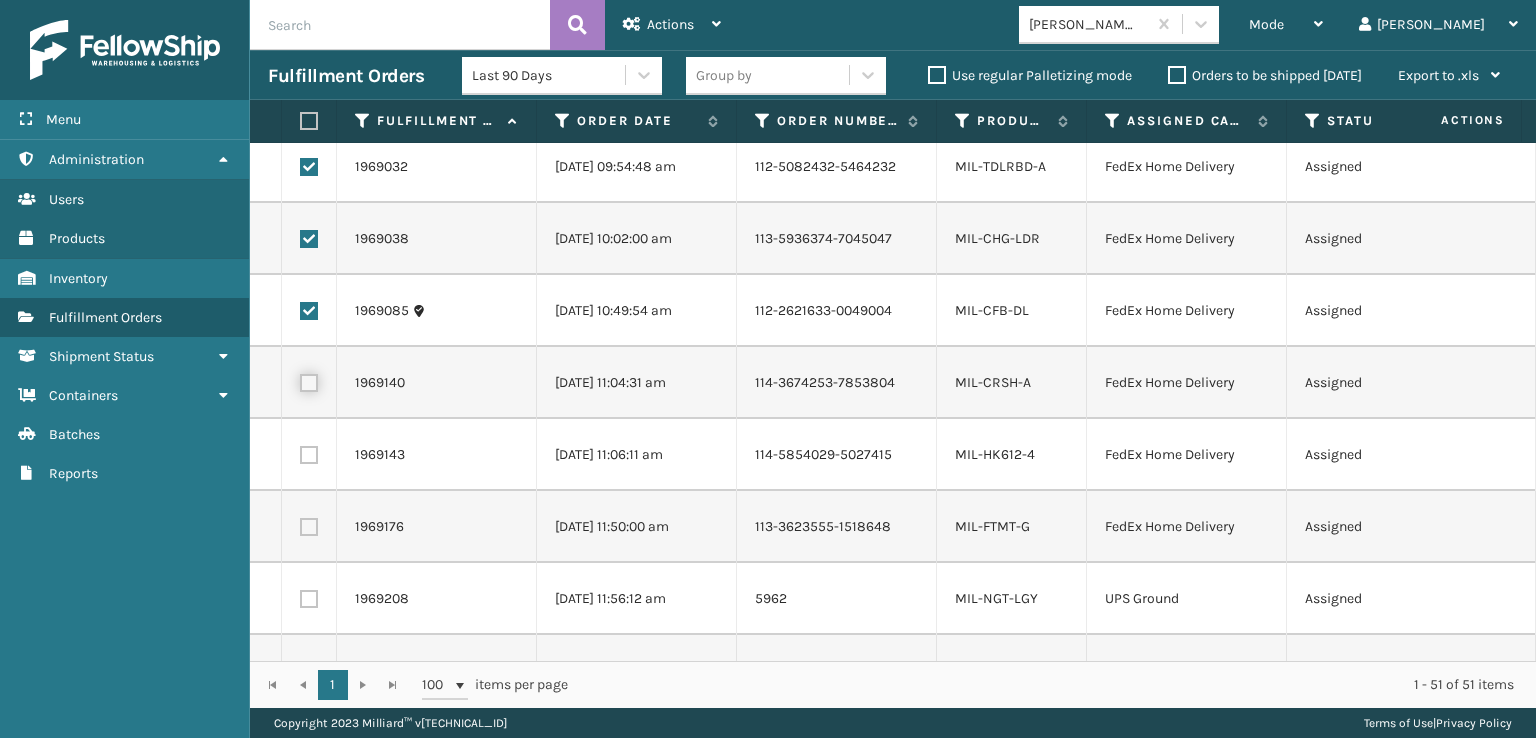 click at bounding box center (300, 380) 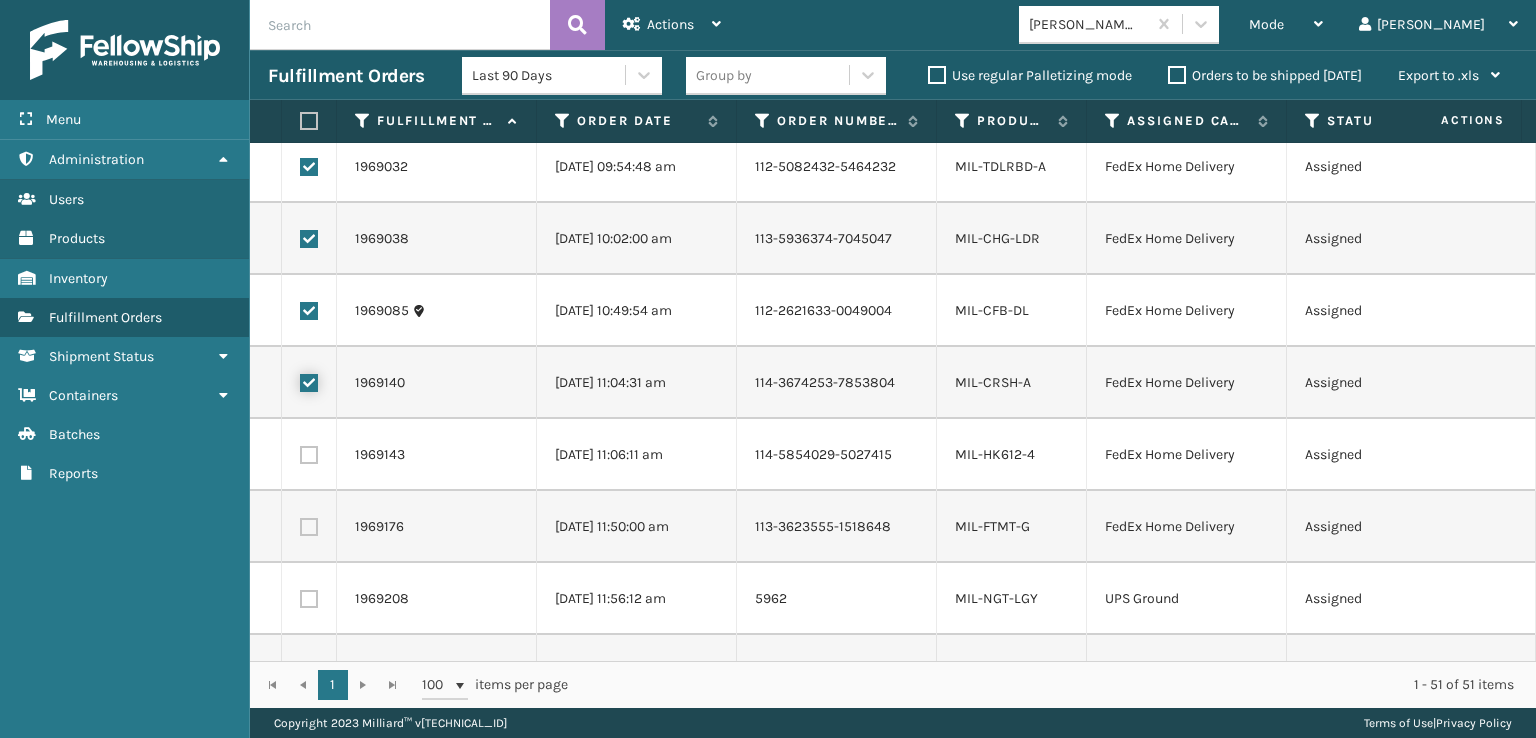 checkbox on "true" 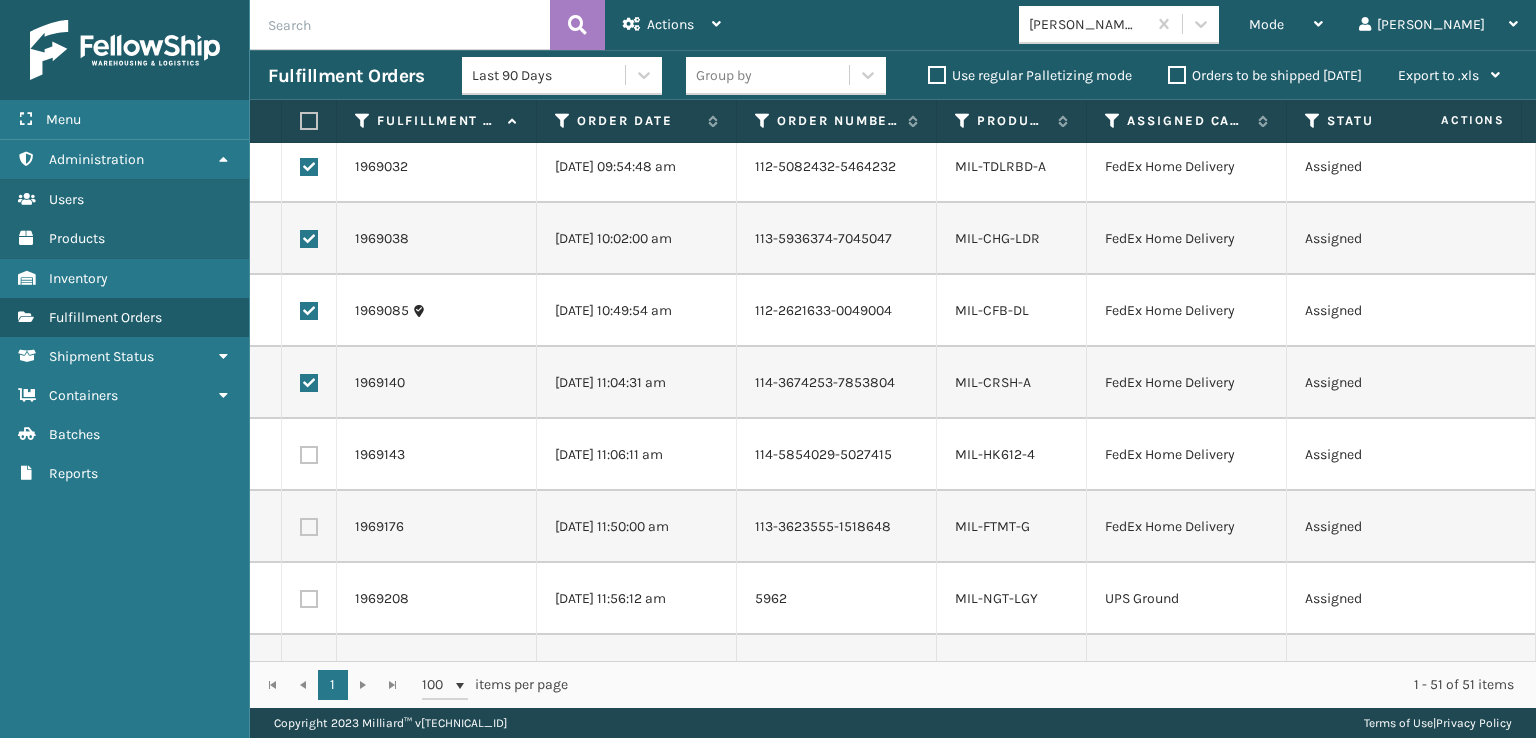 click at bounding box center (309, 455) 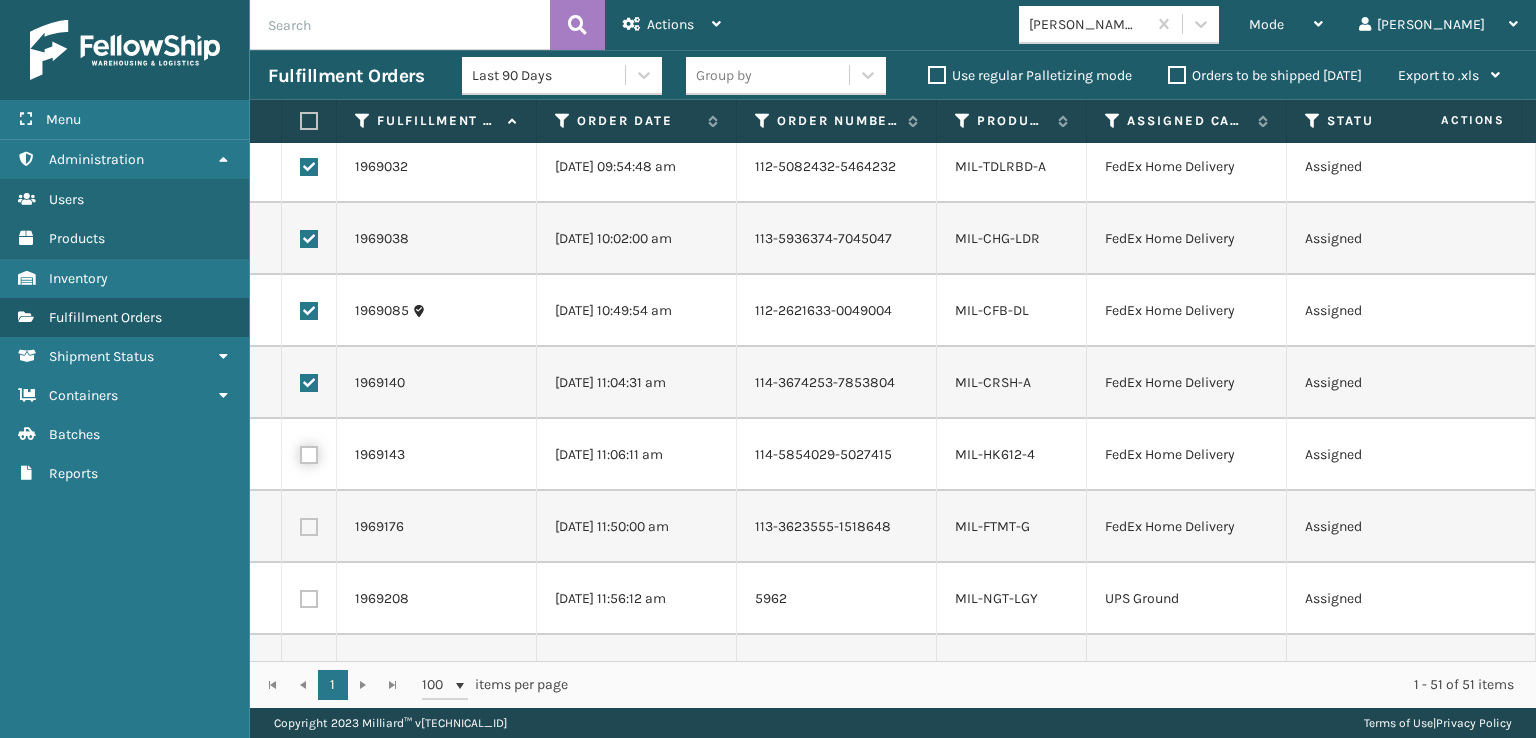 click at bounding box center (300, 452) 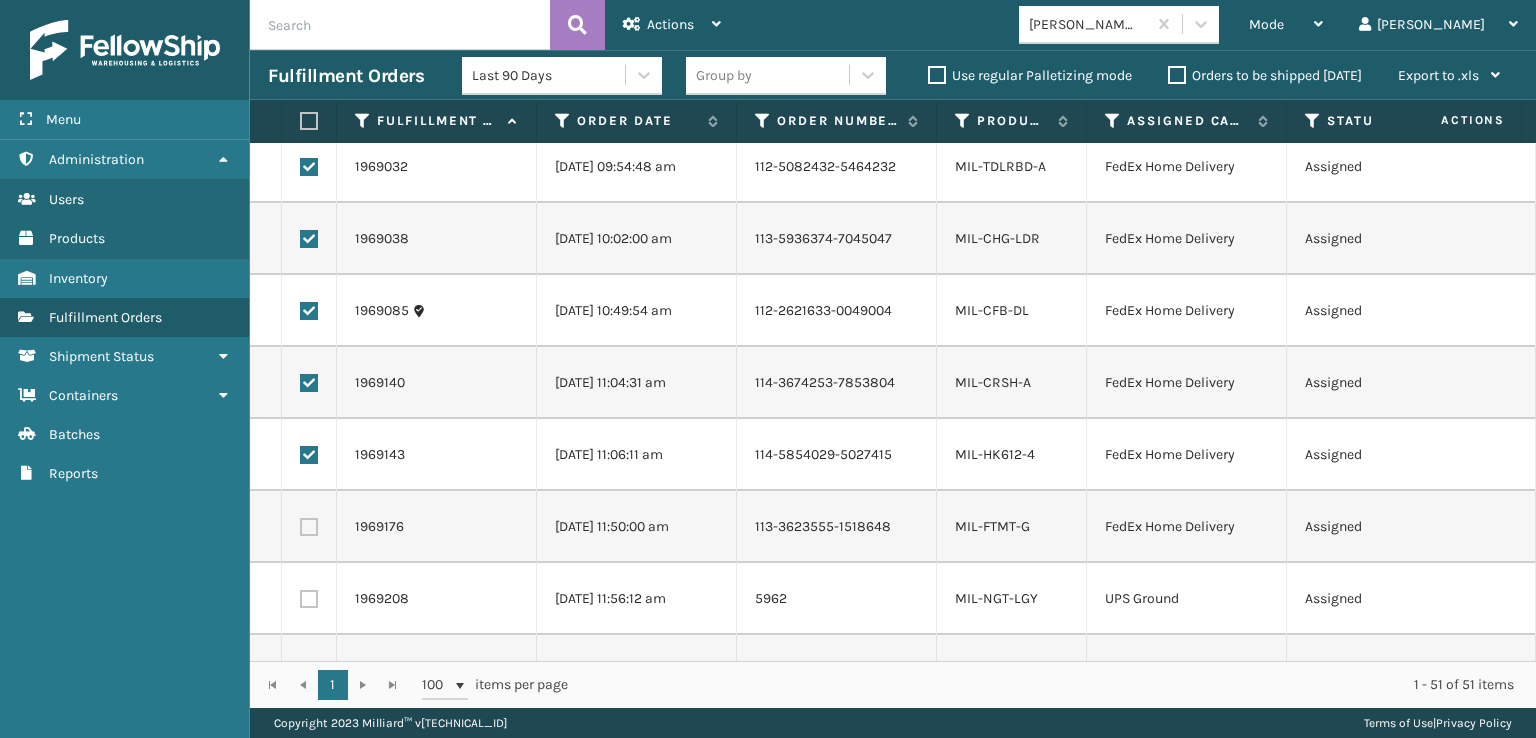 click at bounding box center [309, 527] 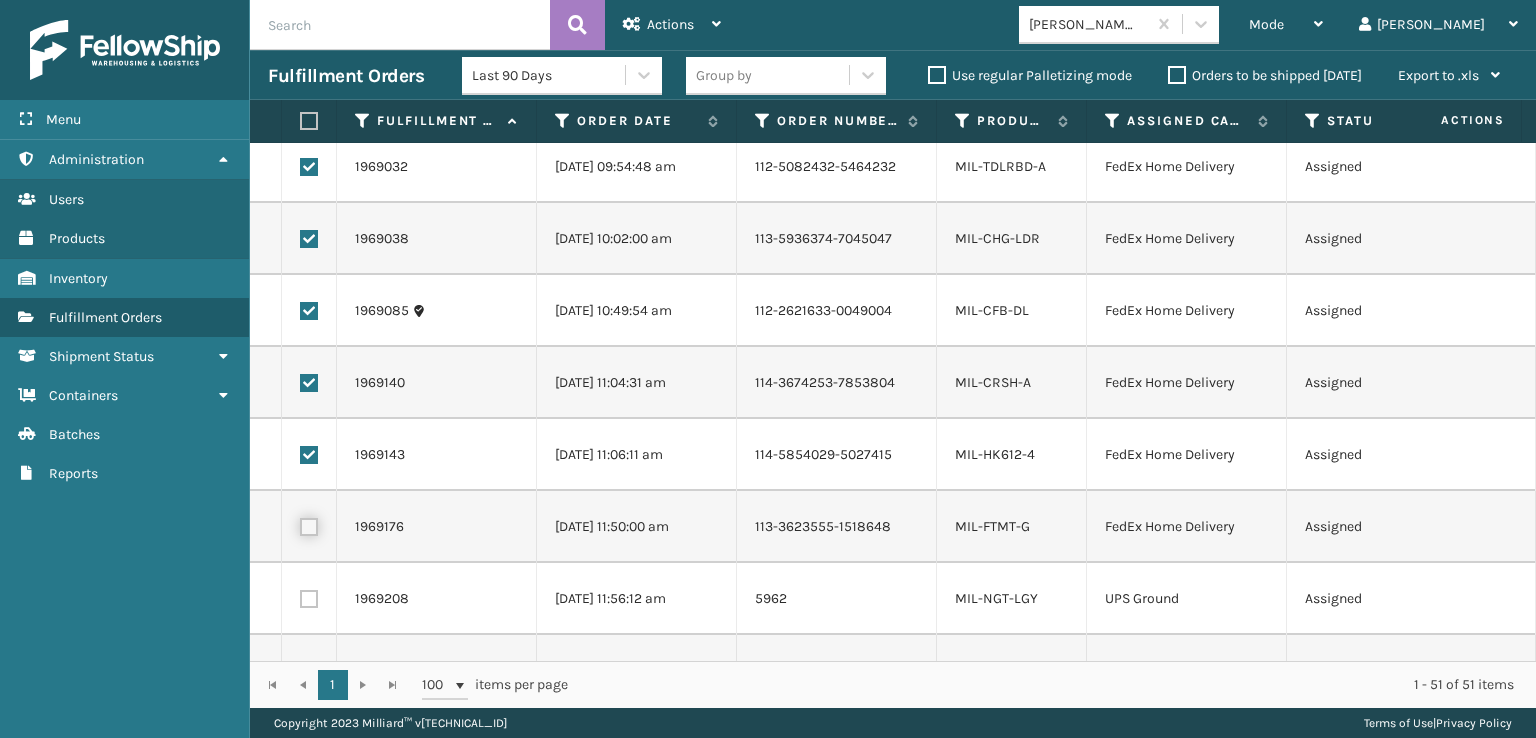 click at bounding box center [300, 524] 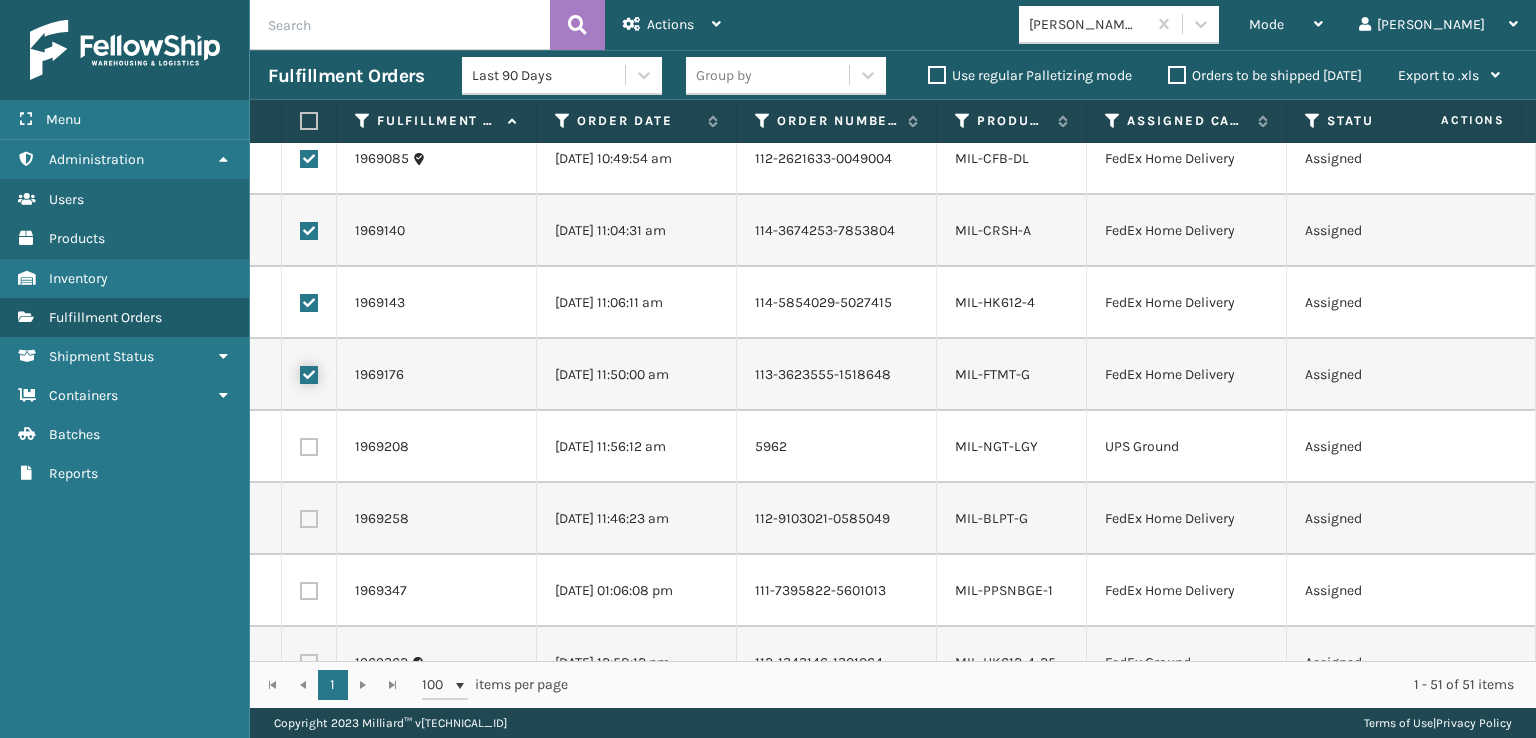 scroll, scrollTop: 600, scrollLeft: 0, axis: vertical 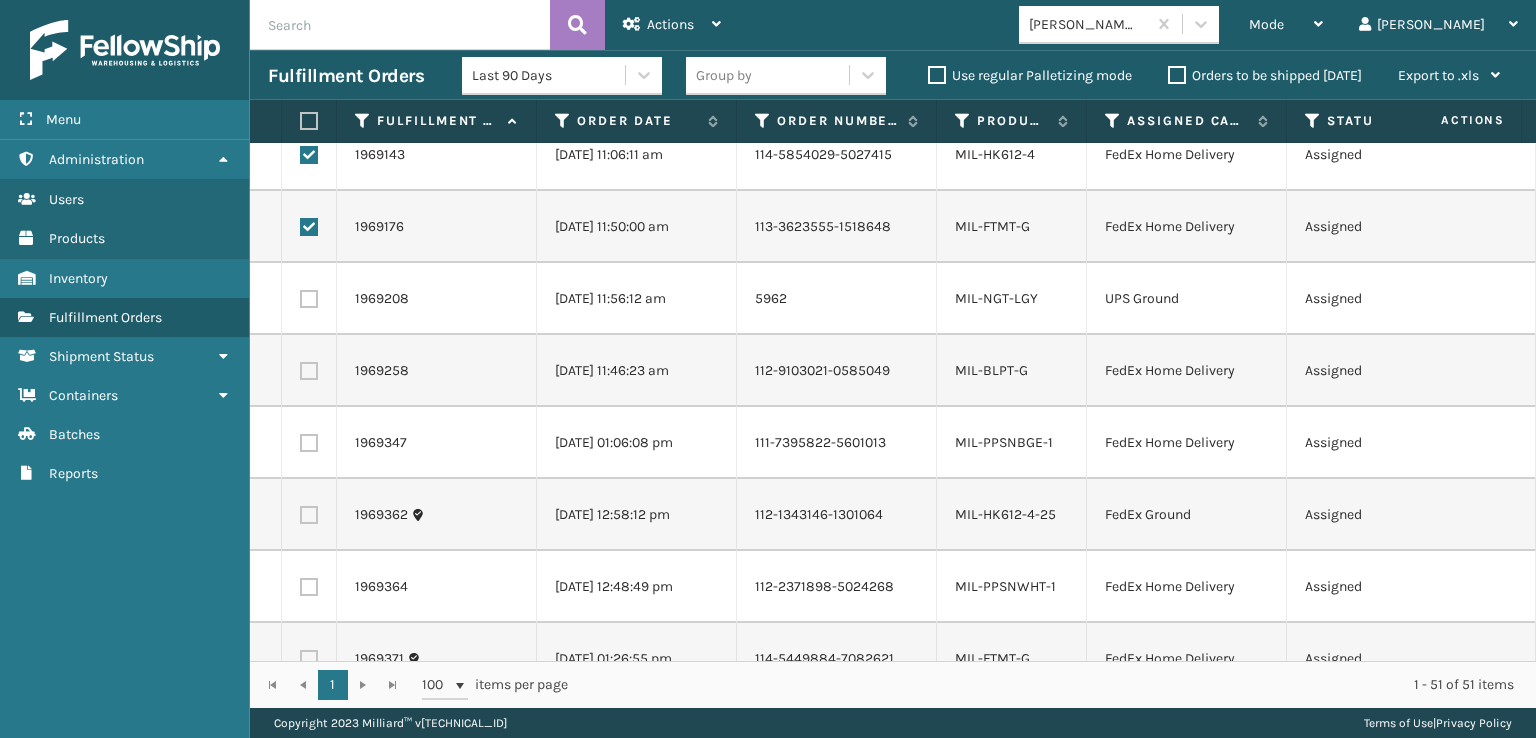 click at bounding box center (309, 371) 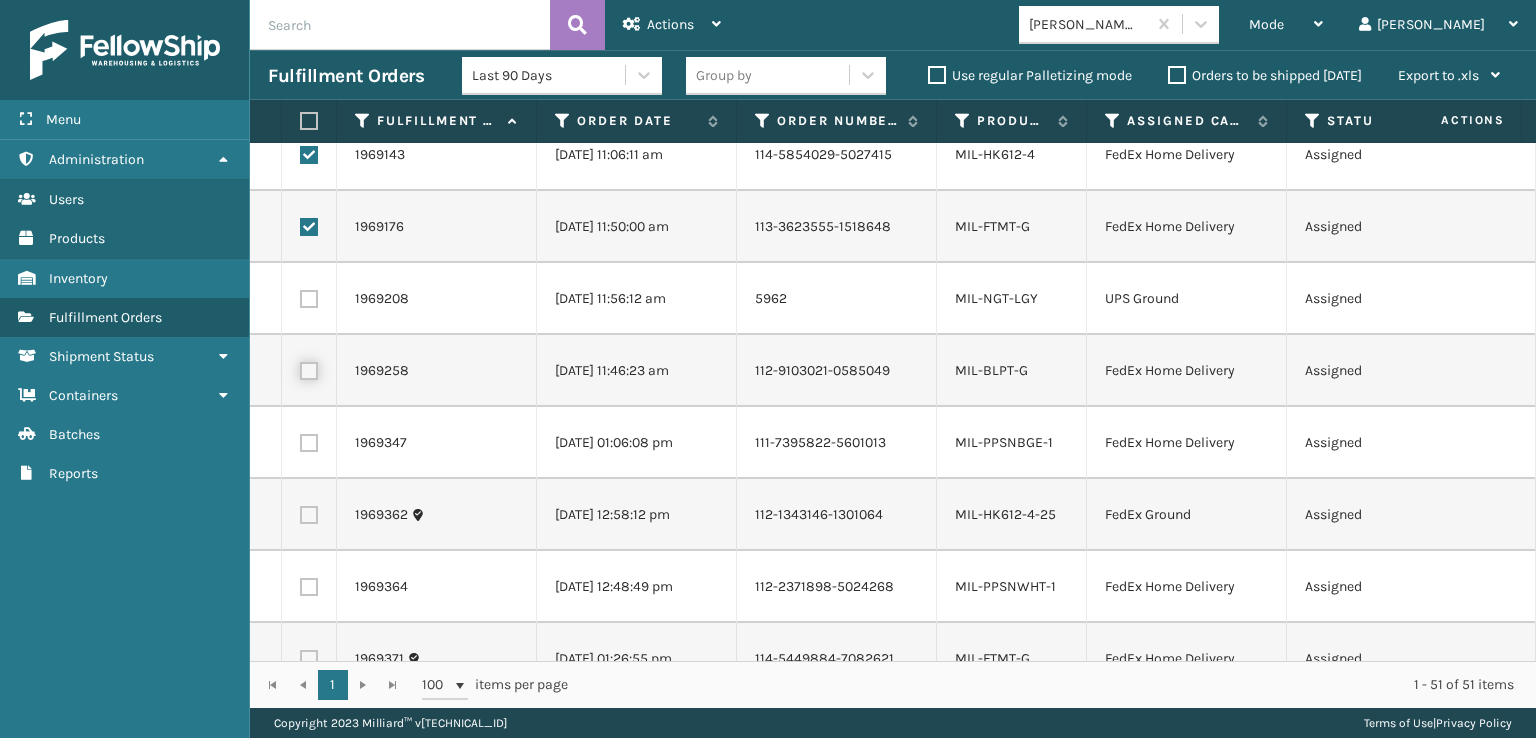 click at bounding box center (300, 368) 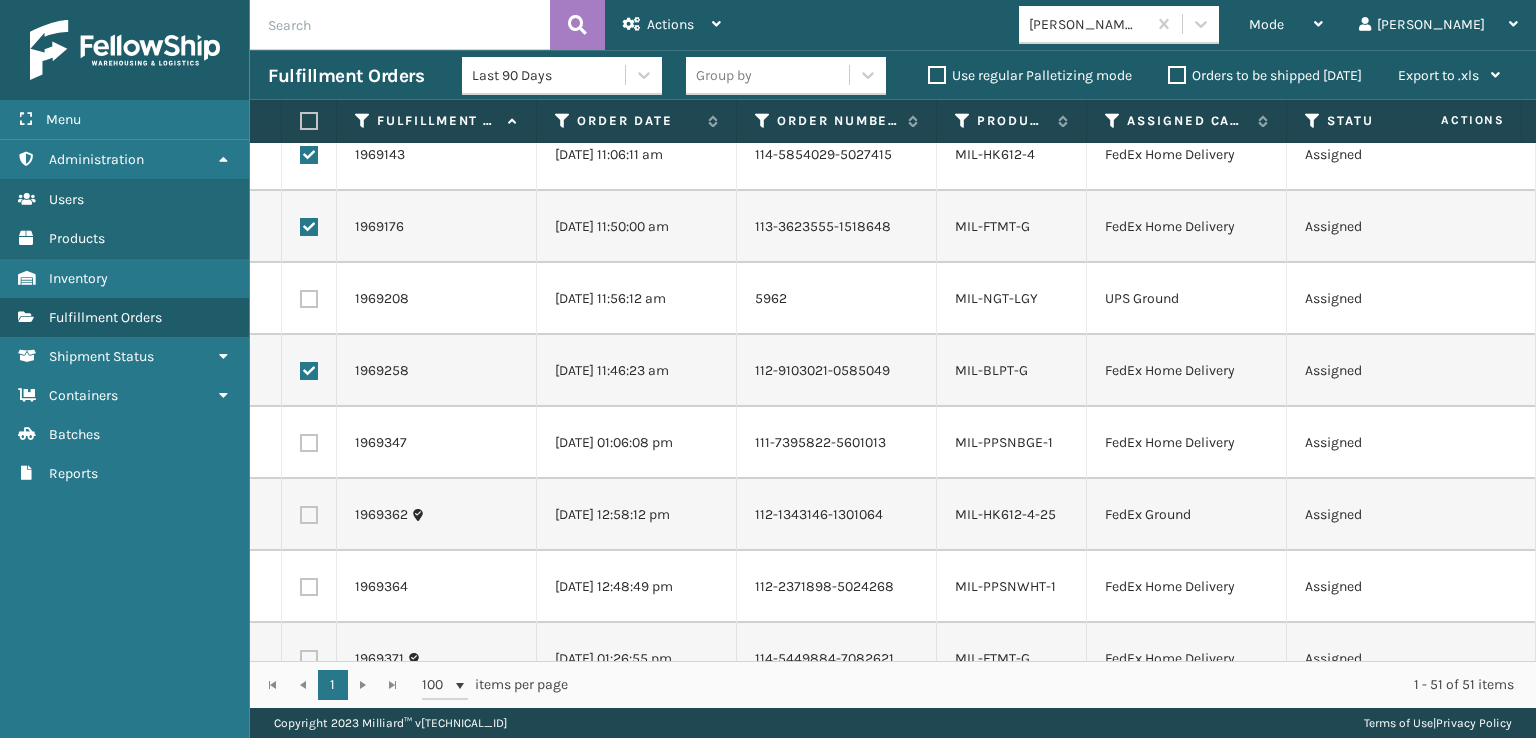 click at bounding box center (309, 443) 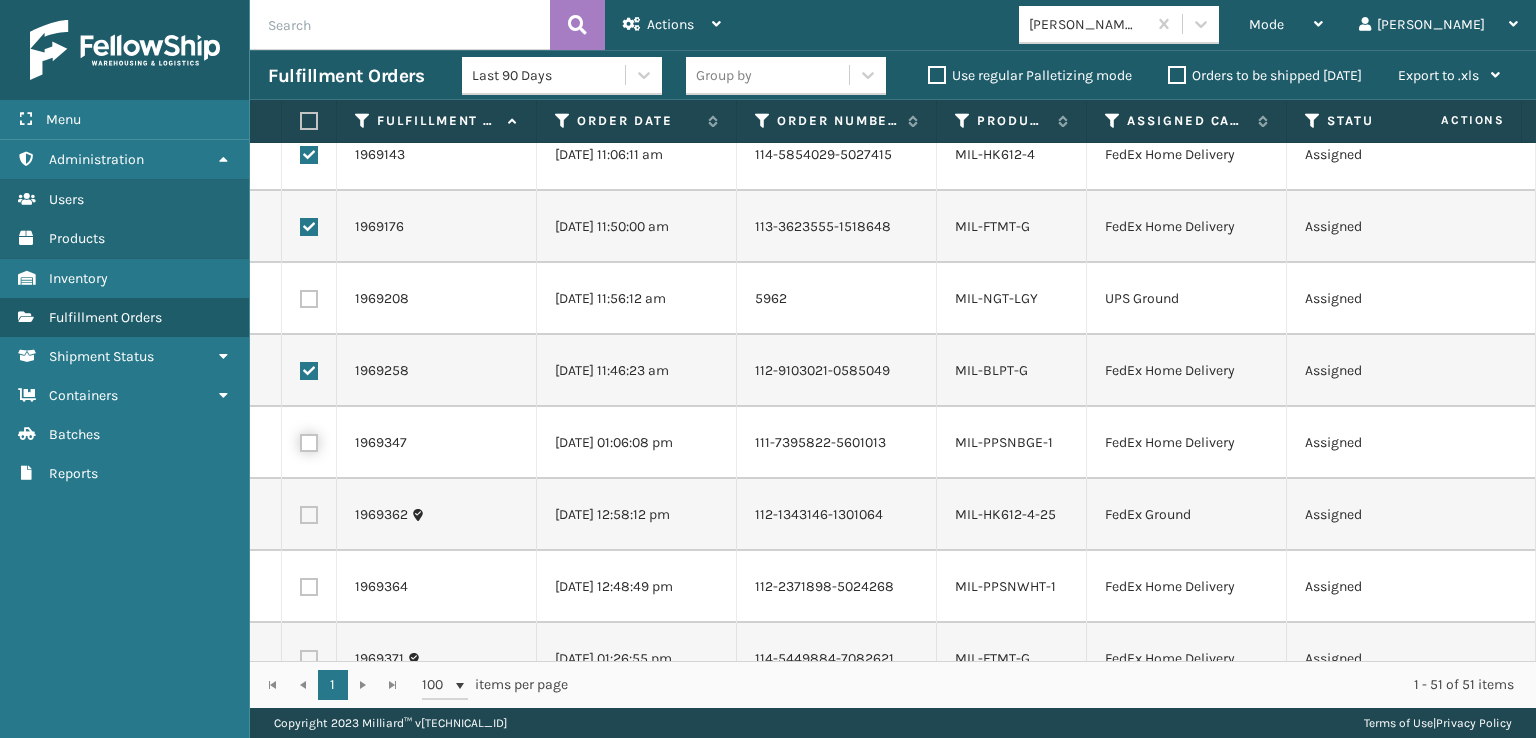 click at bounding box center [300, 440] 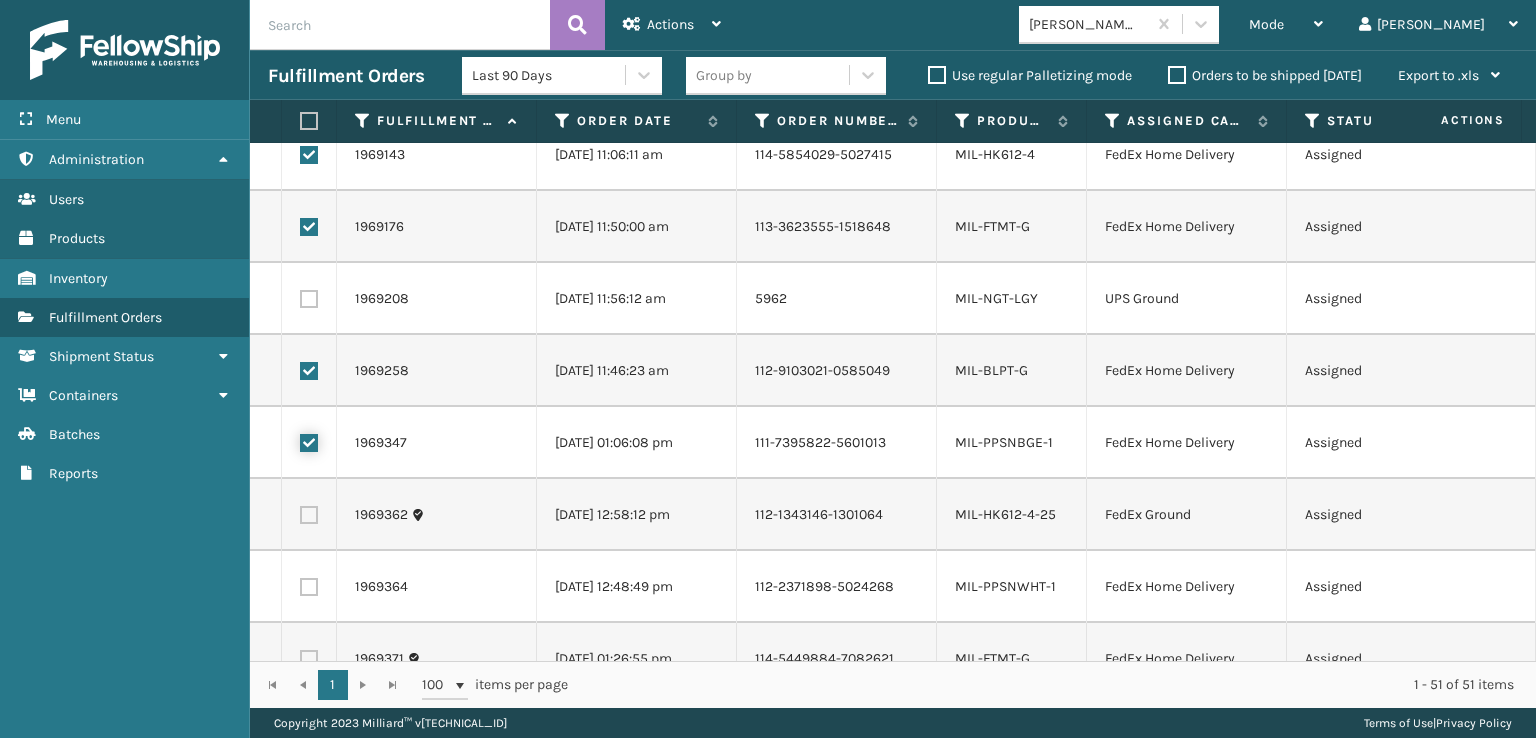 scroll, scrollTop: 800, scrollLeft: 0, axis: vertical 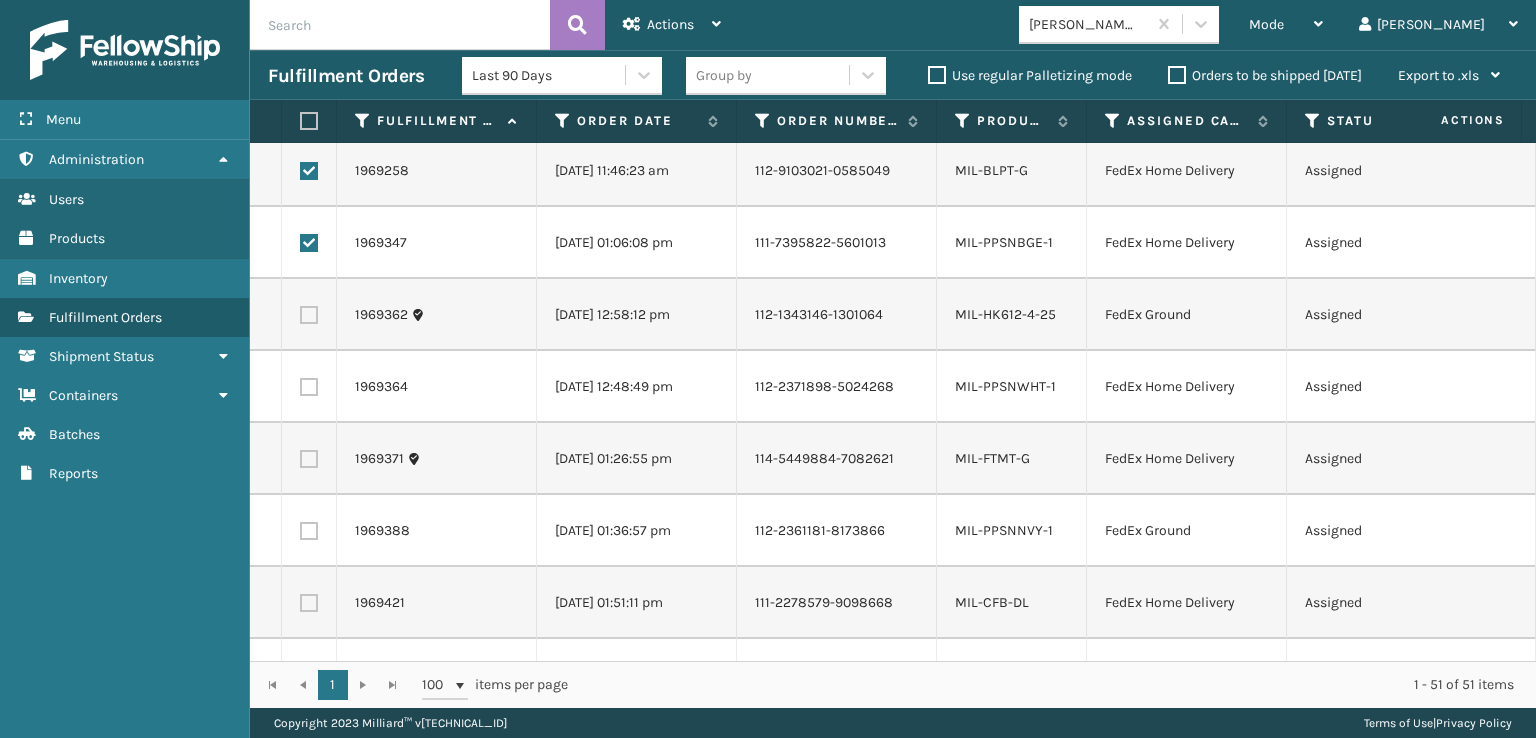 click at bounding box center [309, 387] 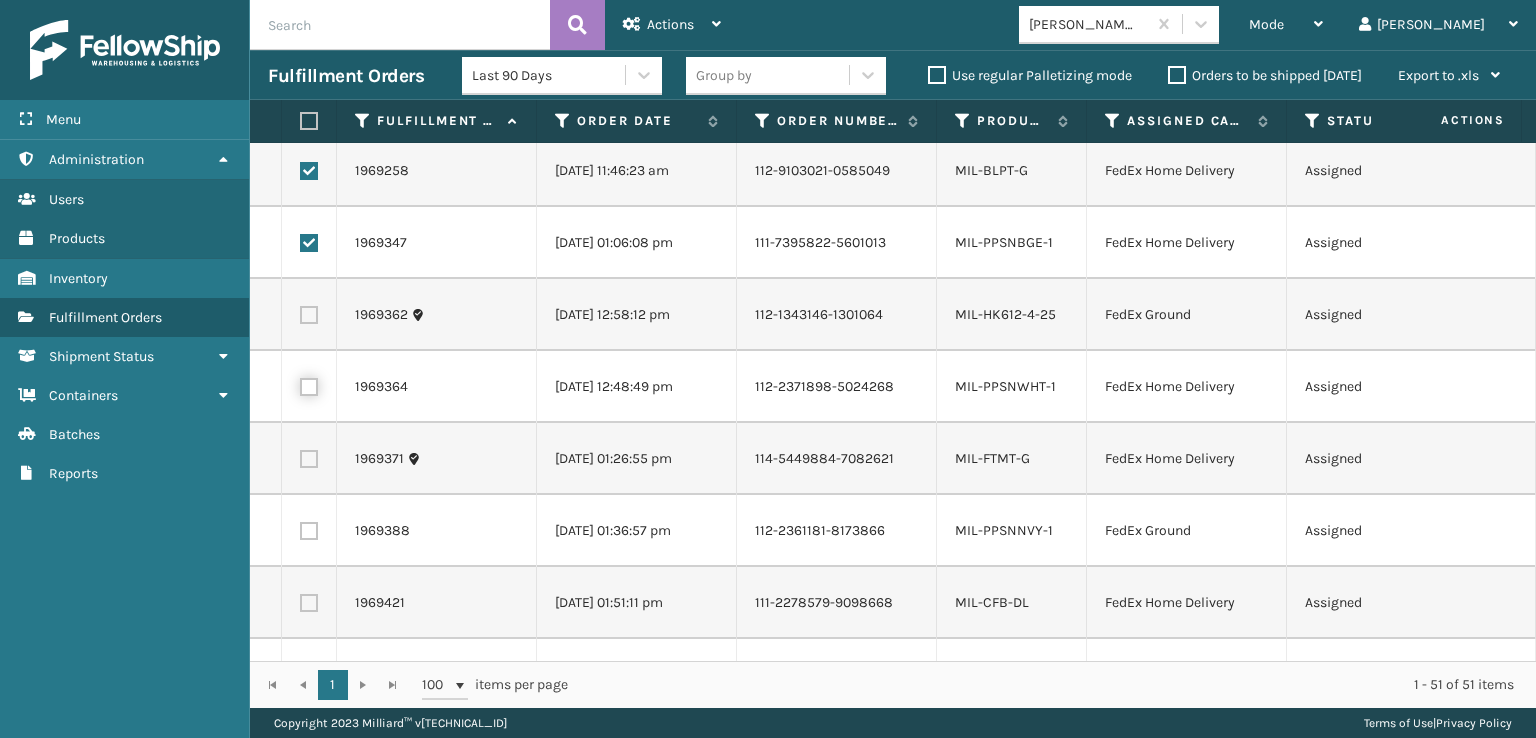 click at bounding box center [300, 384] 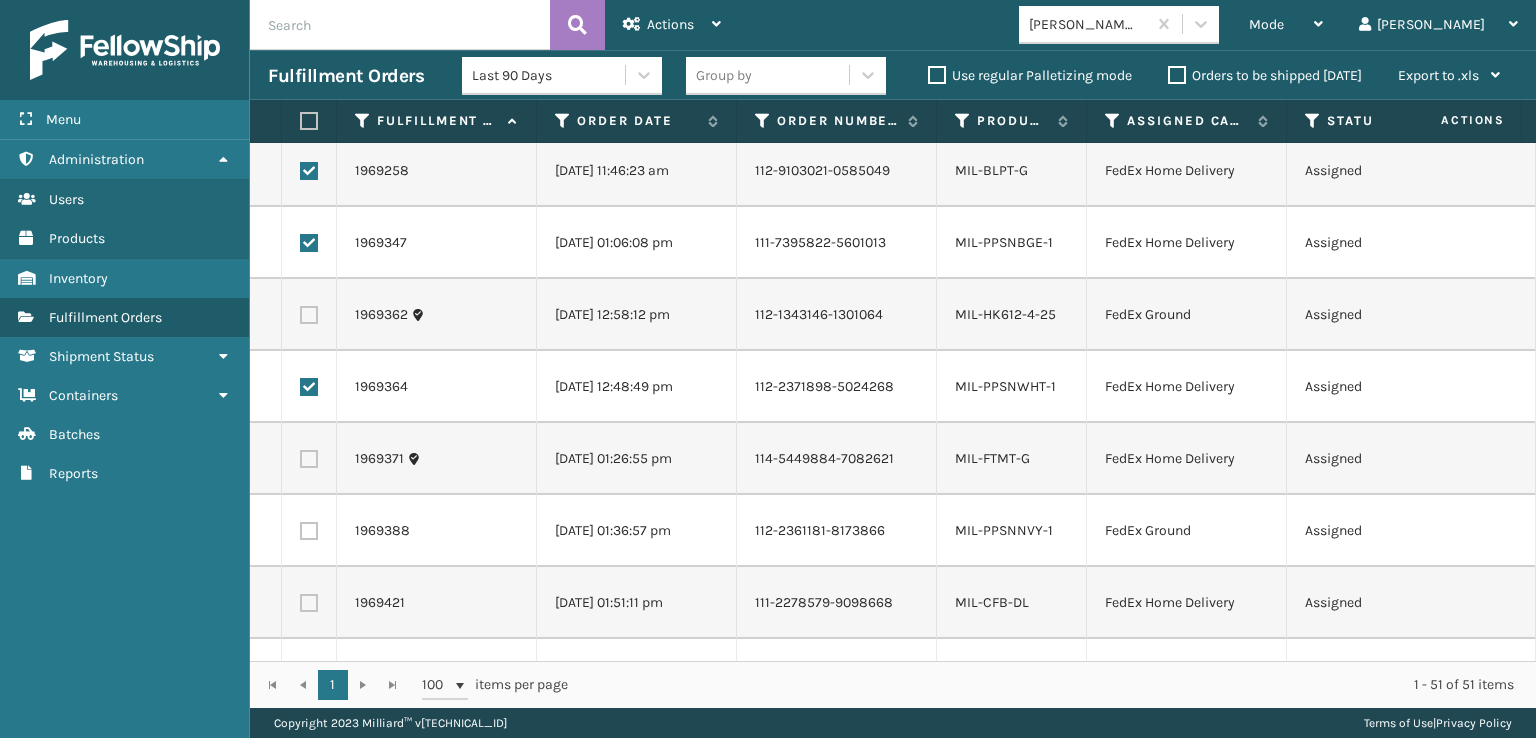 click at bounding box center [309, 315] 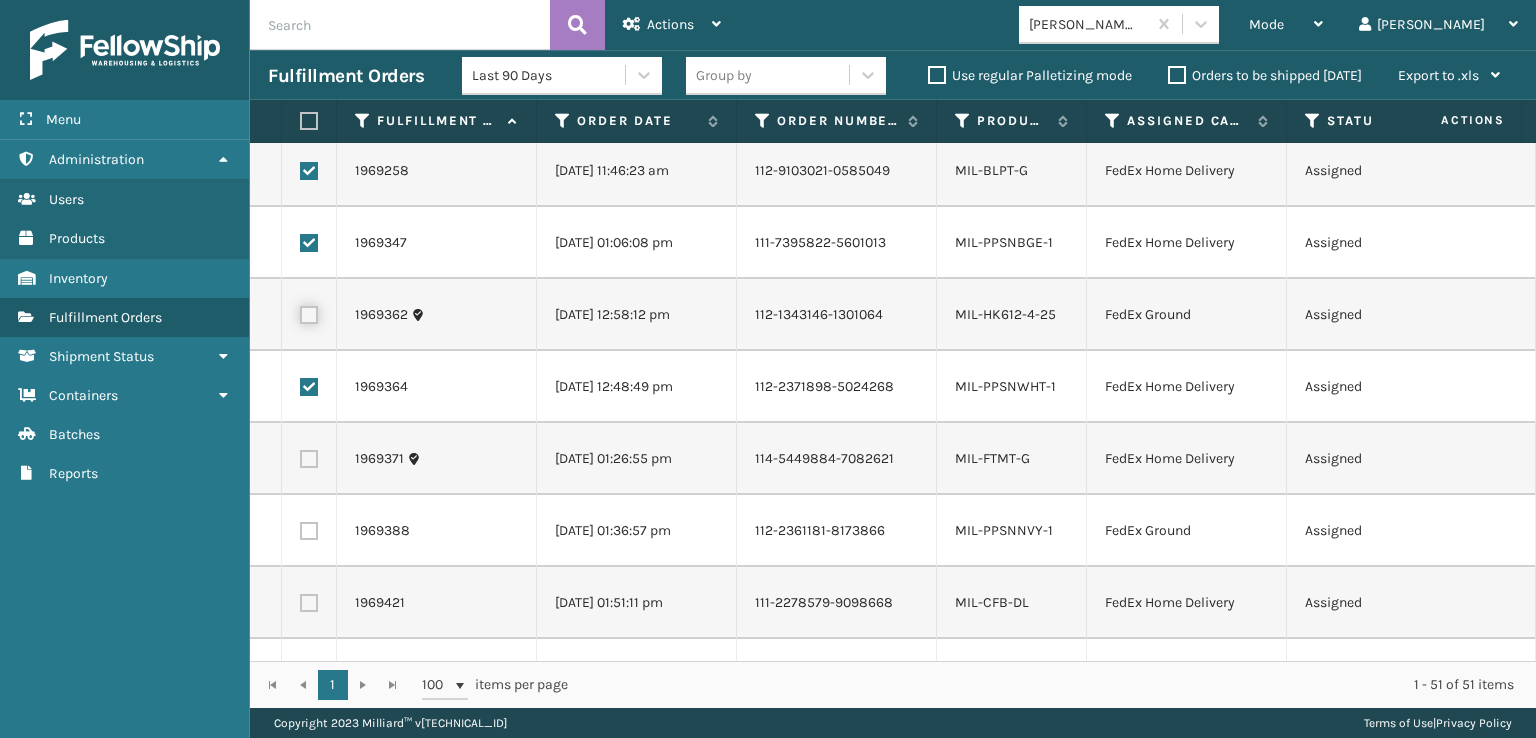 click at bounding box center [300, 312] 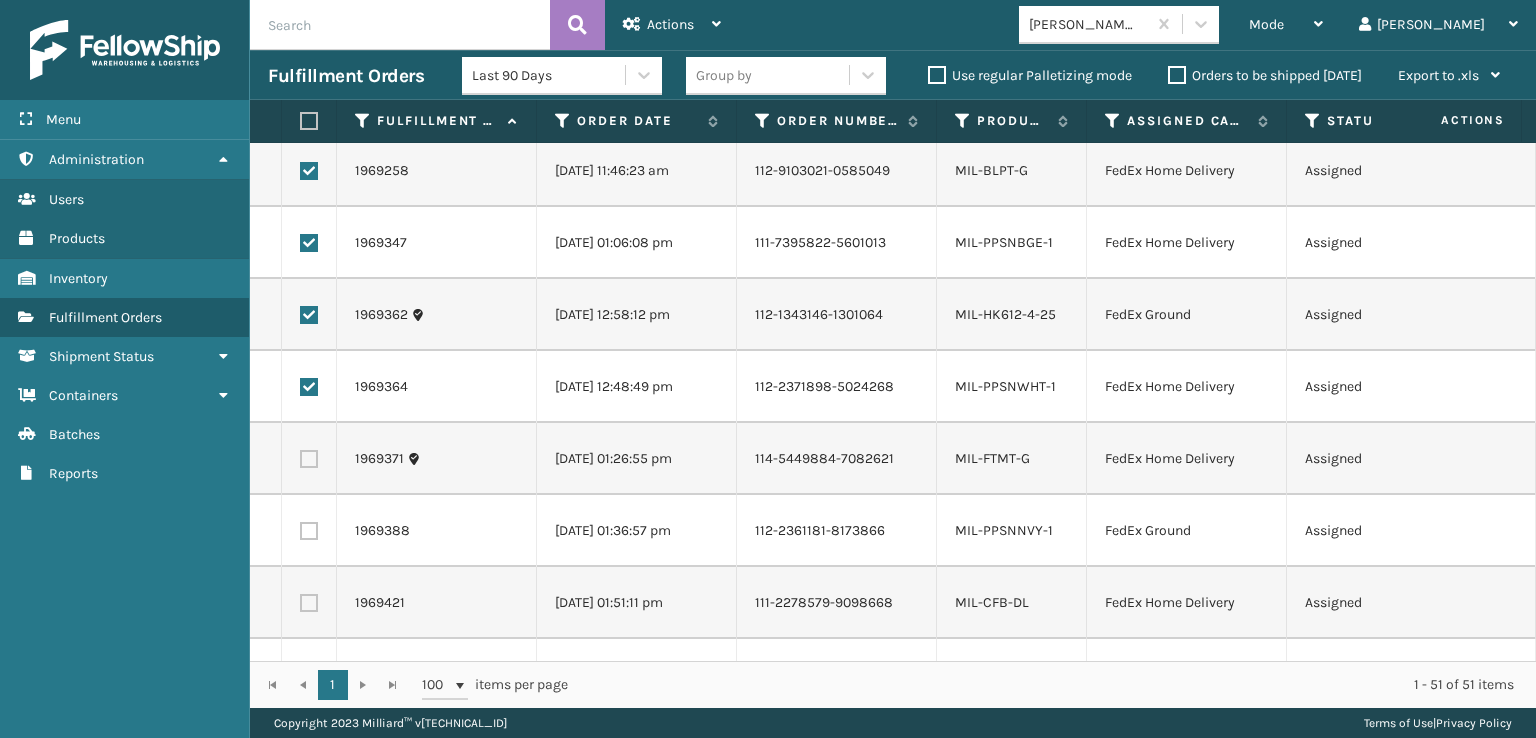 click at bounding box center (309, 459) 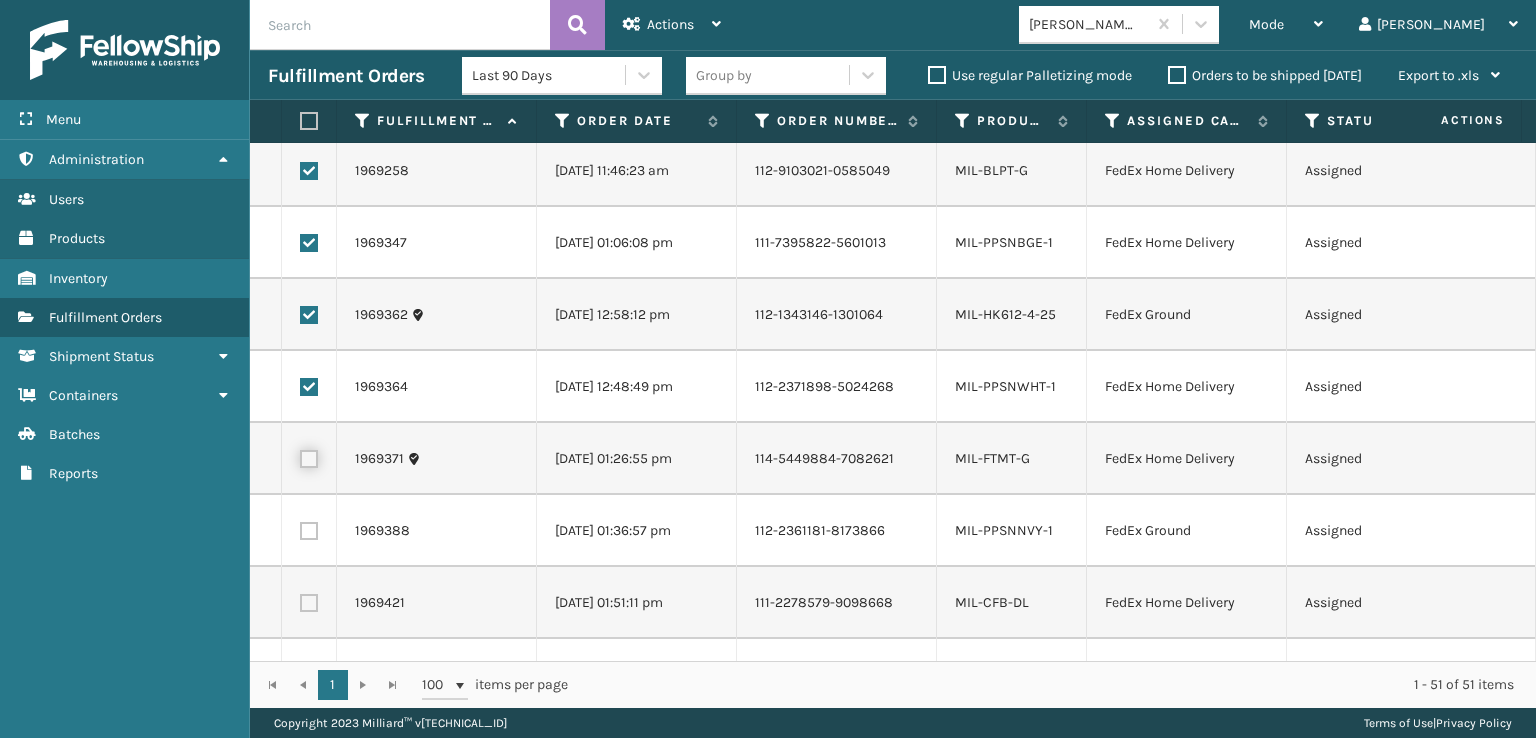 click at bounding box center (300, 456) 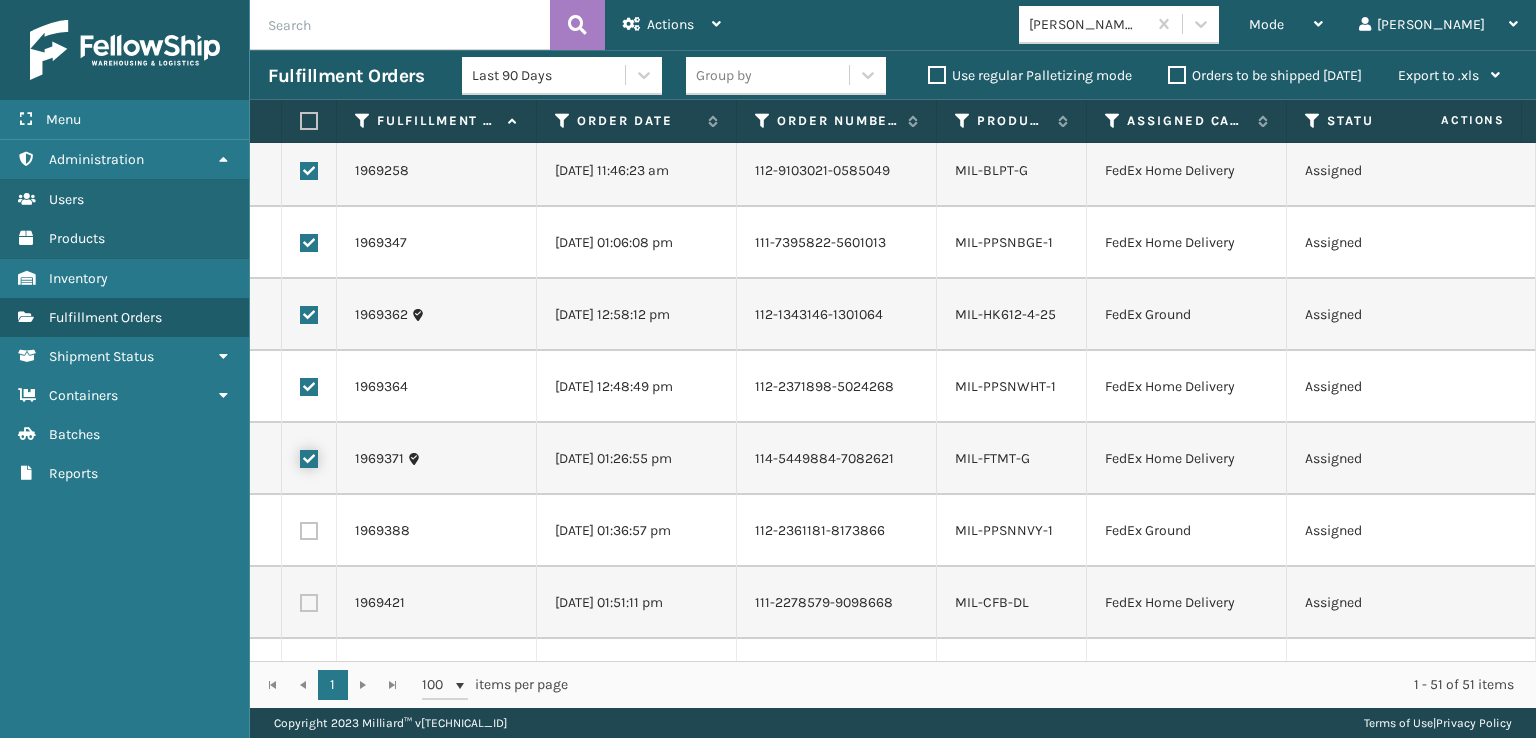 checkbox on "true" 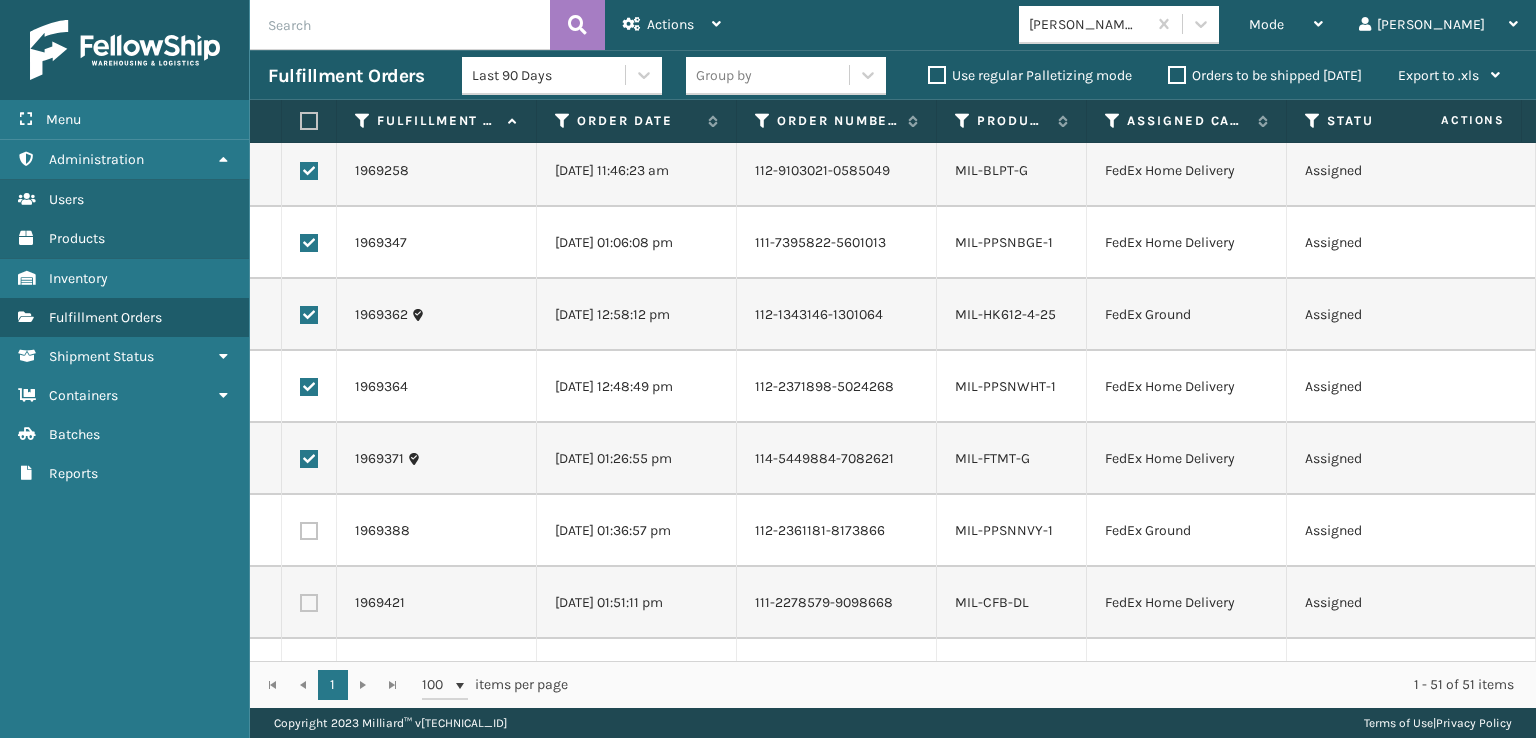 click at bounding box center [309, 531] 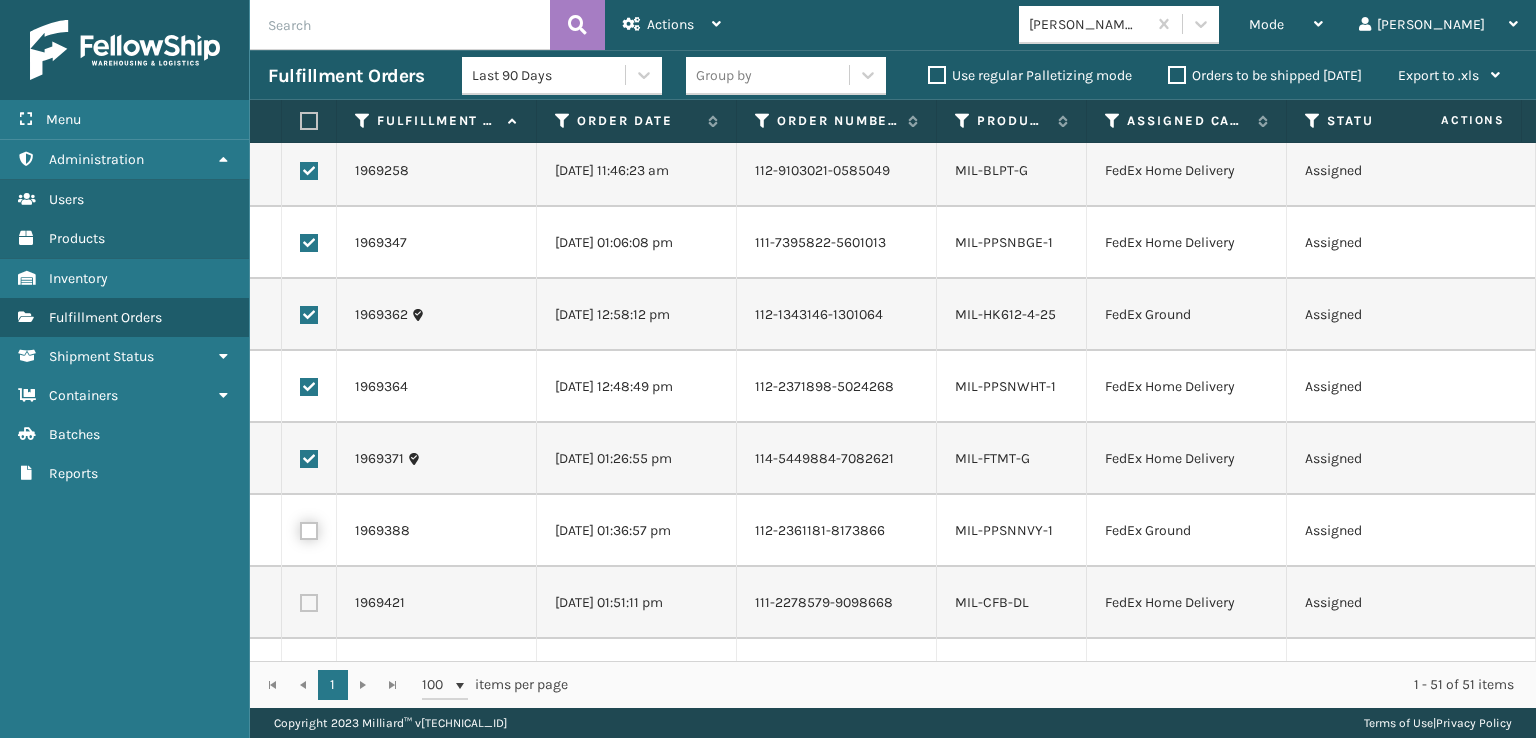 click at bounding box center [300, 528] 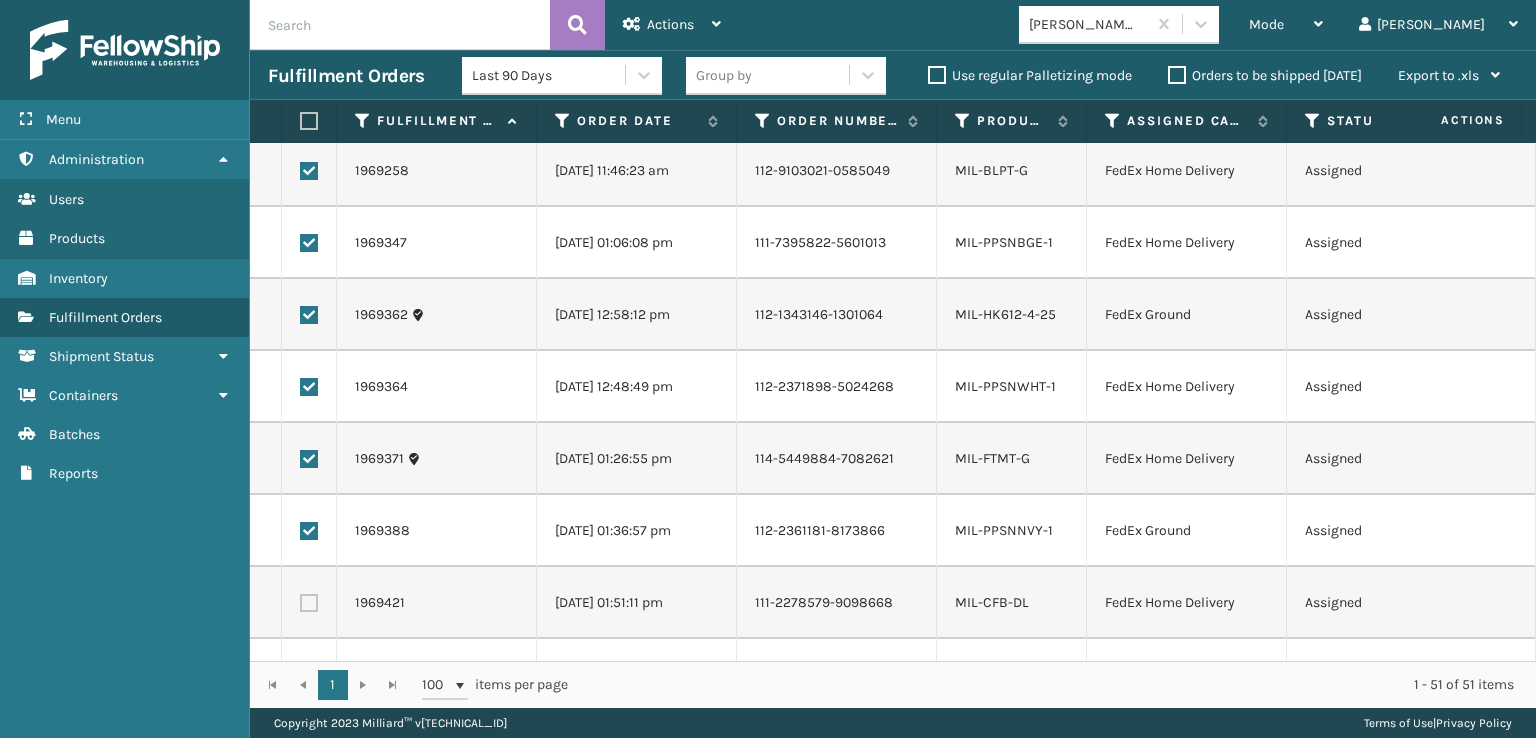 click at bounding box center [309, 603] 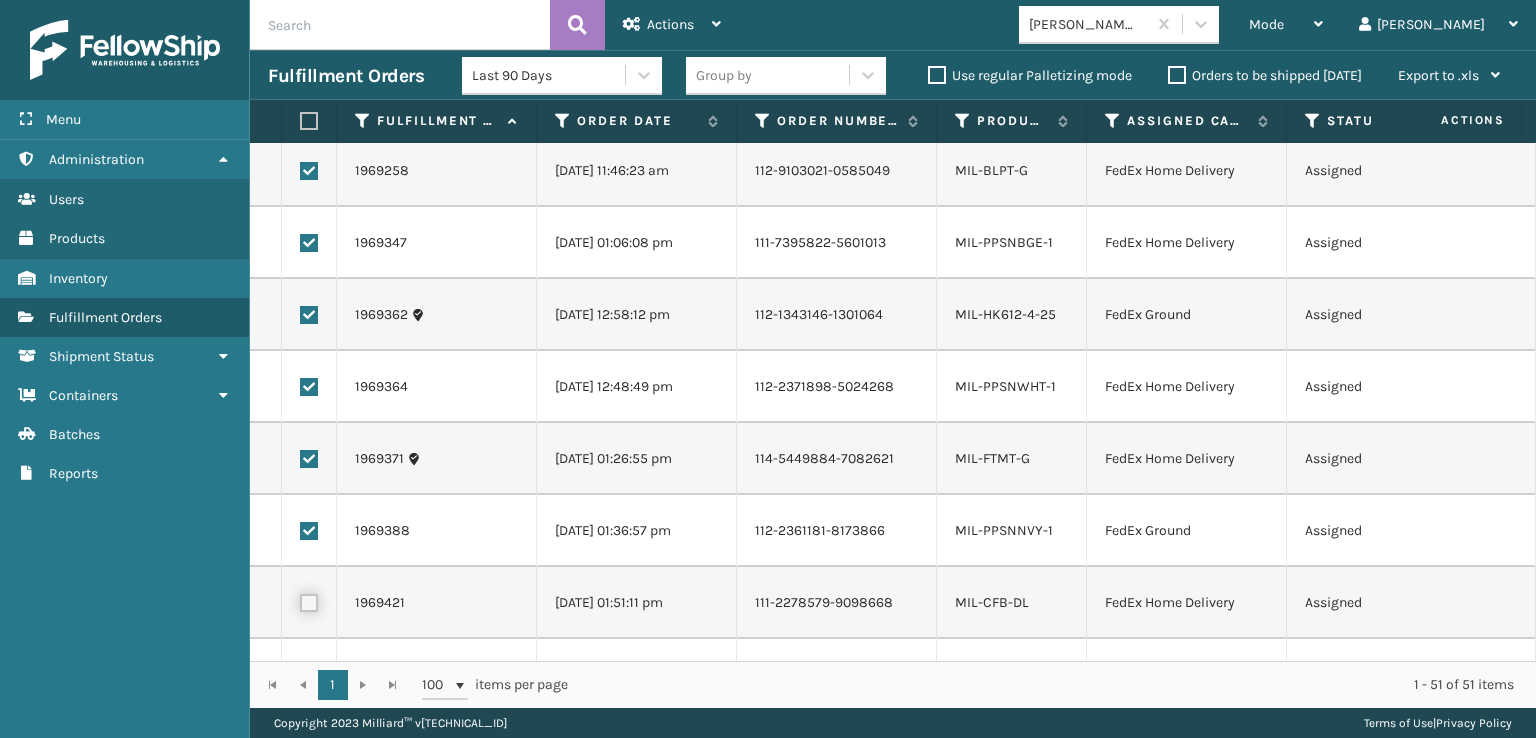 click at bounding box center (300, 600) 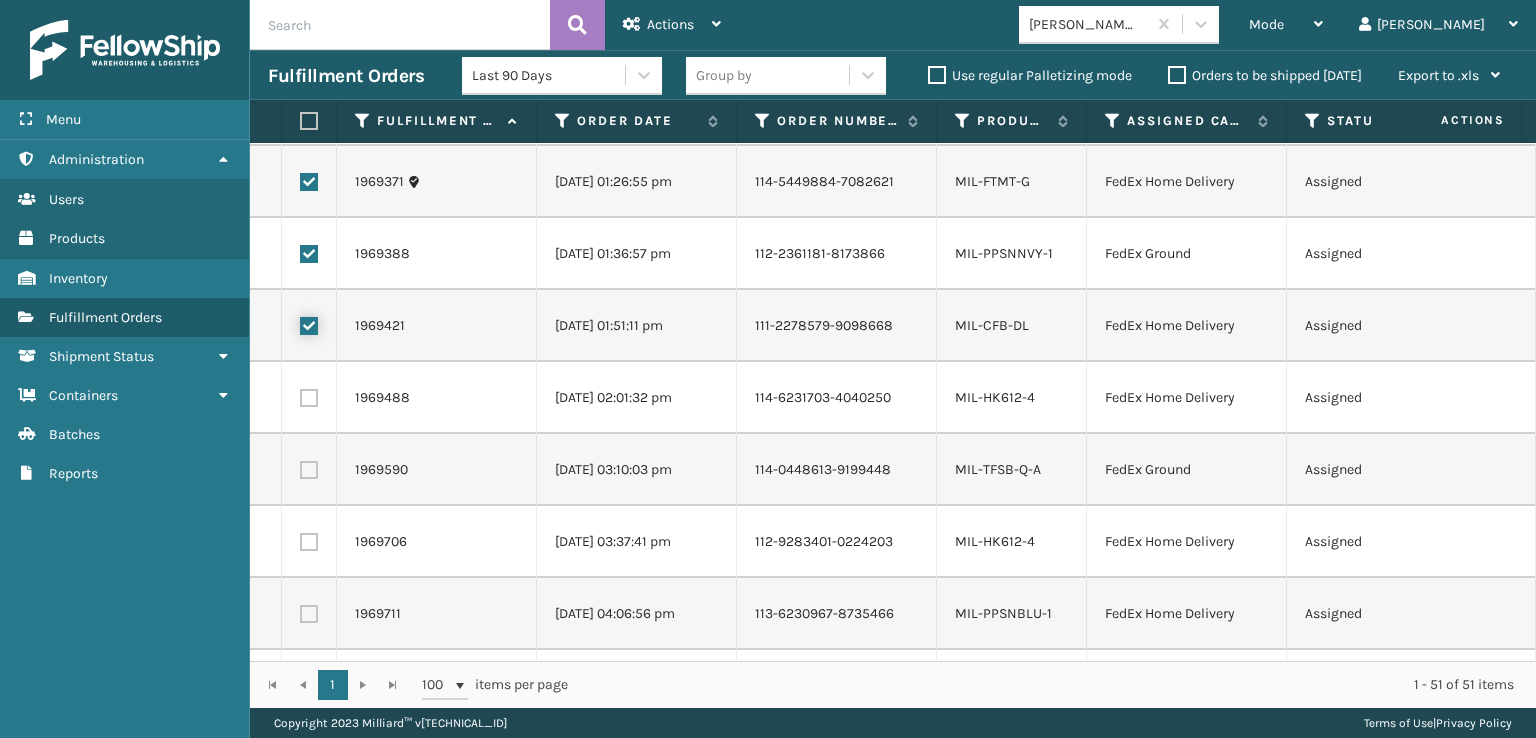 scroll, scrollTop: 1100, scrollLeft: 0, axis: vertical 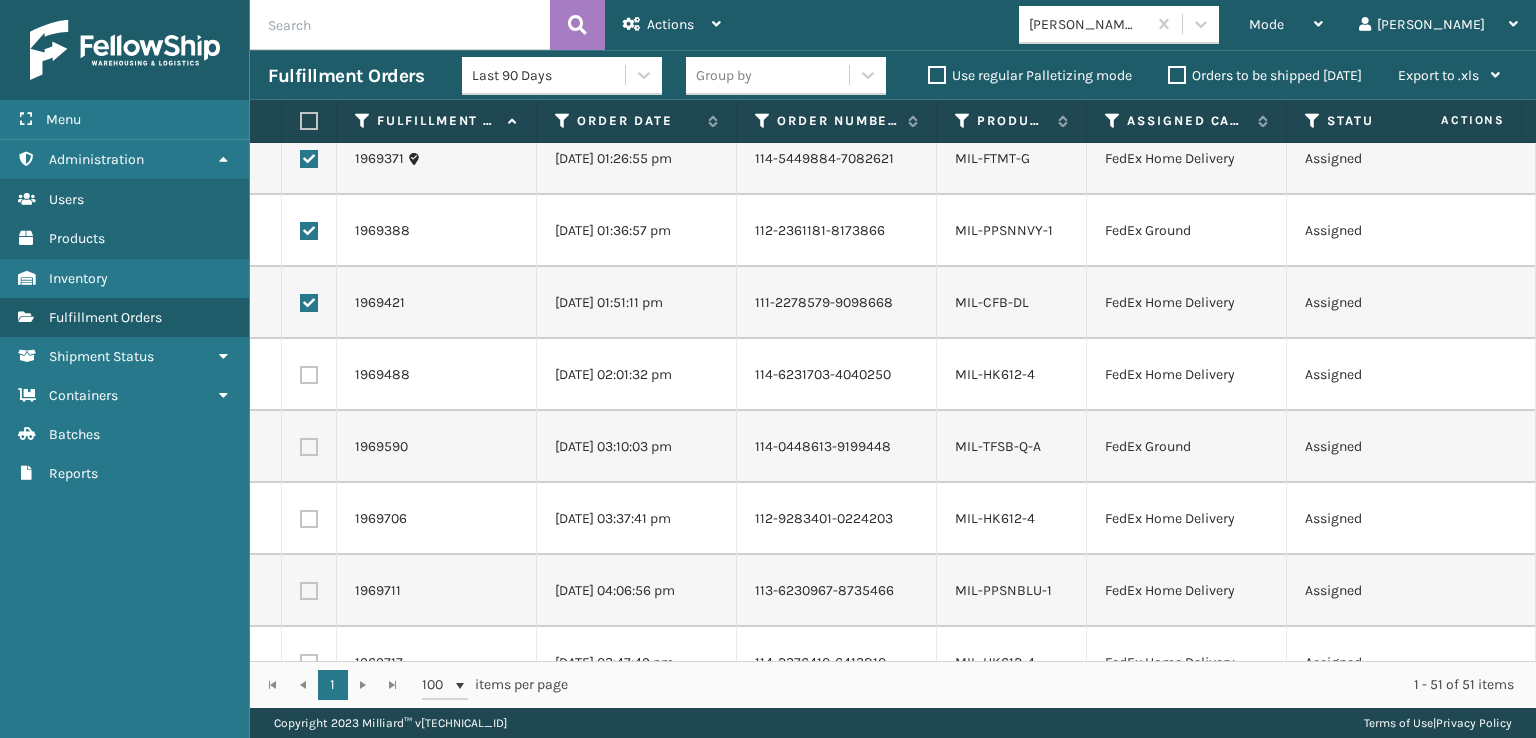 click at bounding box center (309, 375) 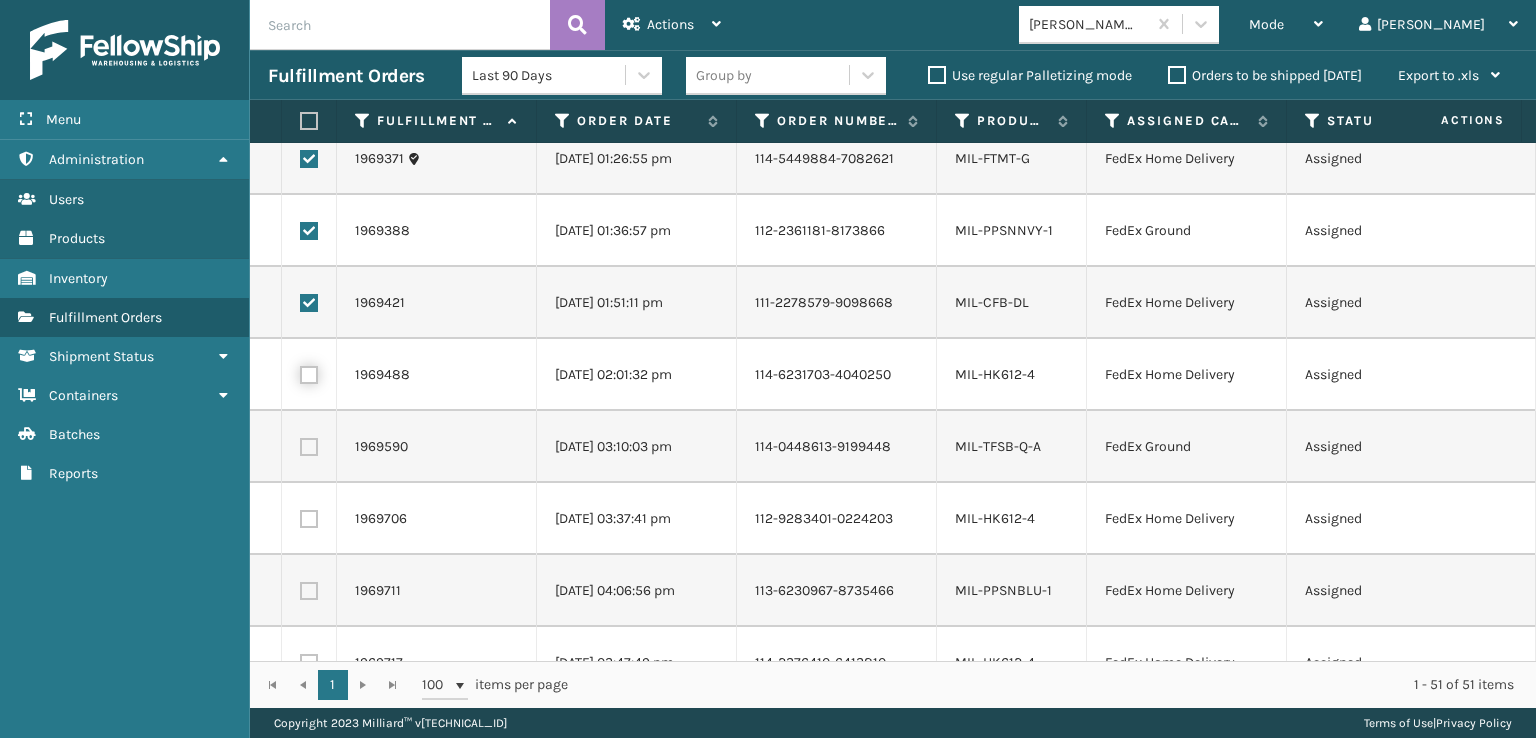 click at bounding box center (300, 372) 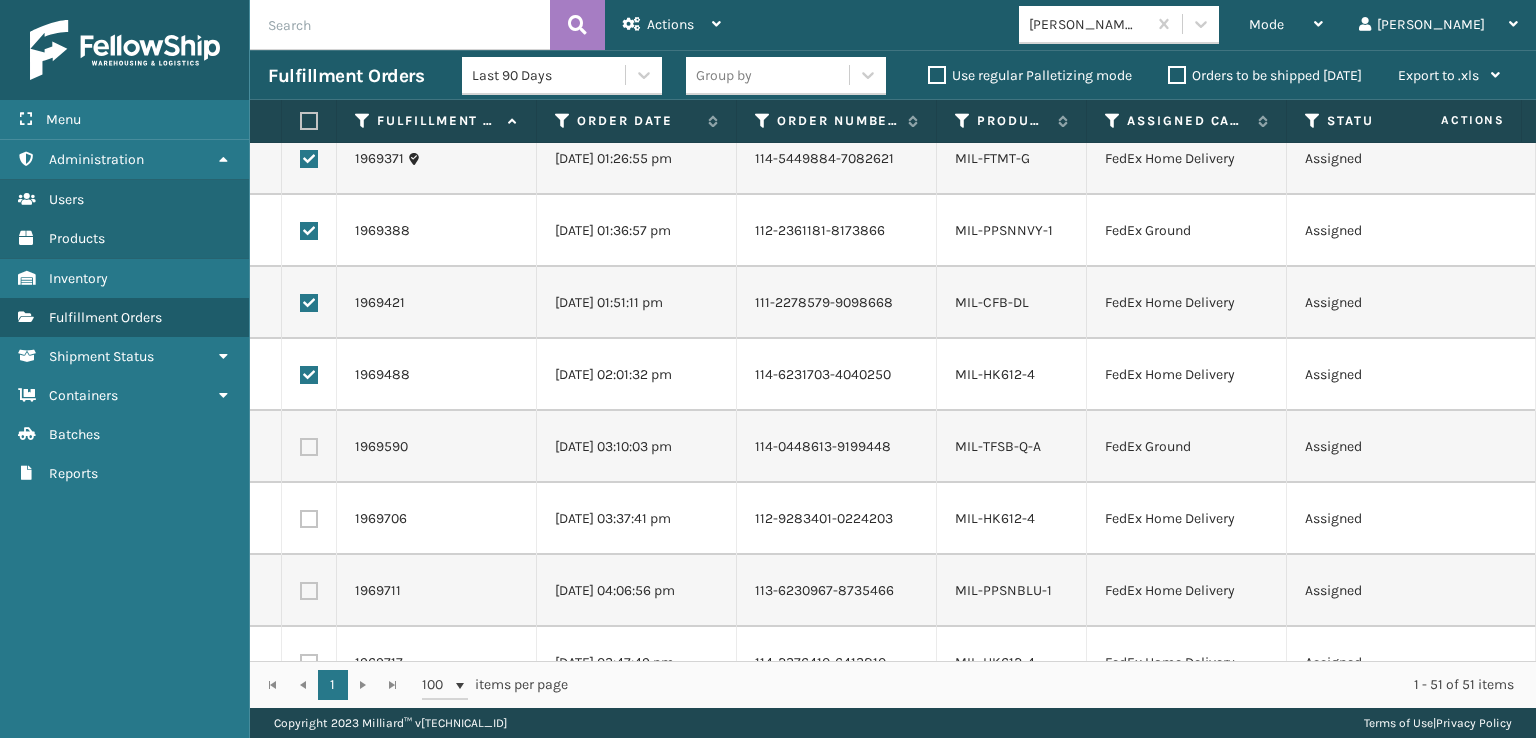 click at bounding box center [309, 447] 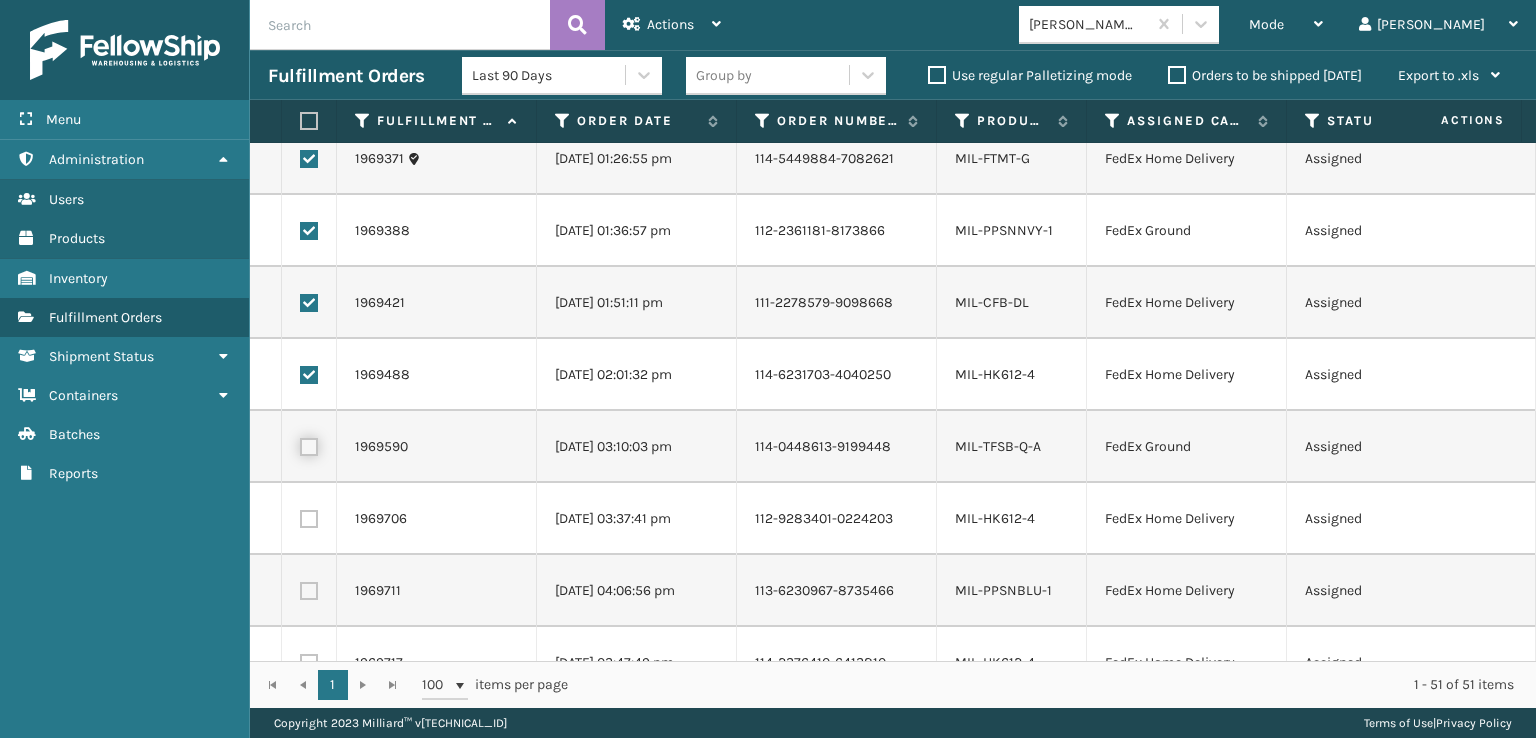 click at bounding box center (300, 444) 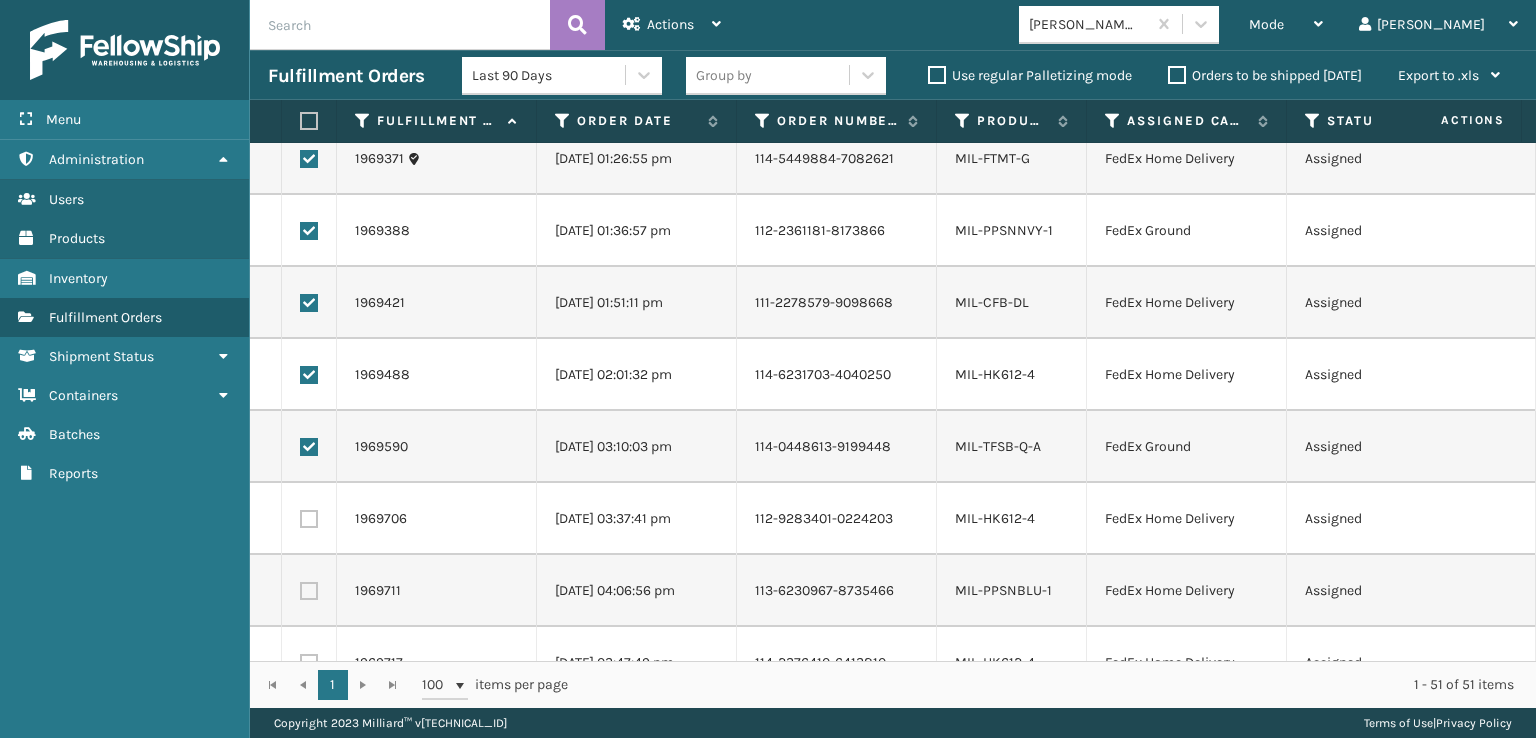 click at bounding box center (309, 519) 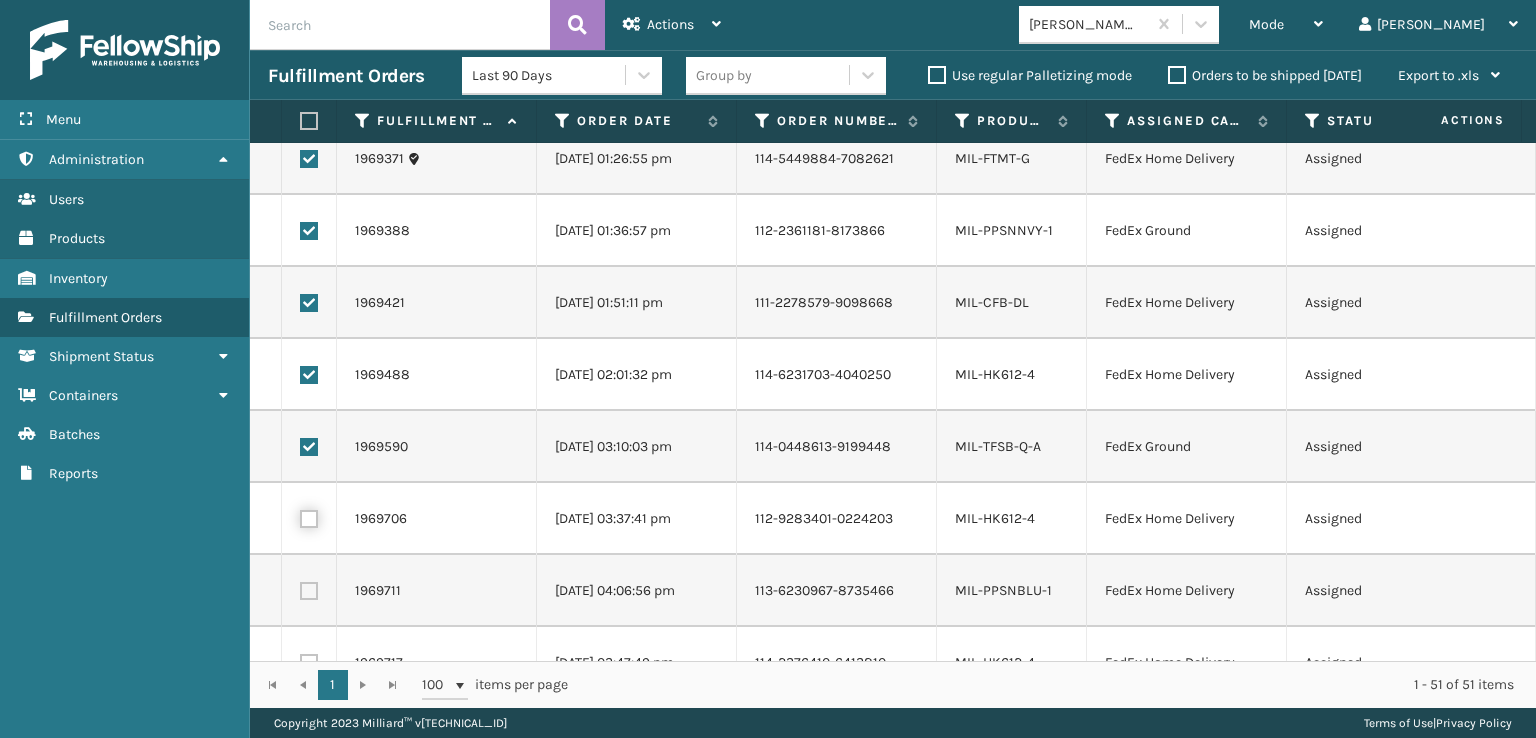 click at bounding box center (300, 516) 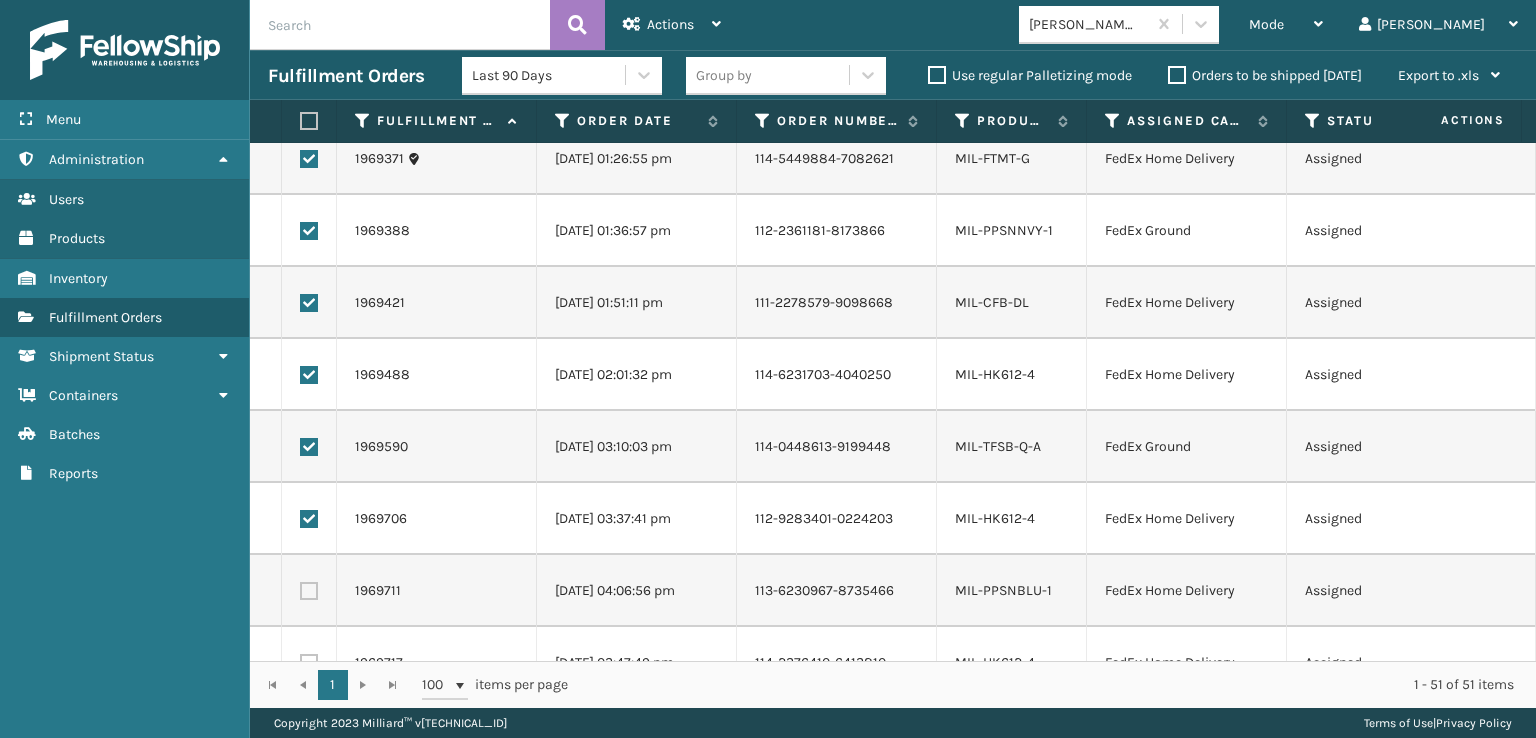 drag, startPoint x: 312, startPoint y: 597, endPoint x: 312, endPoint y: 568, distance: 29 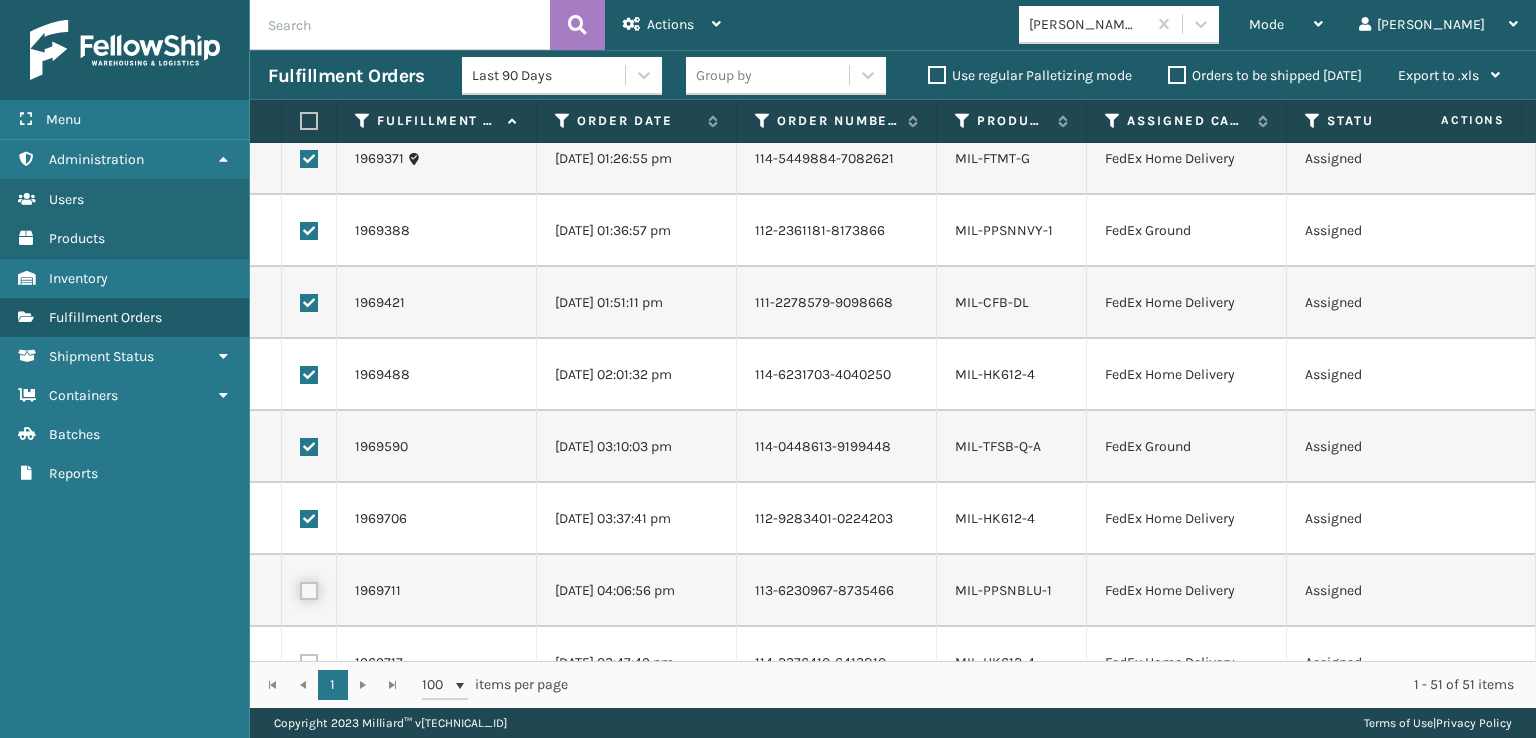 click at bounding box center (300, 588) 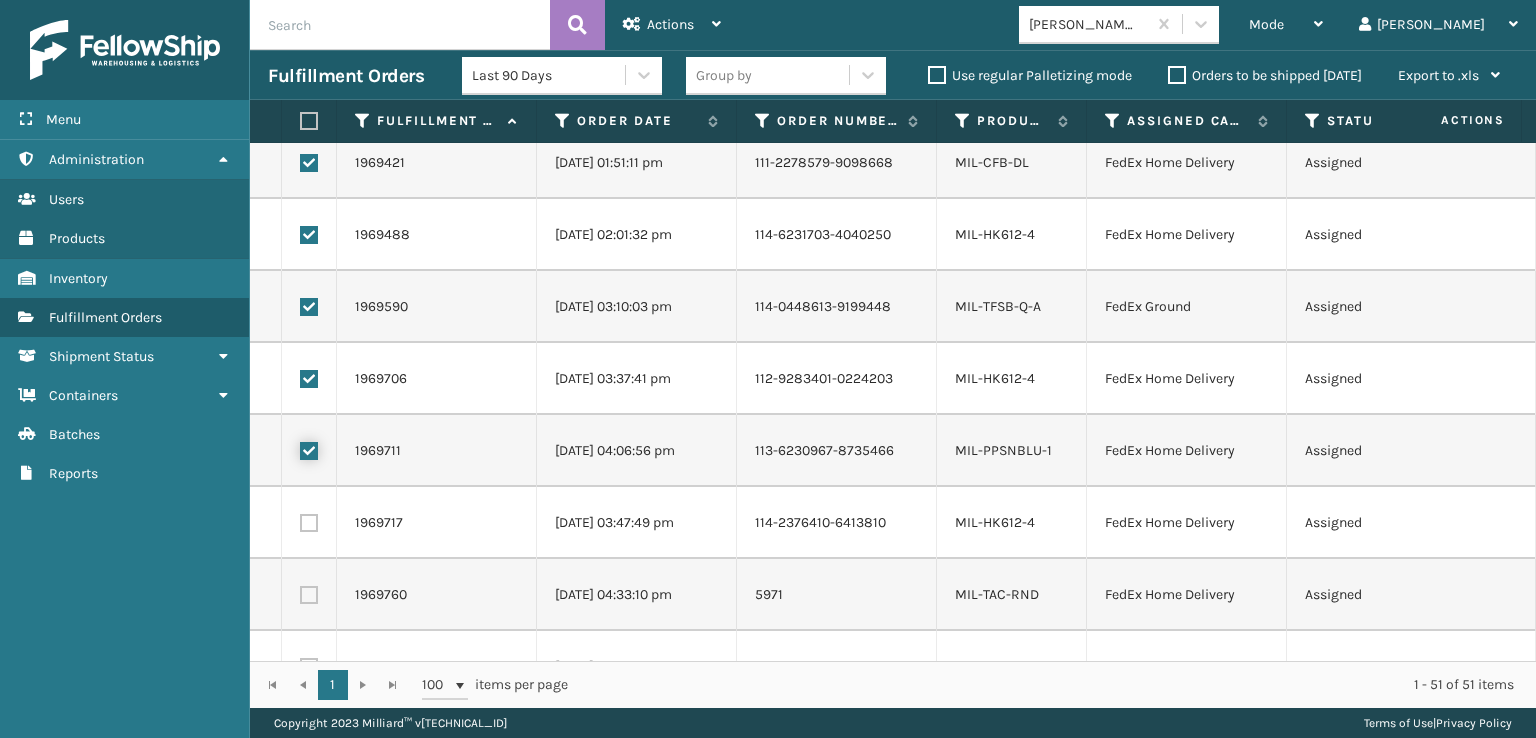 scroll, scrollTop: 1300, scrollLeft: 0, axis: vertical 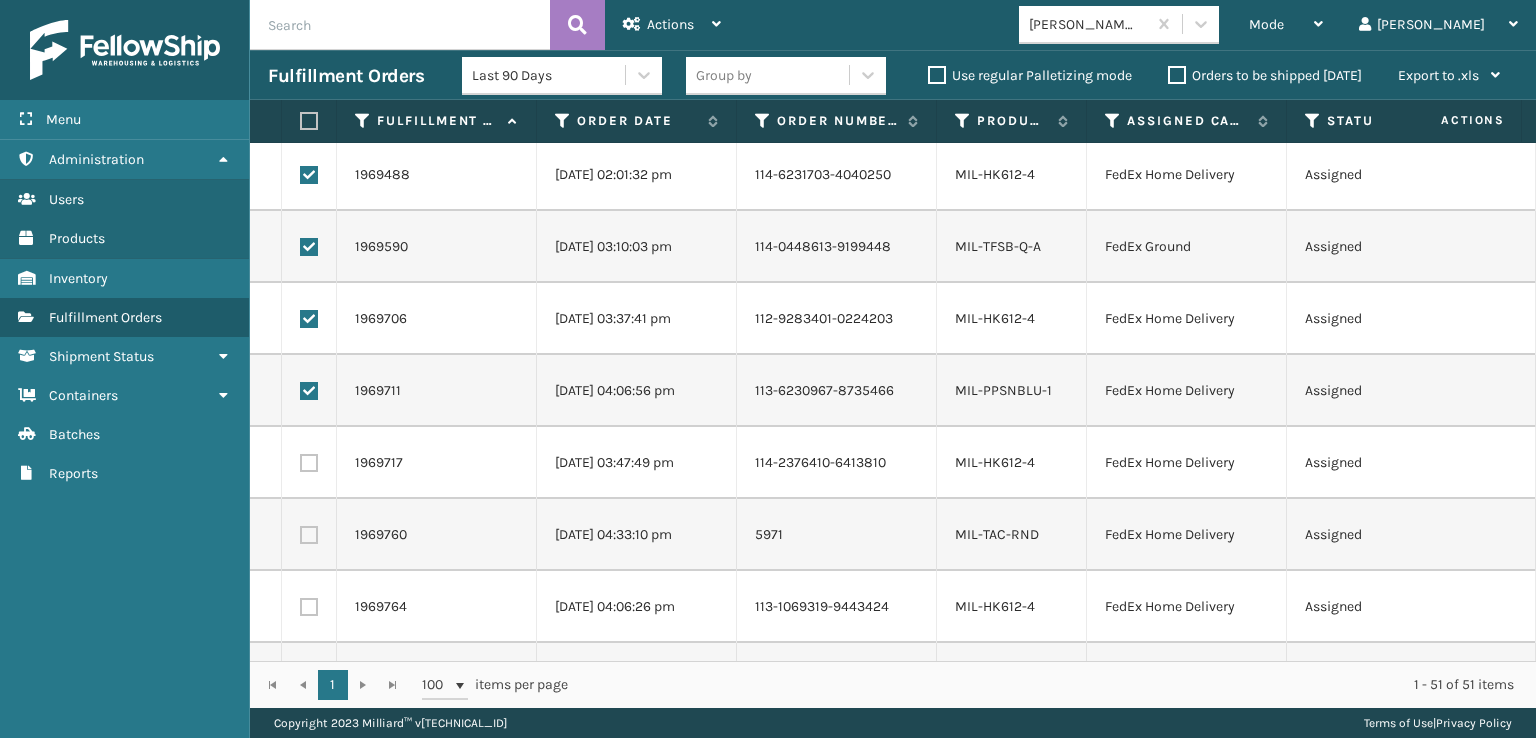 click at bounding box center [309, 463] 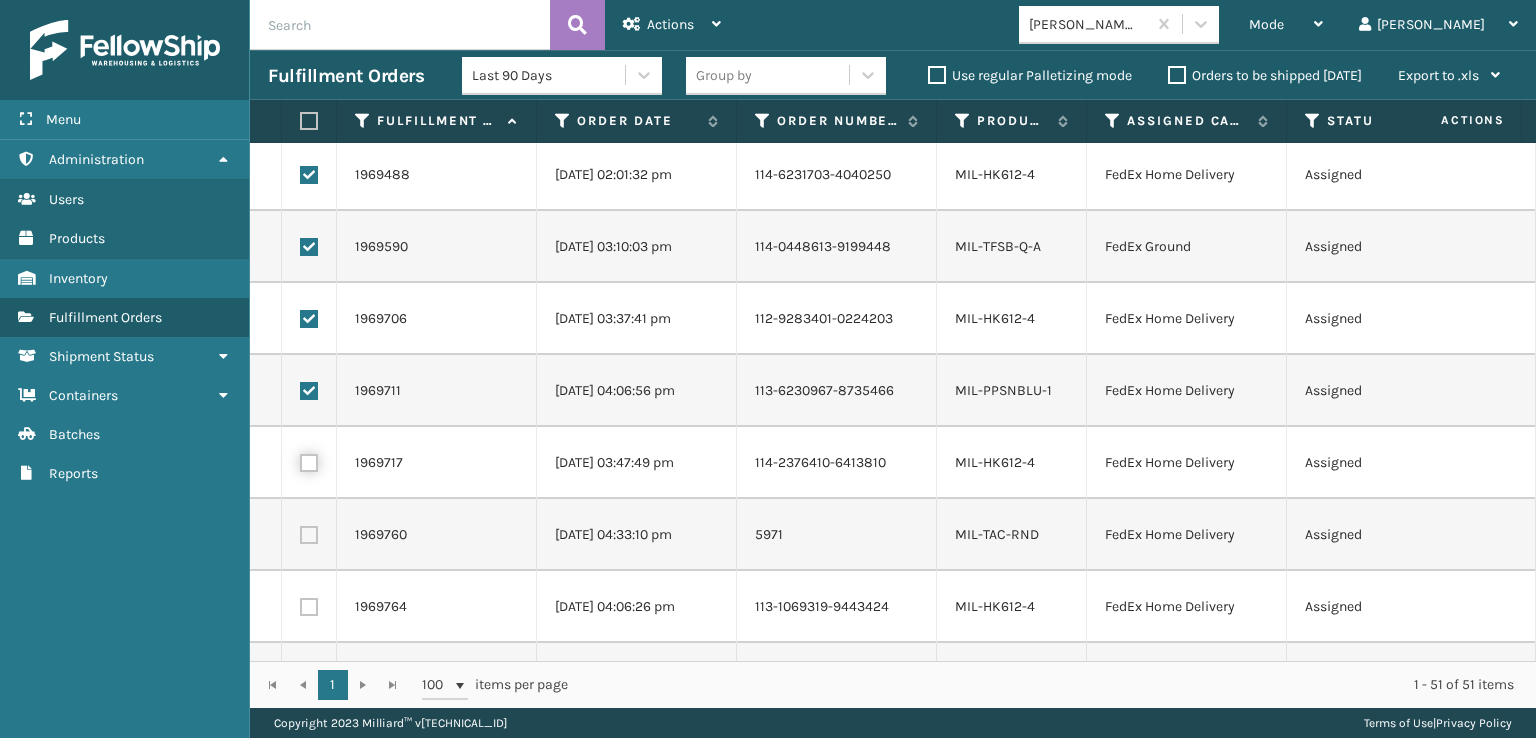 click at bounding box center [300, 460] 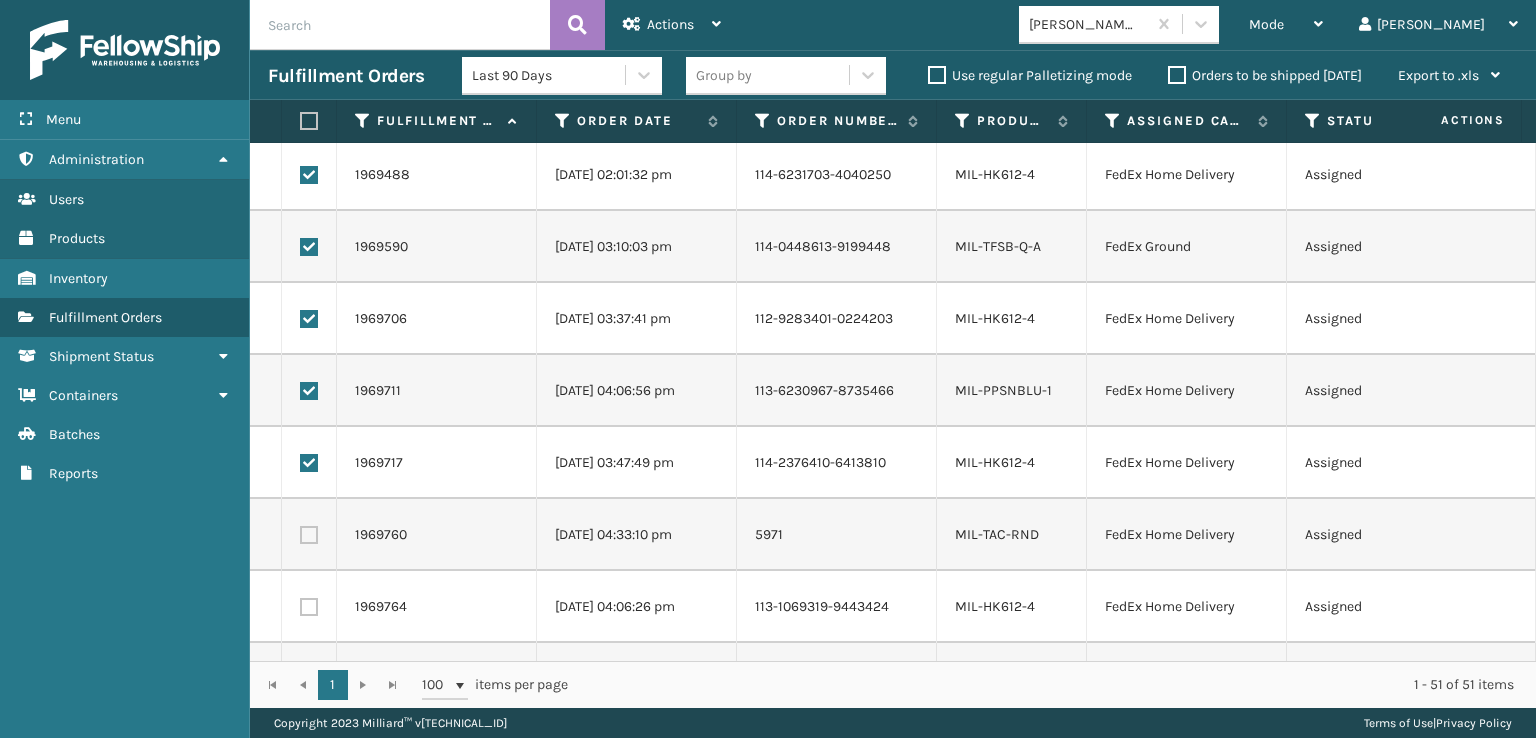 click at bounding box center [309, 535] 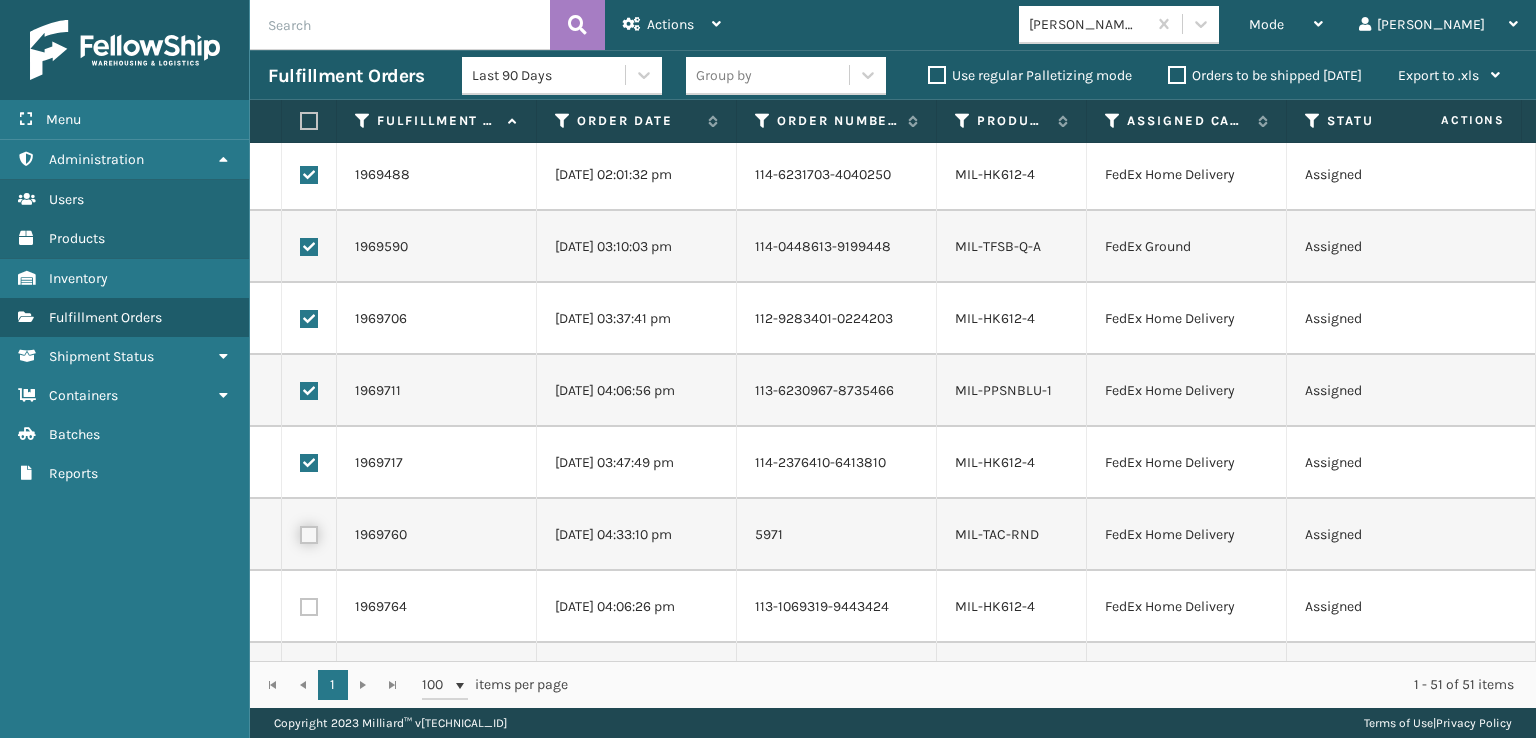 click at bounding box center [300, 532] 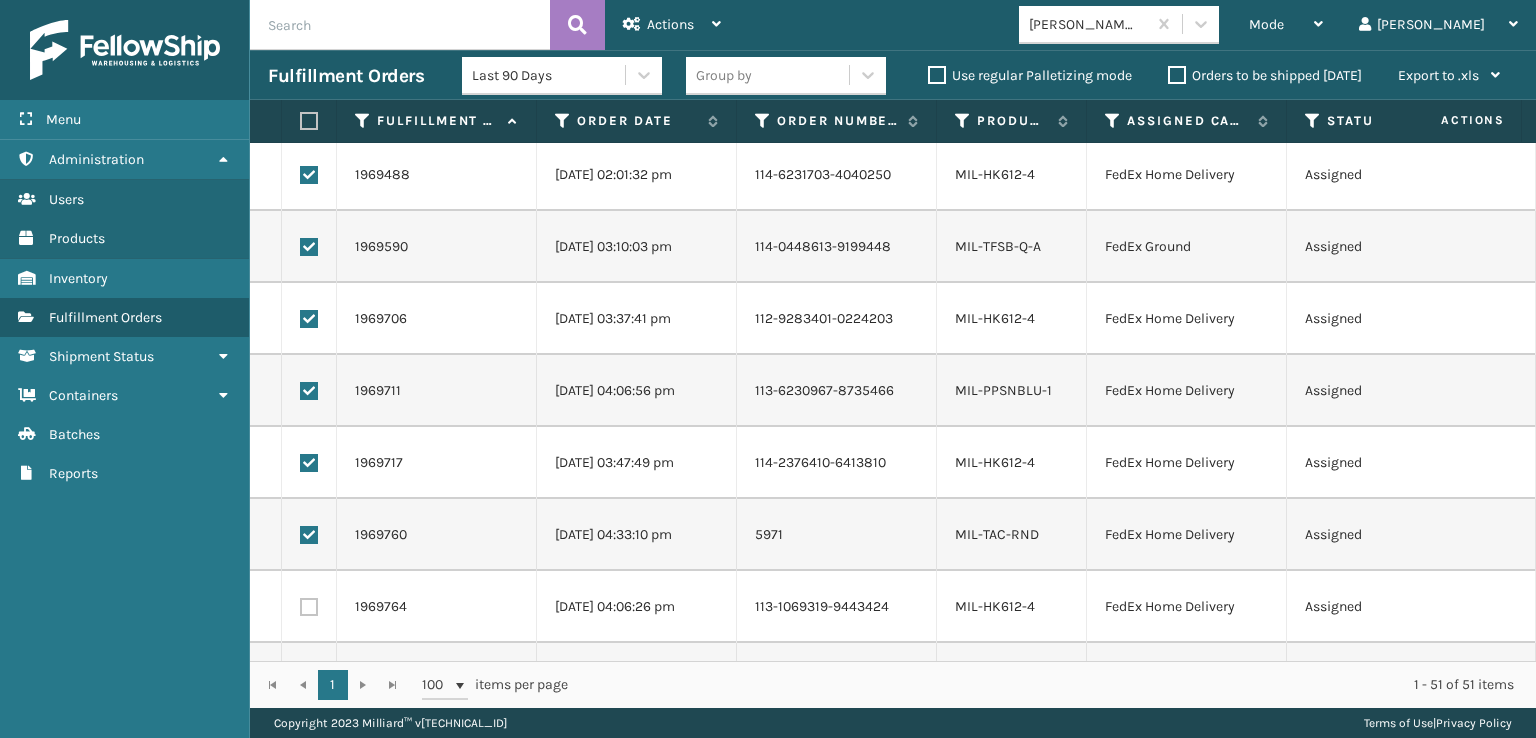 click at bounding box center [309, 607] 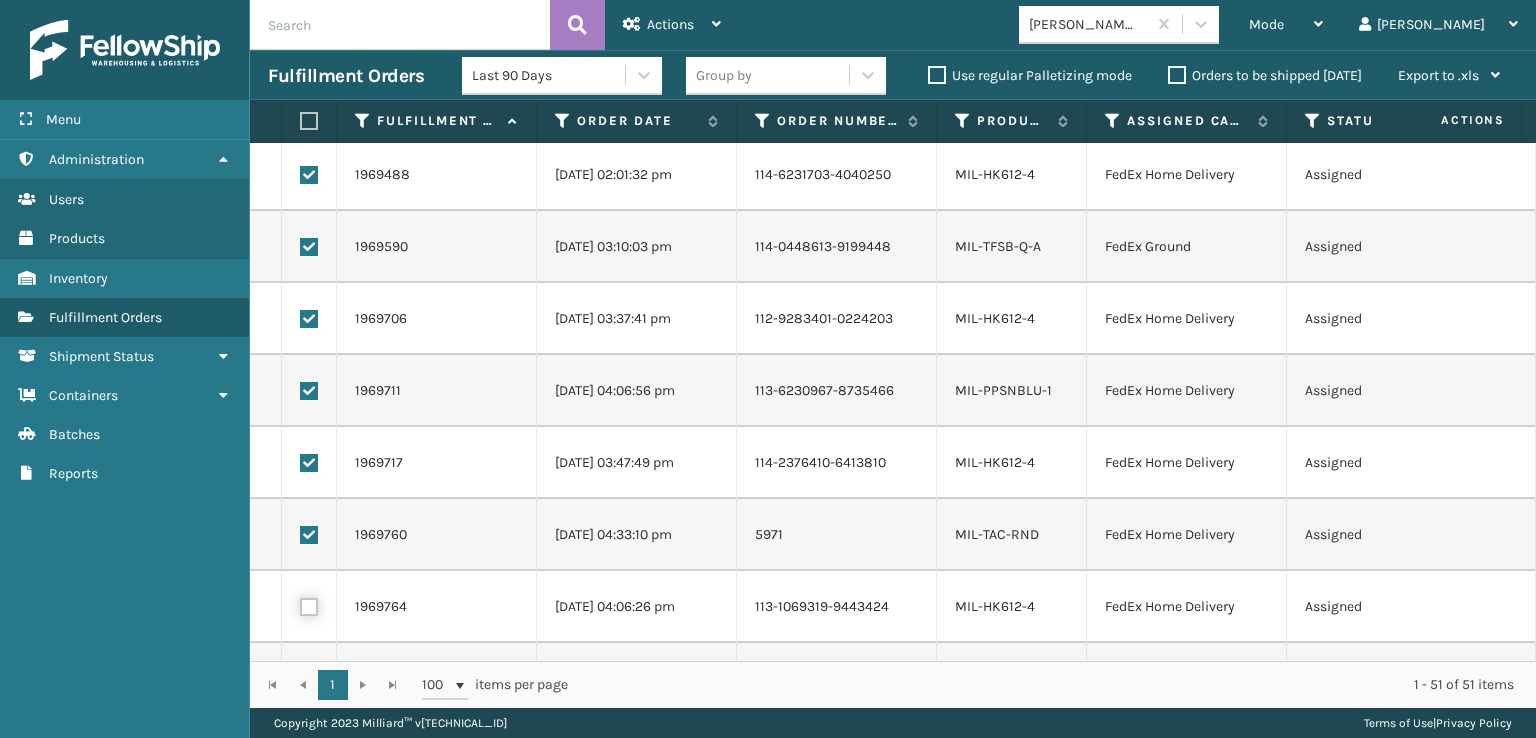 click at bounding box center (300, 604) 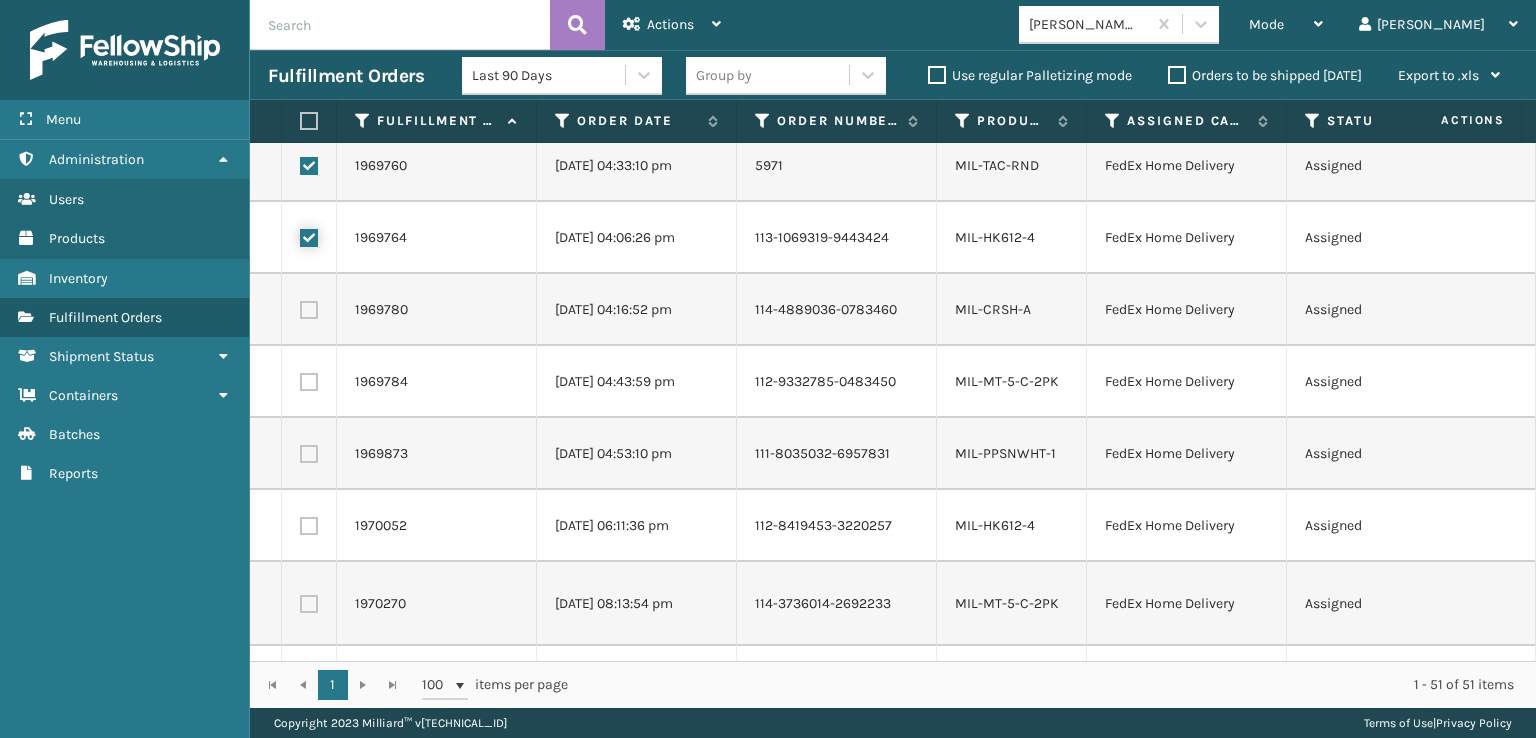 scroll, scrollTop: 1700, scrollLeft: 0, axis: vertical 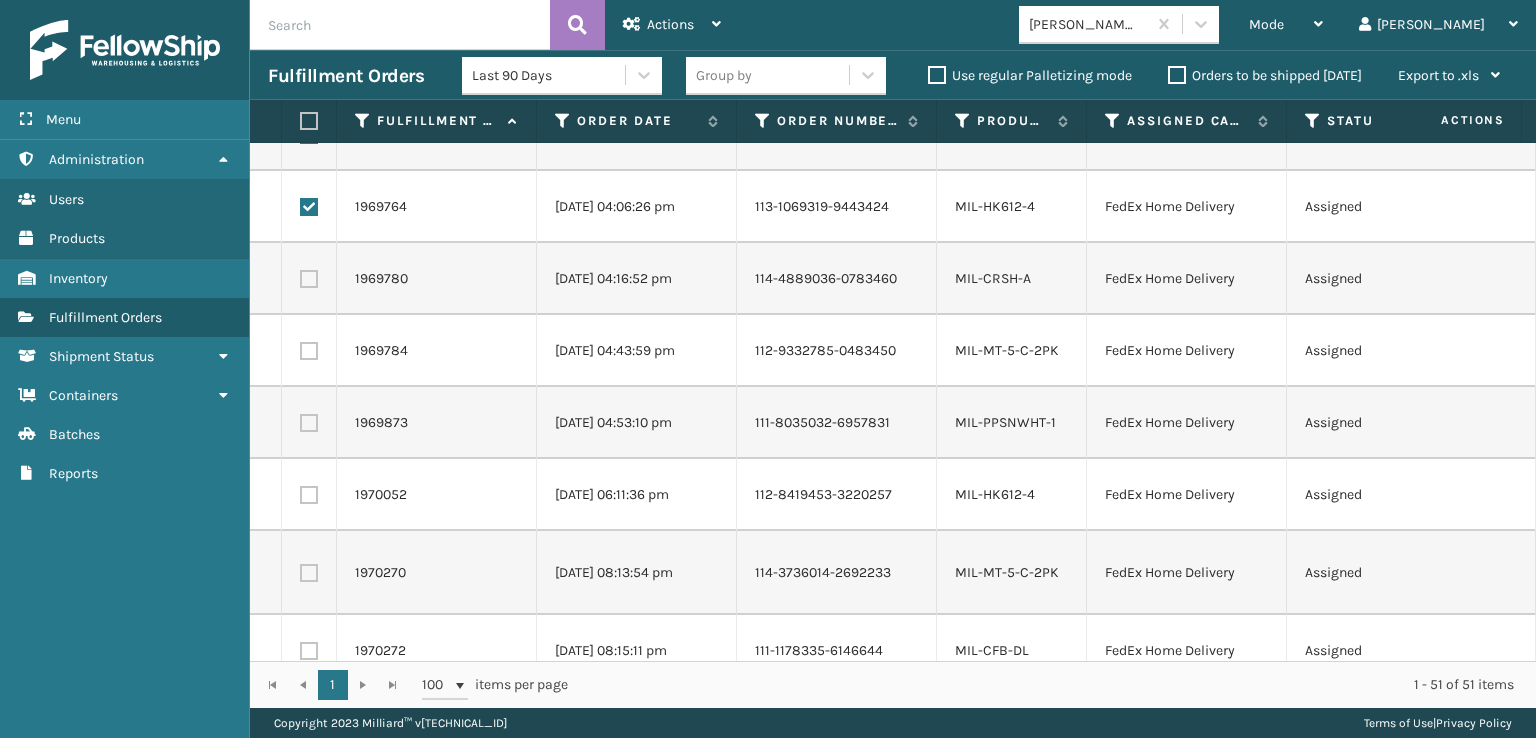 click at bounding box center [309, 279] 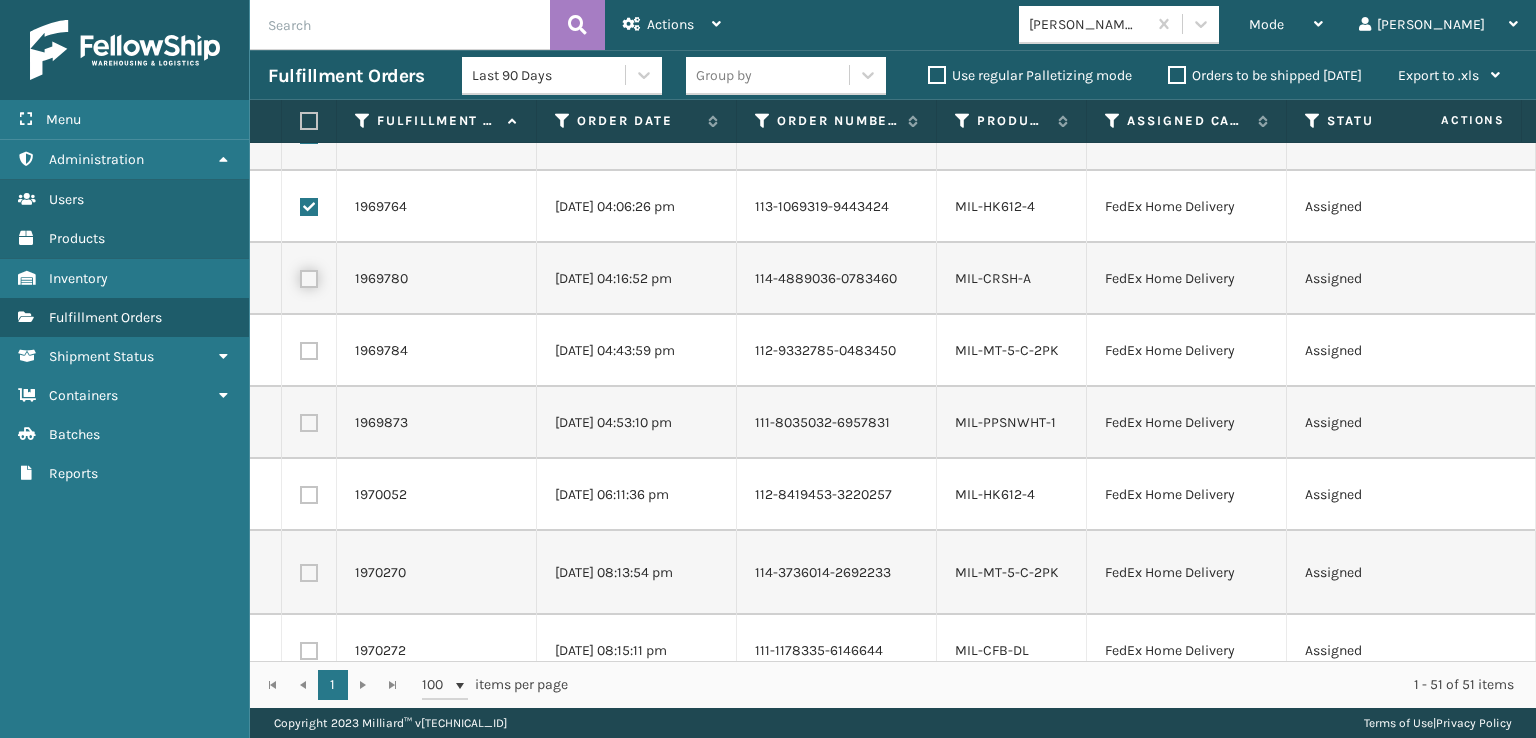 click at bounding box center (300, 276) 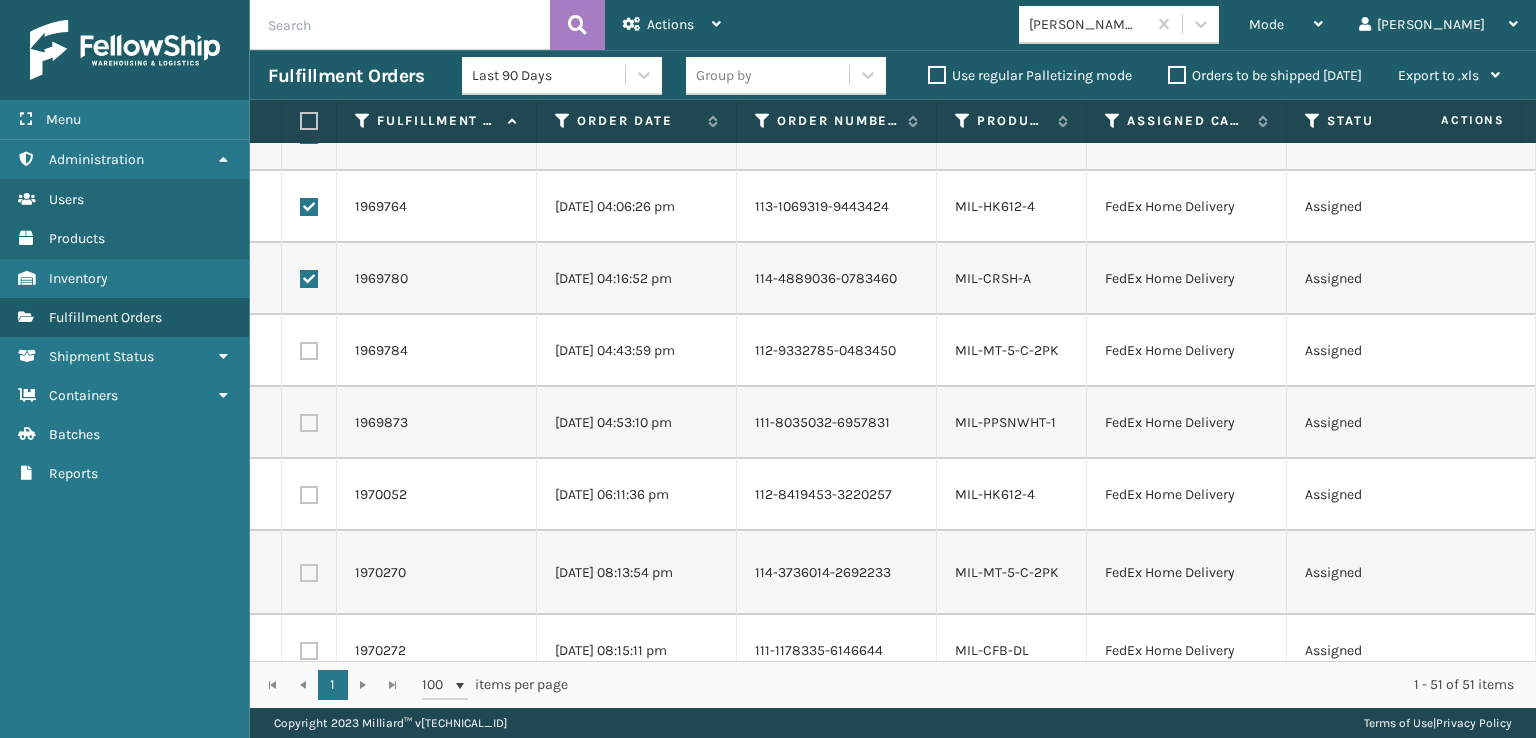 click at bounding box center (309, 351) 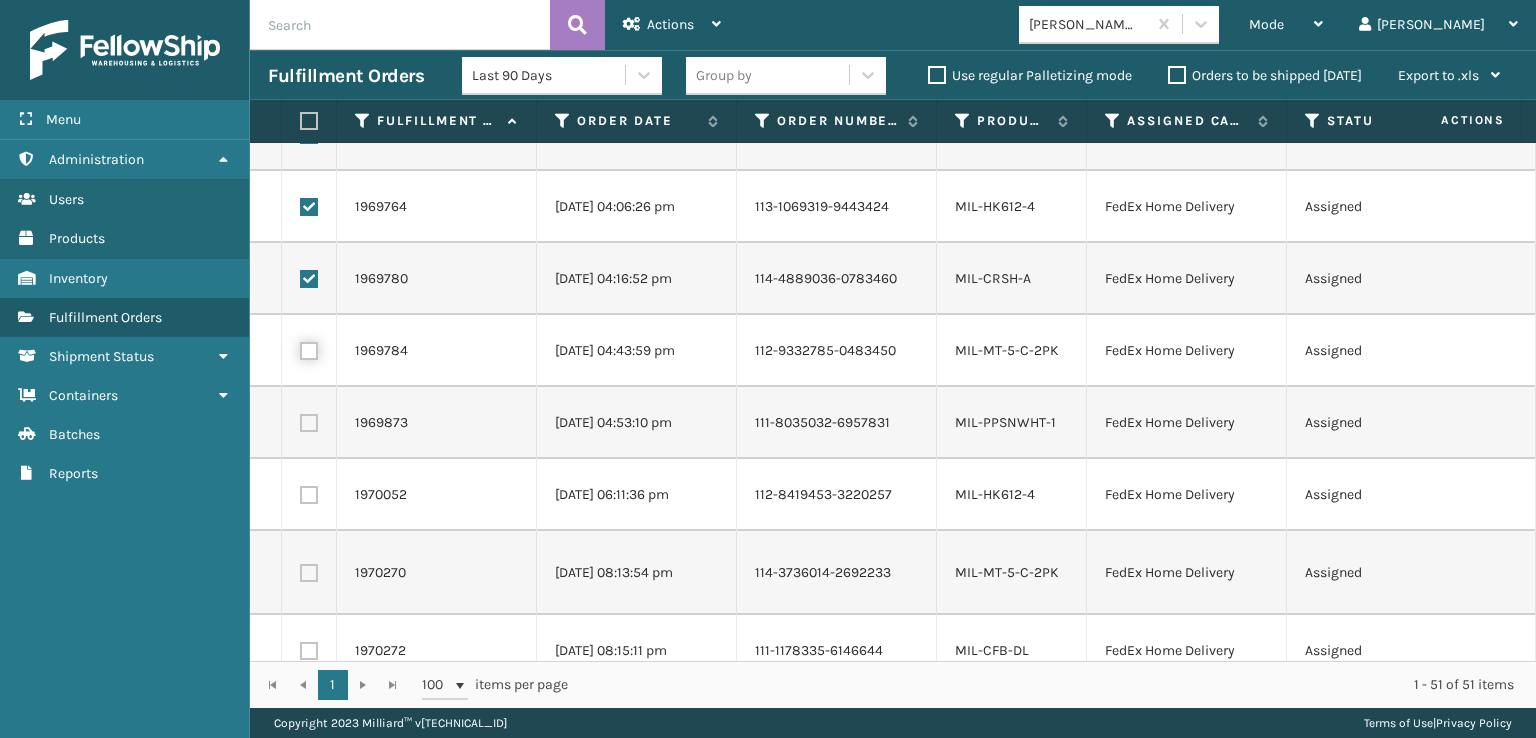 click at bounding box center [300, 348] 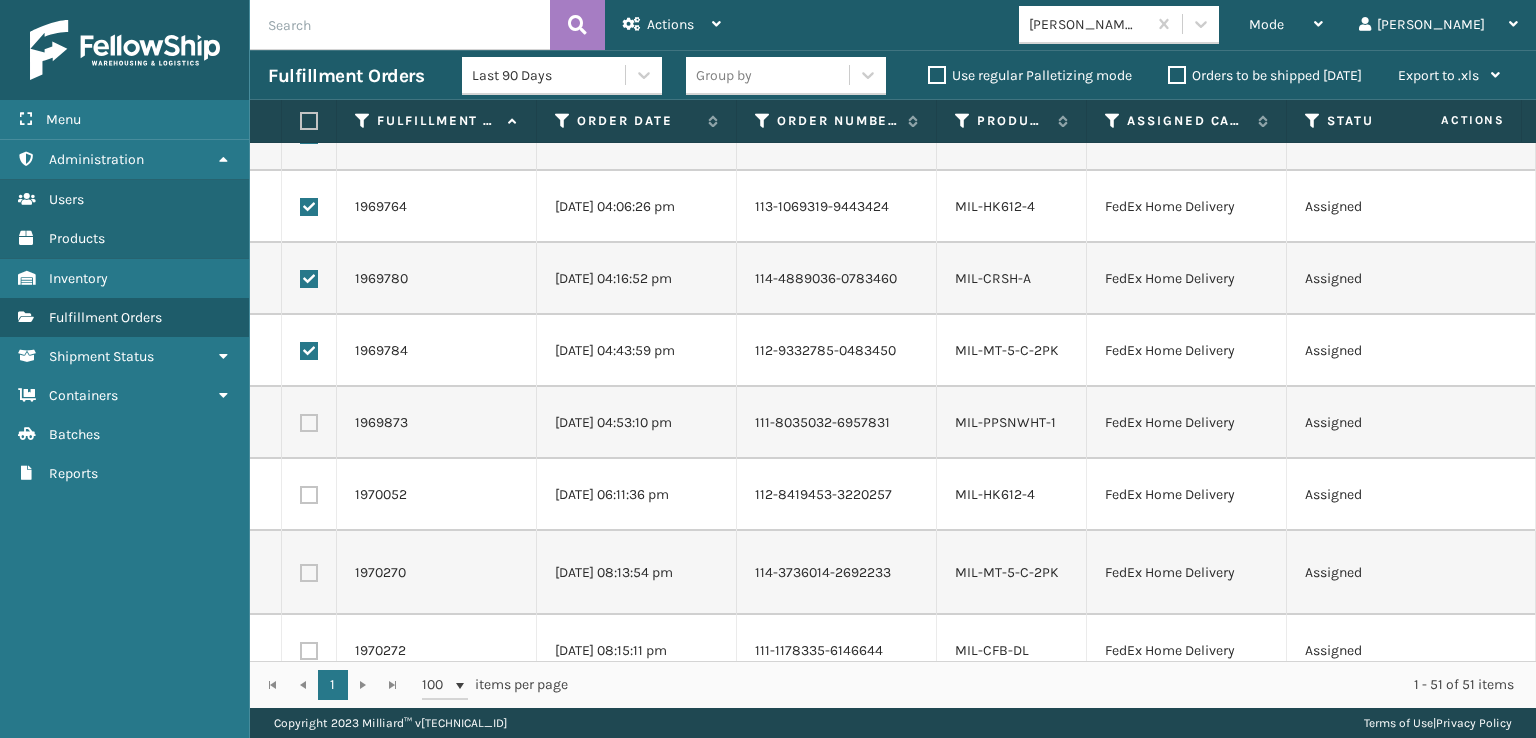 click at bounding box center (309, 423) 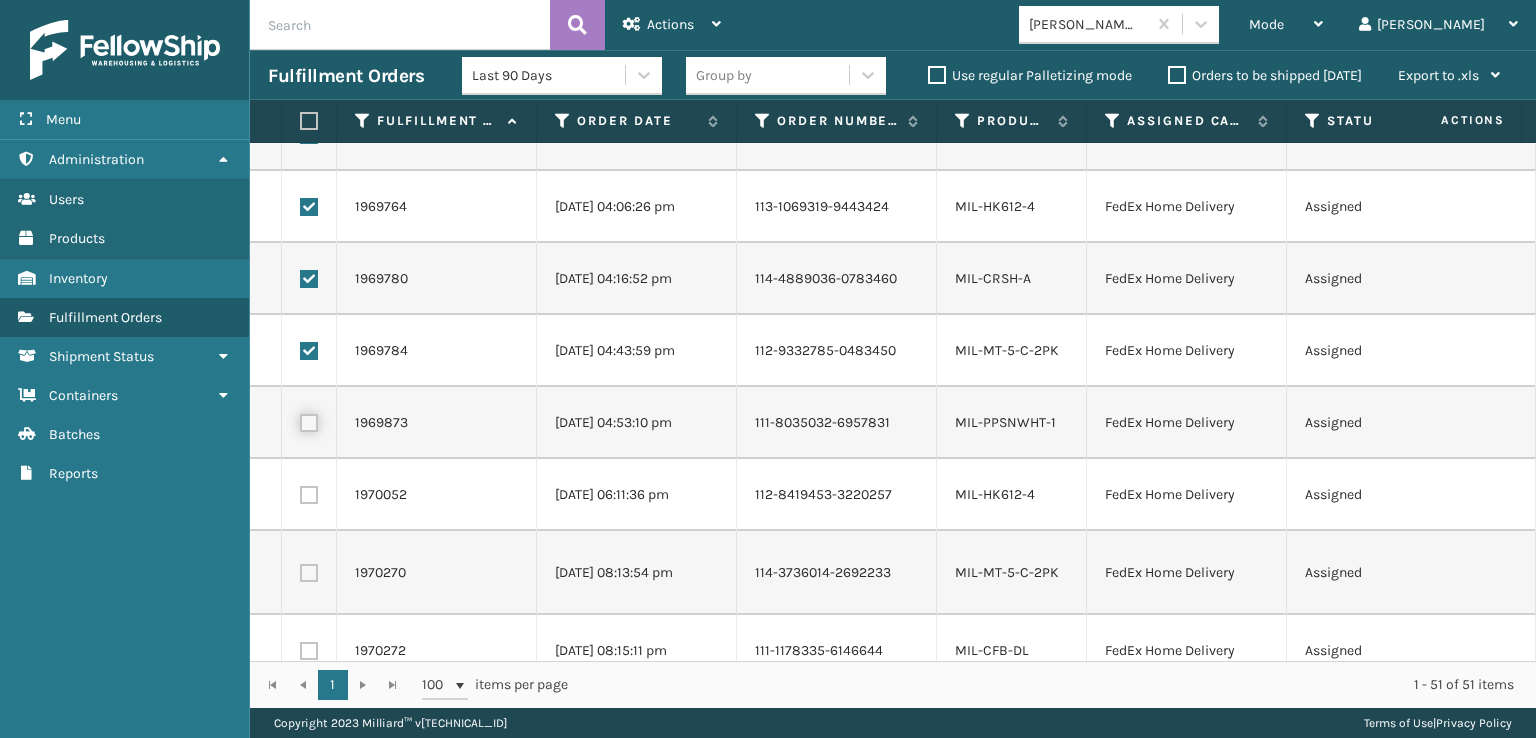 click at bounding box center [300, 420] 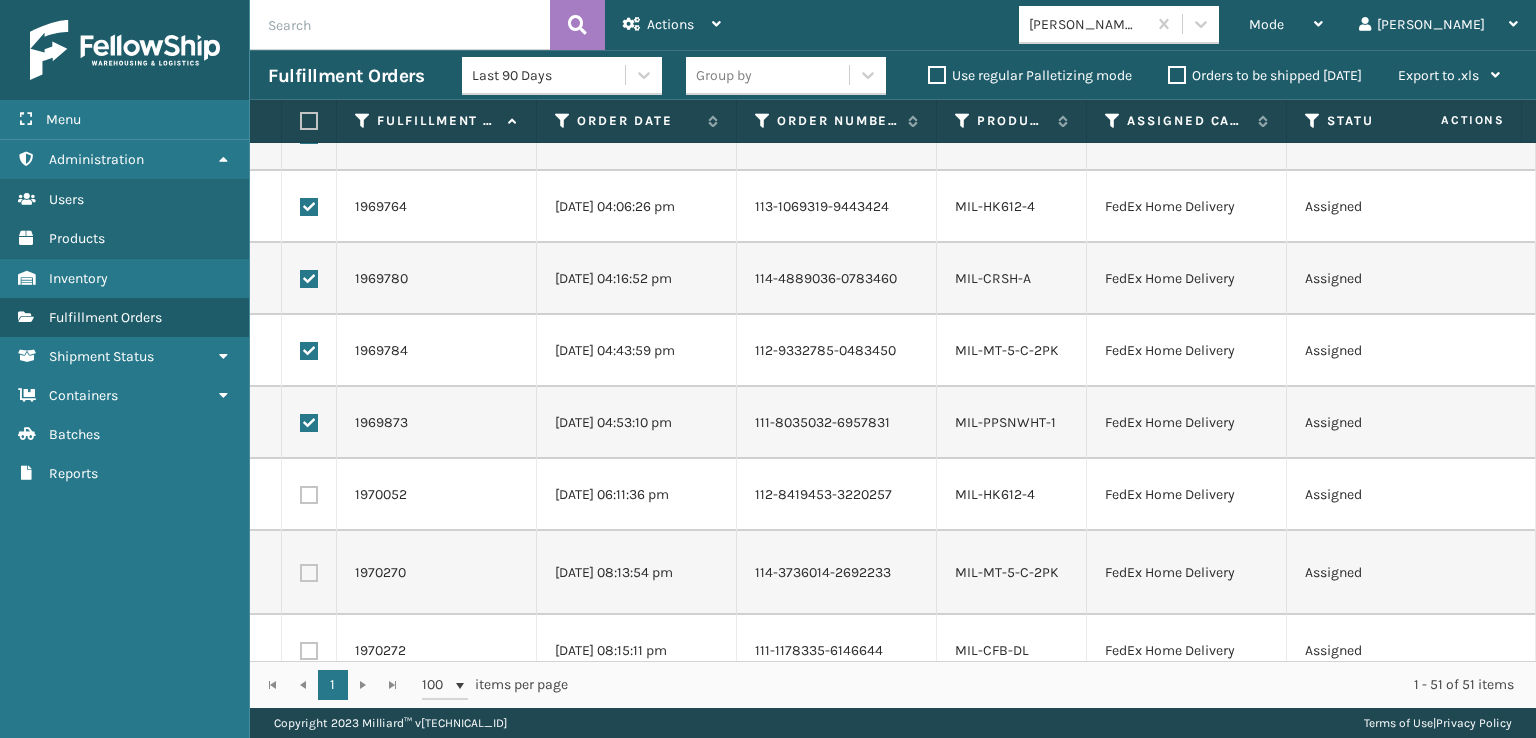 click at bounding box center (309, 495) 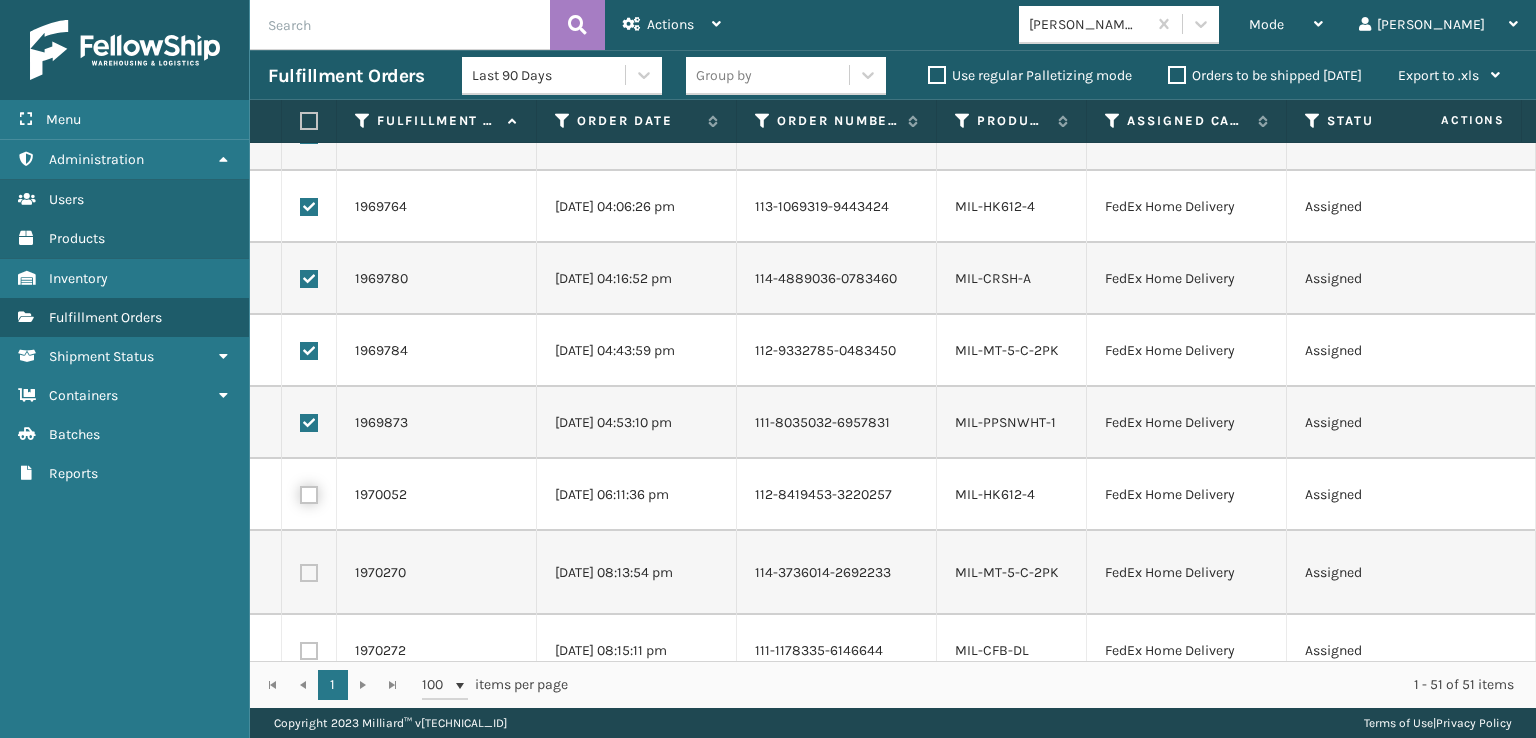 click at bounding box center (300, 492) 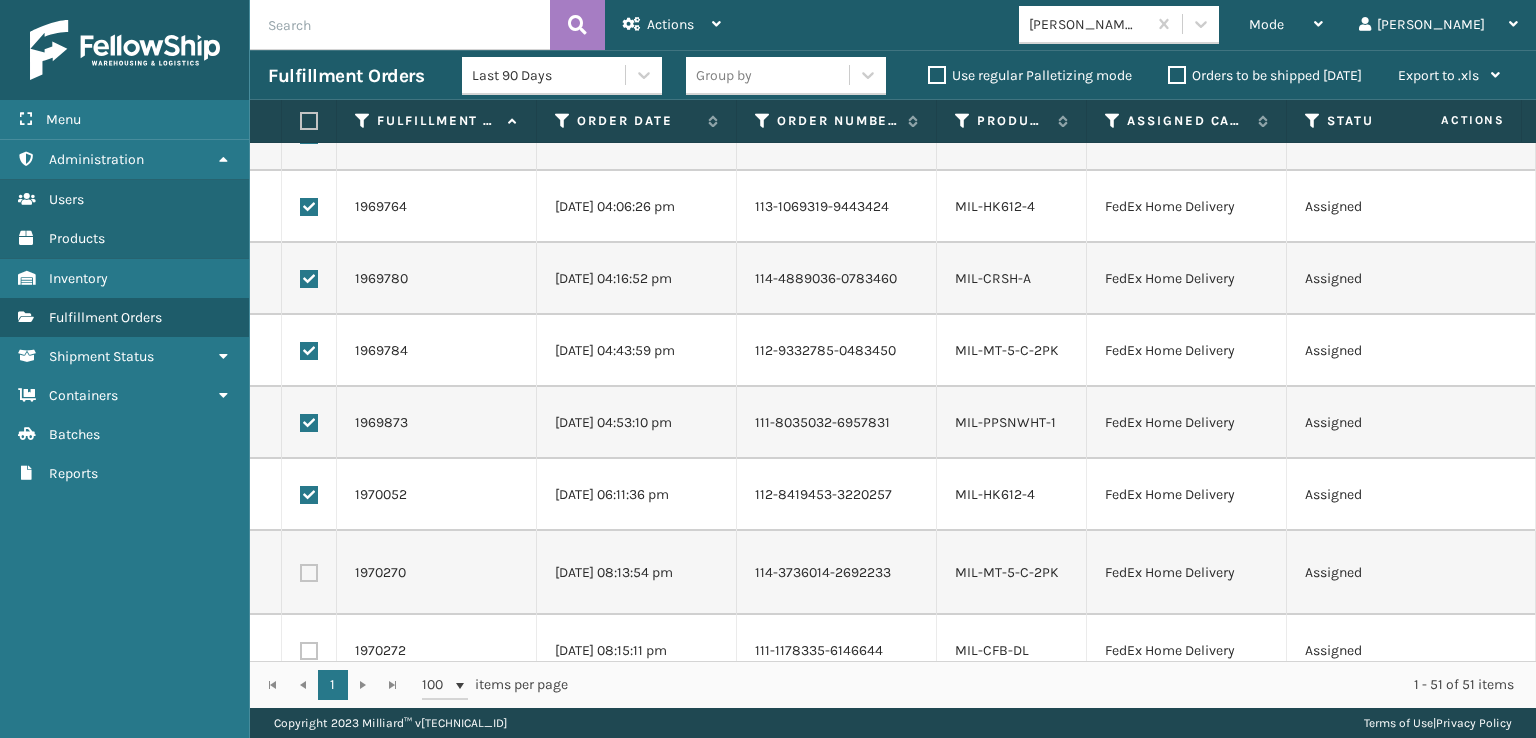 click at bounding box center [309, 573] 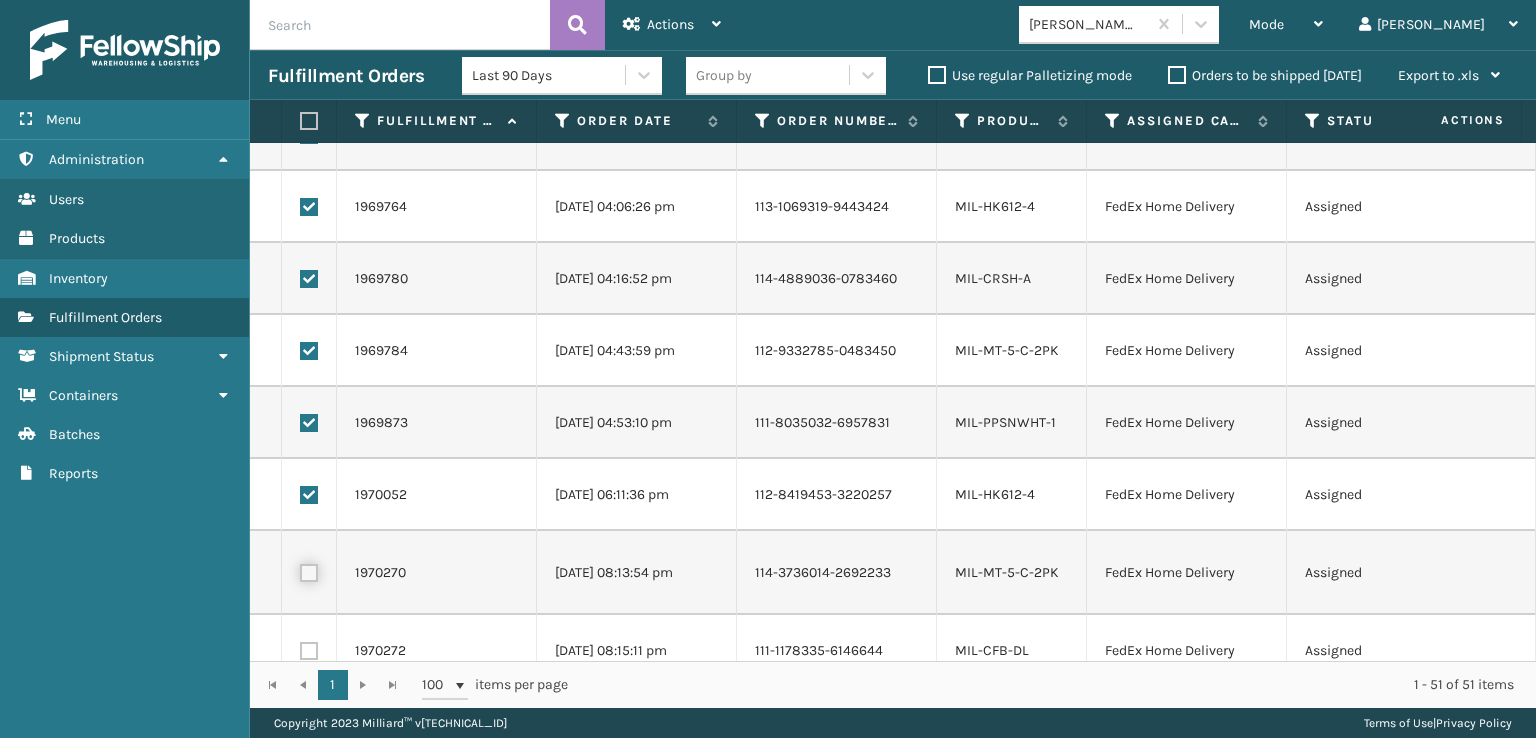 click at bounding box center [300, 570] 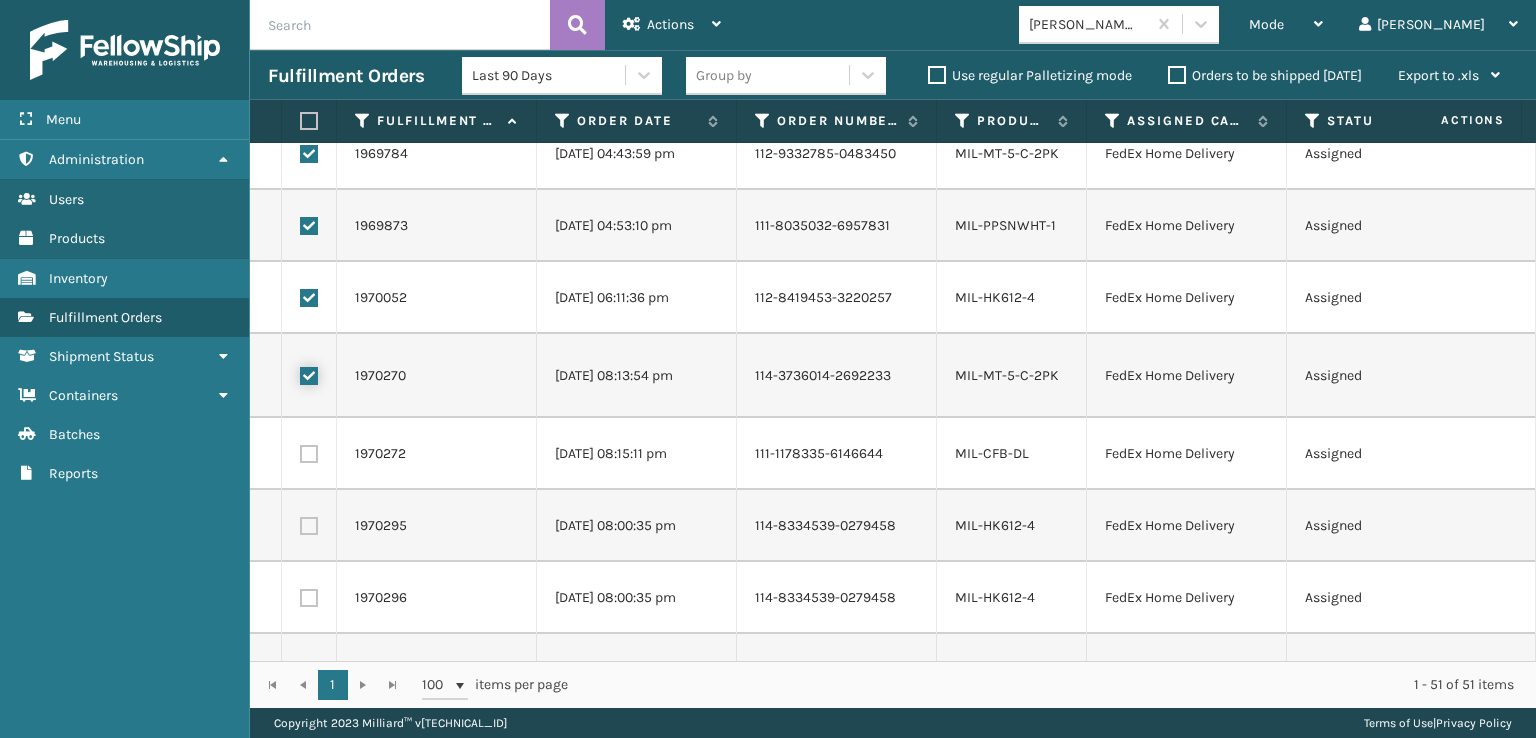 scroll, scrollTop: 2000, scrollLeft: 0, axis: vertical 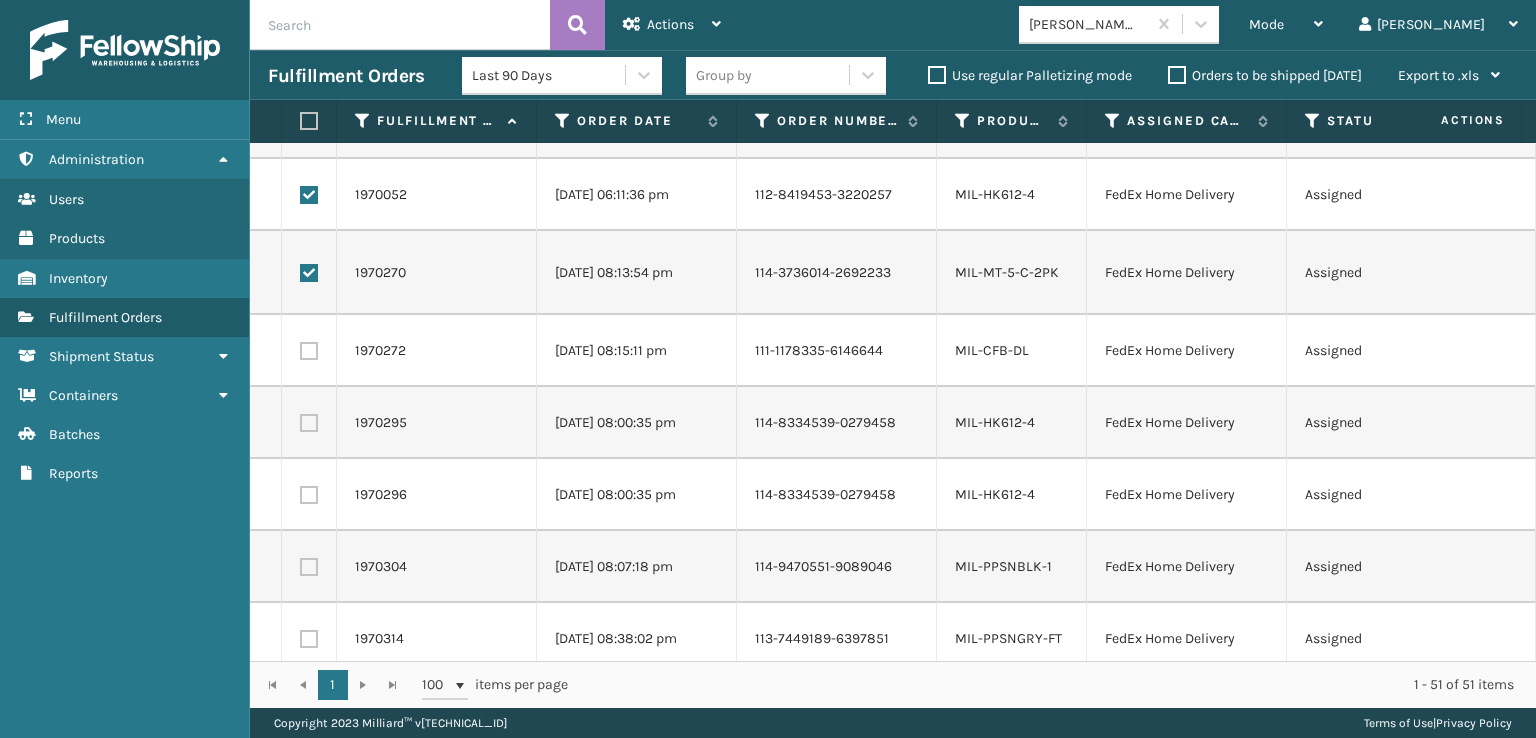 click at bounding box center [309, 351] 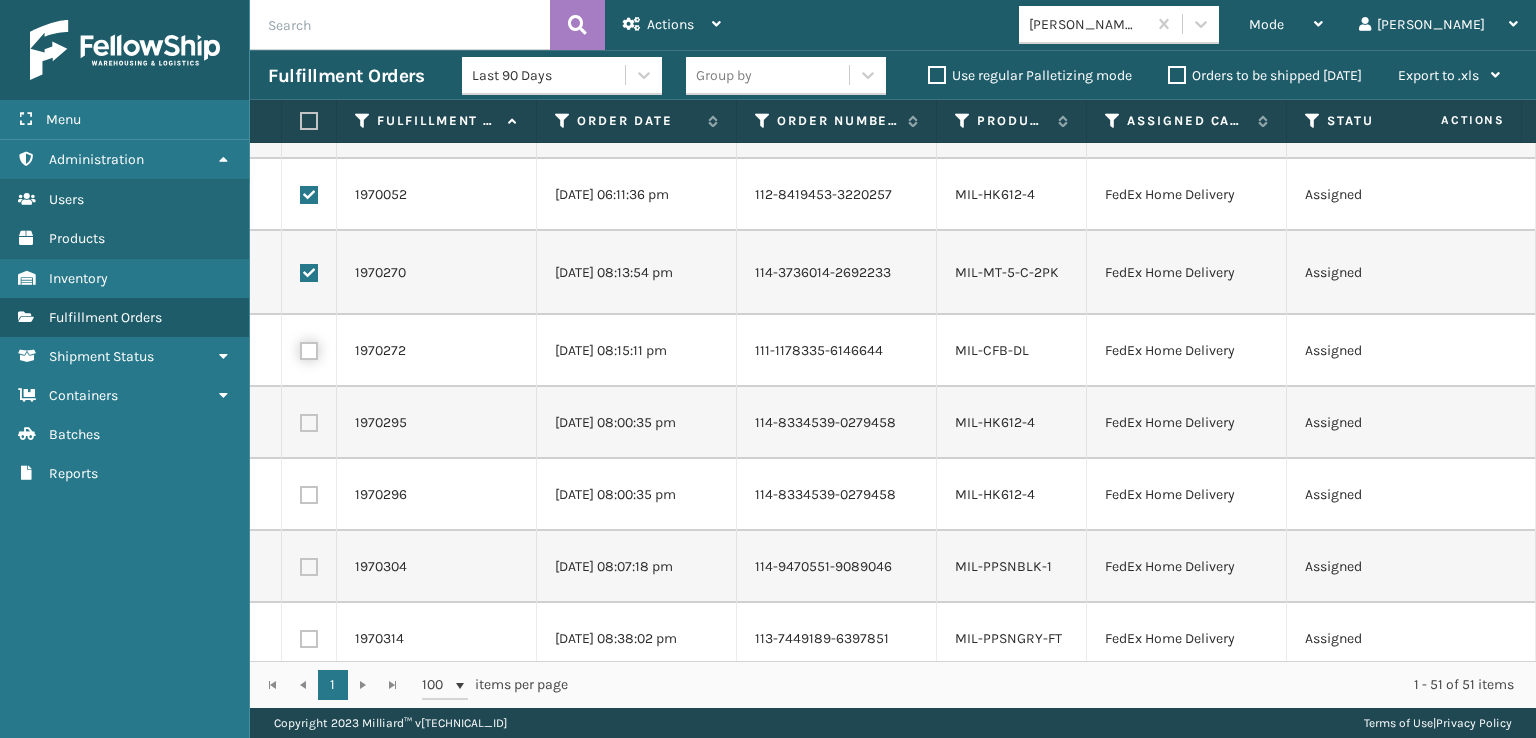 click at bounding box center [300, 348] 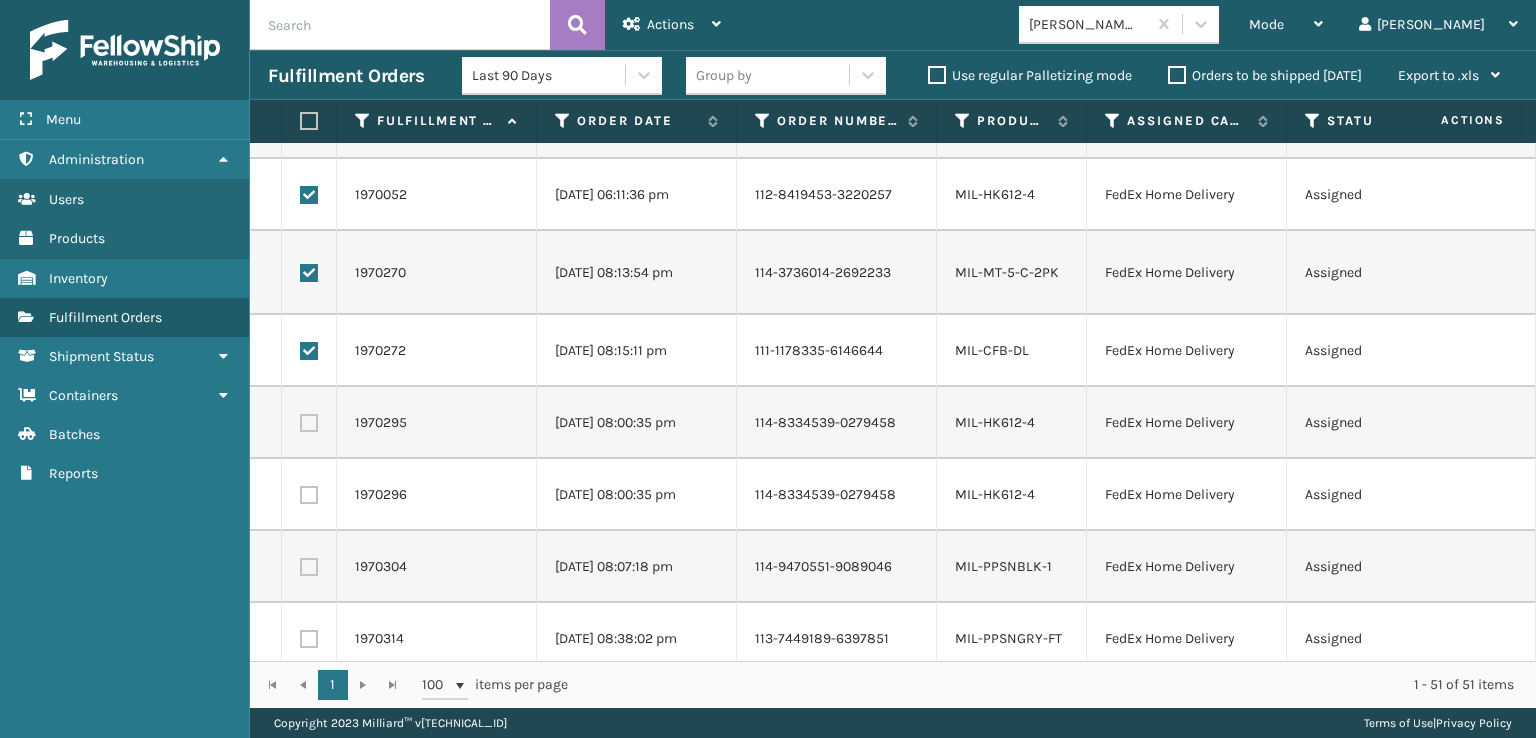 click at bounding box center (309, 423) 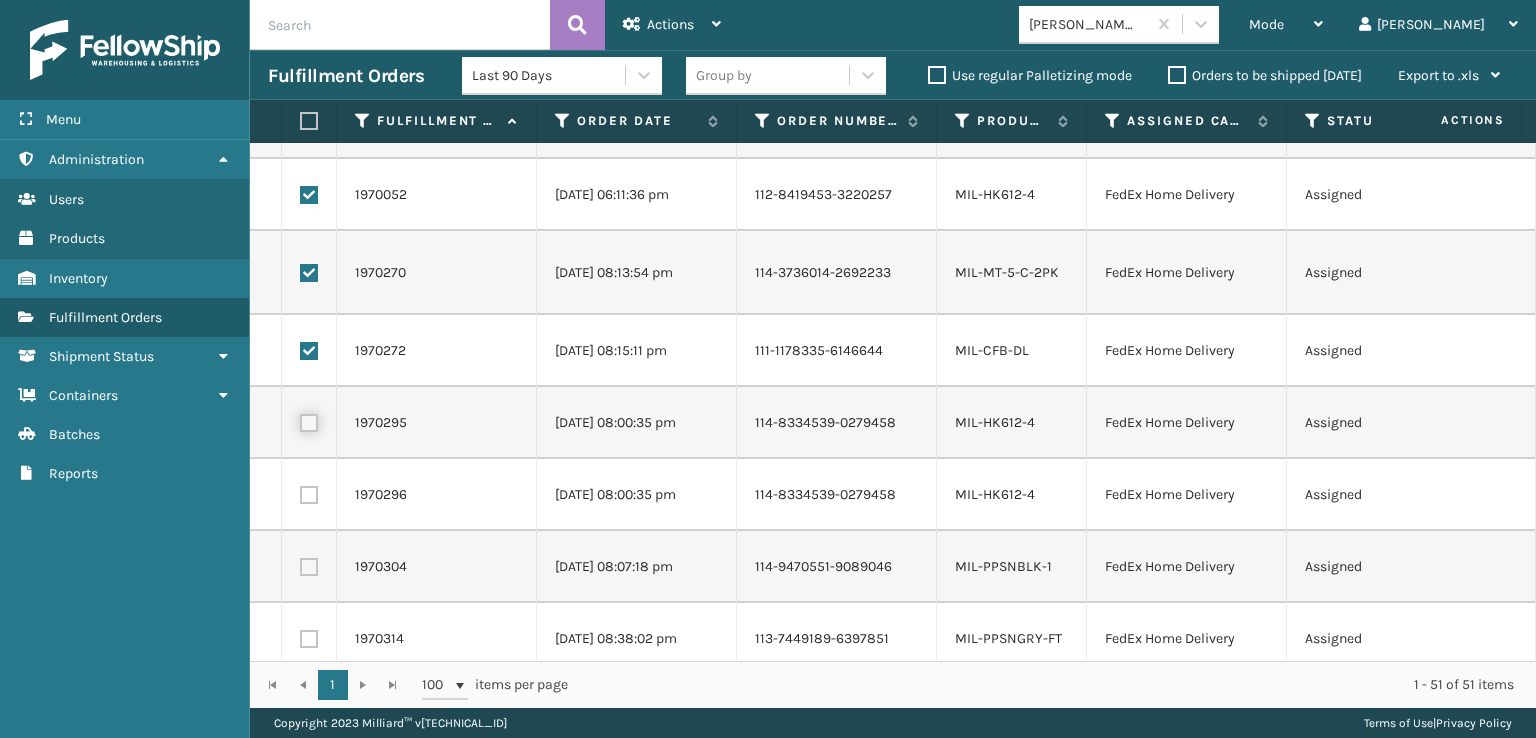 click at bounding box center [300, 420] 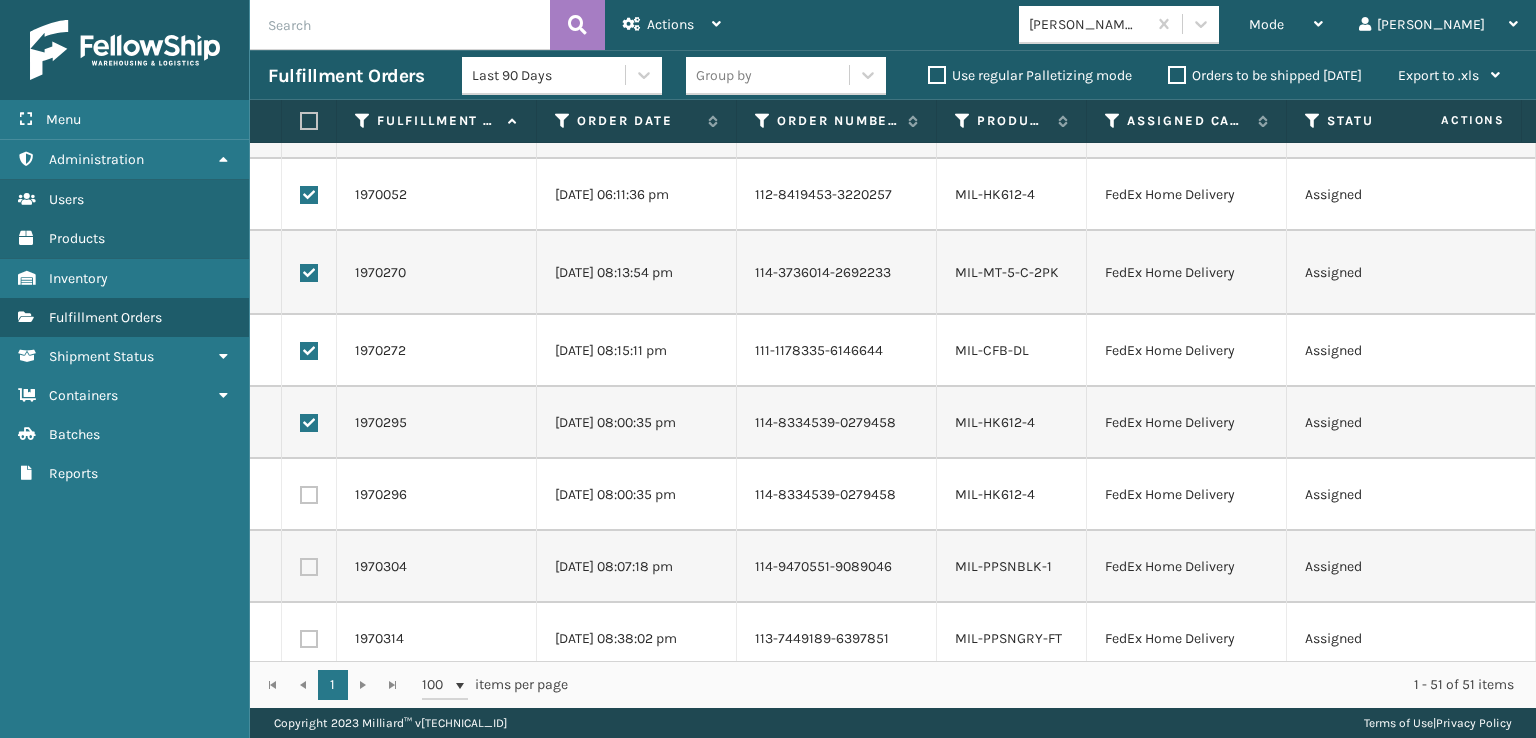 click at bounding box center [309, 495] 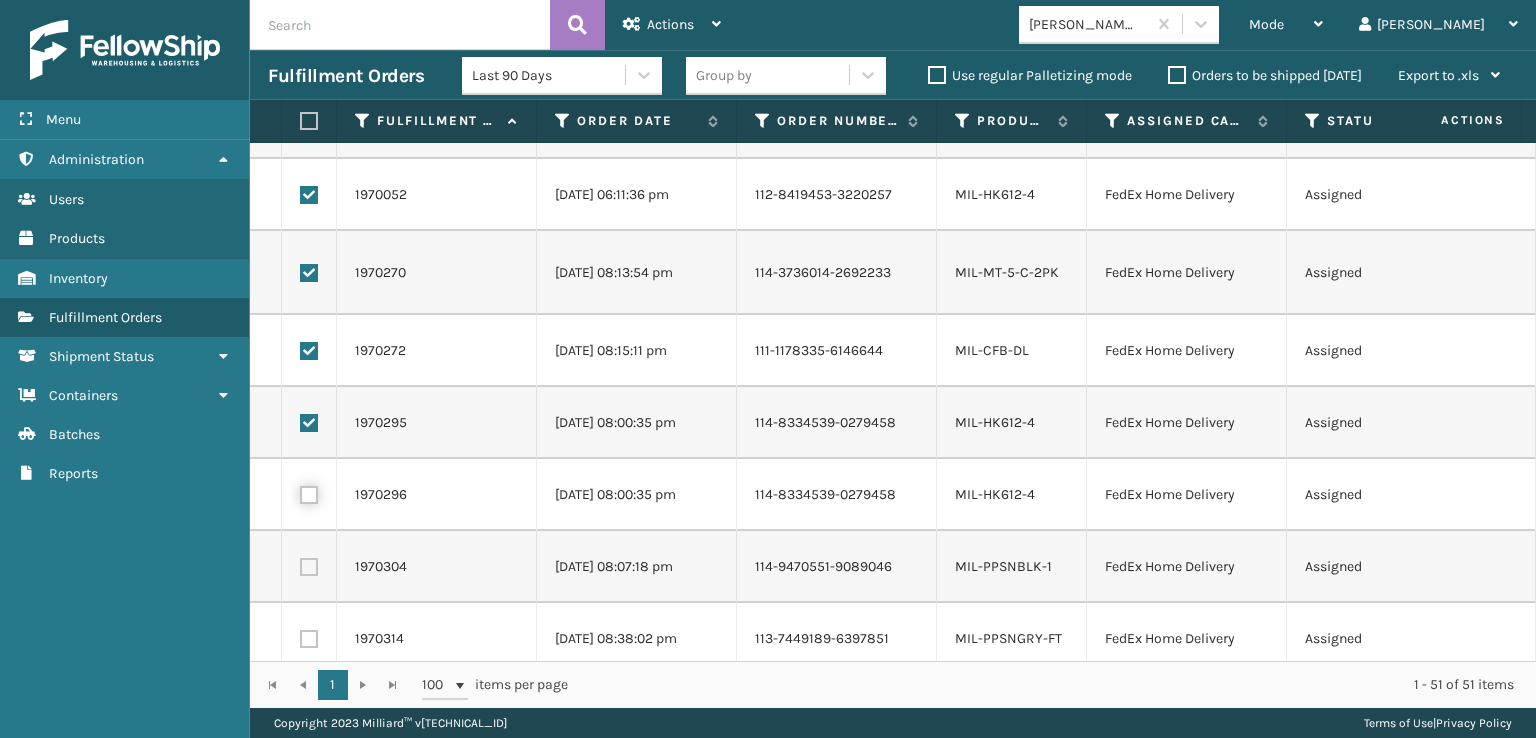 click at bounding box center (300, 492) 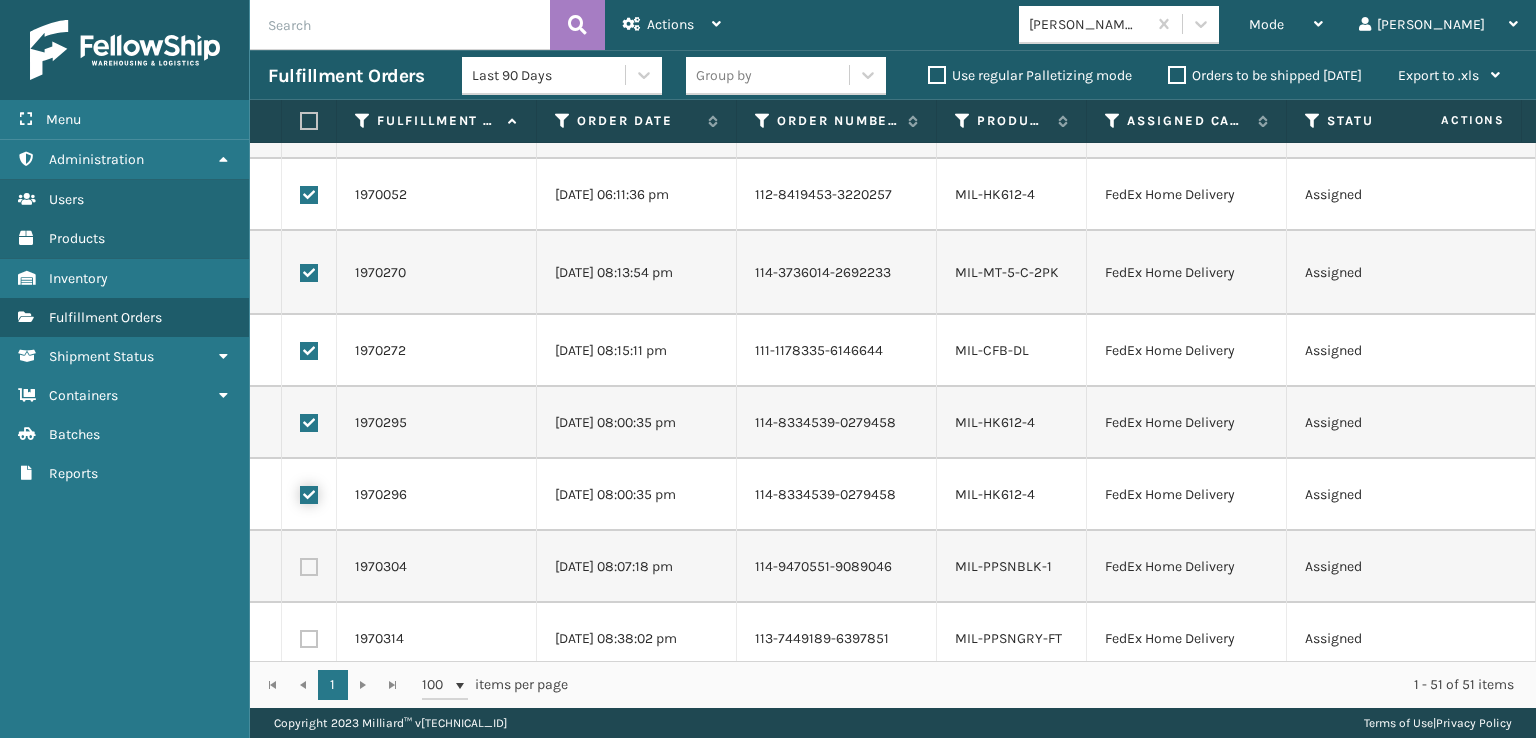 checkbox on "true" 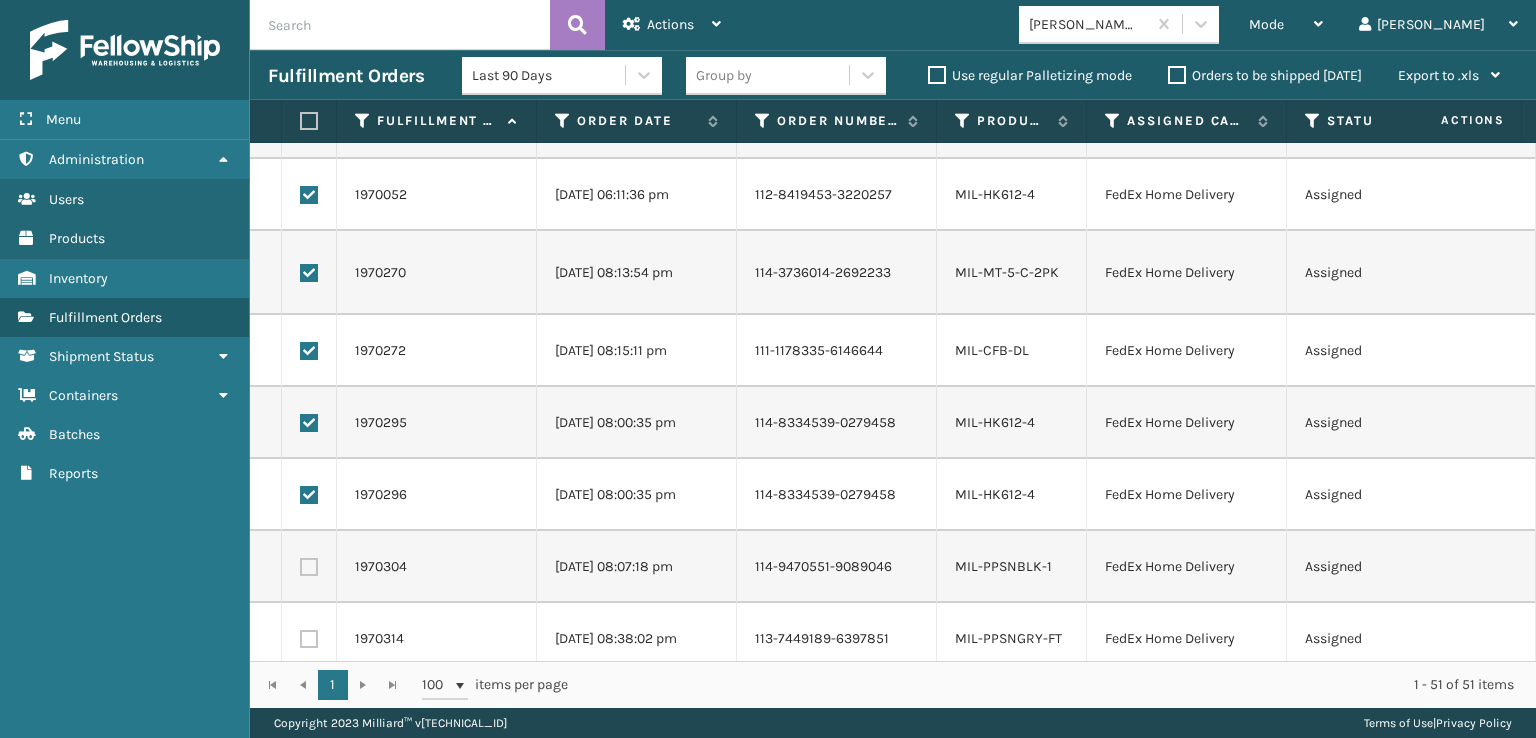 click at bounding box center [309, 567] 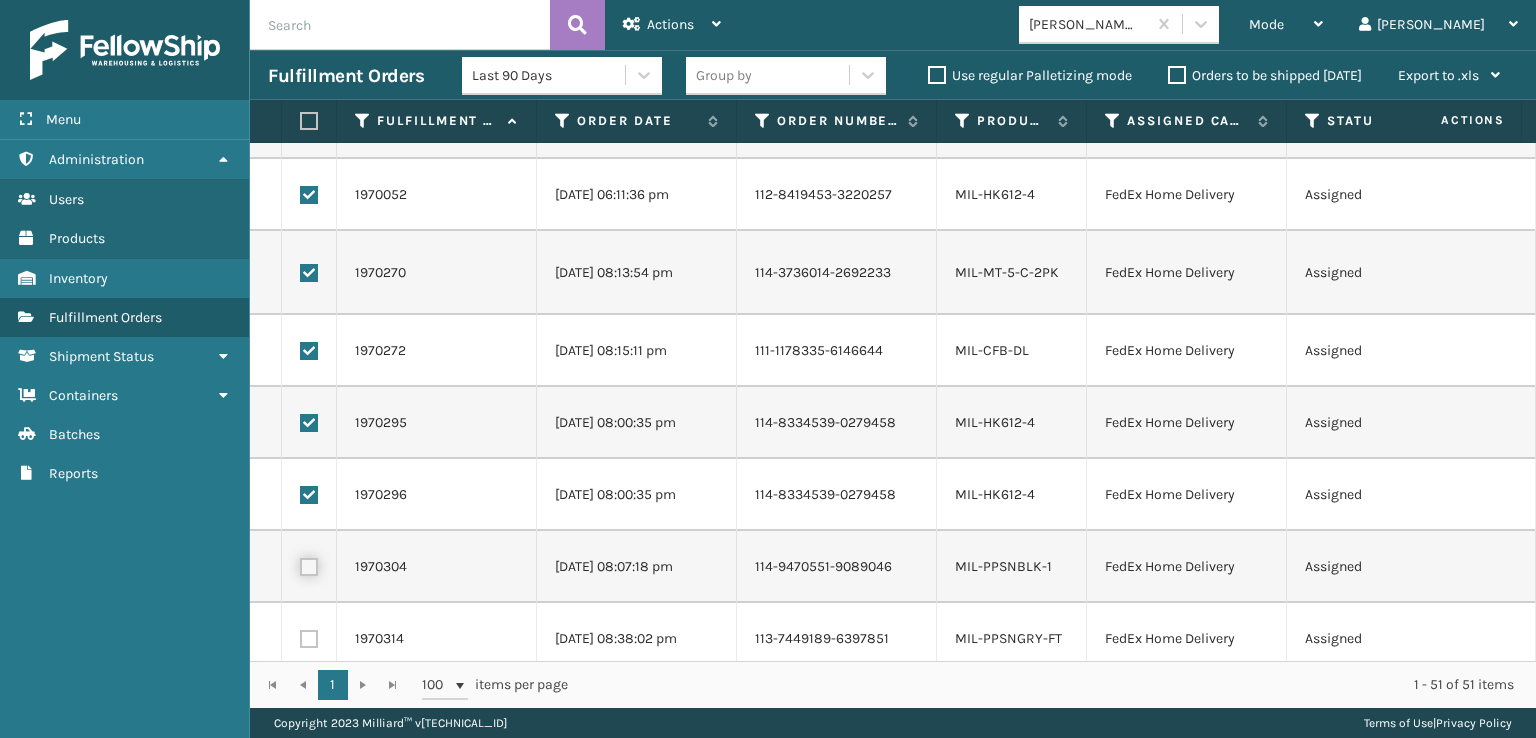 click at bounding box center [300, 564] 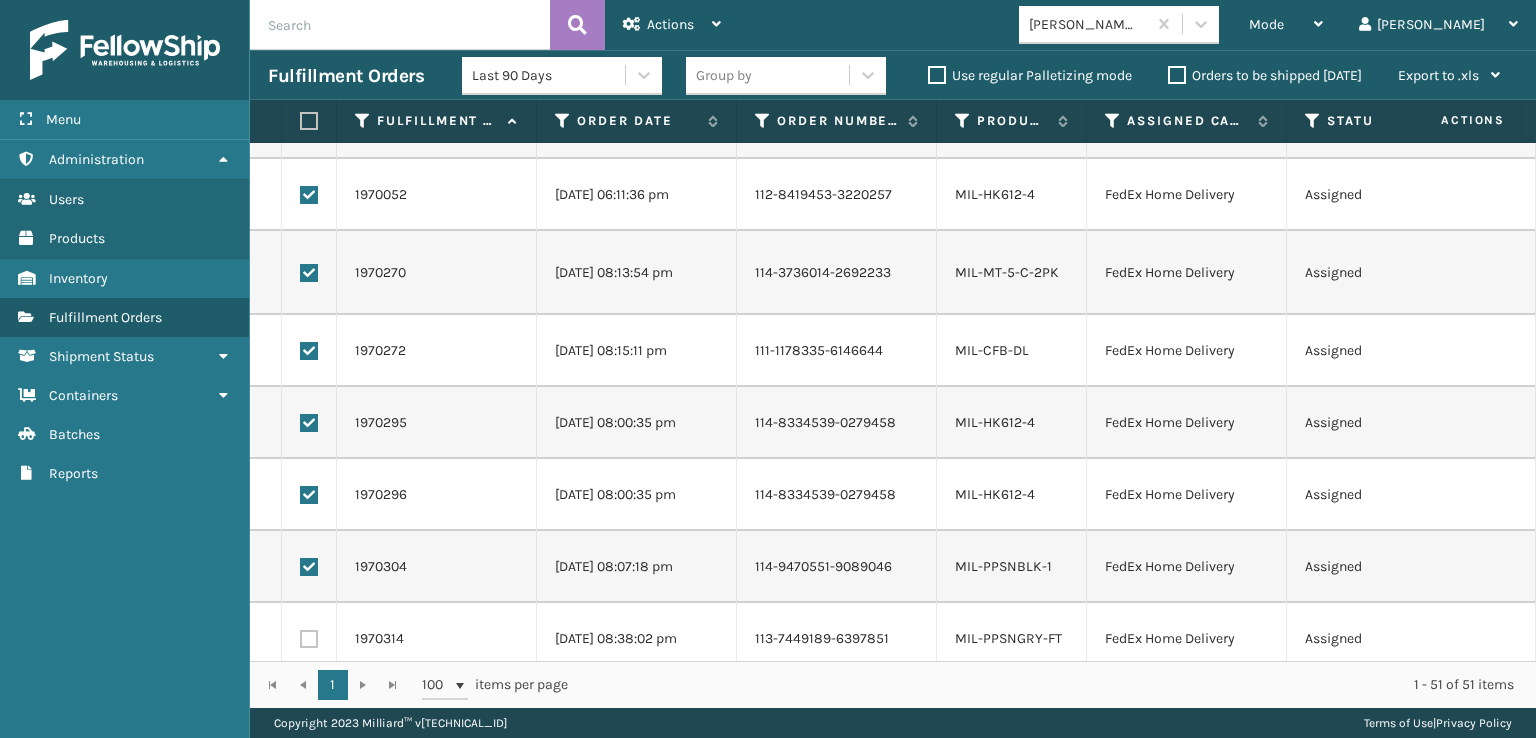 click at bounding box center (309, 639) 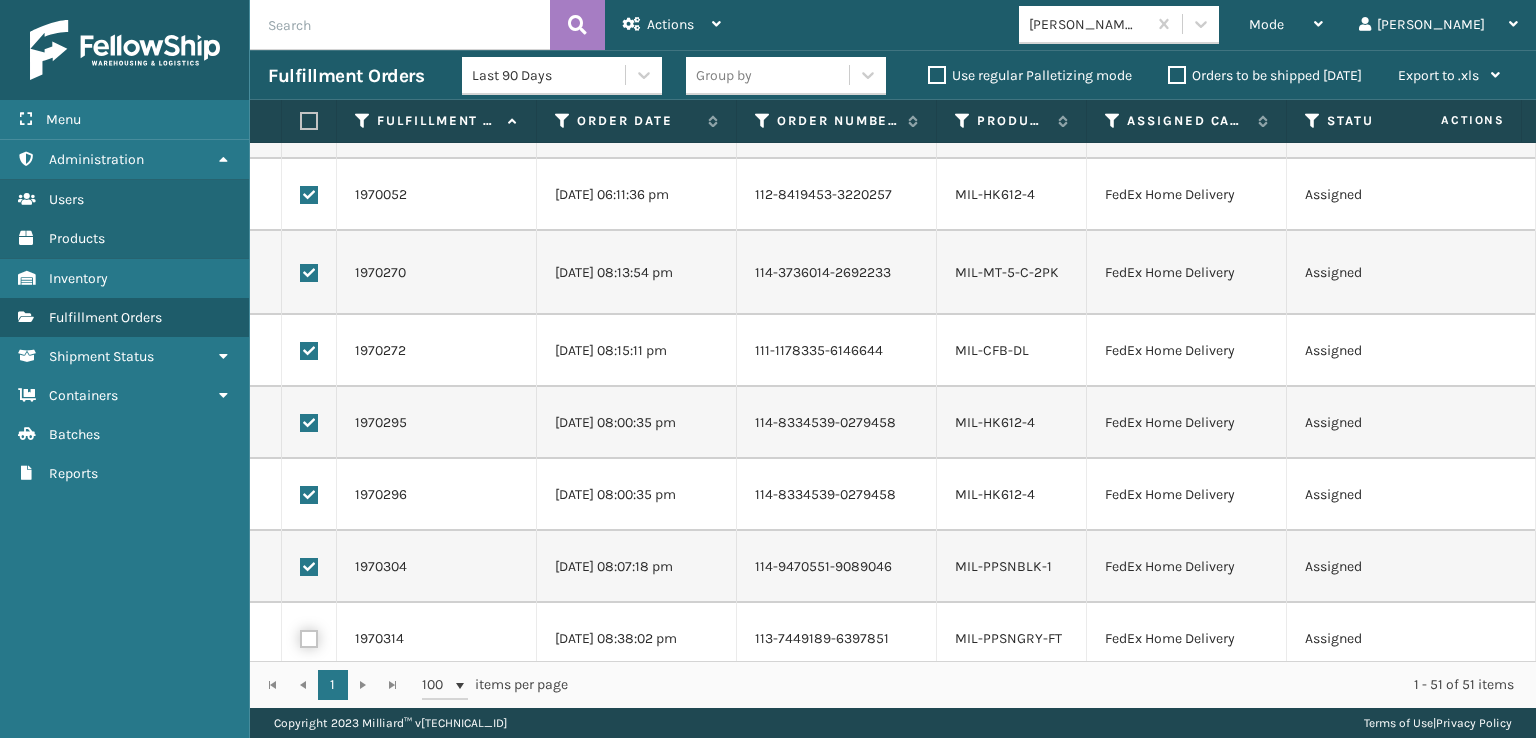 click at bounding box center [300, 636] 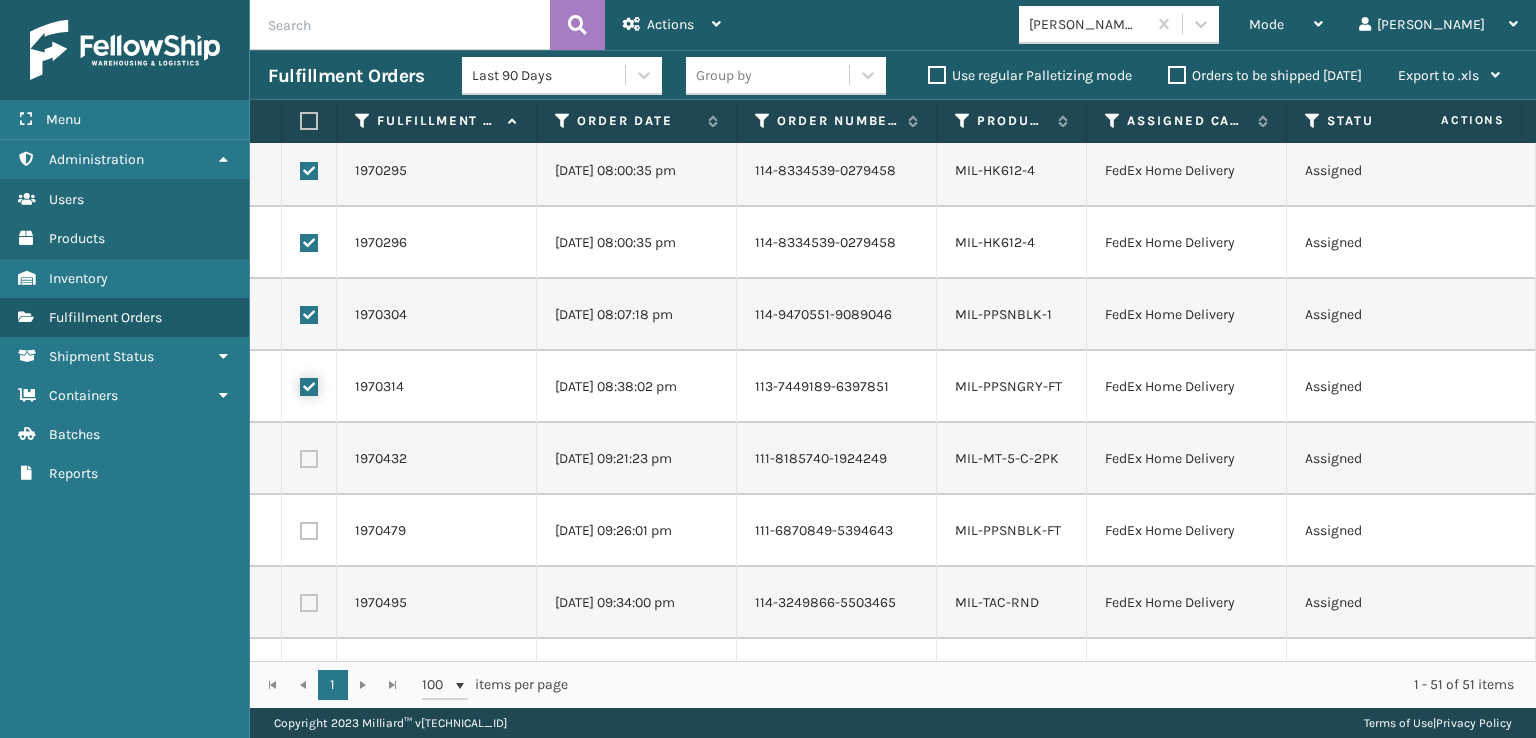 scroll, scrollTop: 2300, scrollLeft: 0, axis: vertical 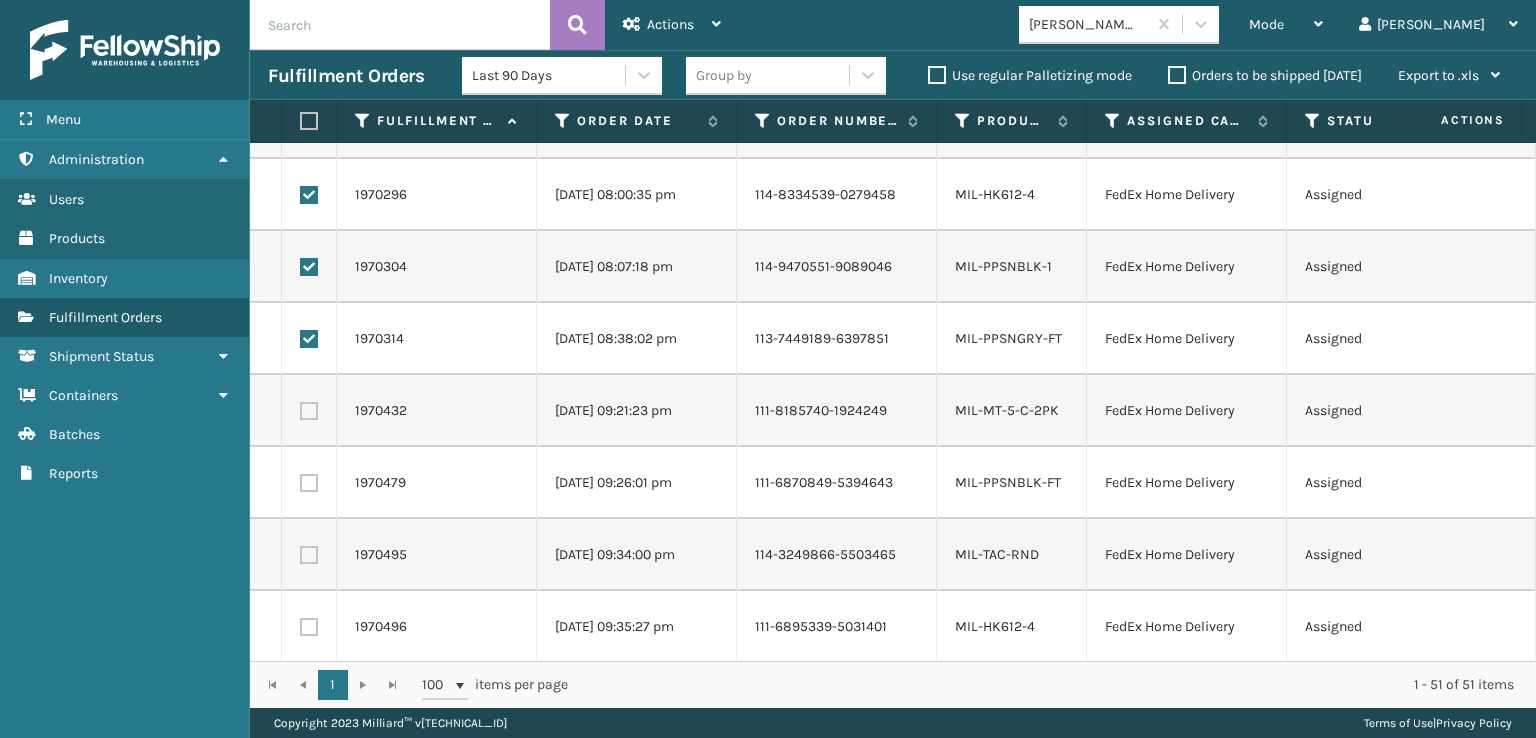 click at bounding box center [309, 411] 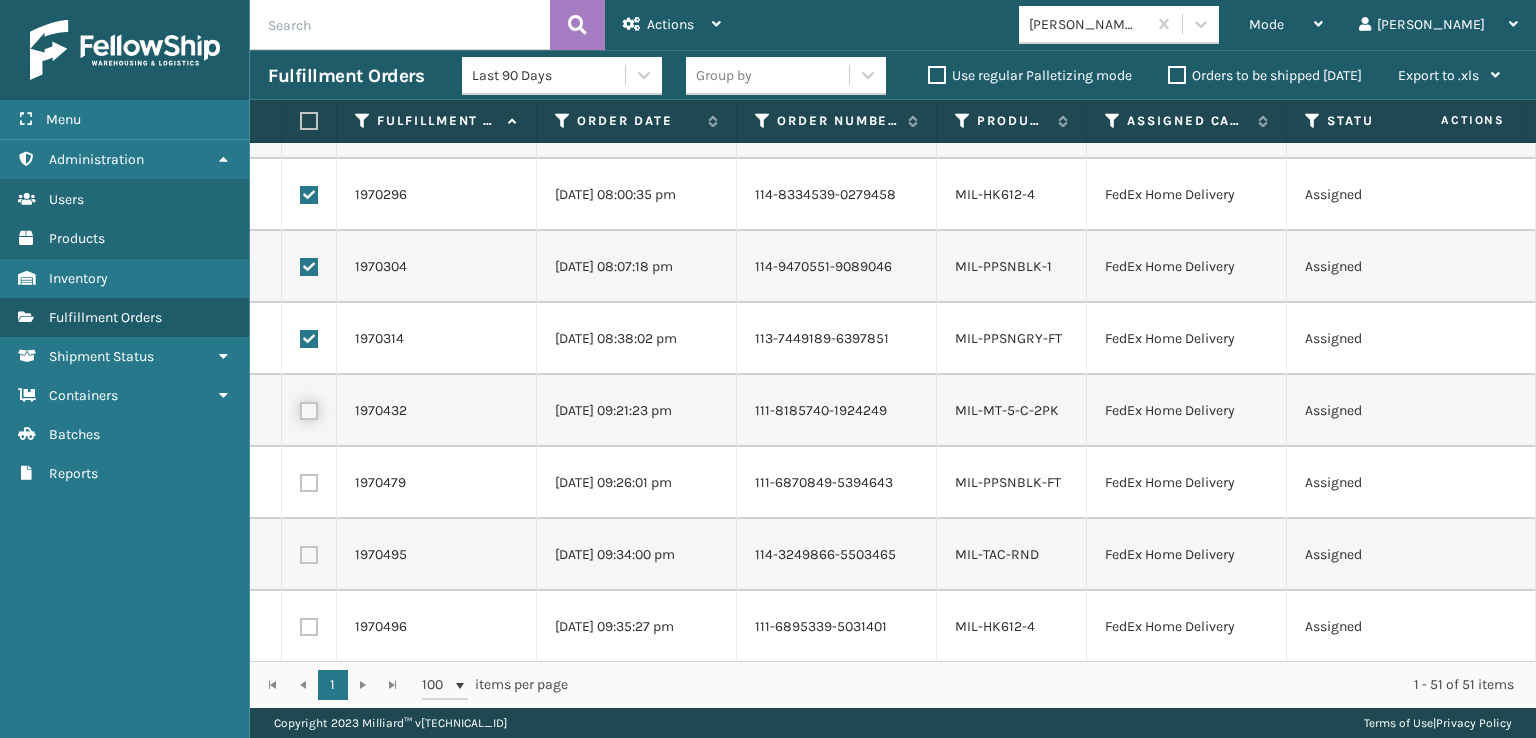 click at bounding box center (300, 408) 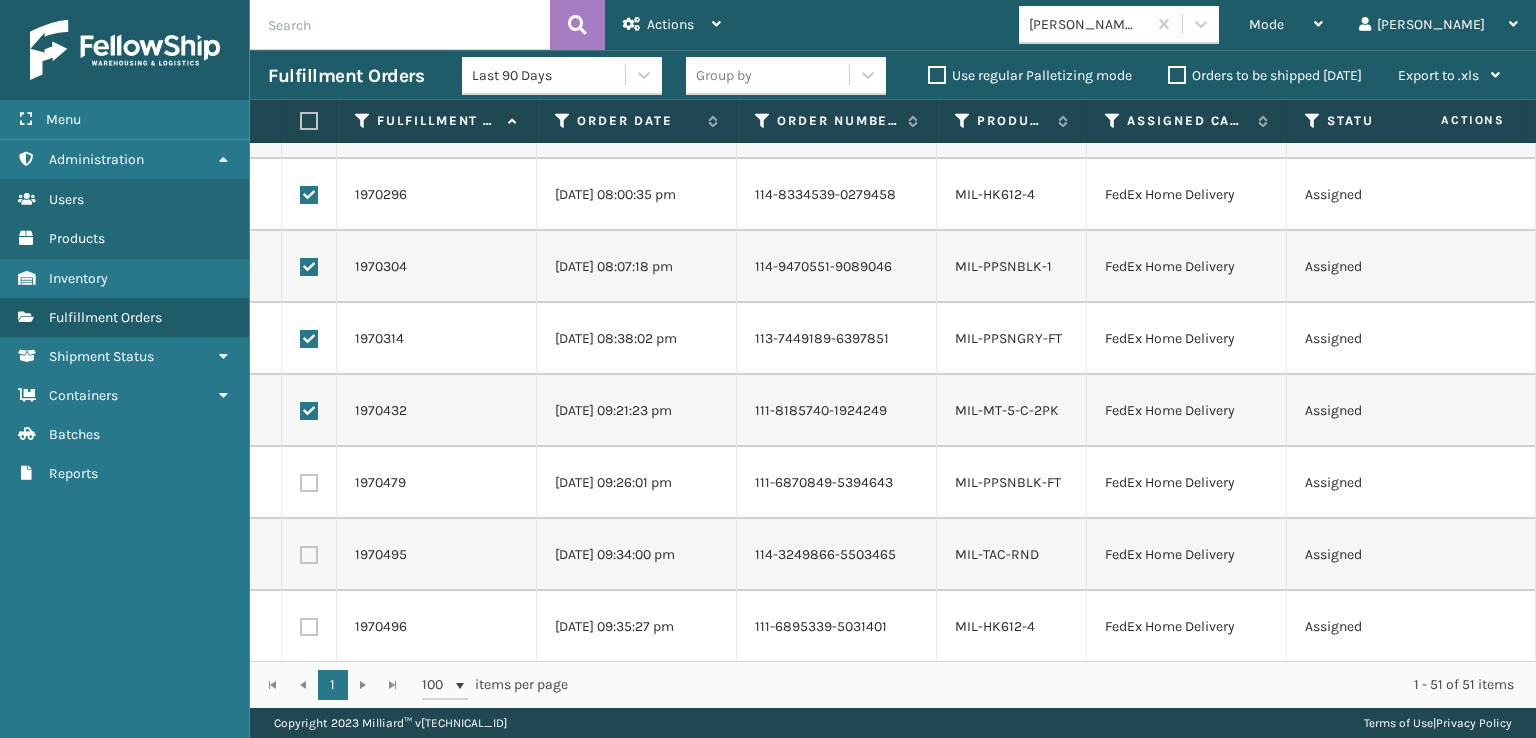 click at bounding box center (309, 483) 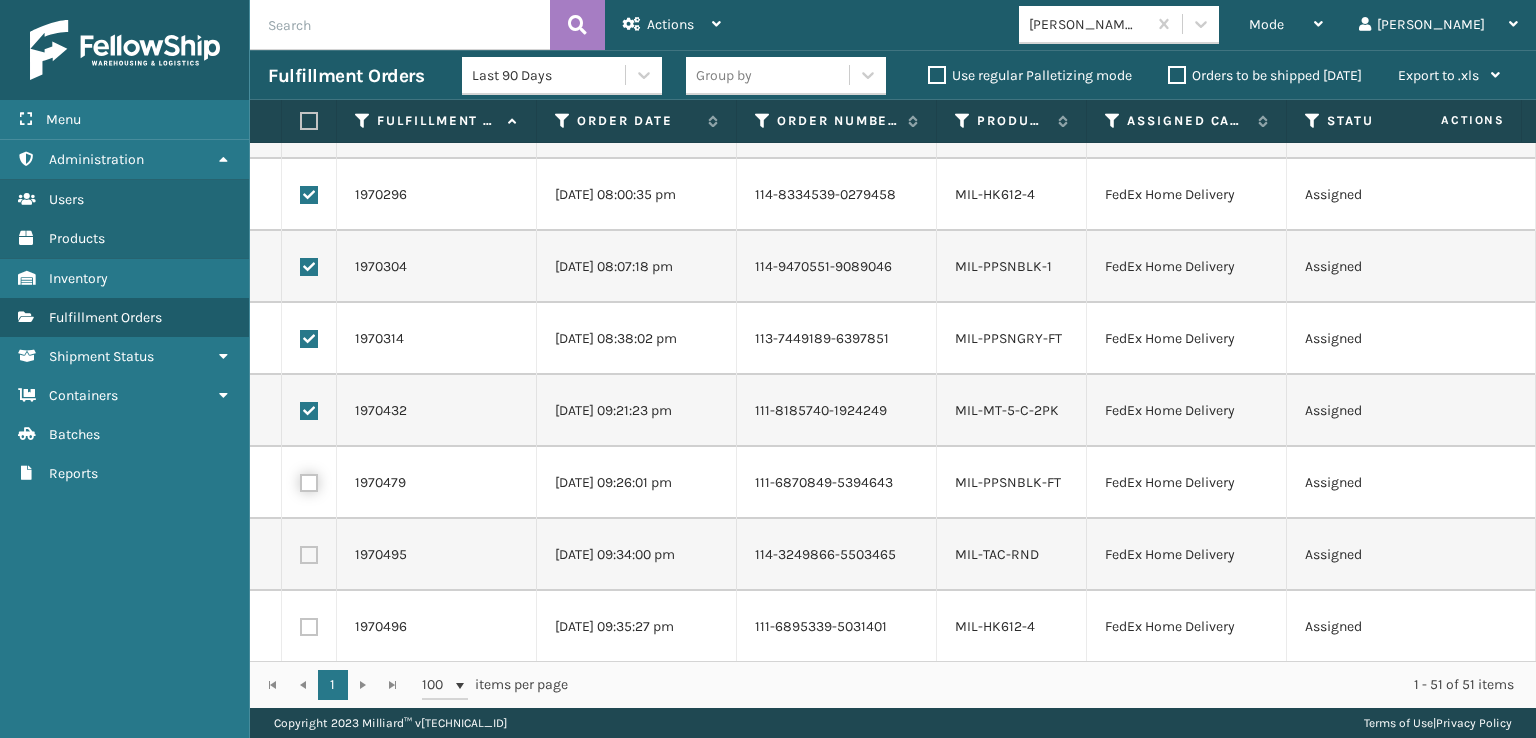 click at bounding box center (300, 480) 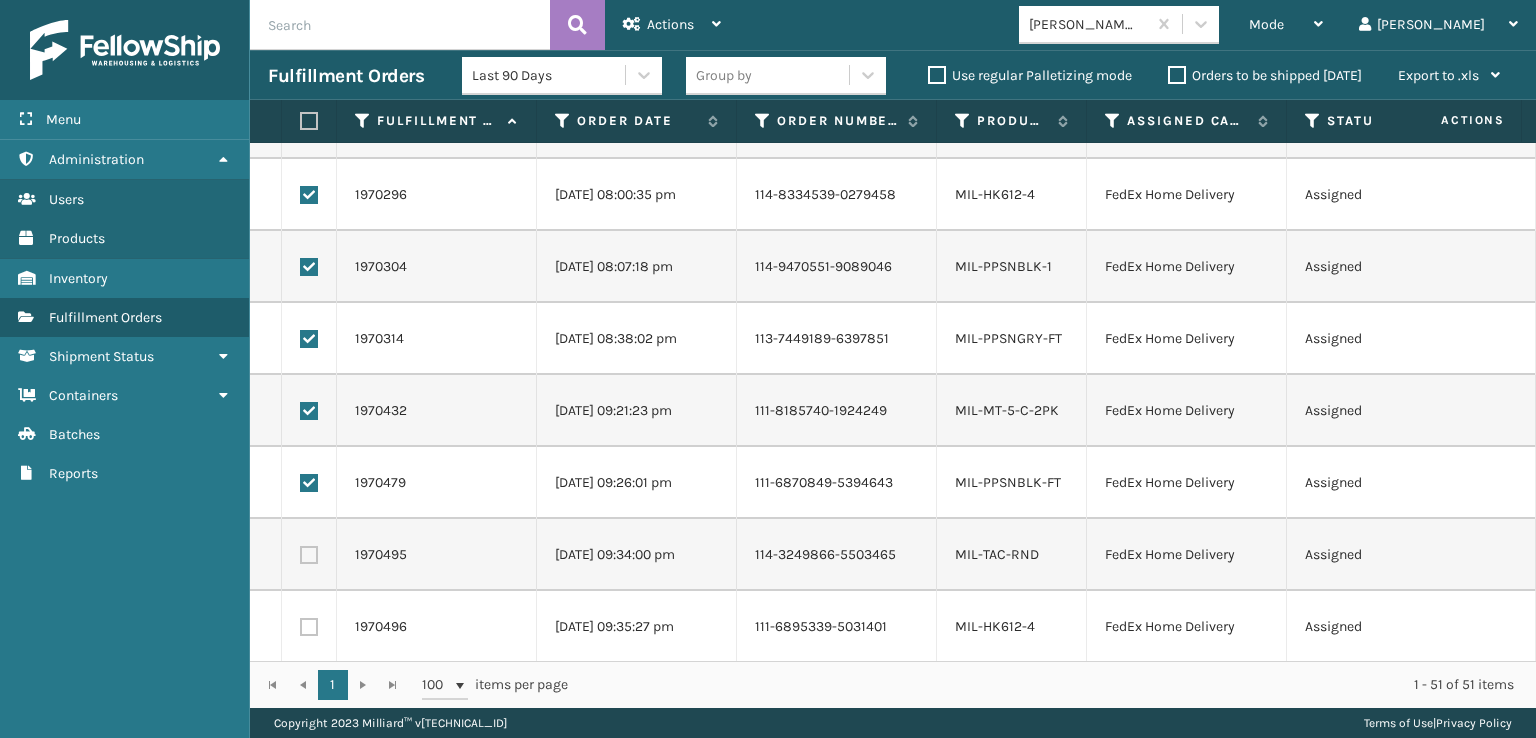click at bounding box center [309, 555] 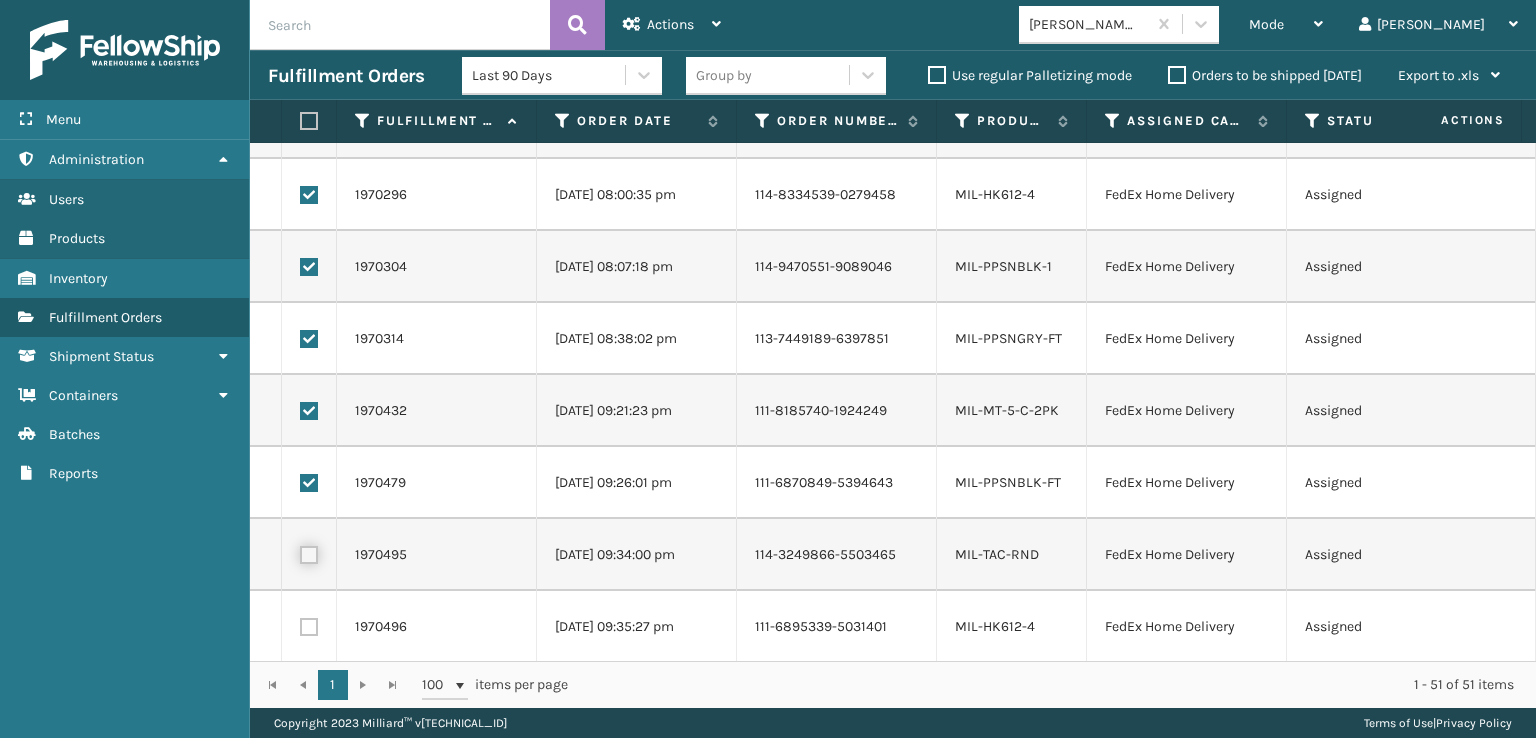 click at bounding box center [300, 552] 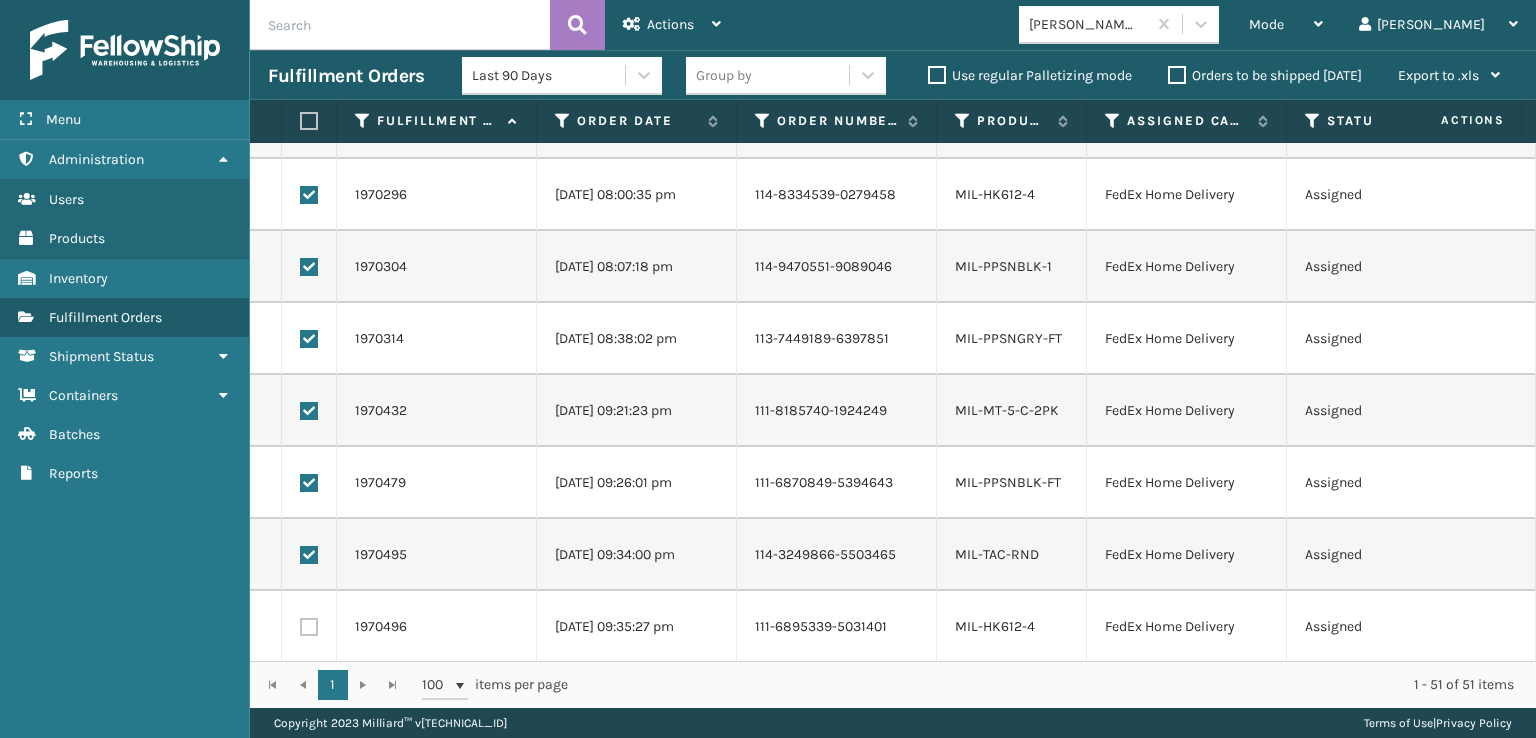 click at bounding box center (309, 627) 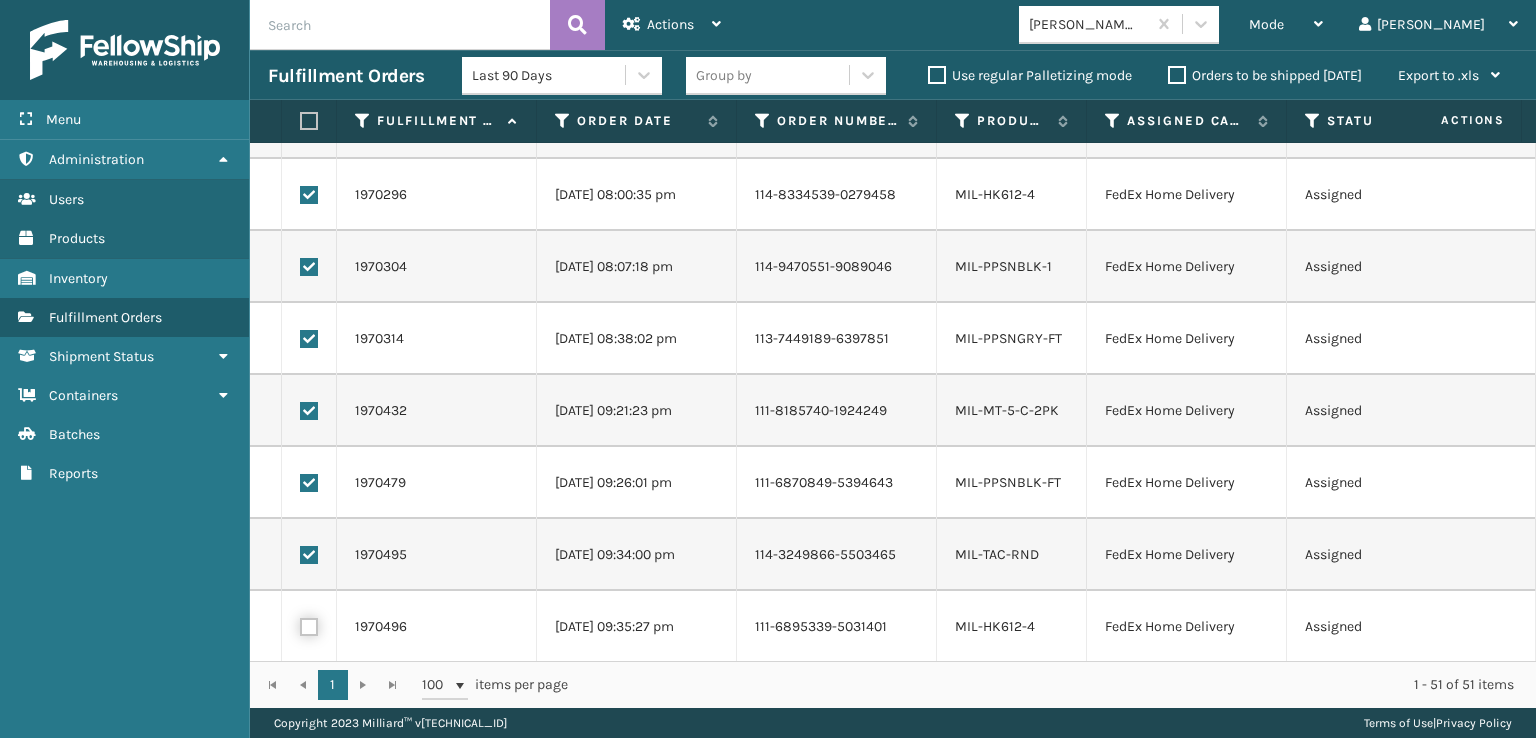 click at bounding box center [300, 624] 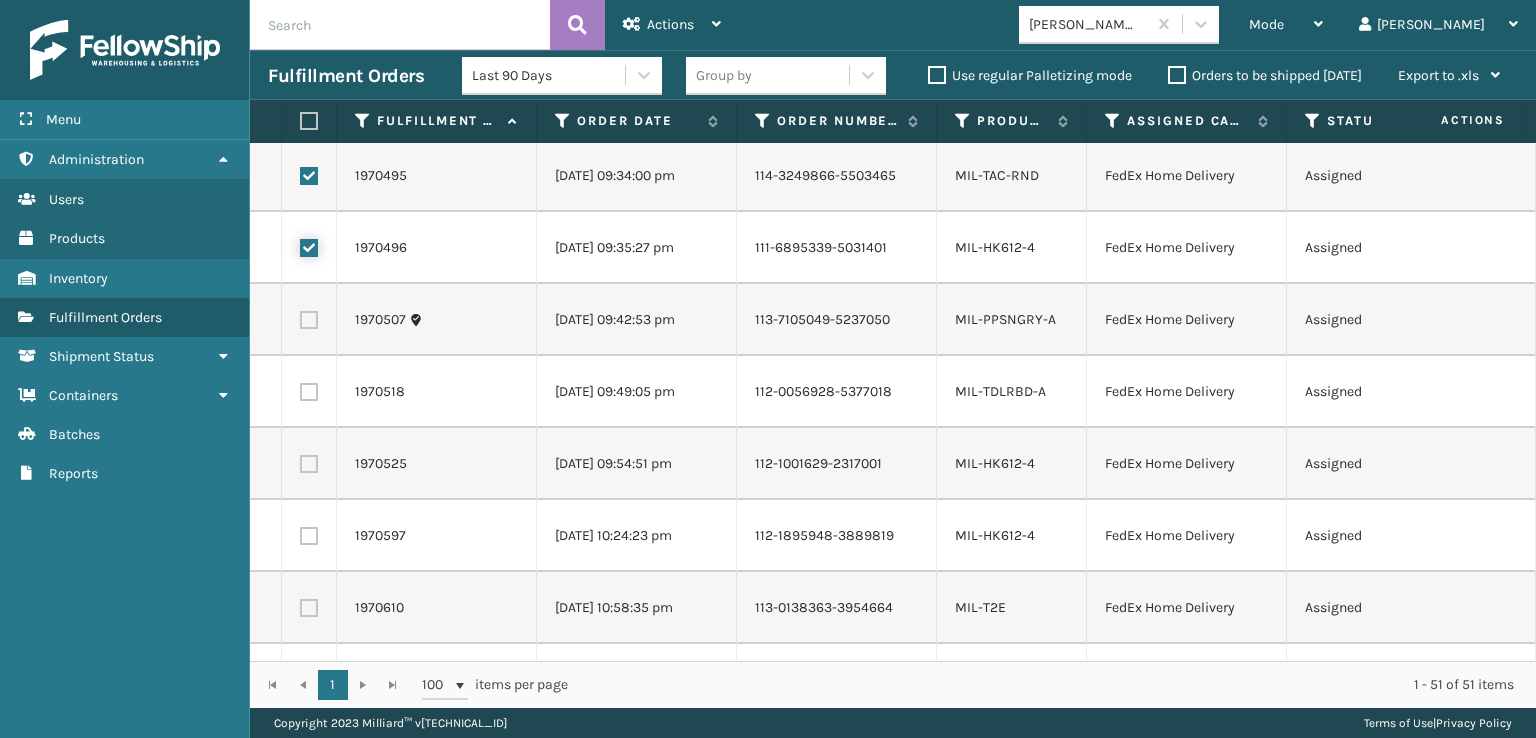 scroll, scrollTop: 2668, scrollLeft: 0, axis: vertical 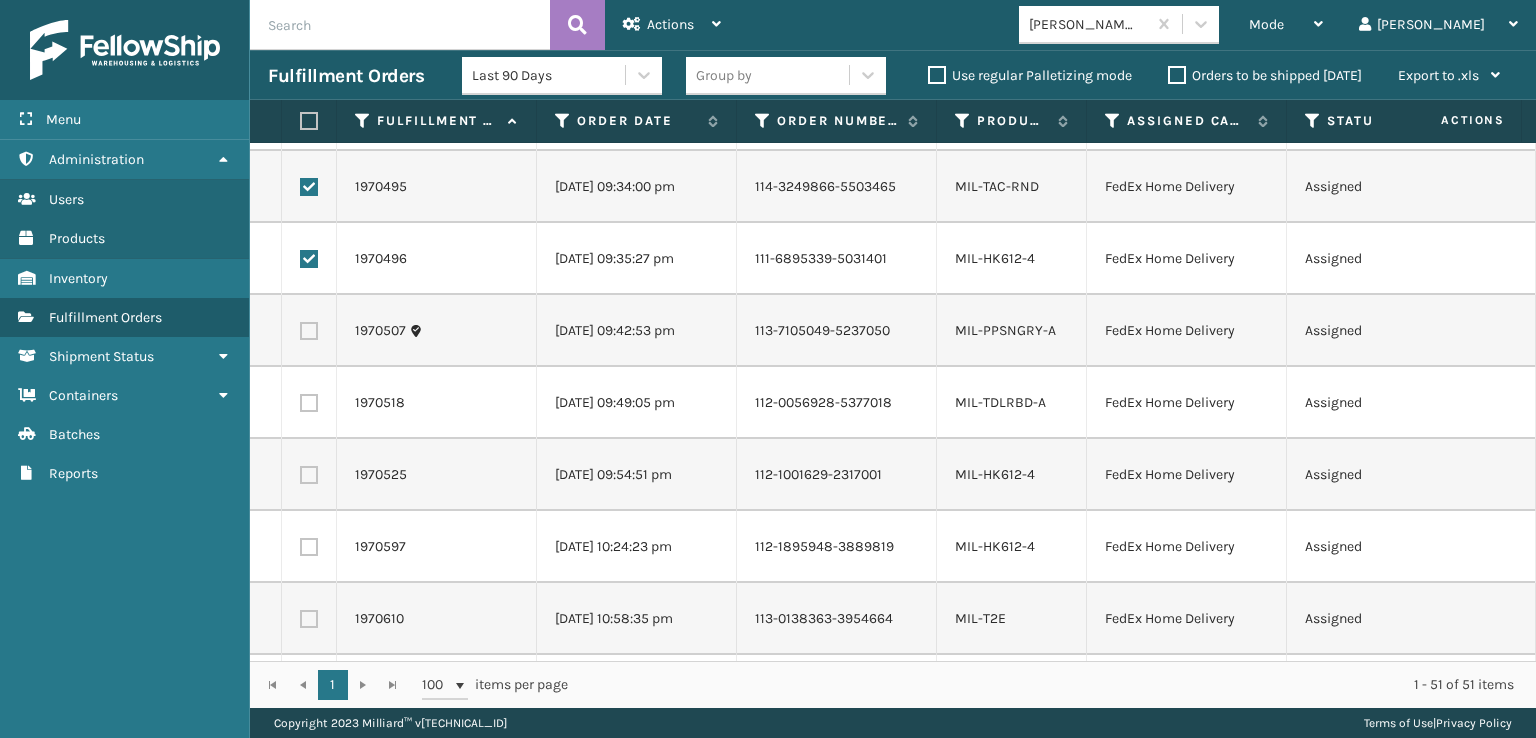 click at bounding box center (309, 331) 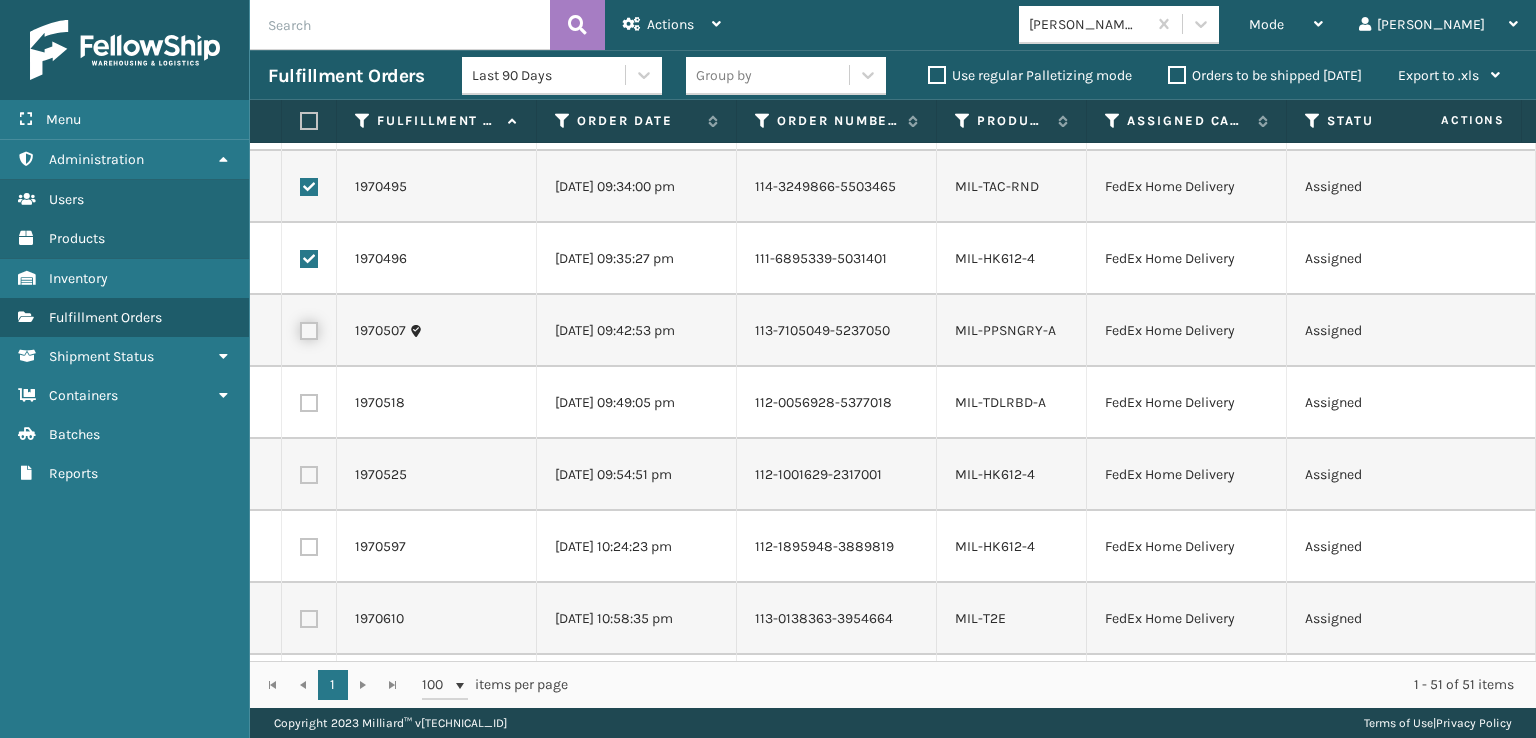 click at bounding box center [300, 328] 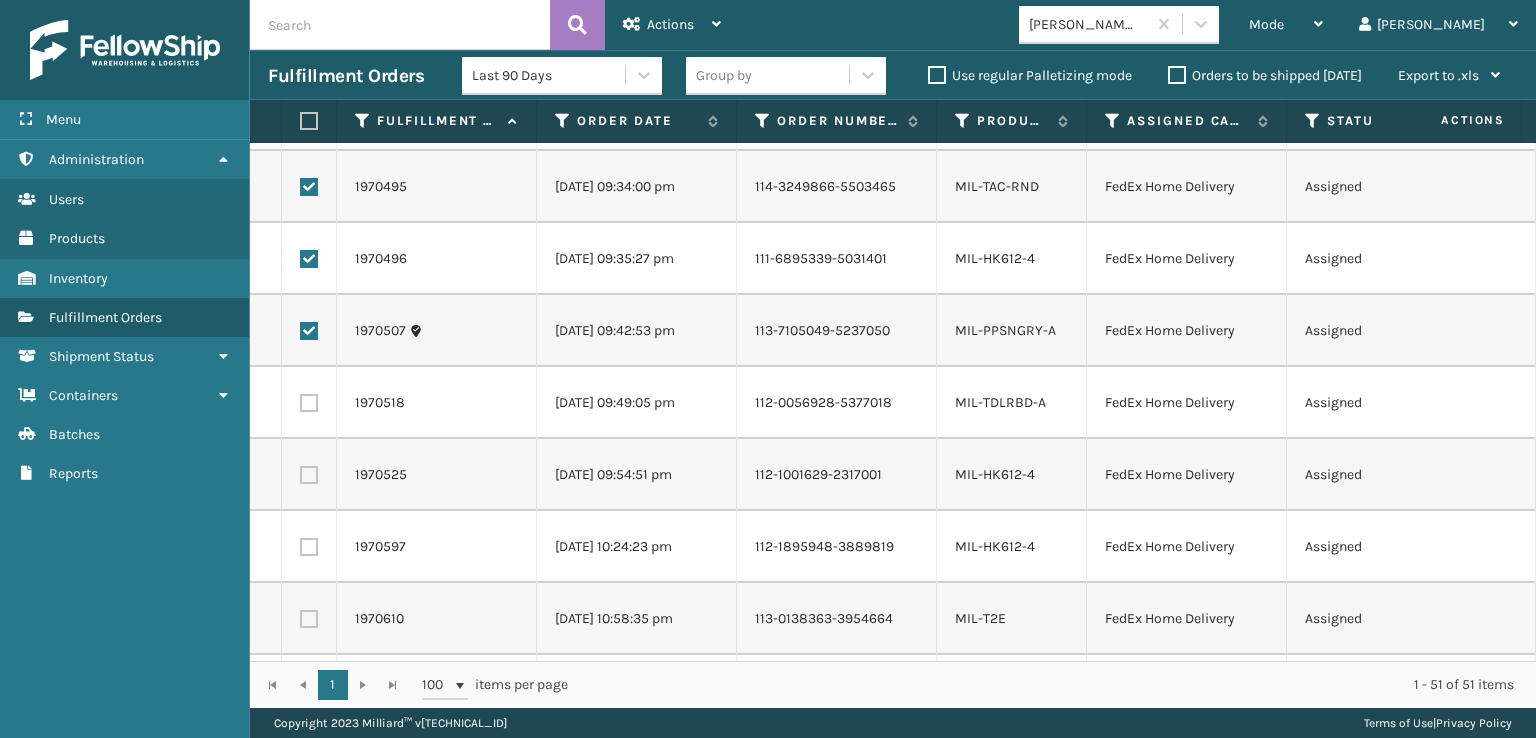 click at bounding box center (309, 403) 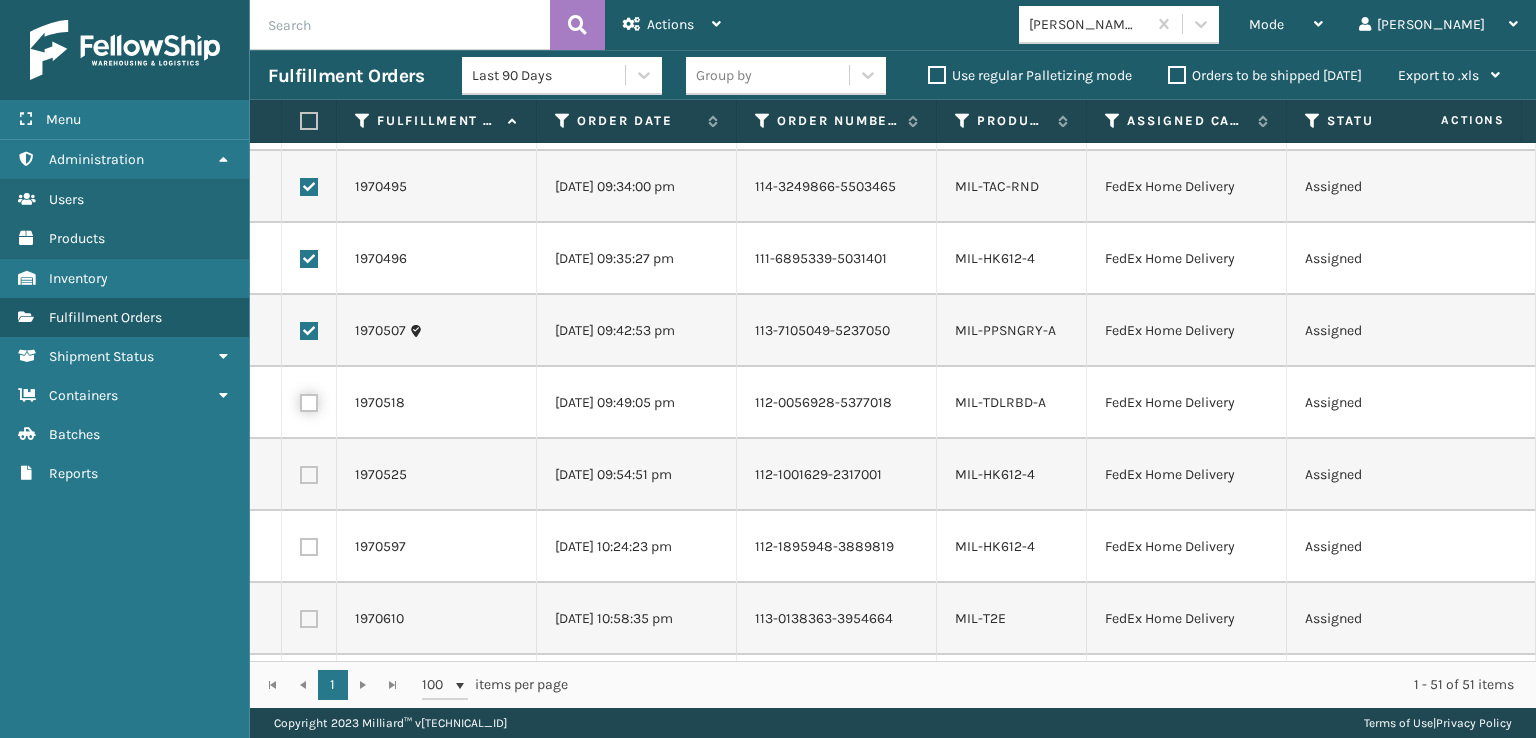 click at bounding box center (300, 400) 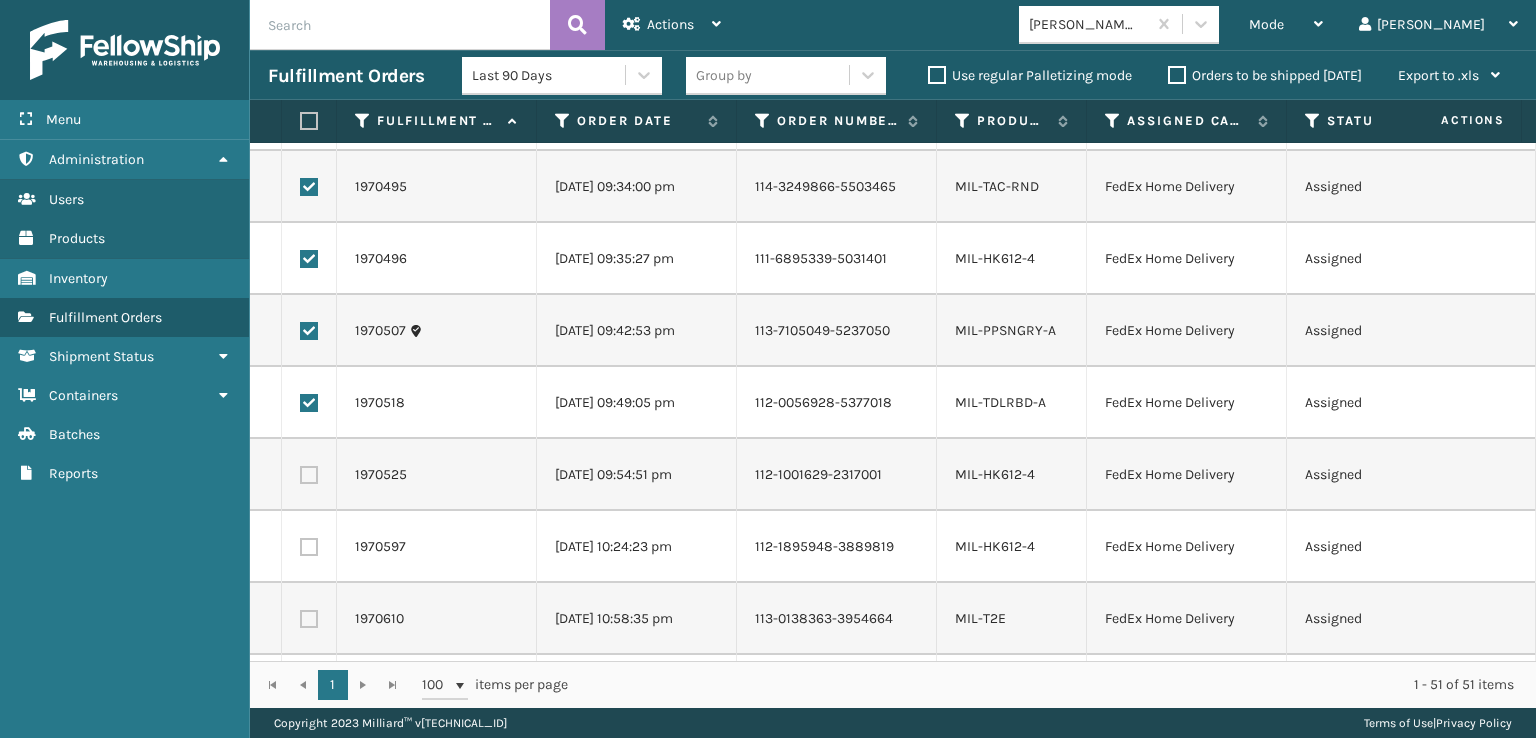click at bounding box center (309, 475) 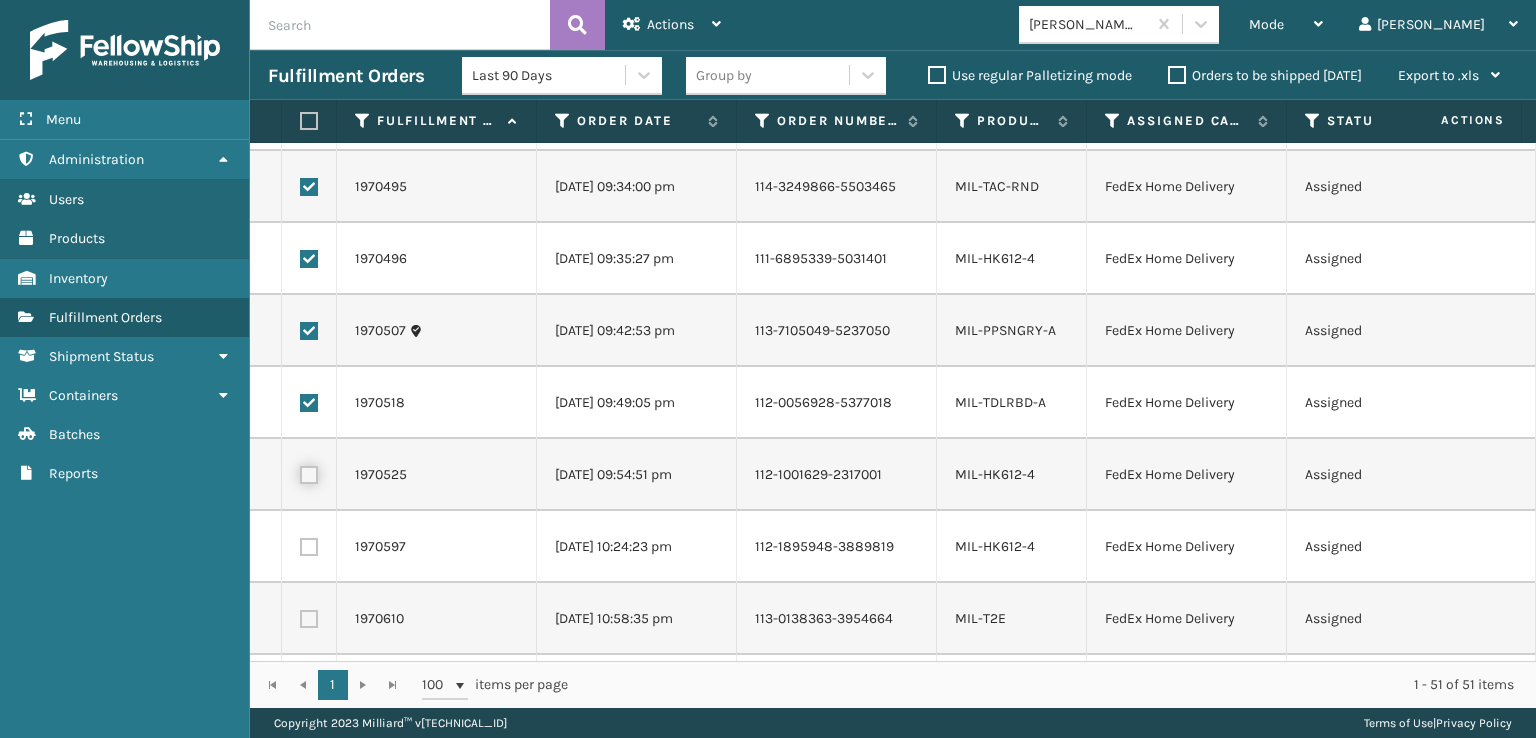 click at bounding box center (300, 472) 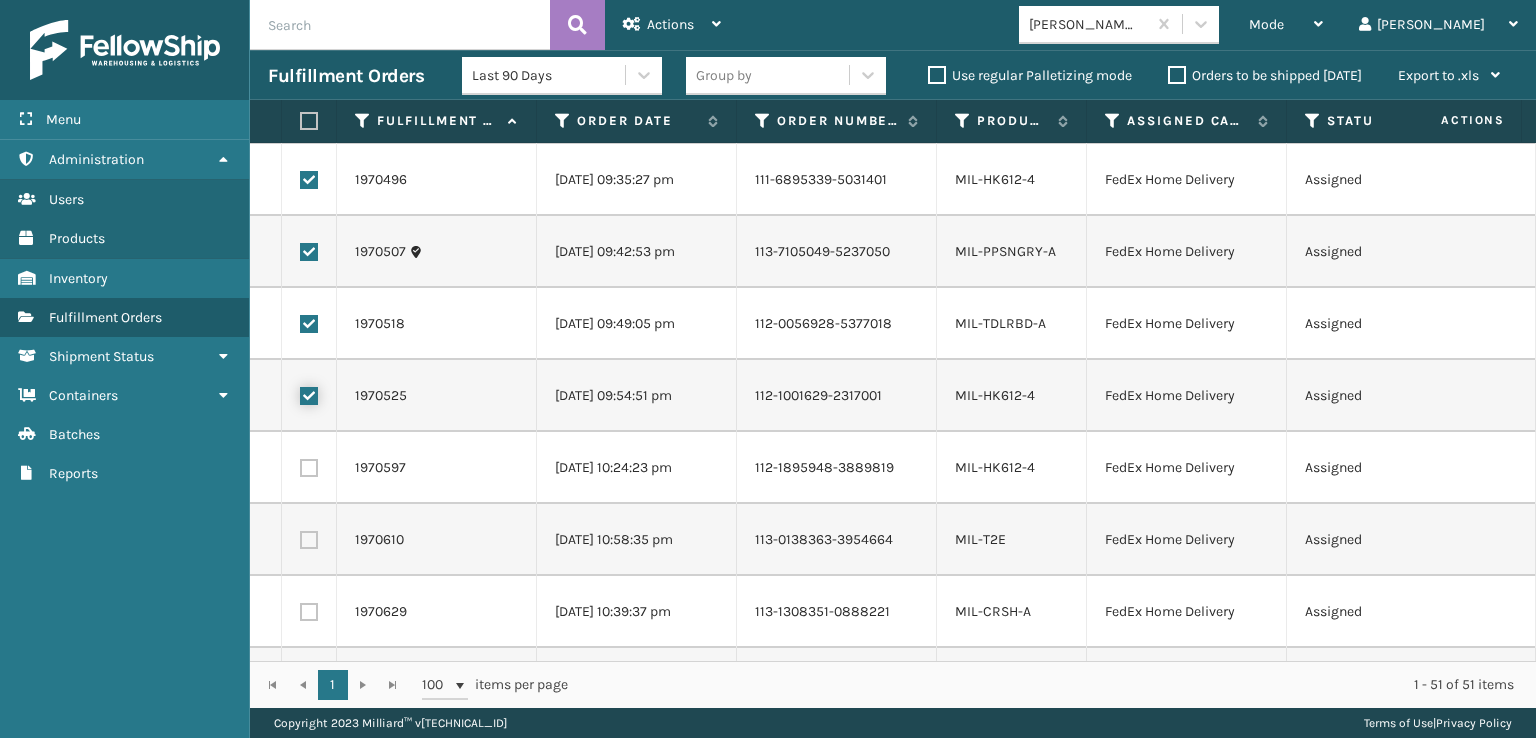 scroll, scrollTop: 2768, scrollLeft: 0, axis: vertical 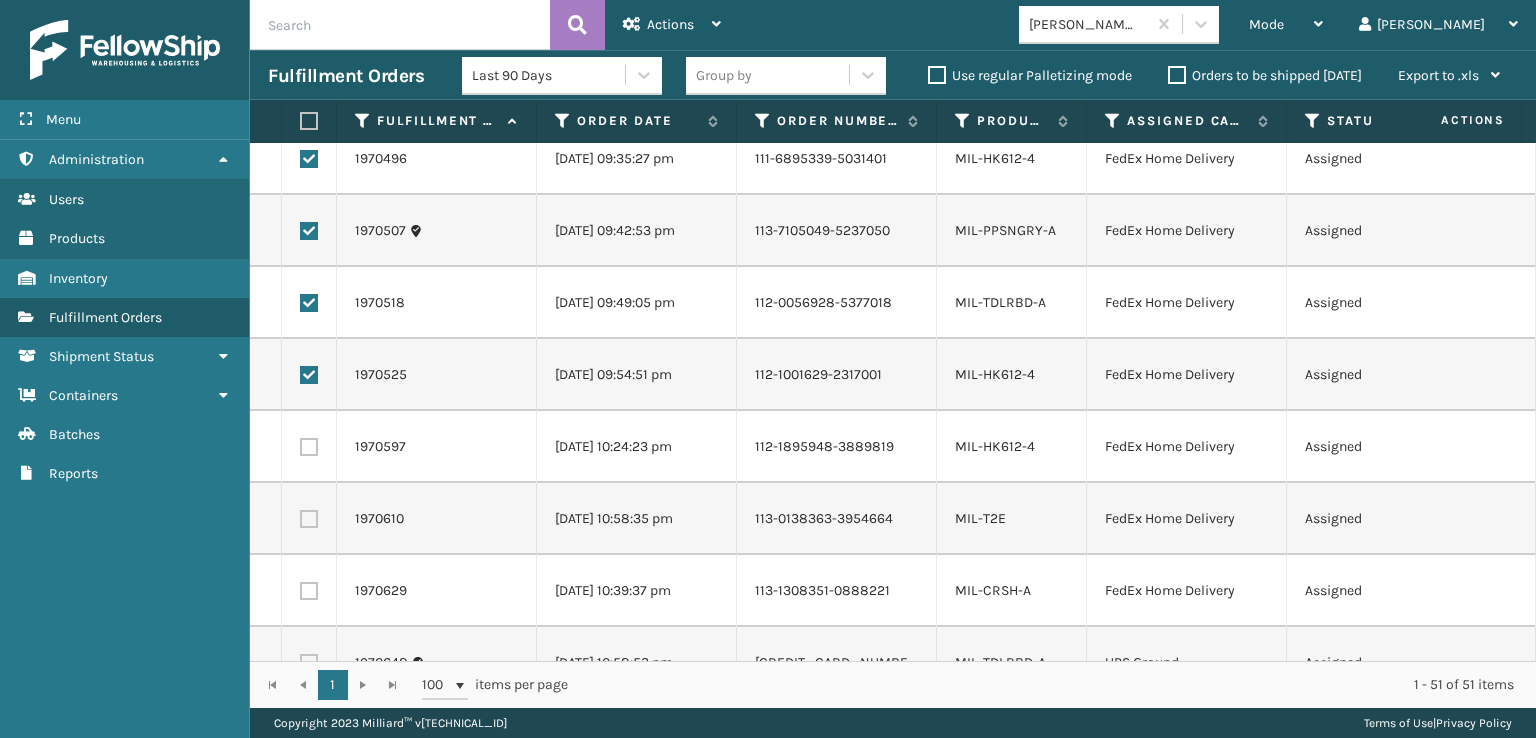 click at bounding box center (309, 447) 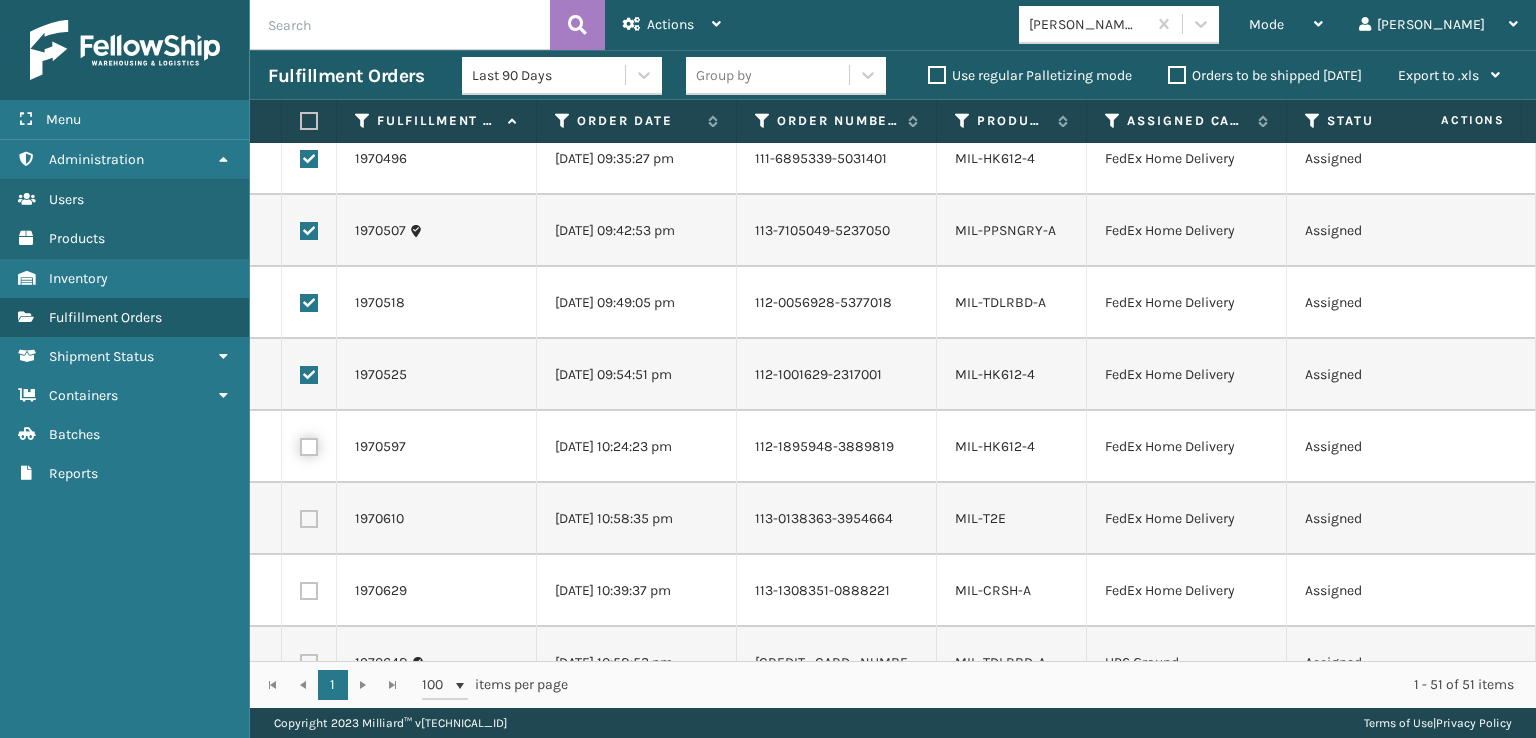 click at bounding box center [300, 444] 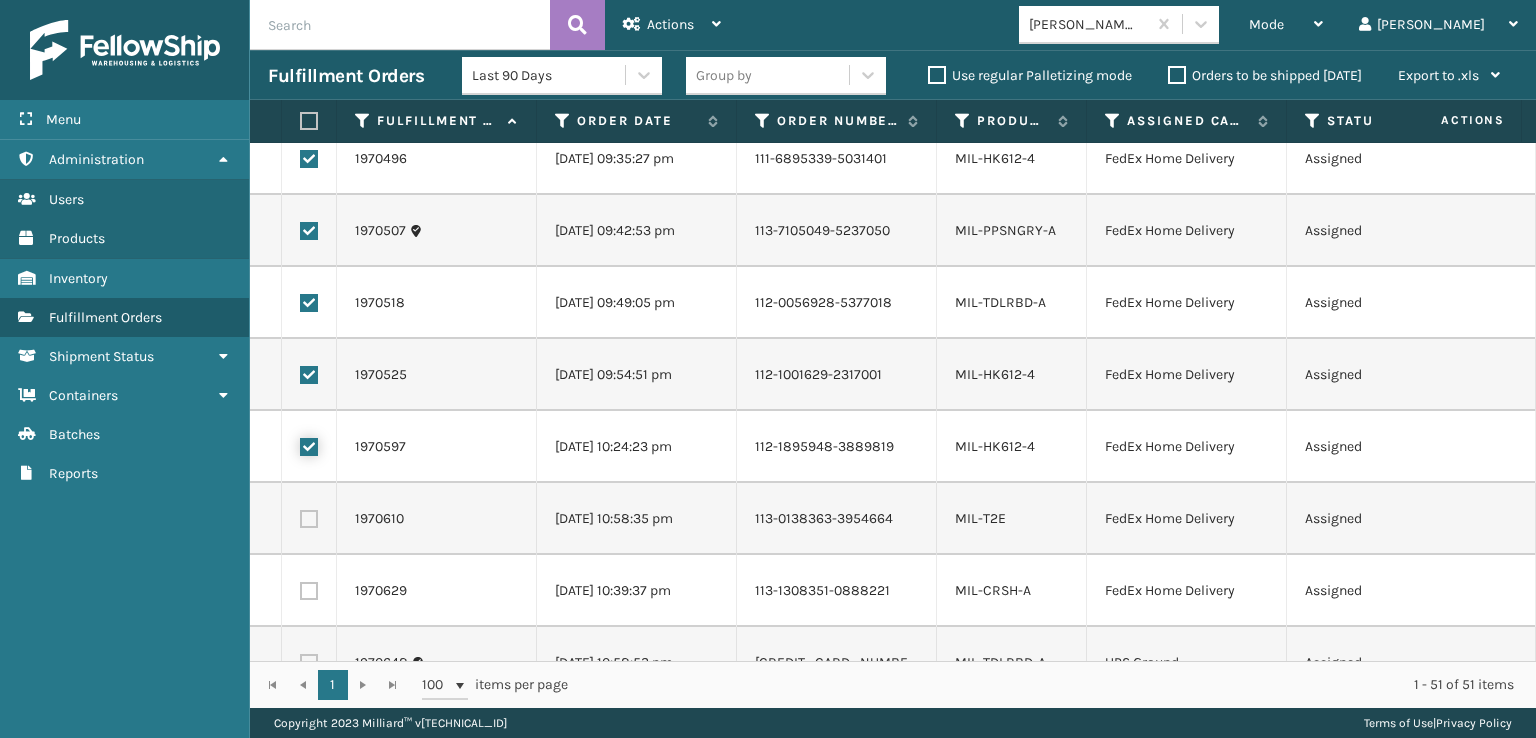 checkbox on "true" 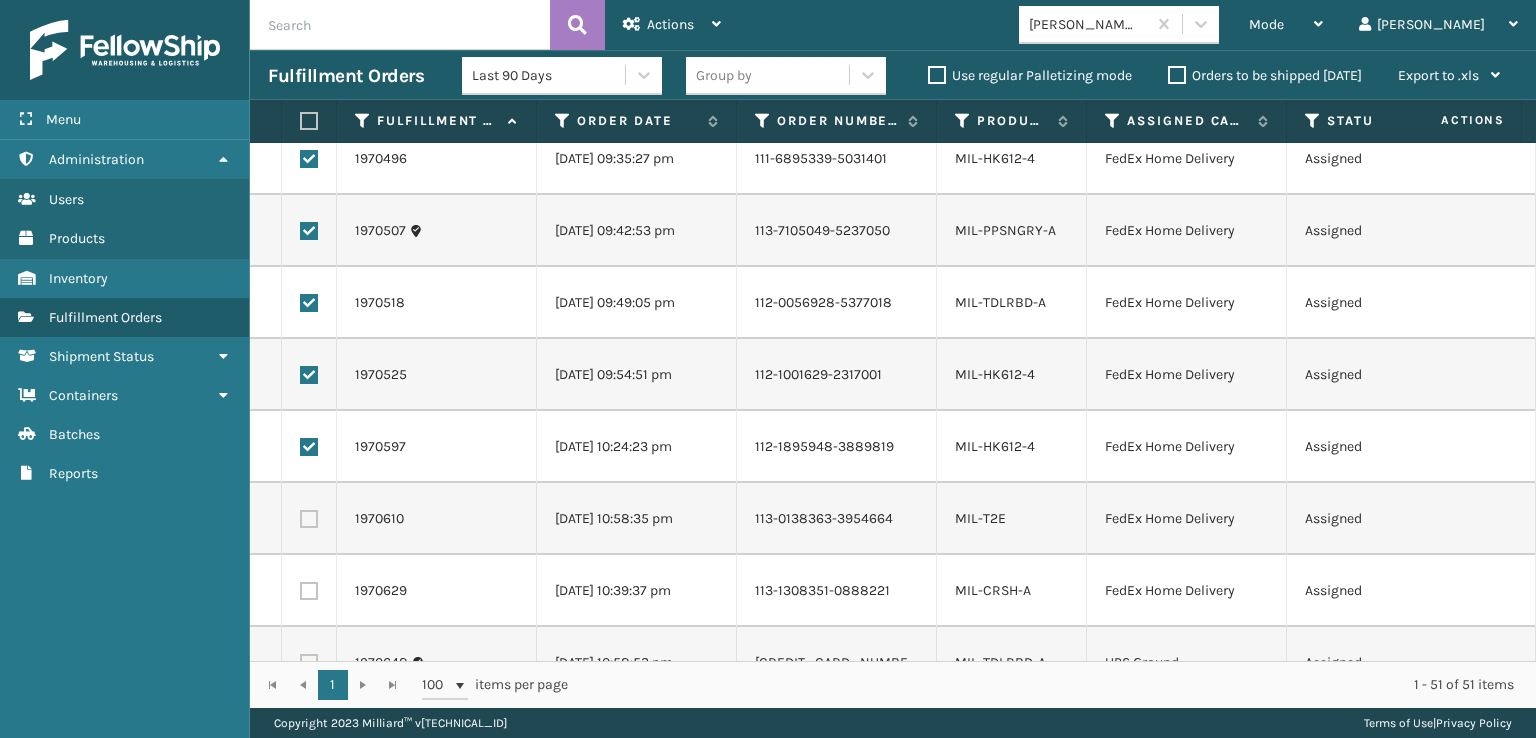 click at bounding box center (309, 519) 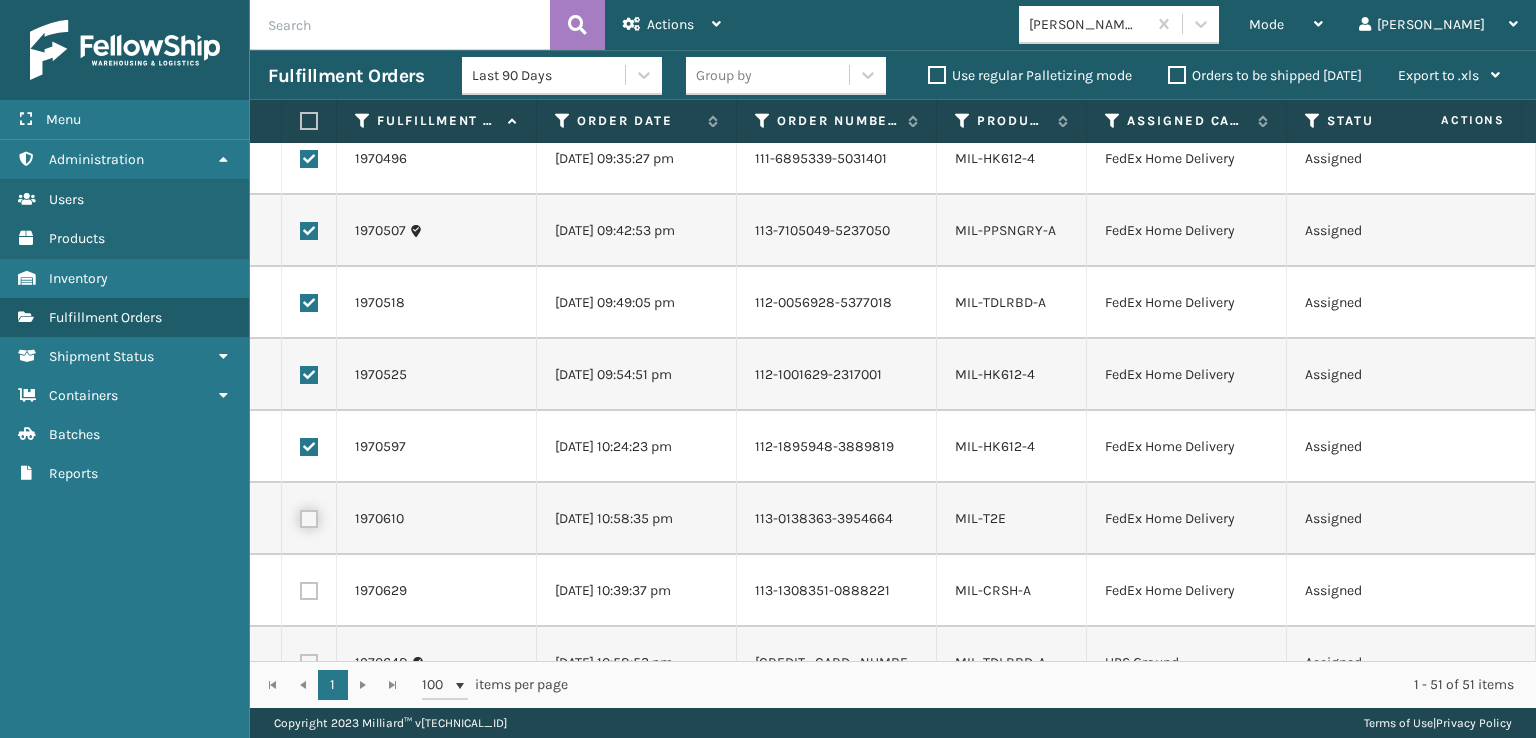 click at bounding box center (300, 516) 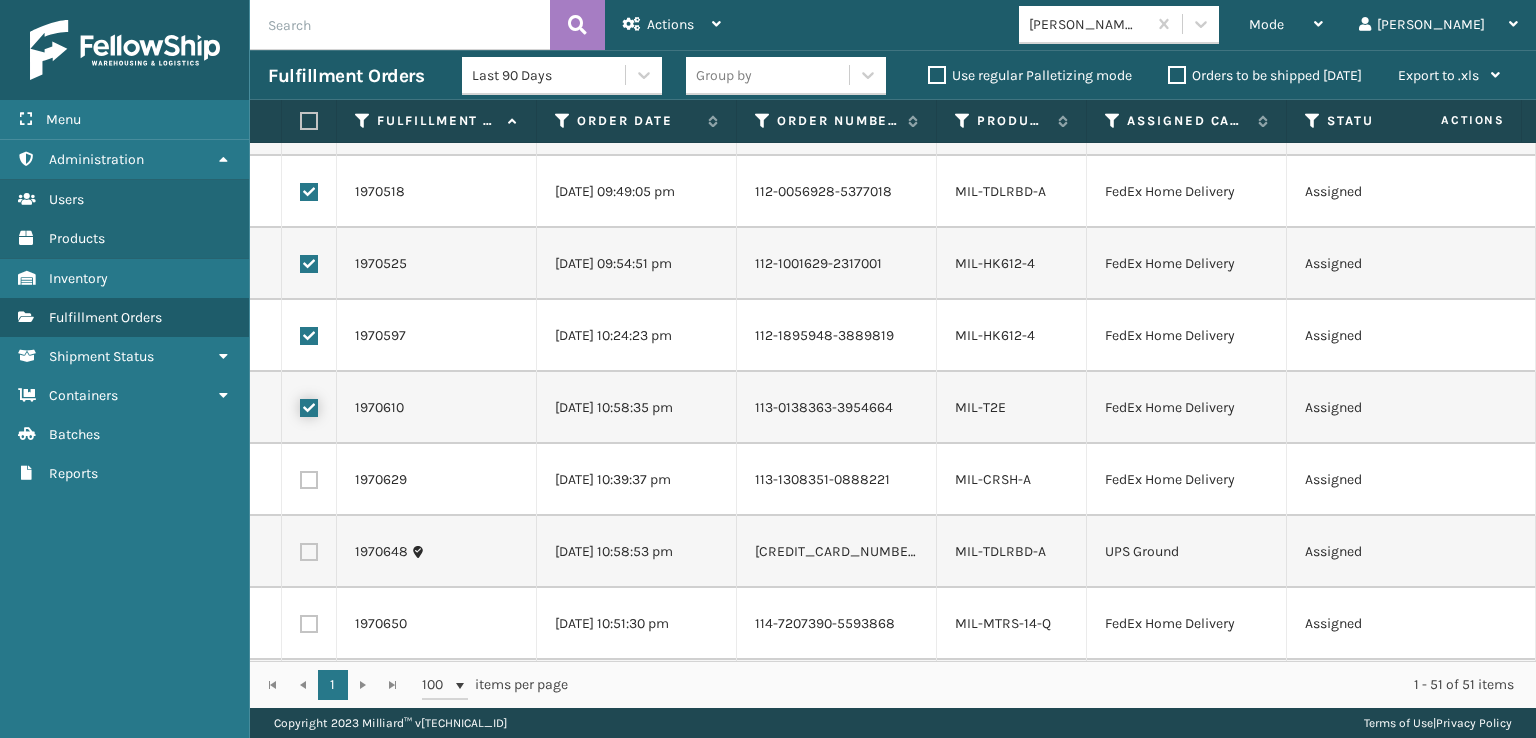 scroll, scrollTop: 2968, scrollLeft: 0, axis: vertical 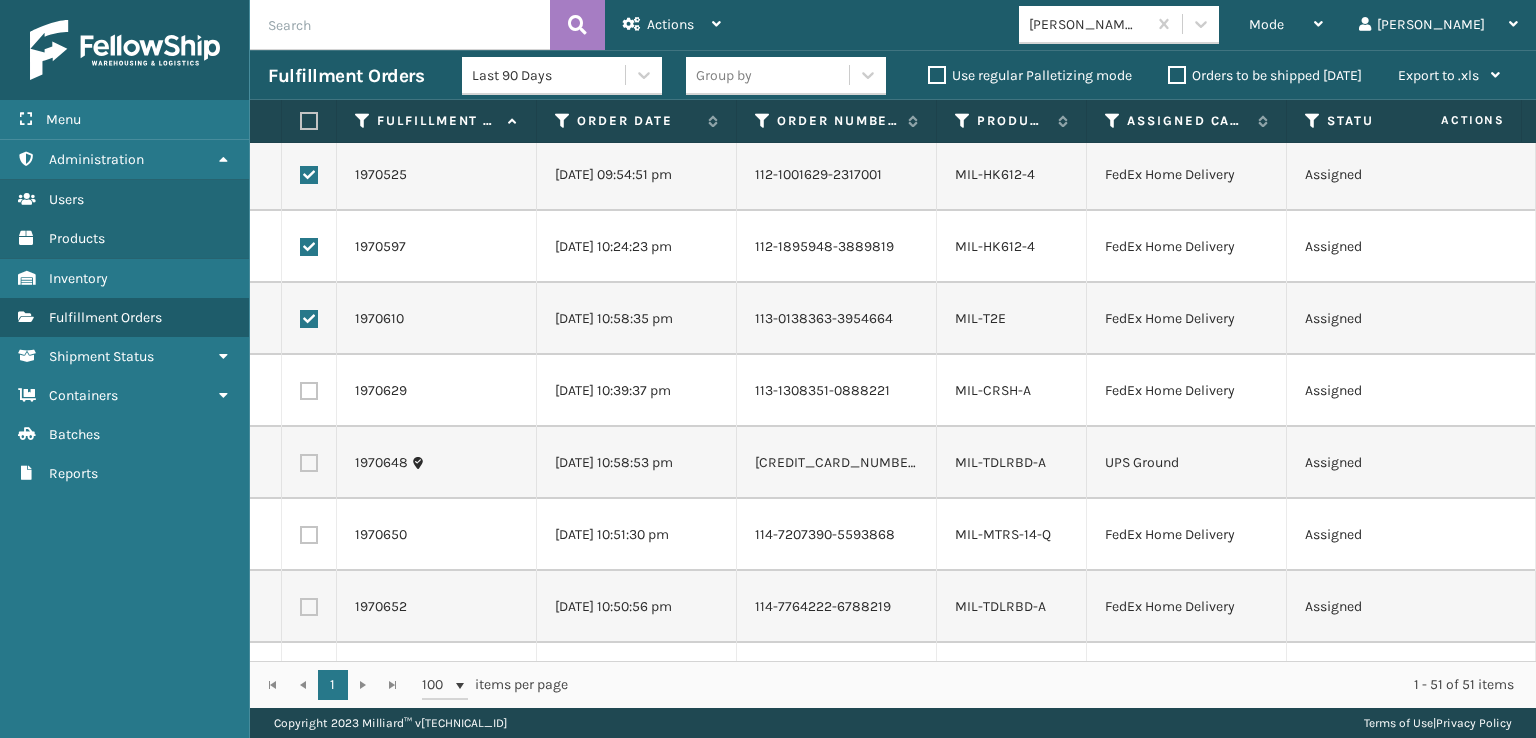 click at bounding box center [309, 391] 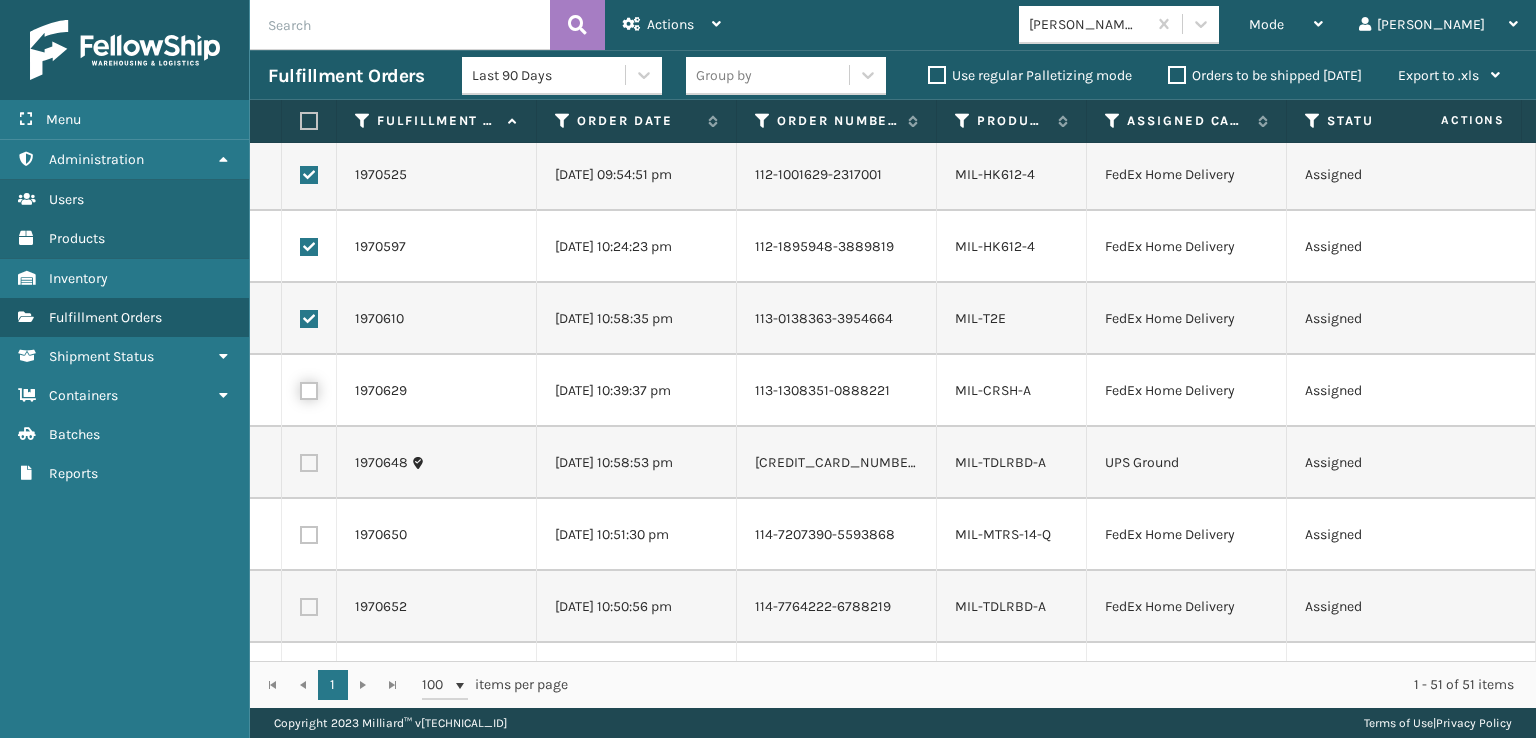 click at bounding box center (300, 388) 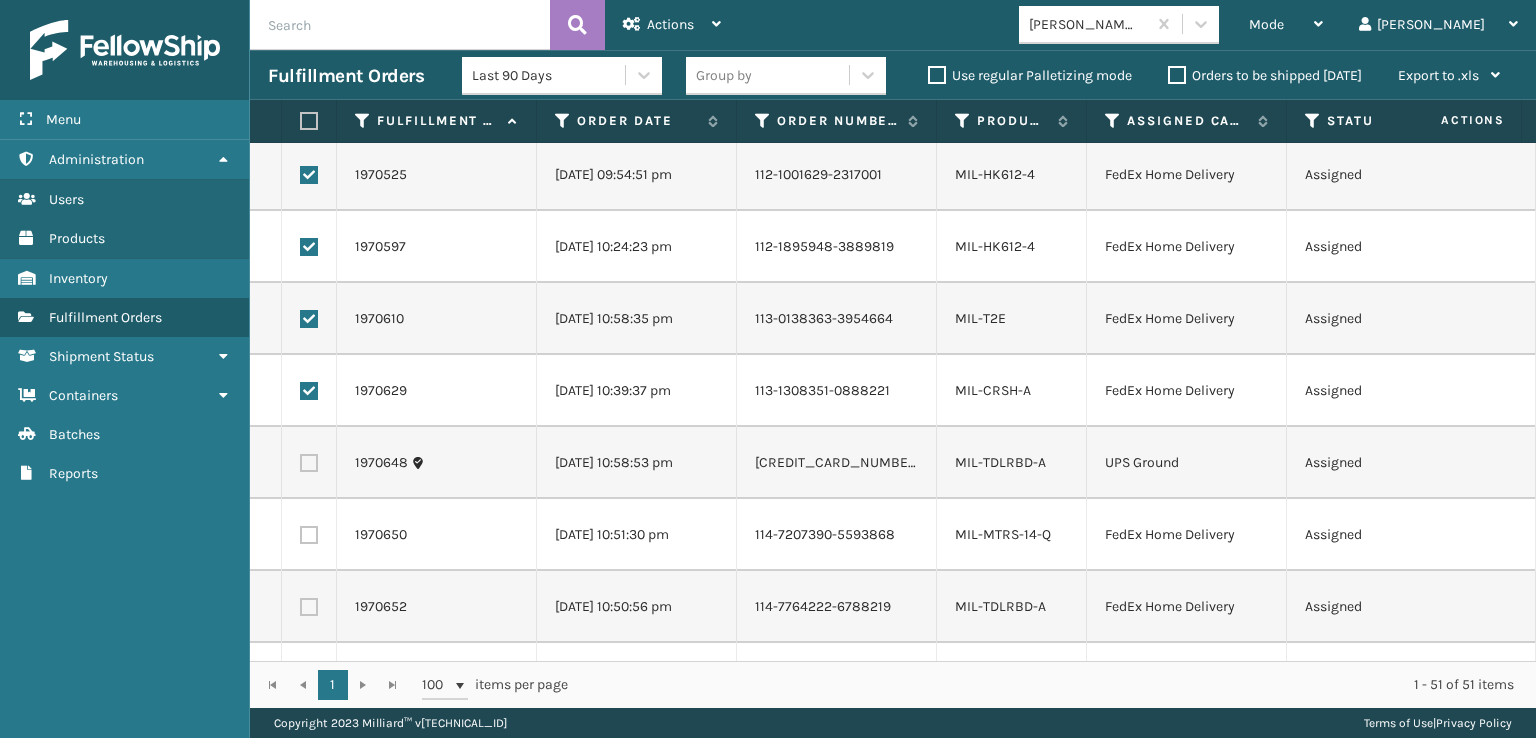 click at bounding box center (309, 463) 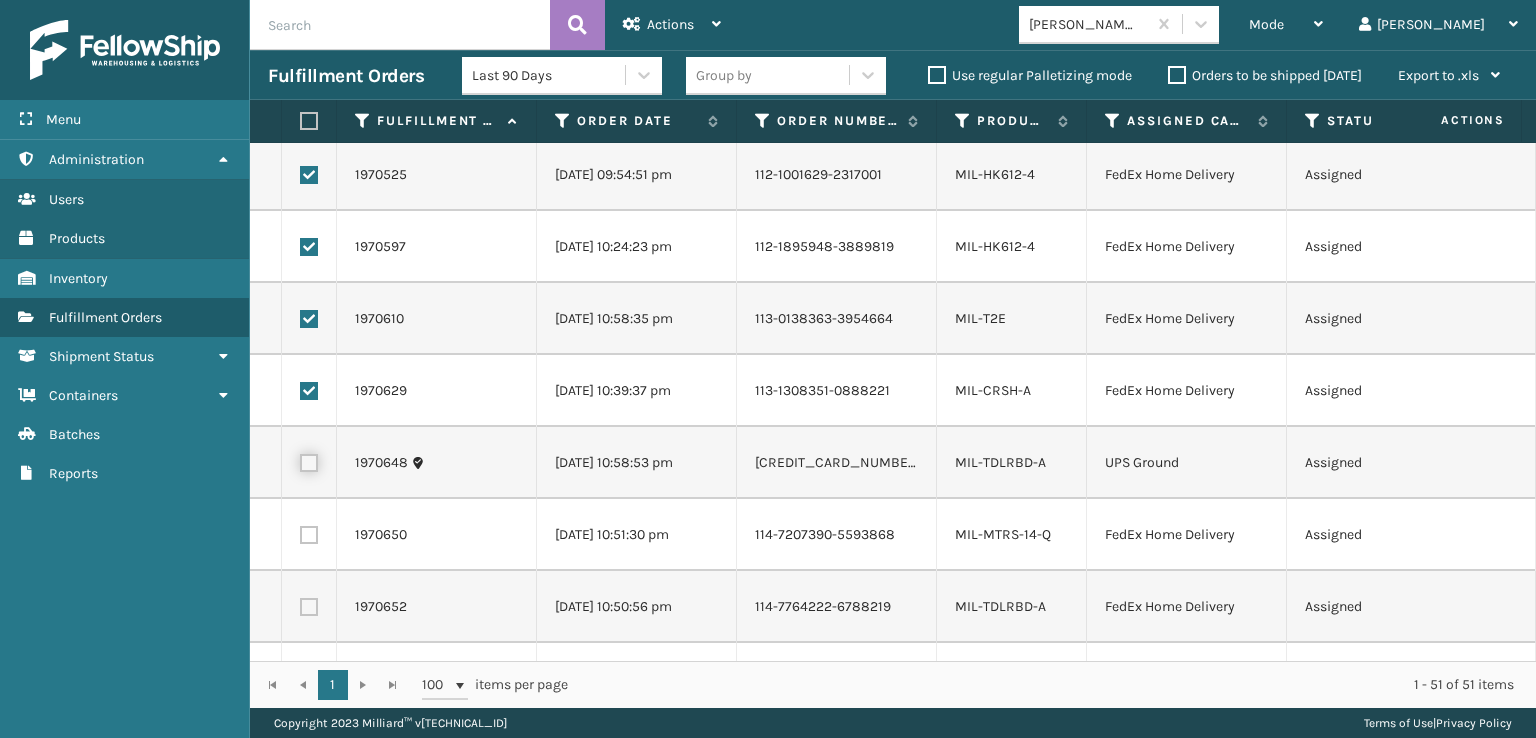 click at bounding box center (300, 460) 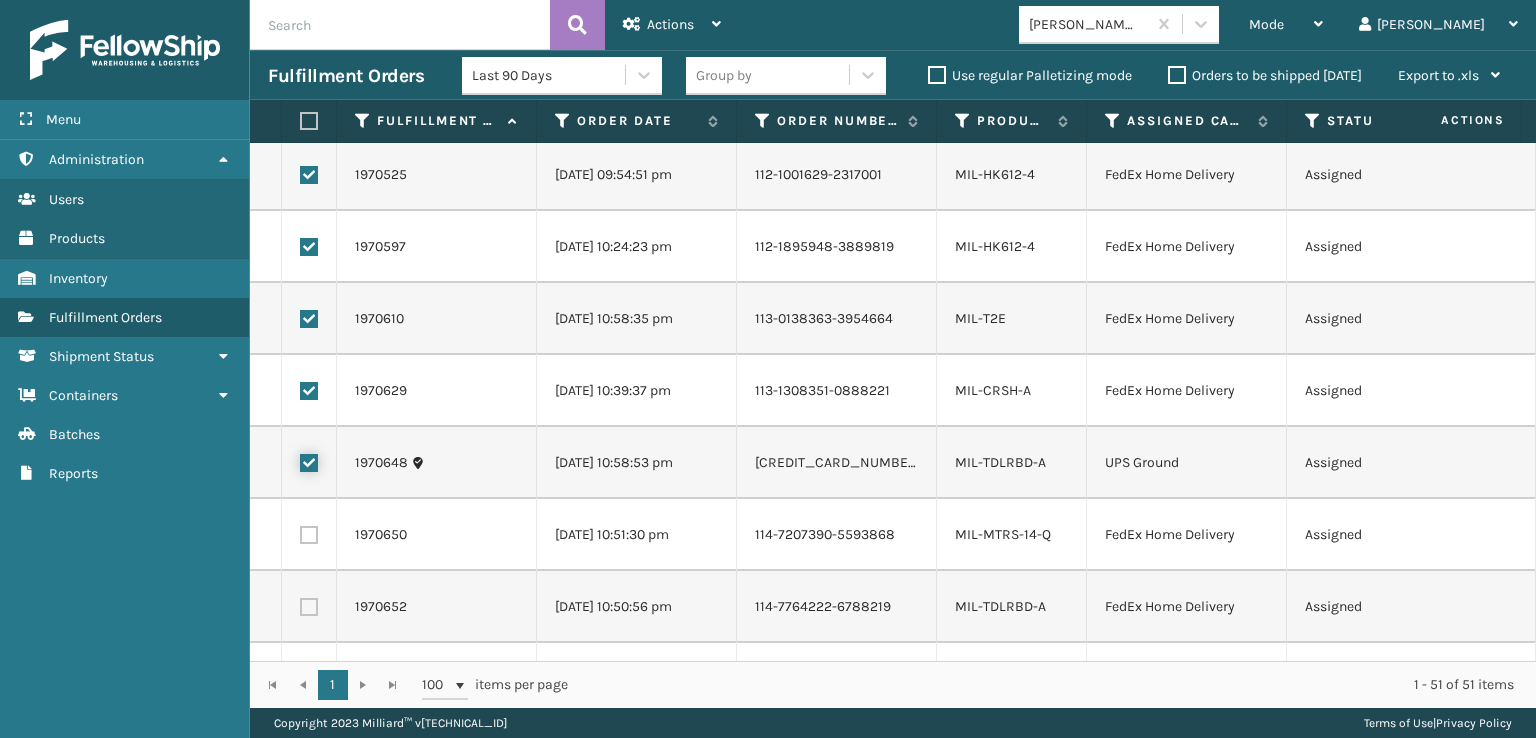 checkbox on "true" 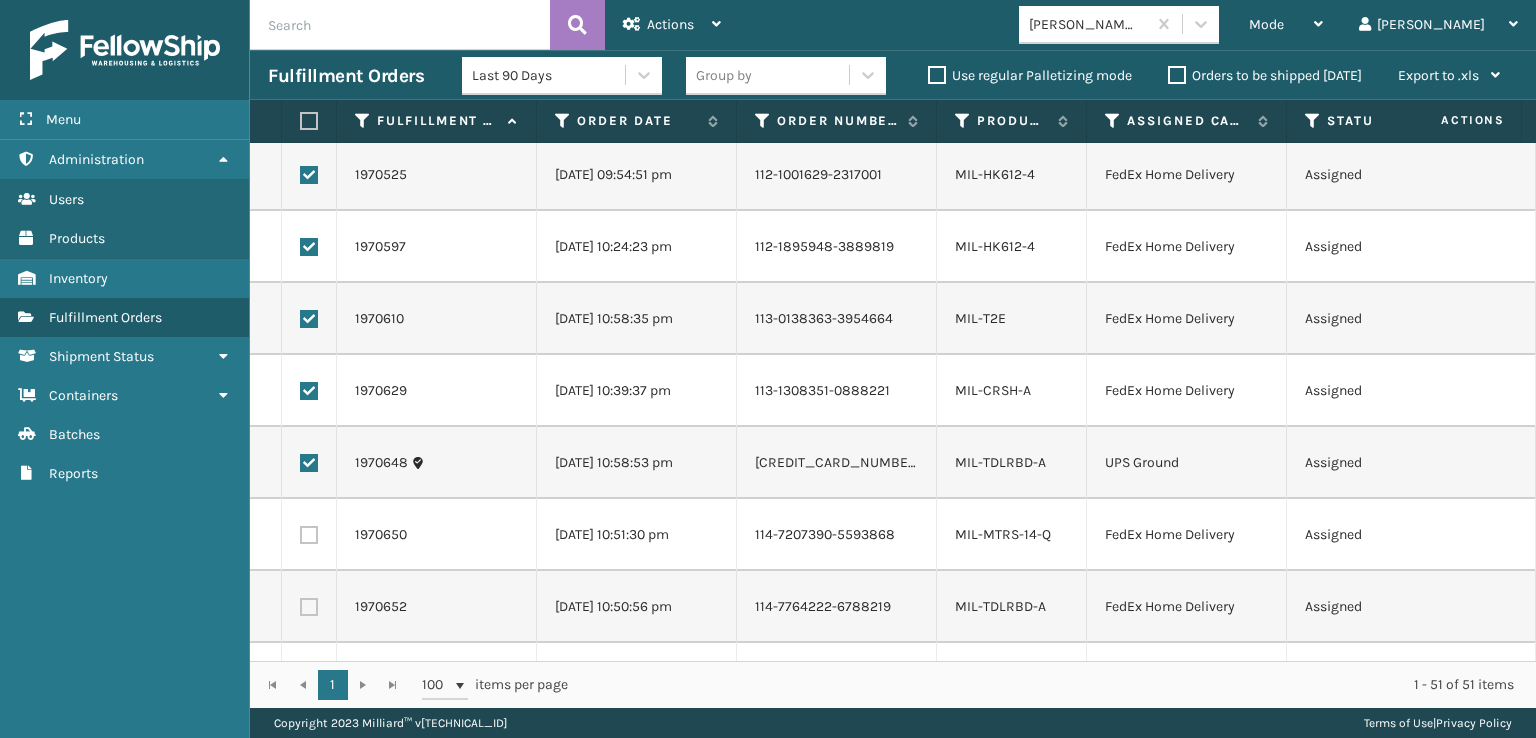 click at bounding box center [309, 535] 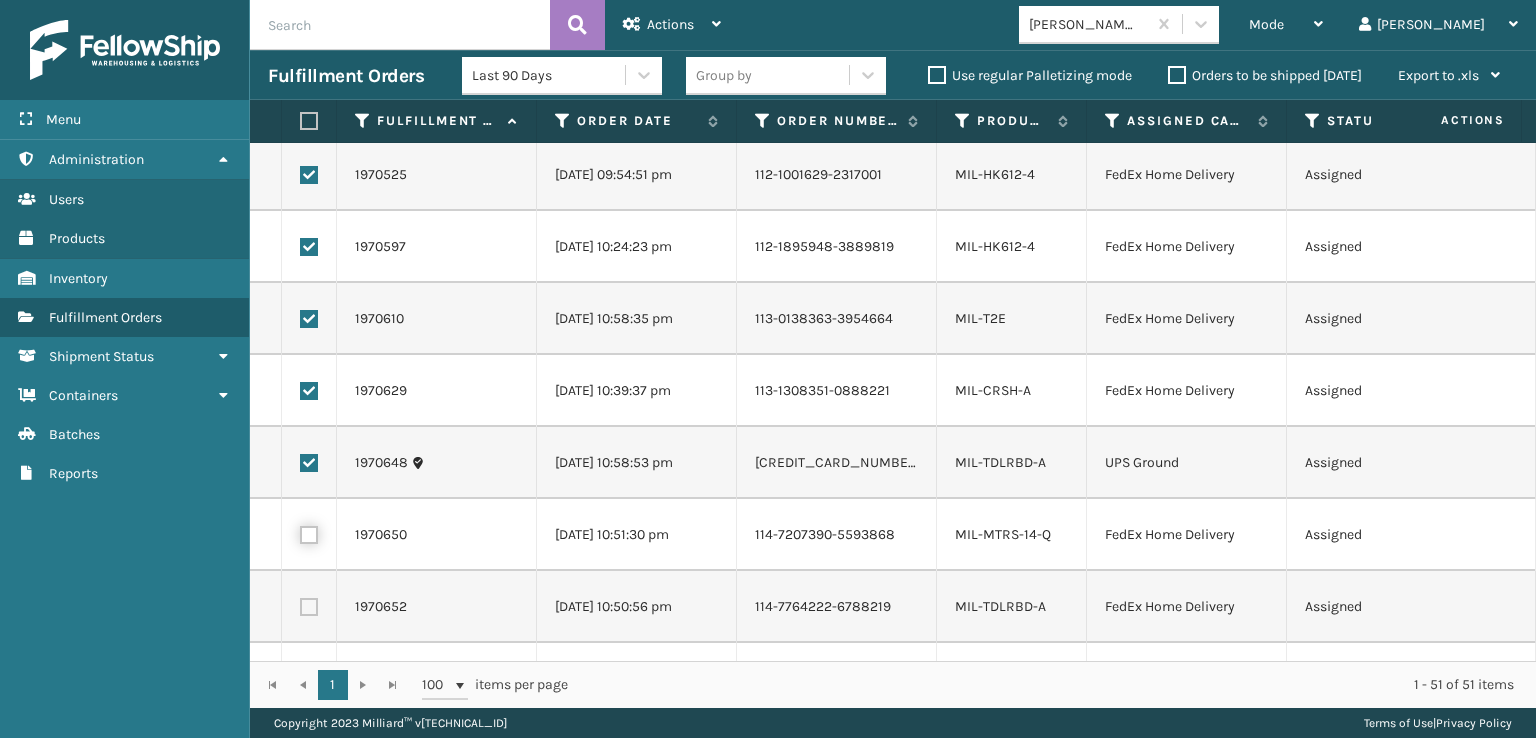 click at bounding box center [300, 532] 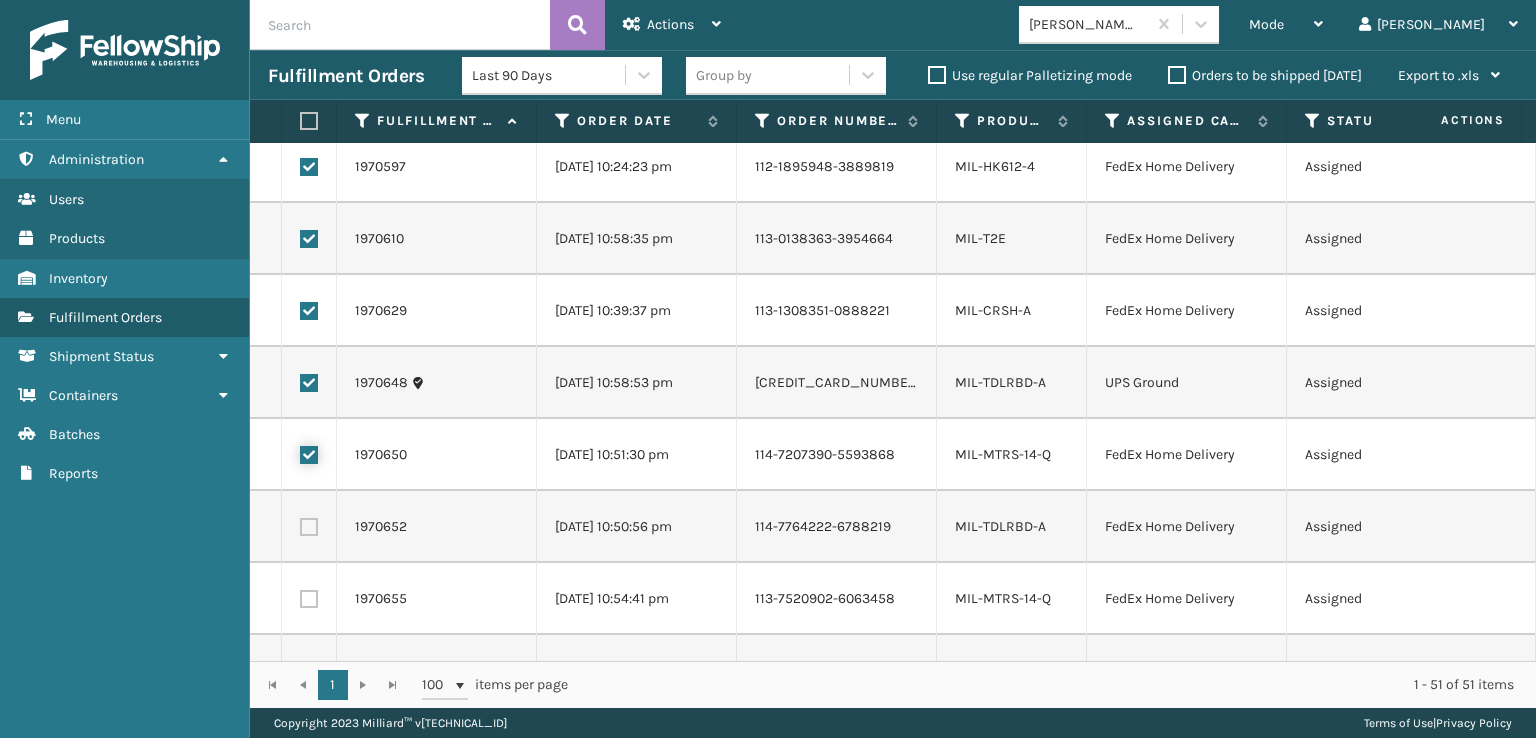 scroll, scrollTop: 3168, scrollLeft: 0, axis: vertical 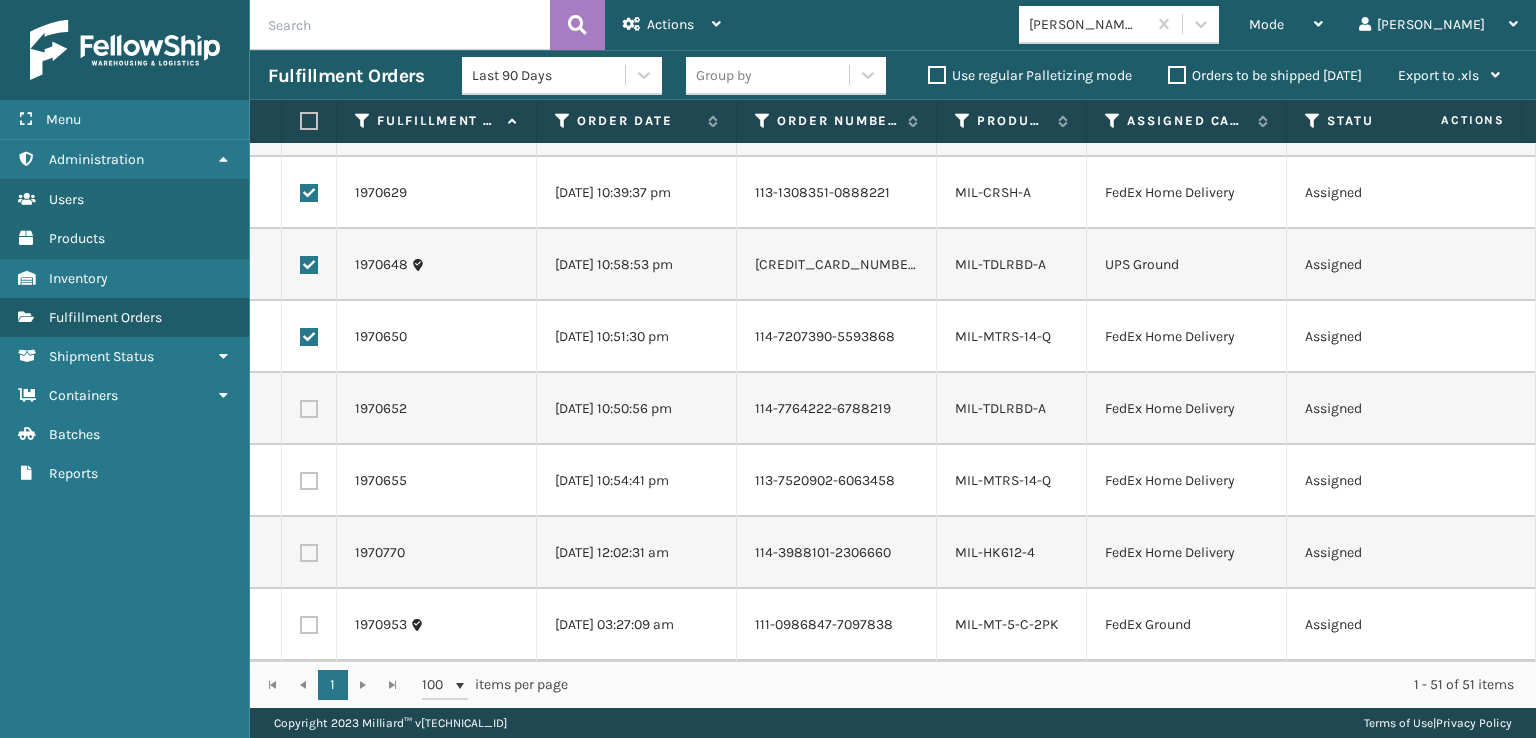 click at bounding box center [309, 409] 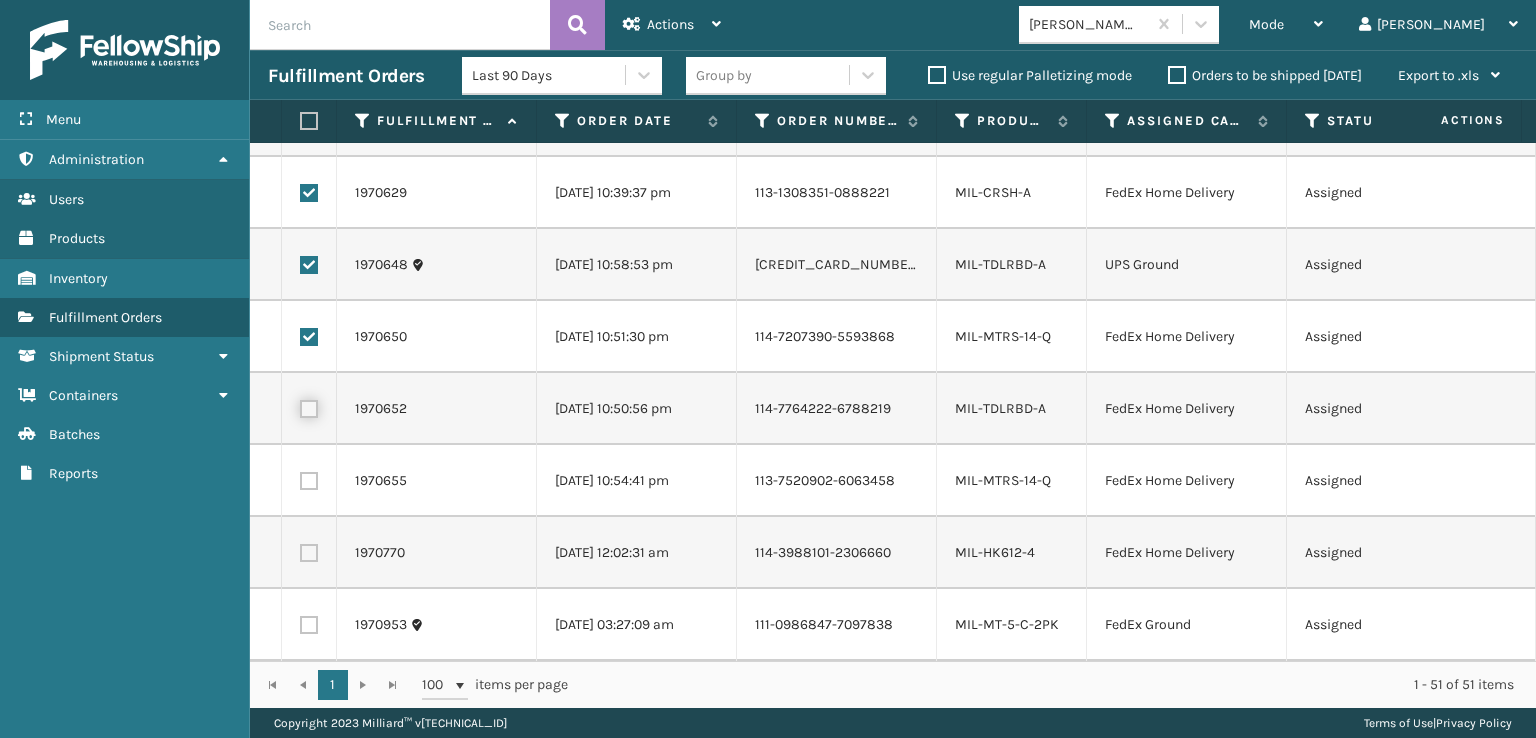 click at bounding box center [300, 406] 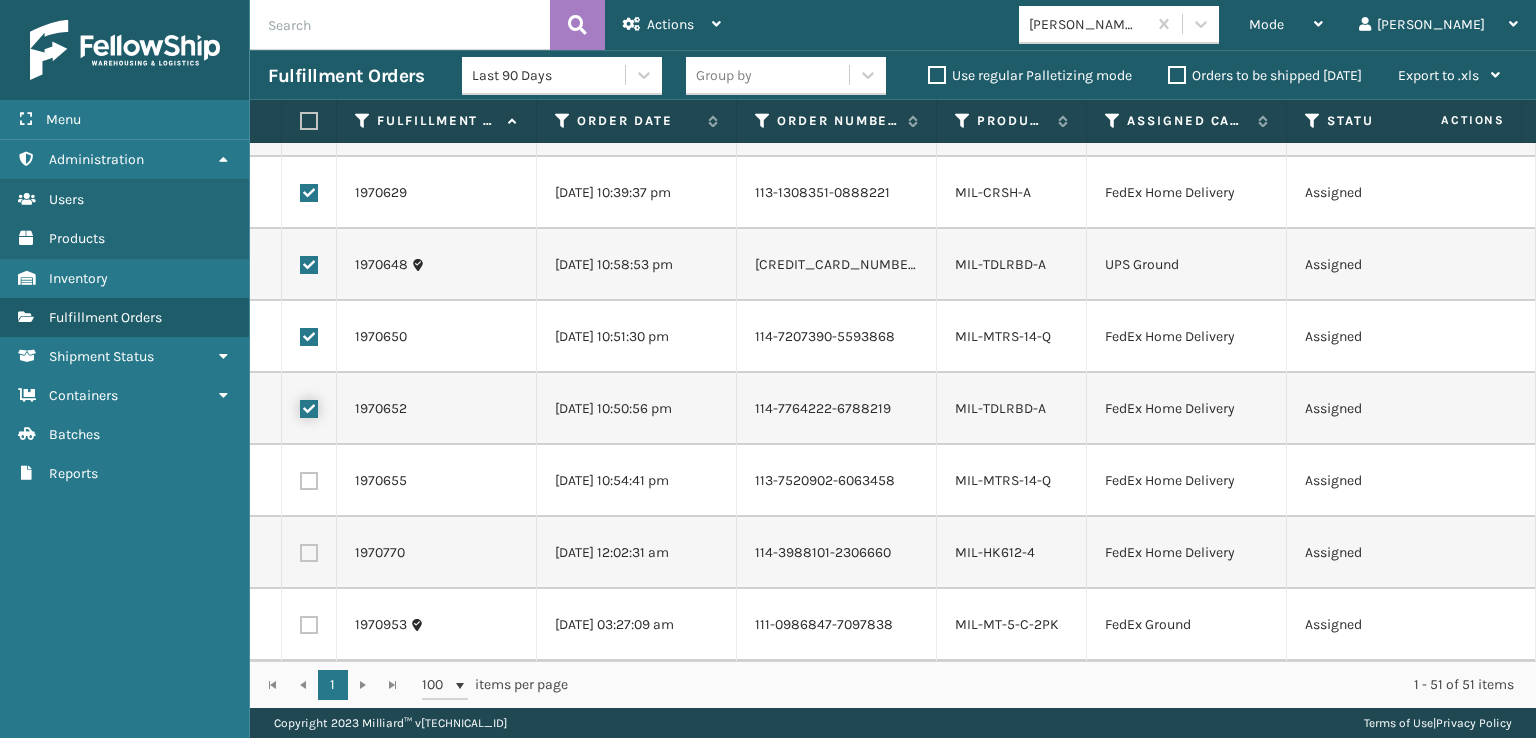 checkbox on "true" 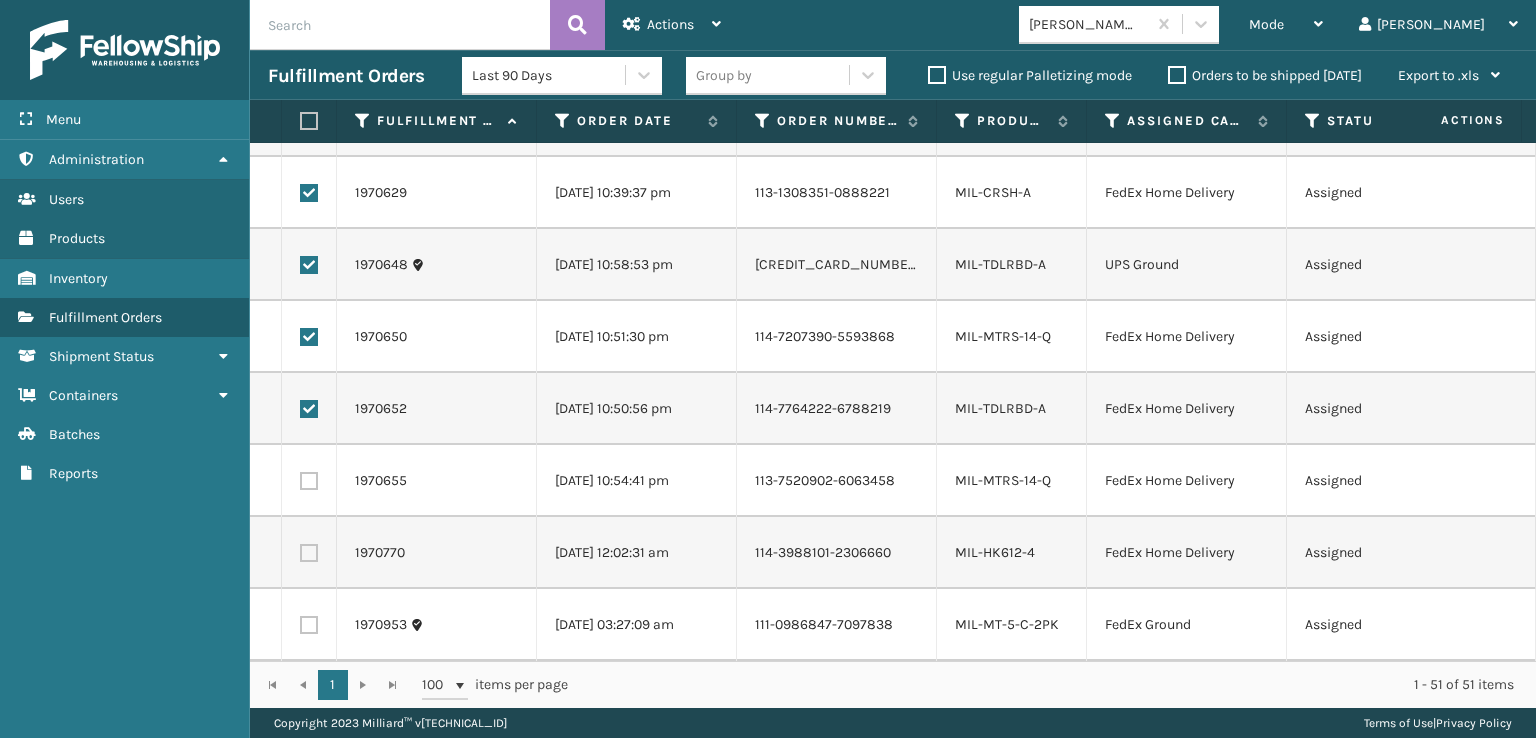 click at bounding box center (309, 481) 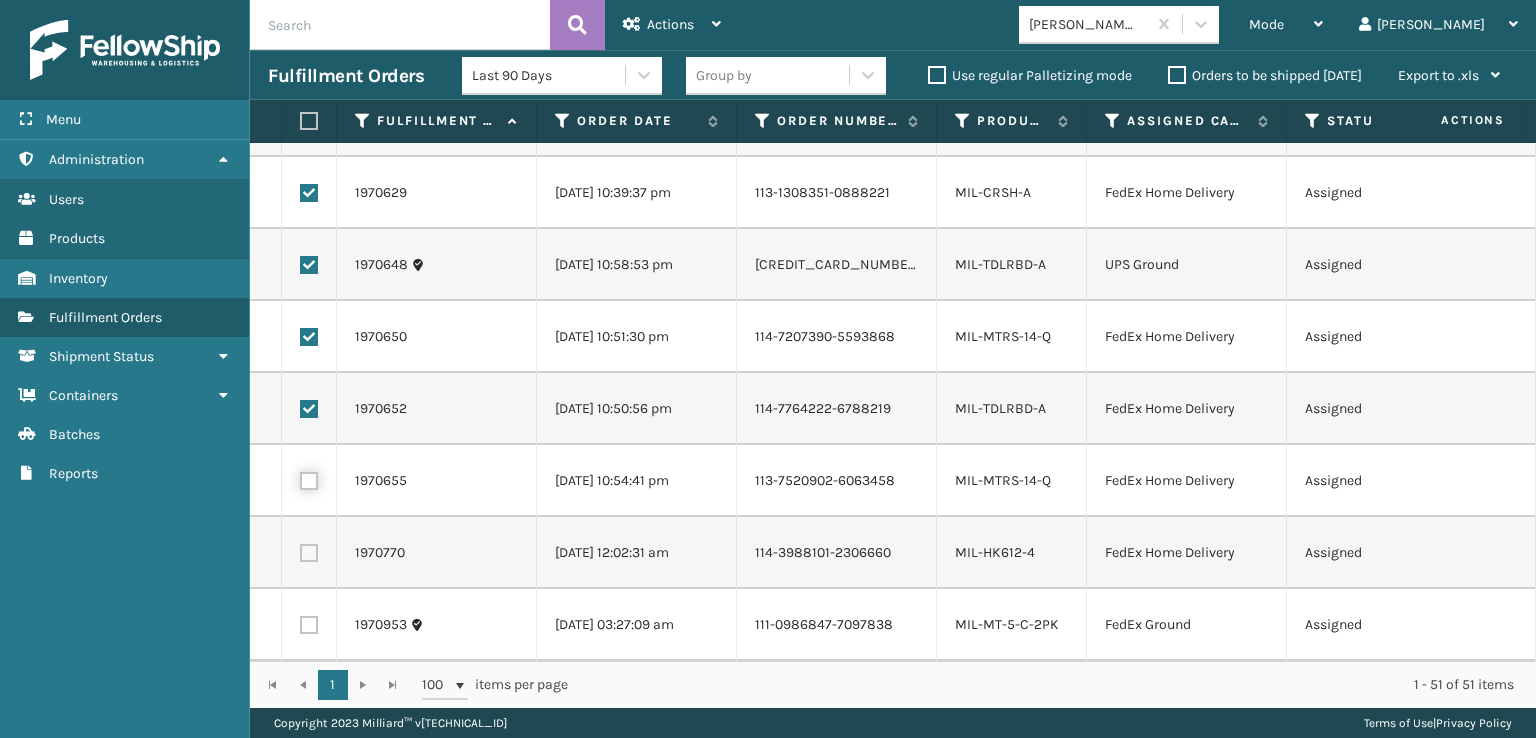 click at bounding box center [300, 478] 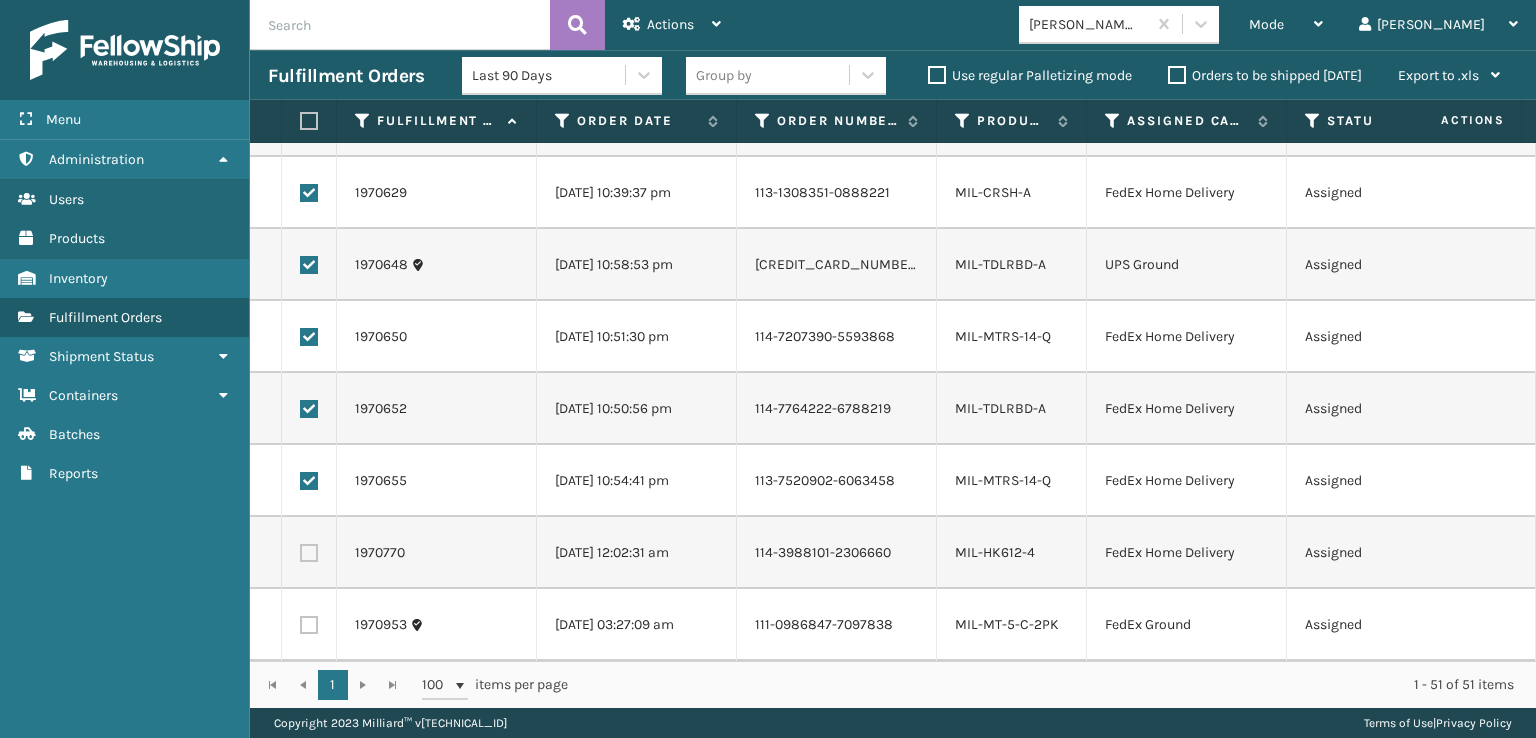 click at bounding box center [309, 553] 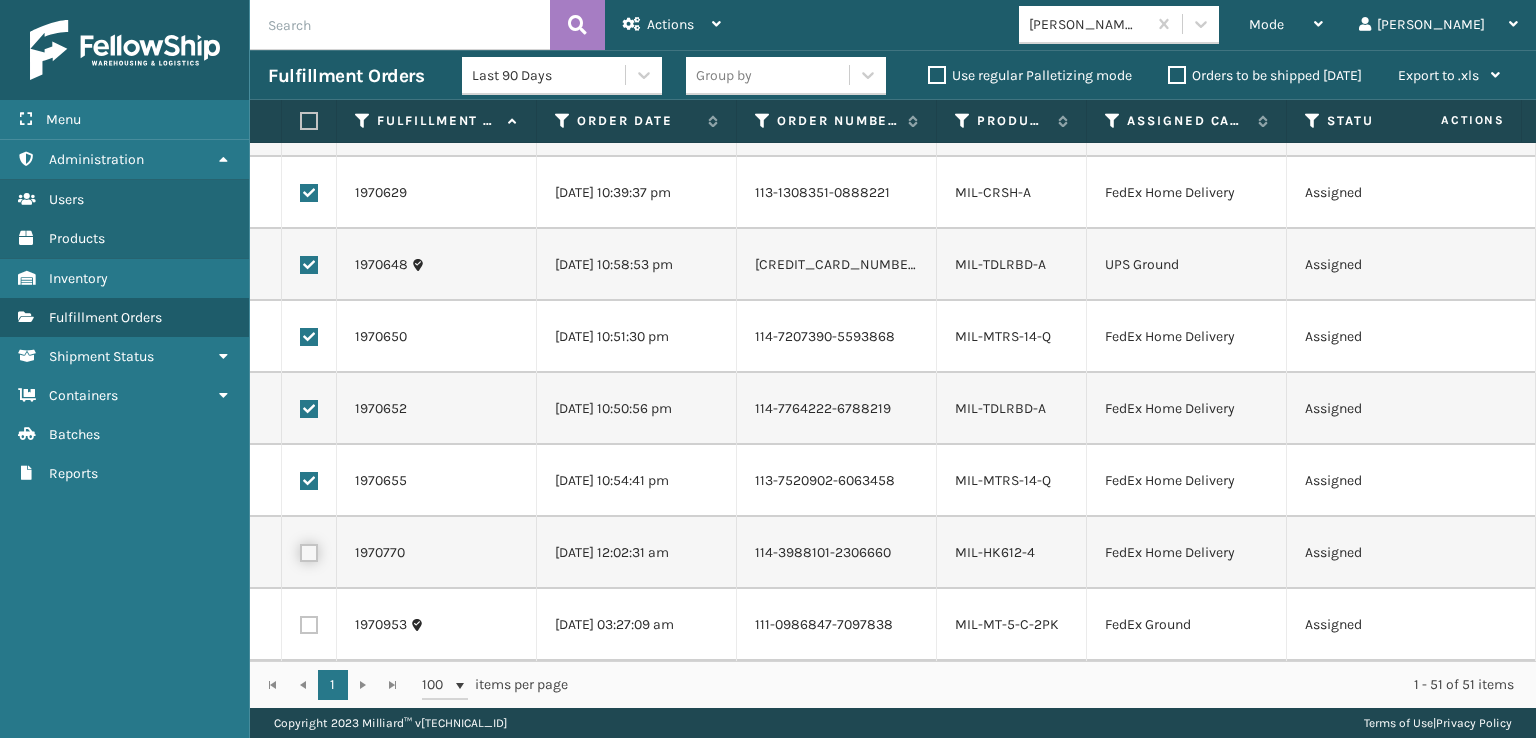 click at bounding box center [300, 550] 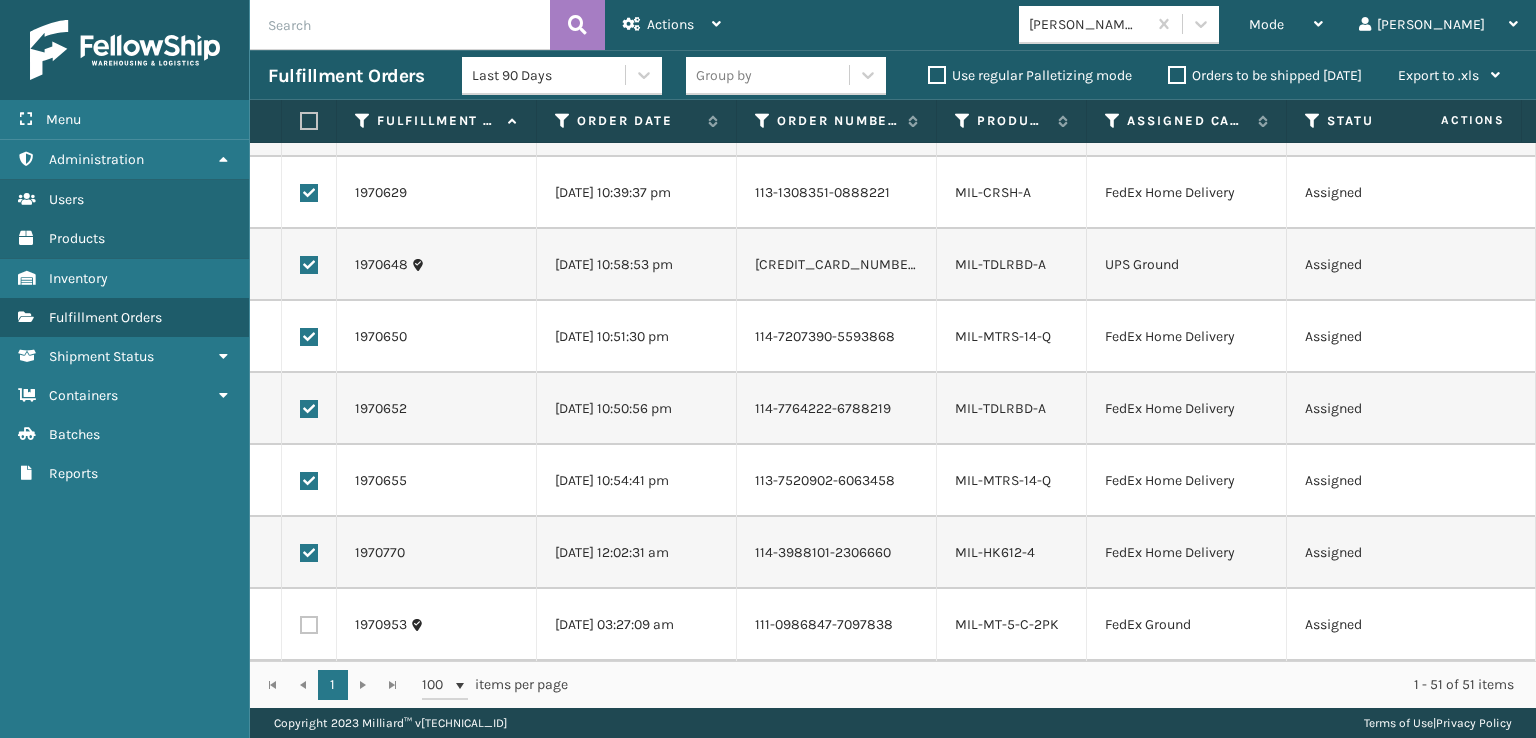 click at bounding box center [309, 625] 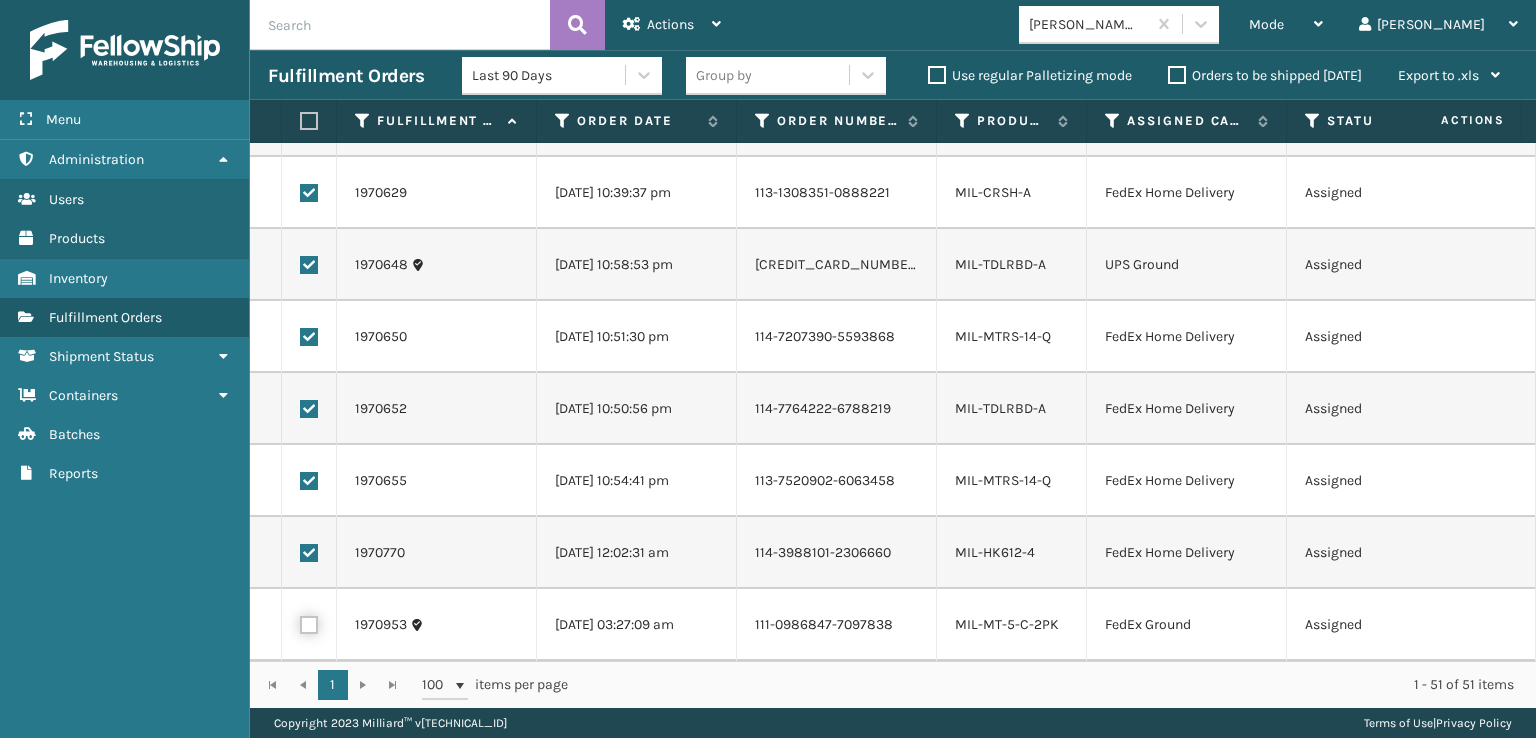 click at bounding box center [300, 622] 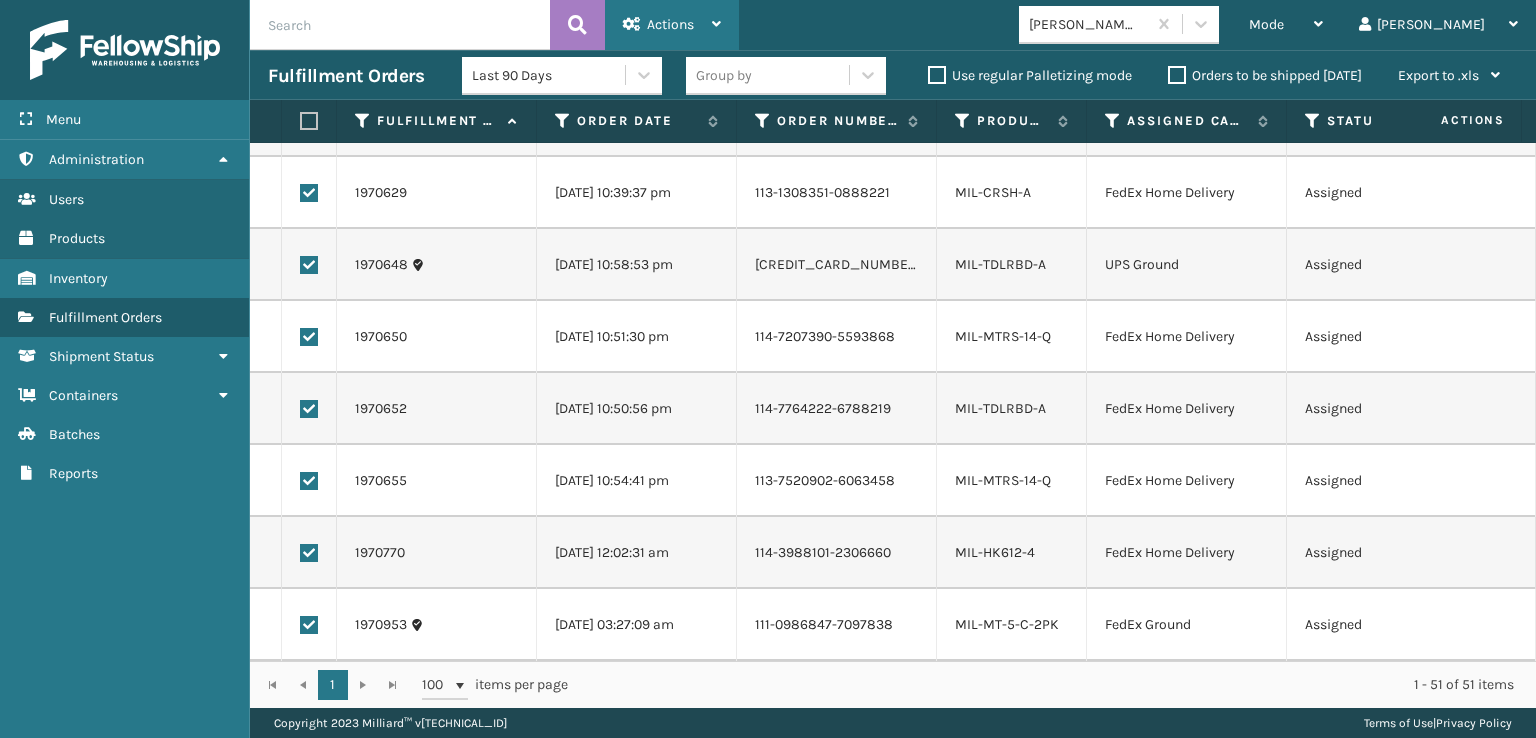 click on "Actions" at bounding box center [670, 24] 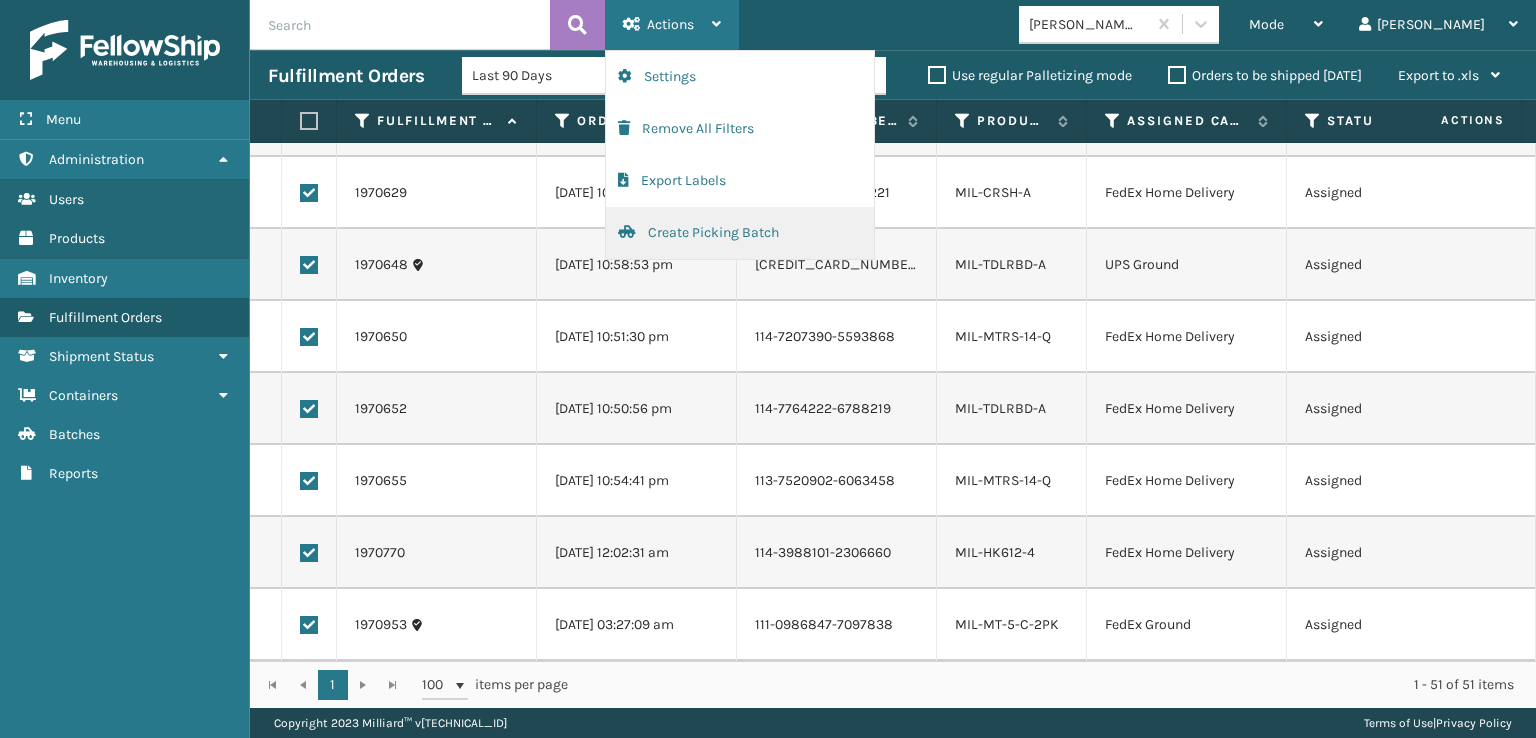 click on "Create Picking Batch" at bounding box center [740, 233] 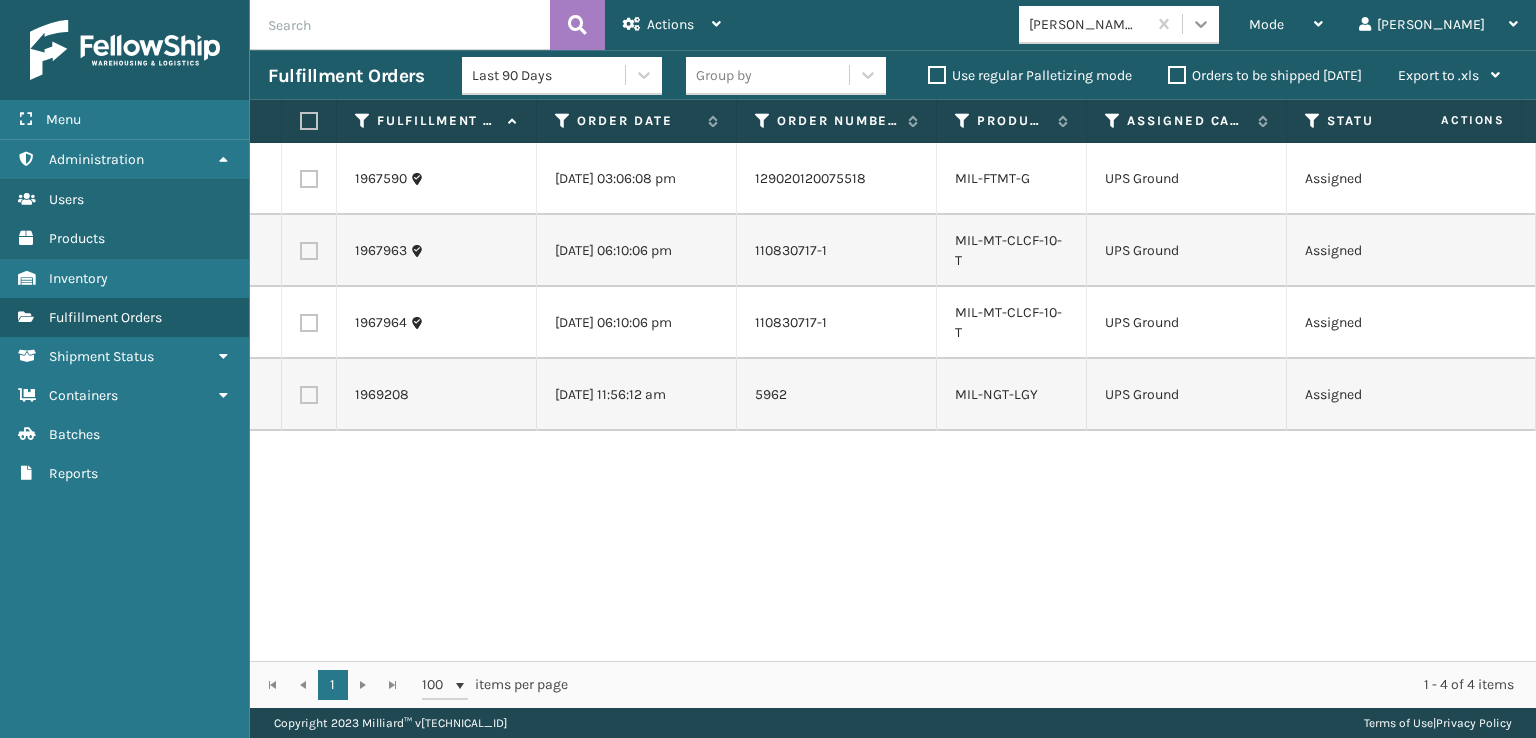 click at bounding box center [1201, 24] 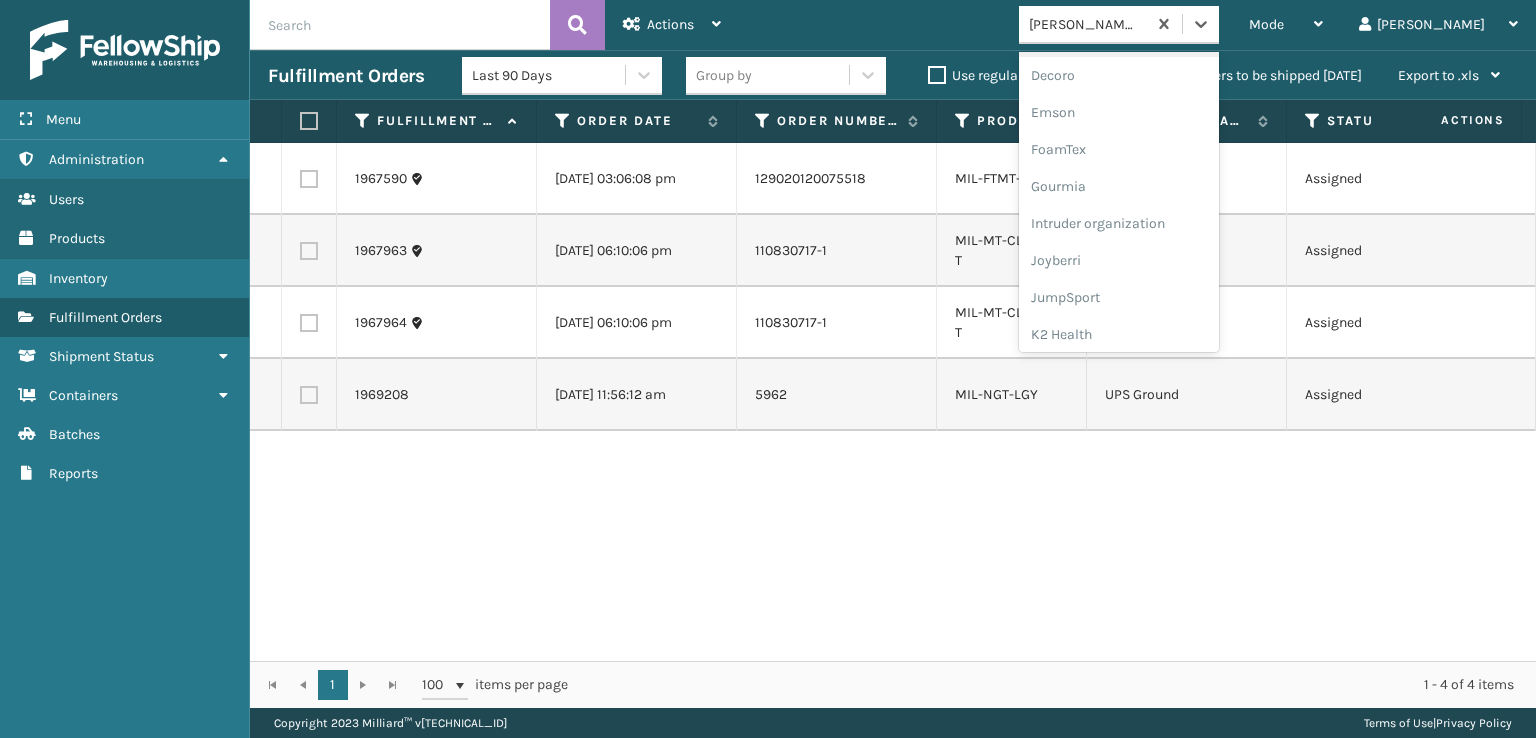 scroll, scrollTop: 400, scrollLeft: 0, axis: vertical 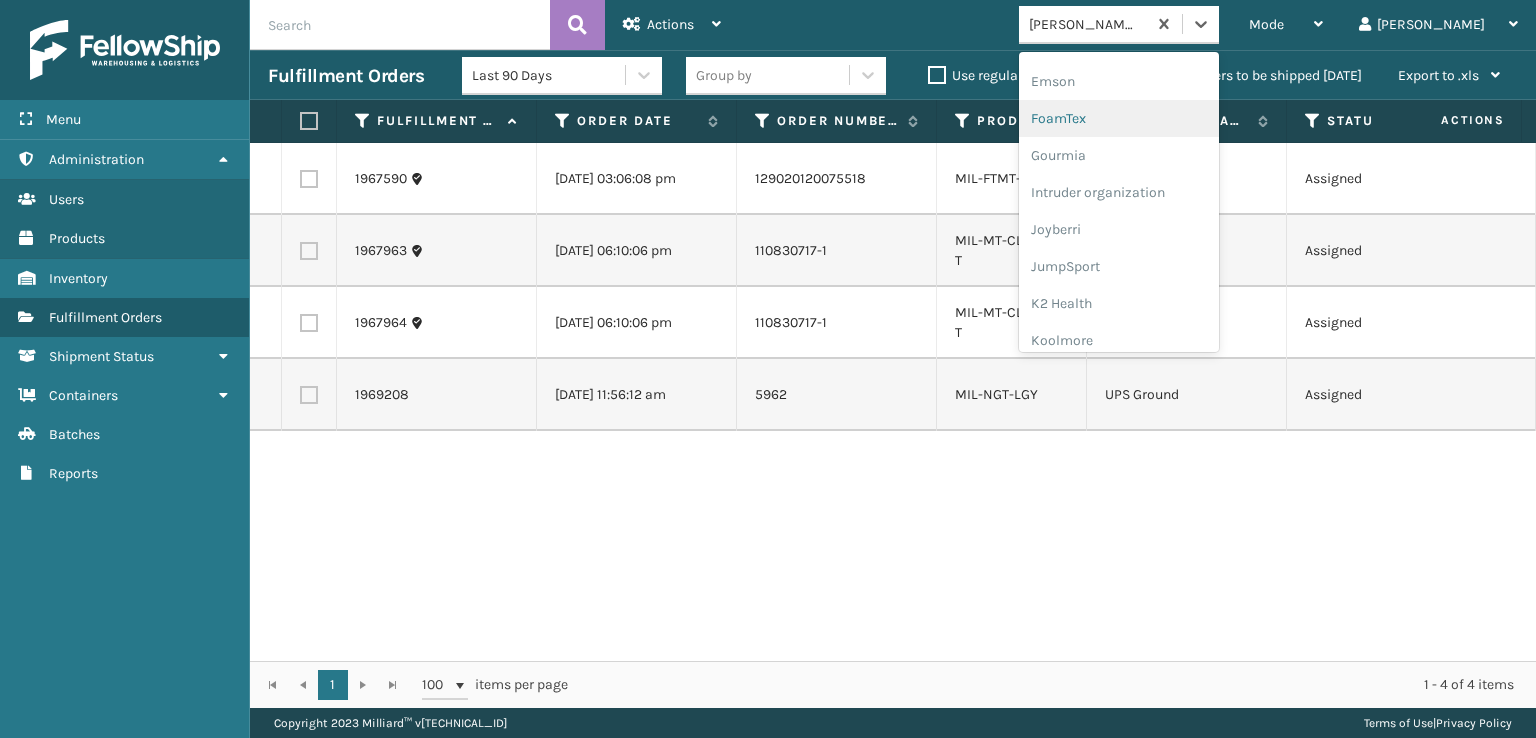 click on "FoamTex" at bounding box center (1119, 118) 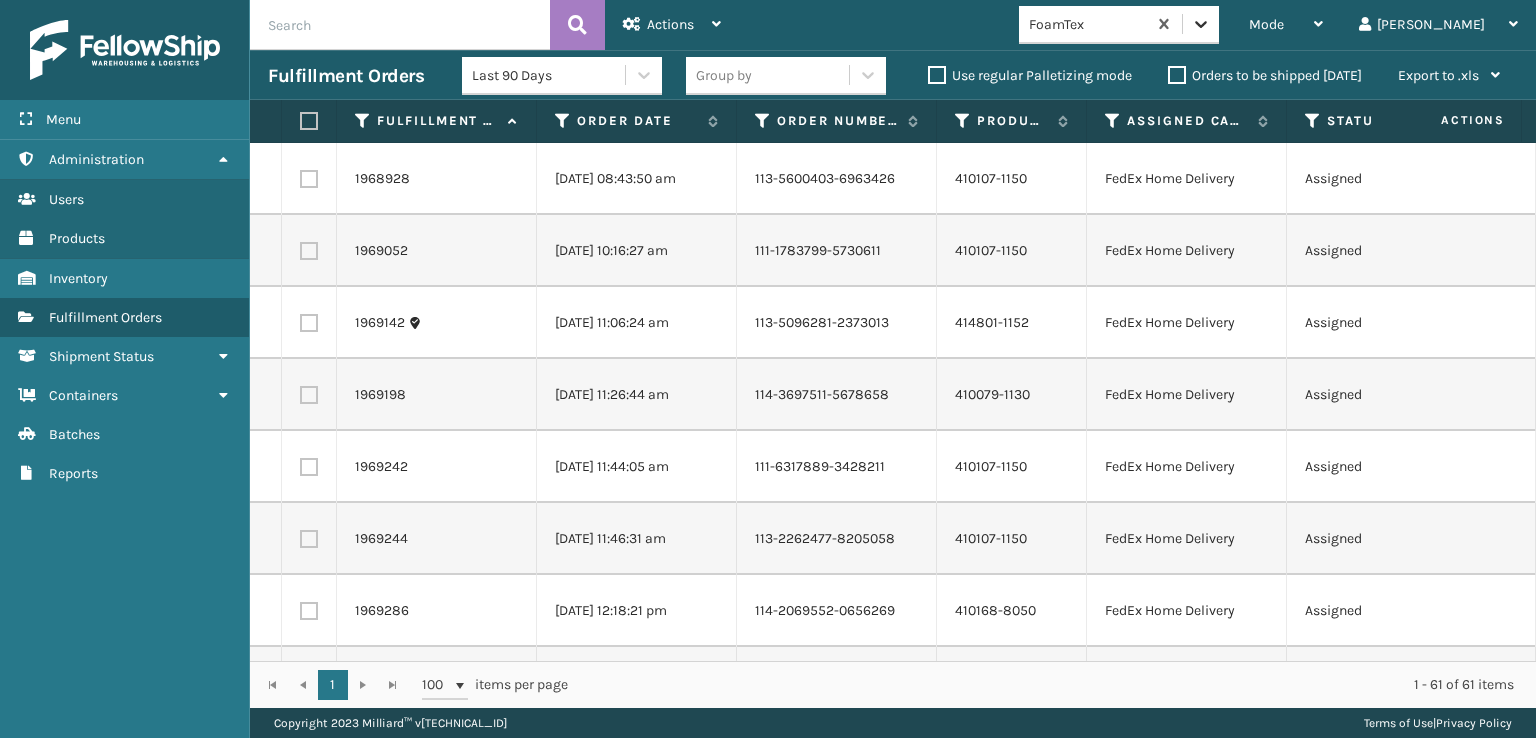 click 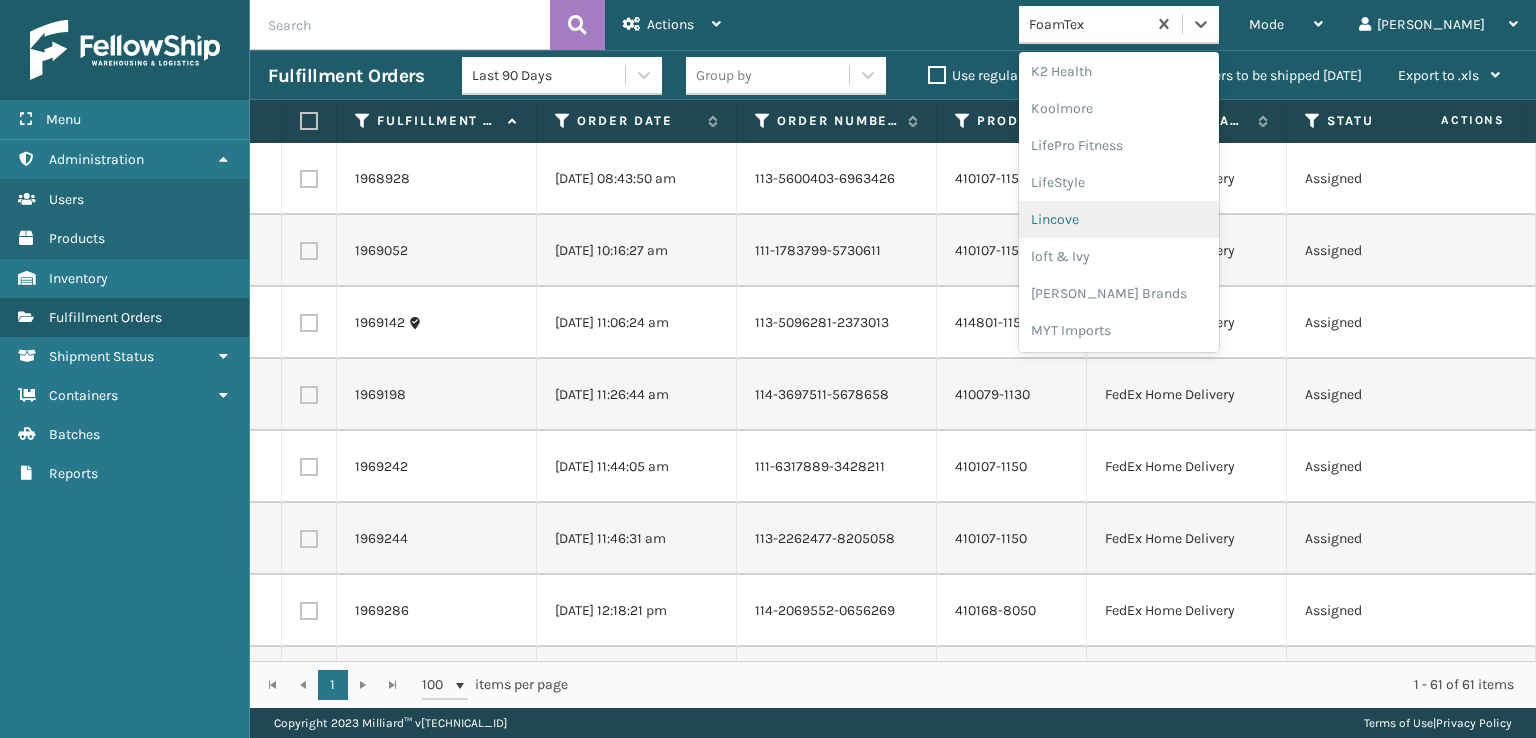 scroll, scrollTop: 928, scrollLeft: 0, axis: vertical 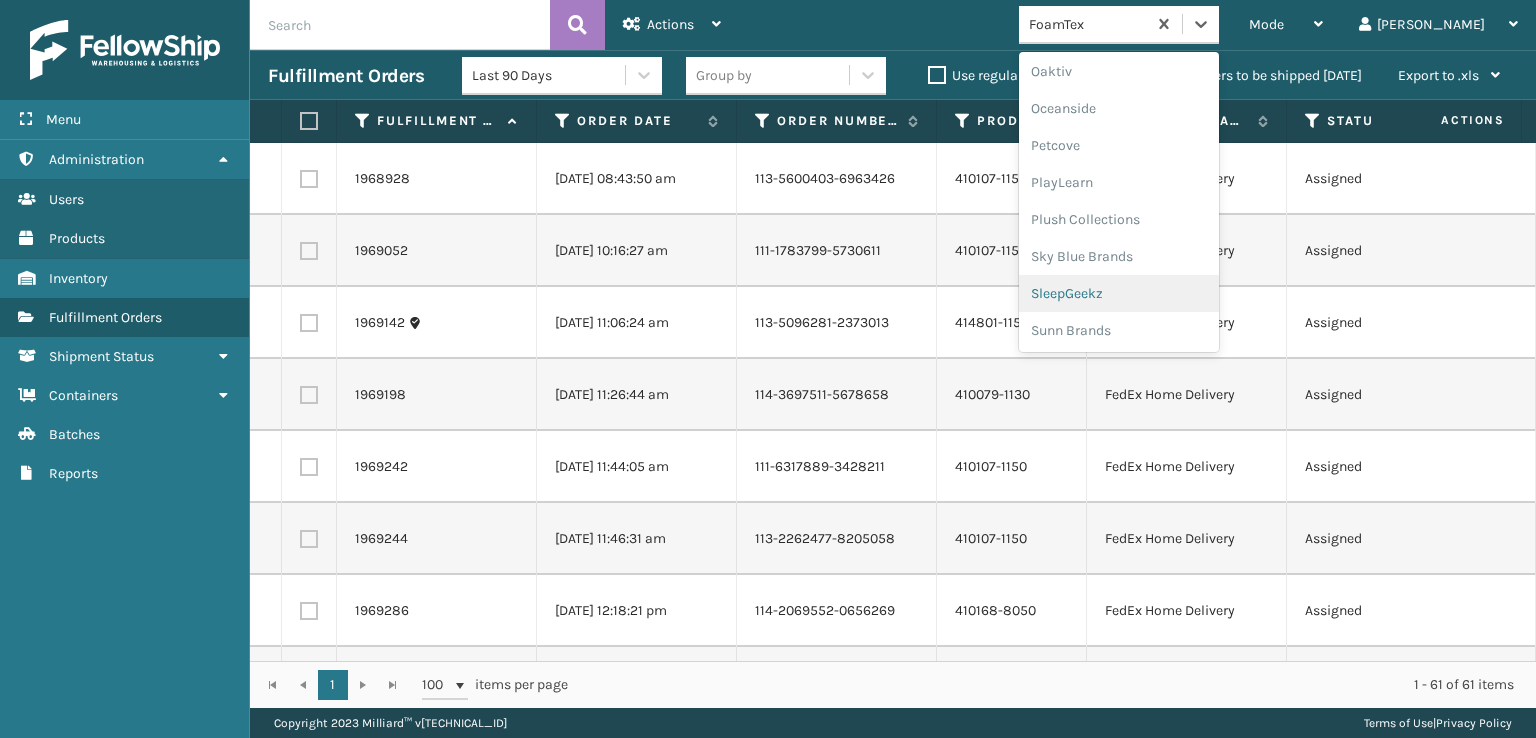 click on "SleepGeekz" at bounding box center (1119, 293) 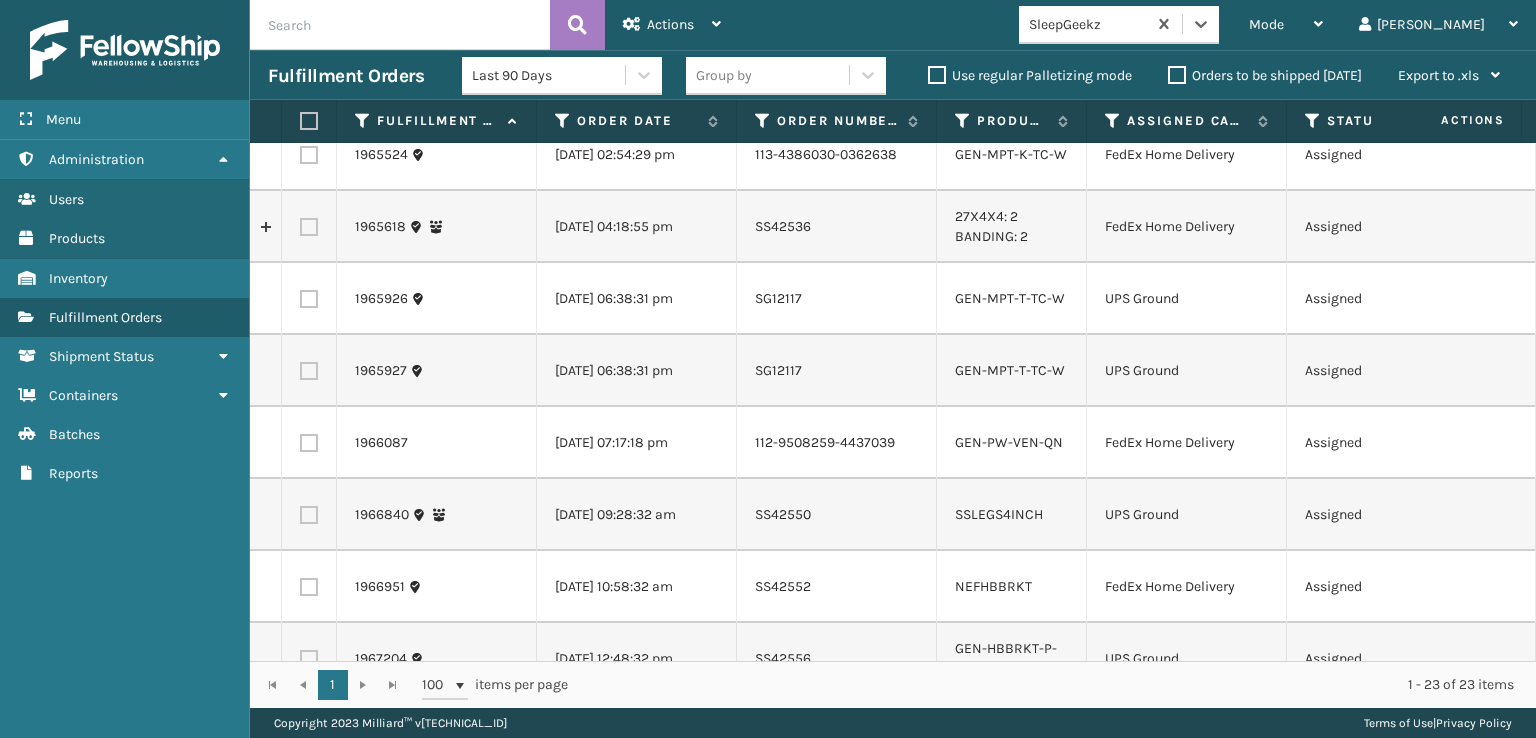 scroll, scrollTop: 0, scrollLeft: 0, axis: both 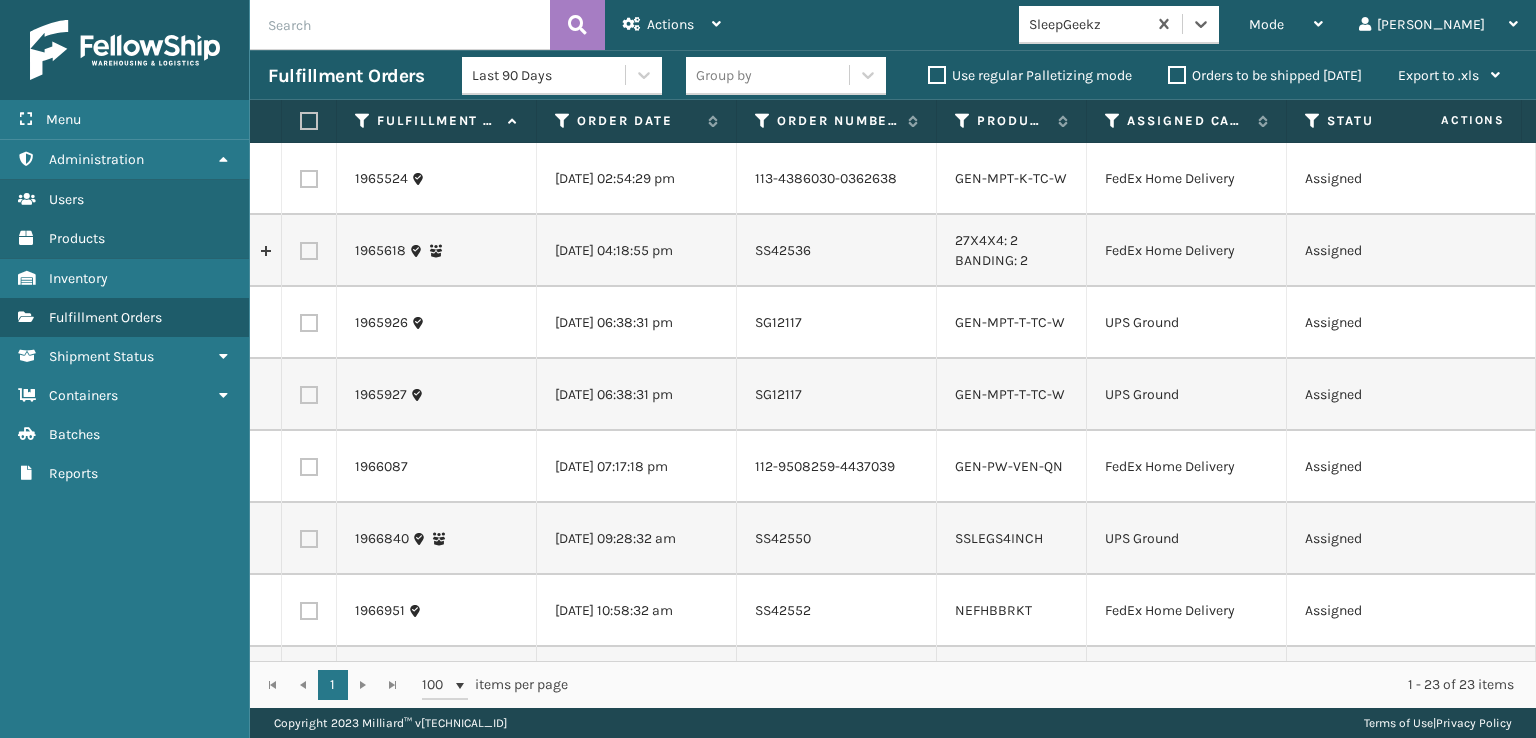 click at bounding box center [309, 323] 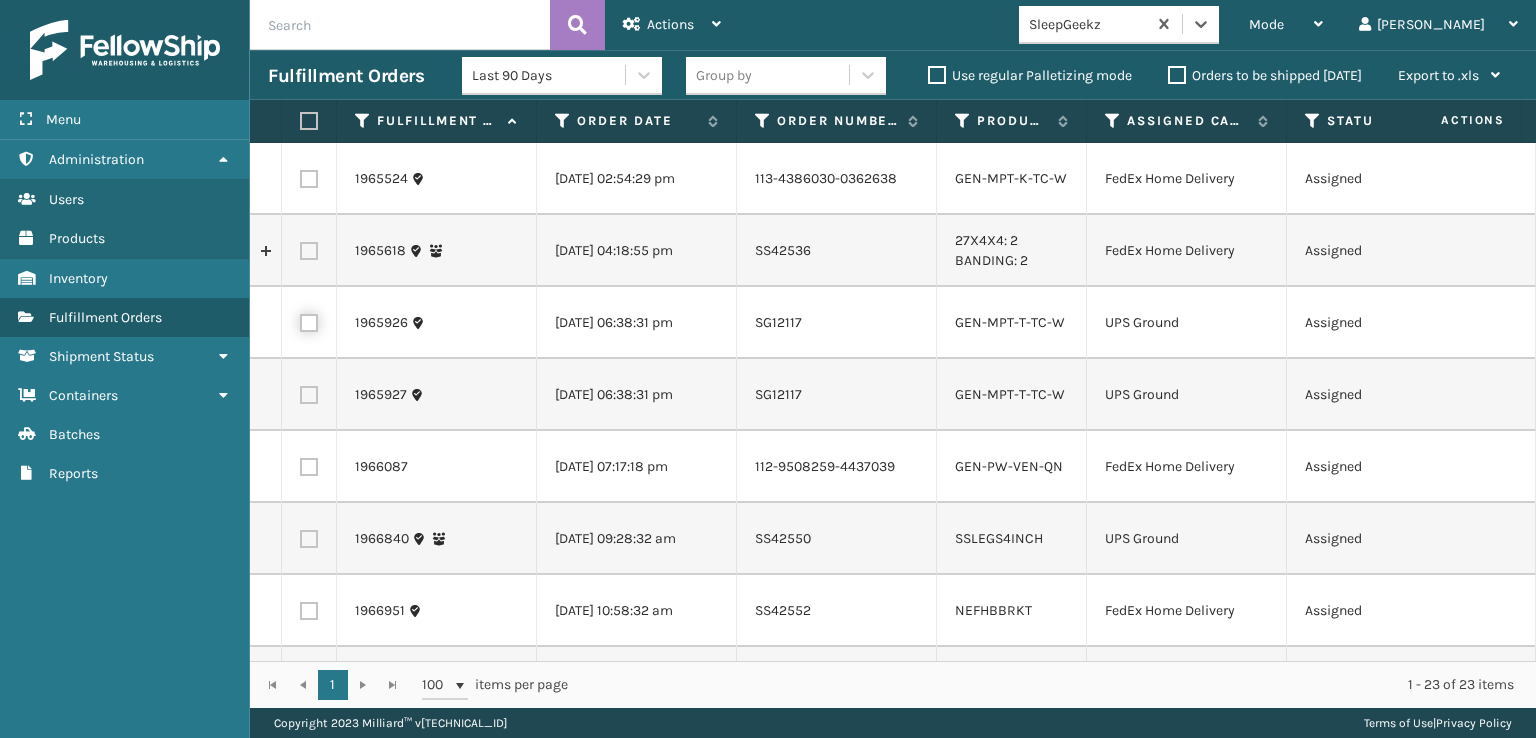 click at bounding box center (300, 320) 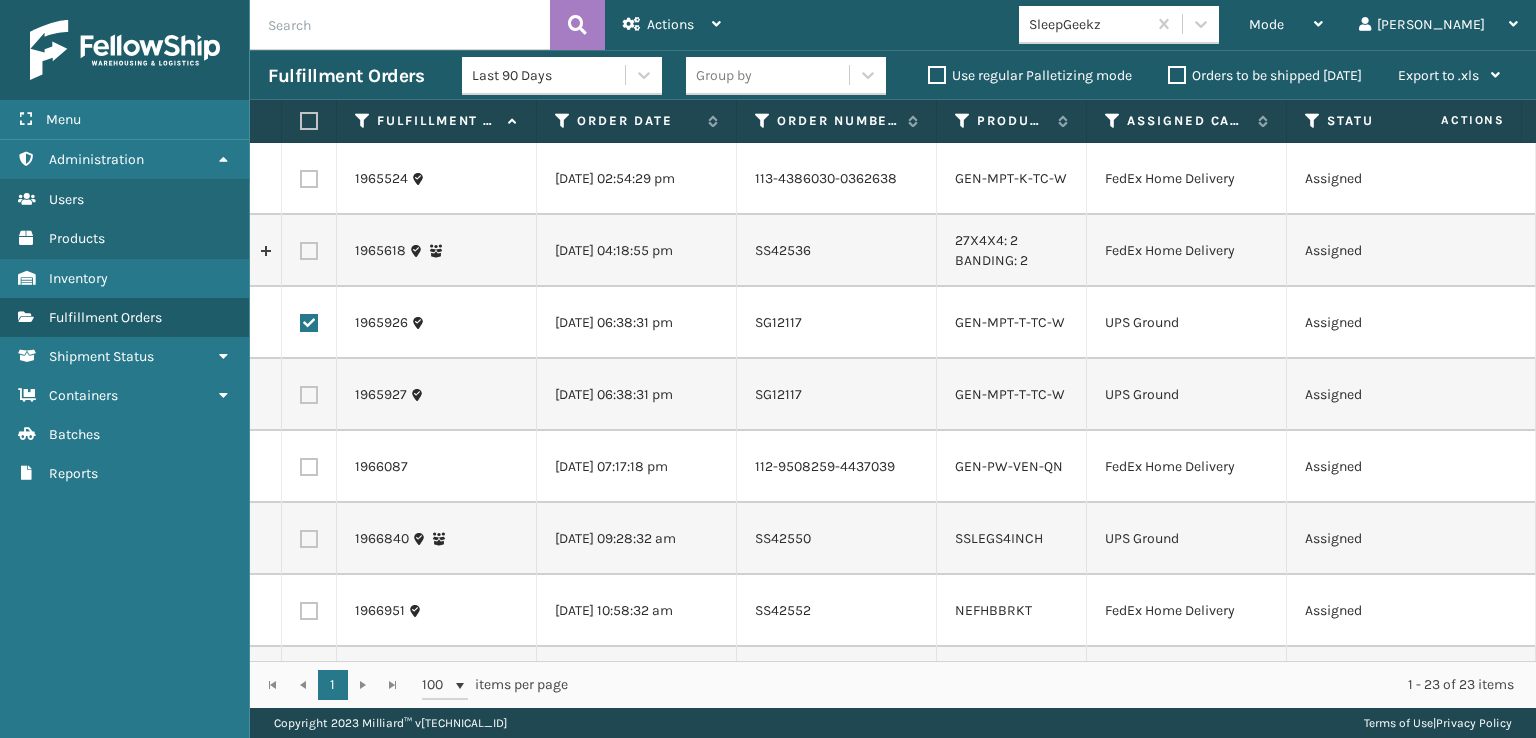 click at bounding box center (309, 395) 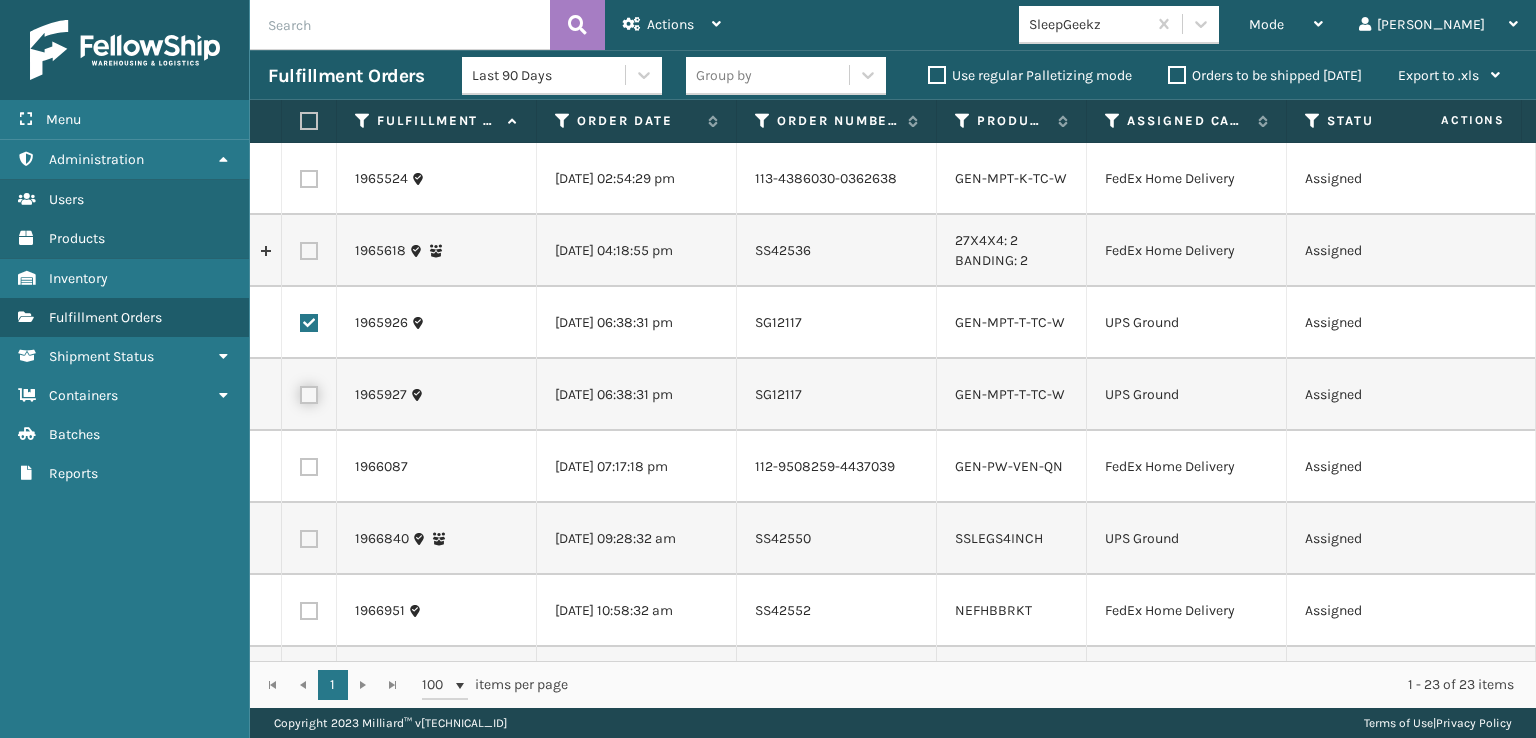 click at bounding box center (300, 392) 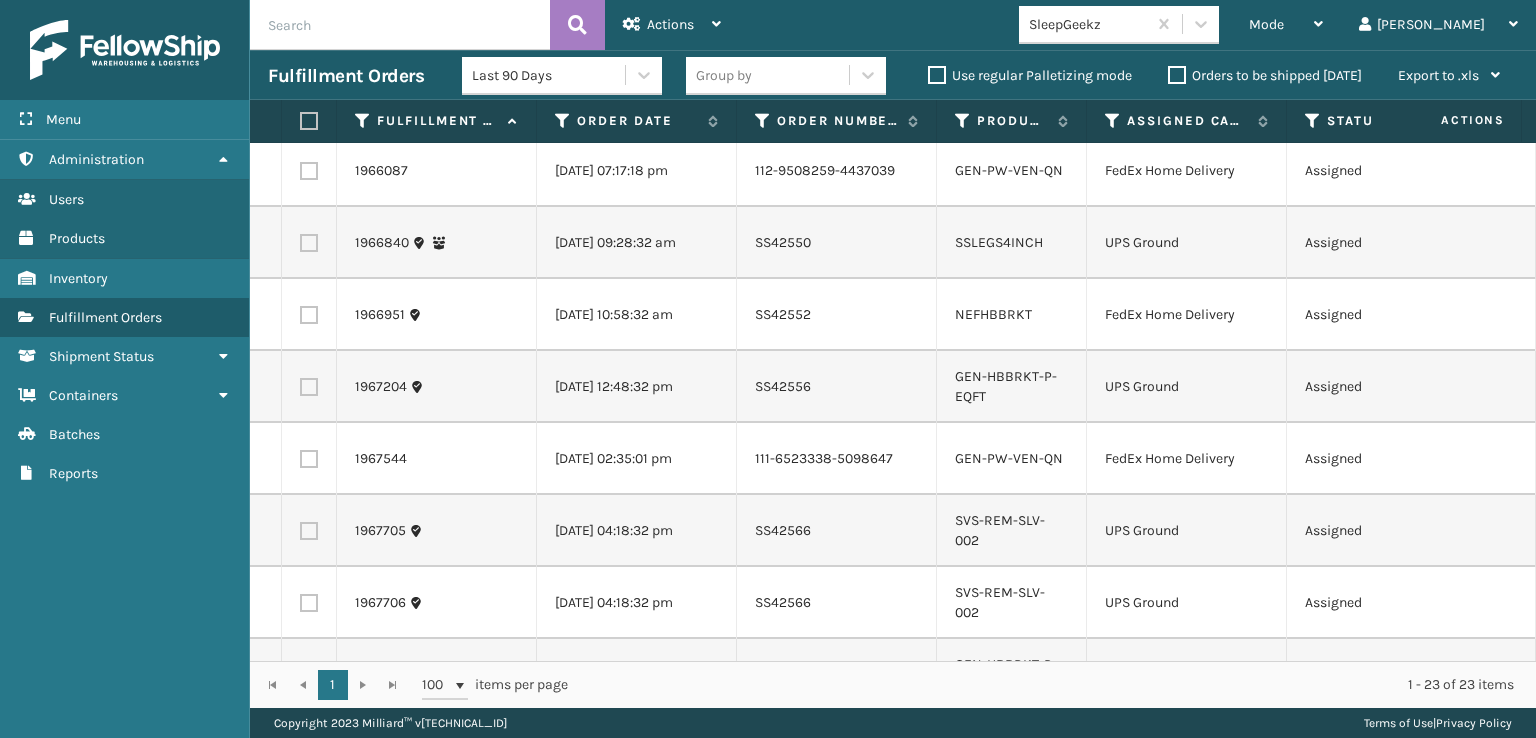 scroll, scrollTop: 300, scrollLeft: 0, axis: vertical 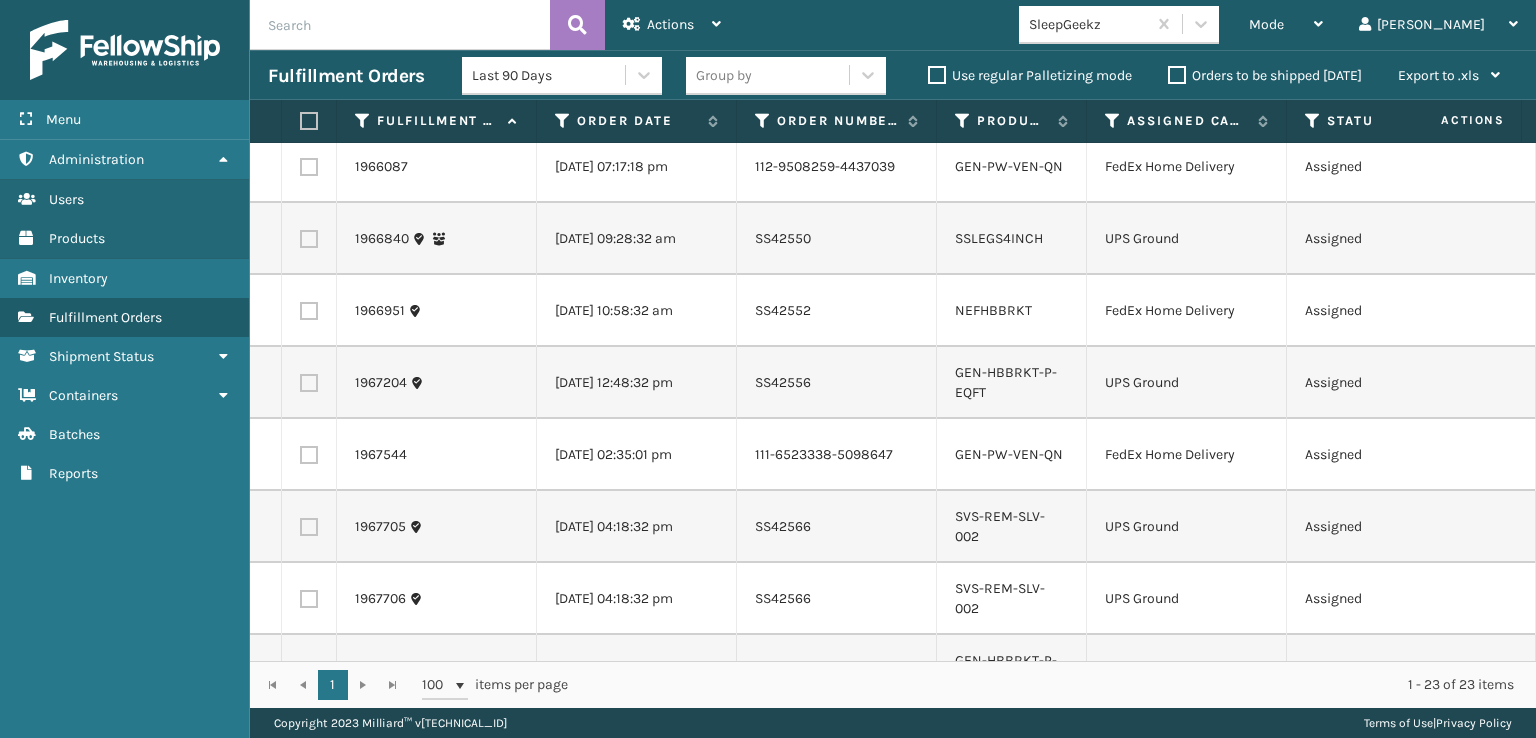 click at bounding box center (309, 239) 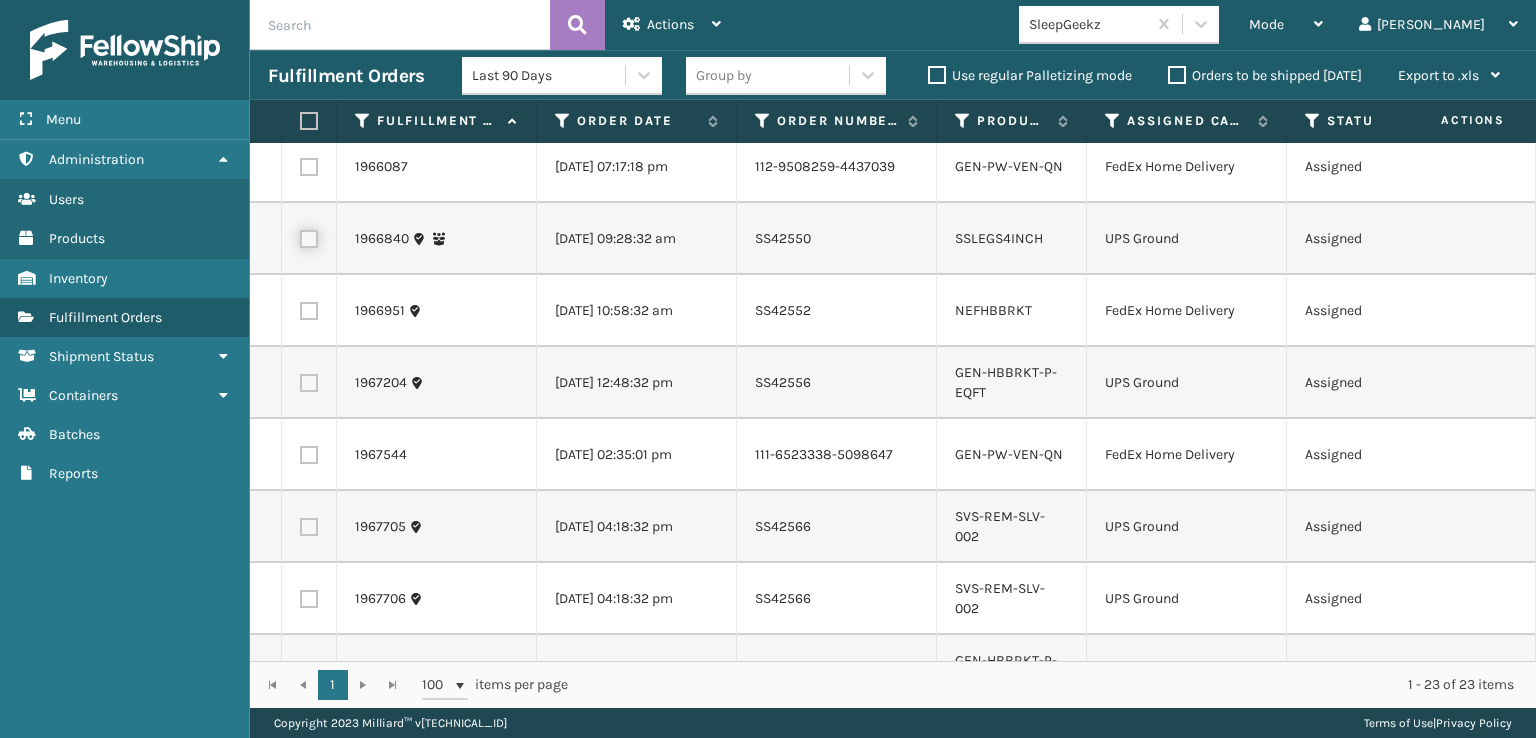click at bounding box center (300, 236) 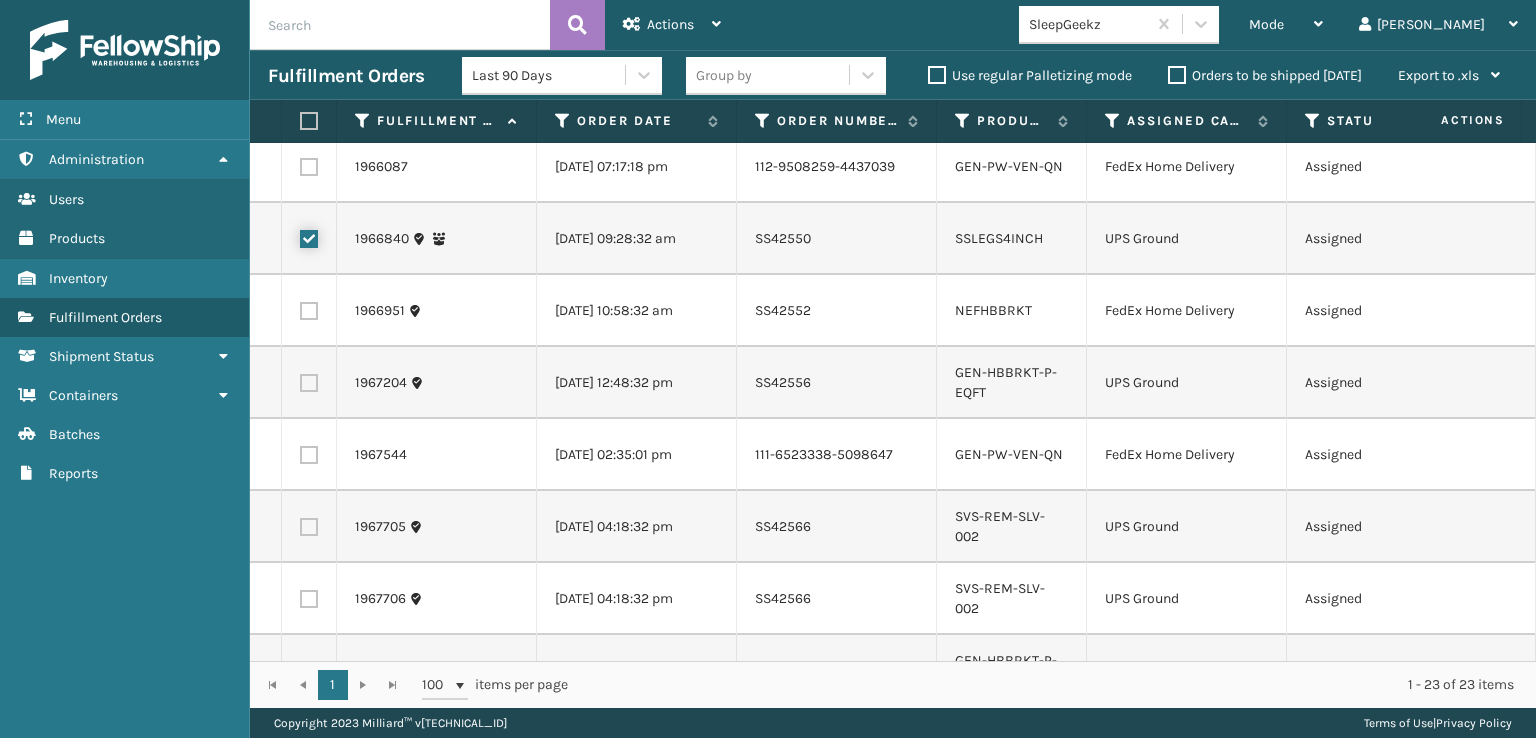 checkbox on "true" 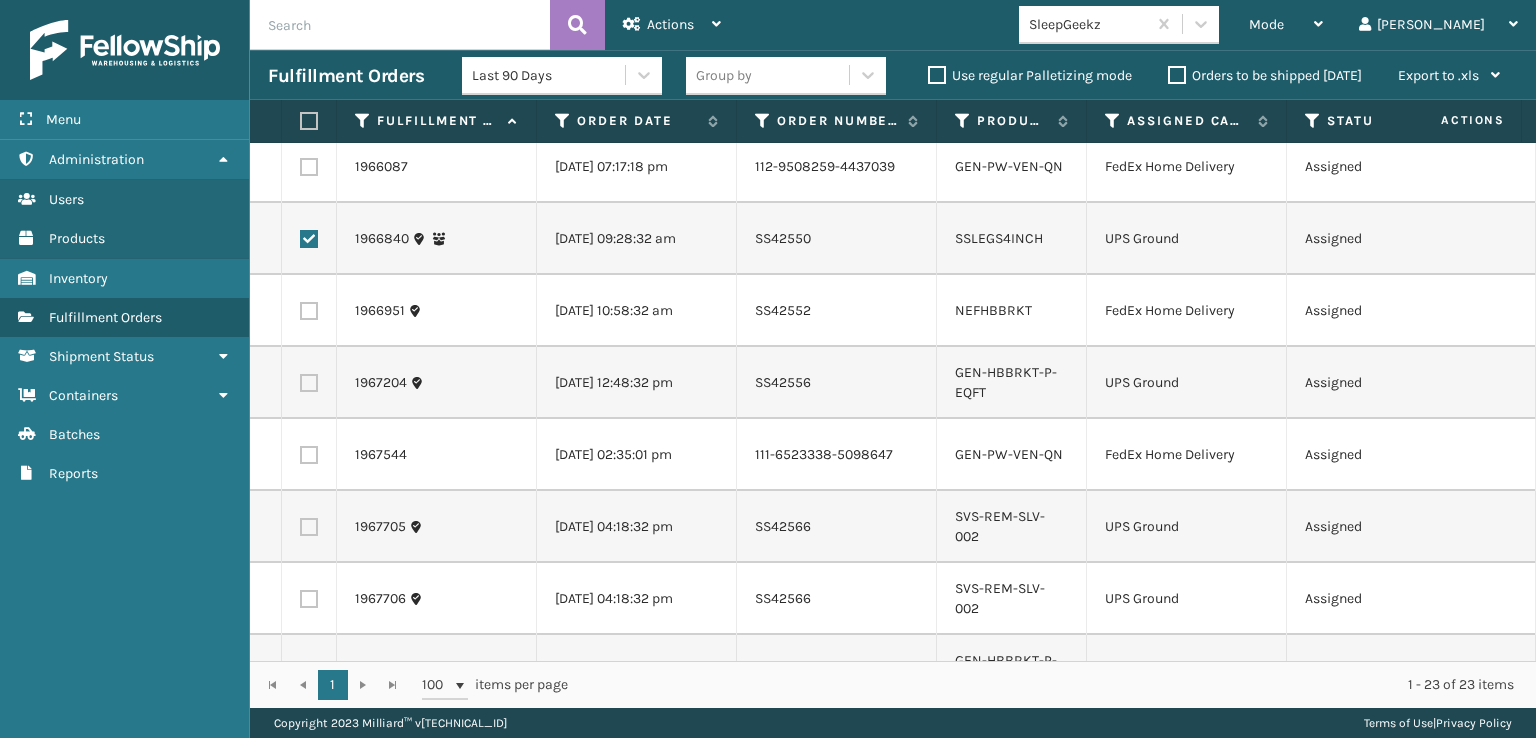click at bounding box center (309, 383) 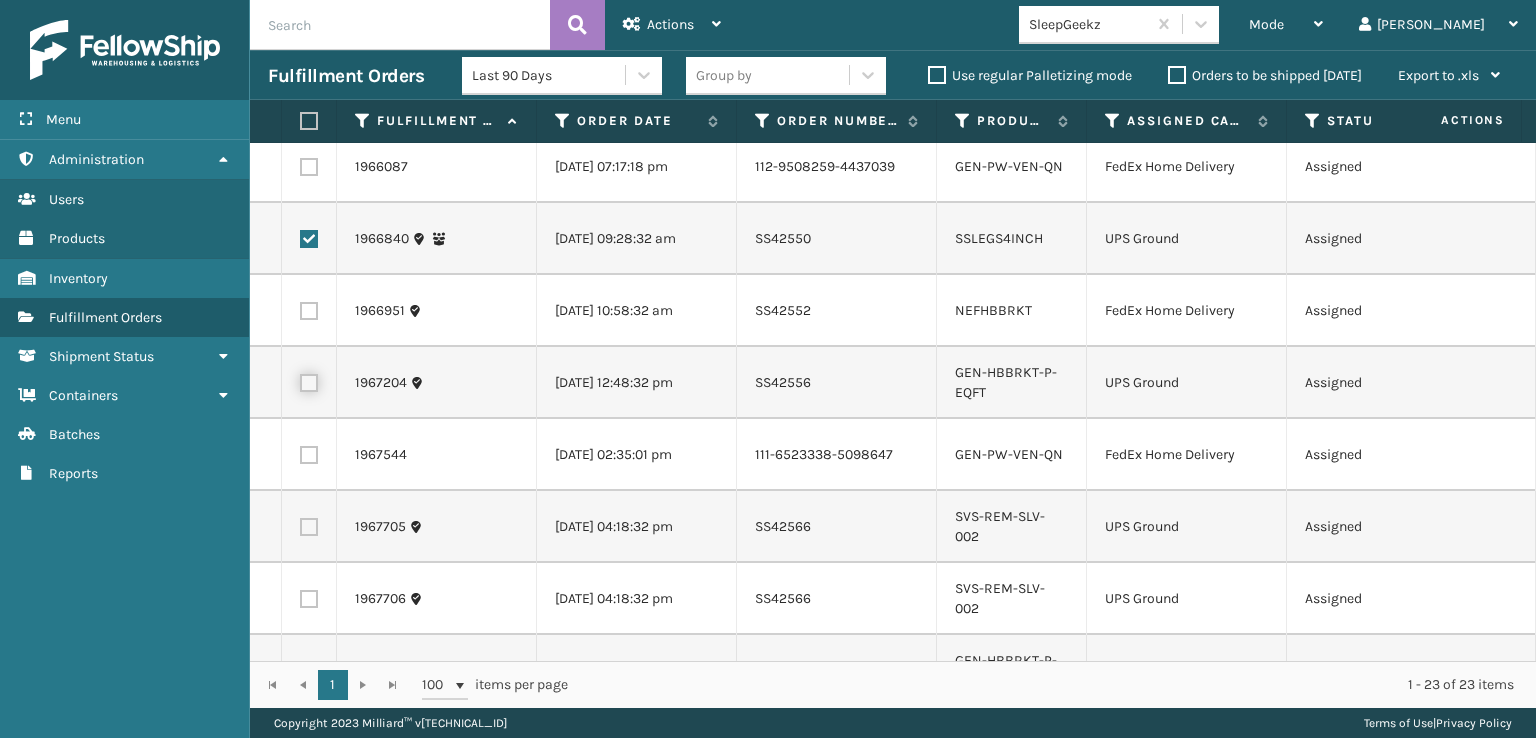 click at bounding box center (300, 380) 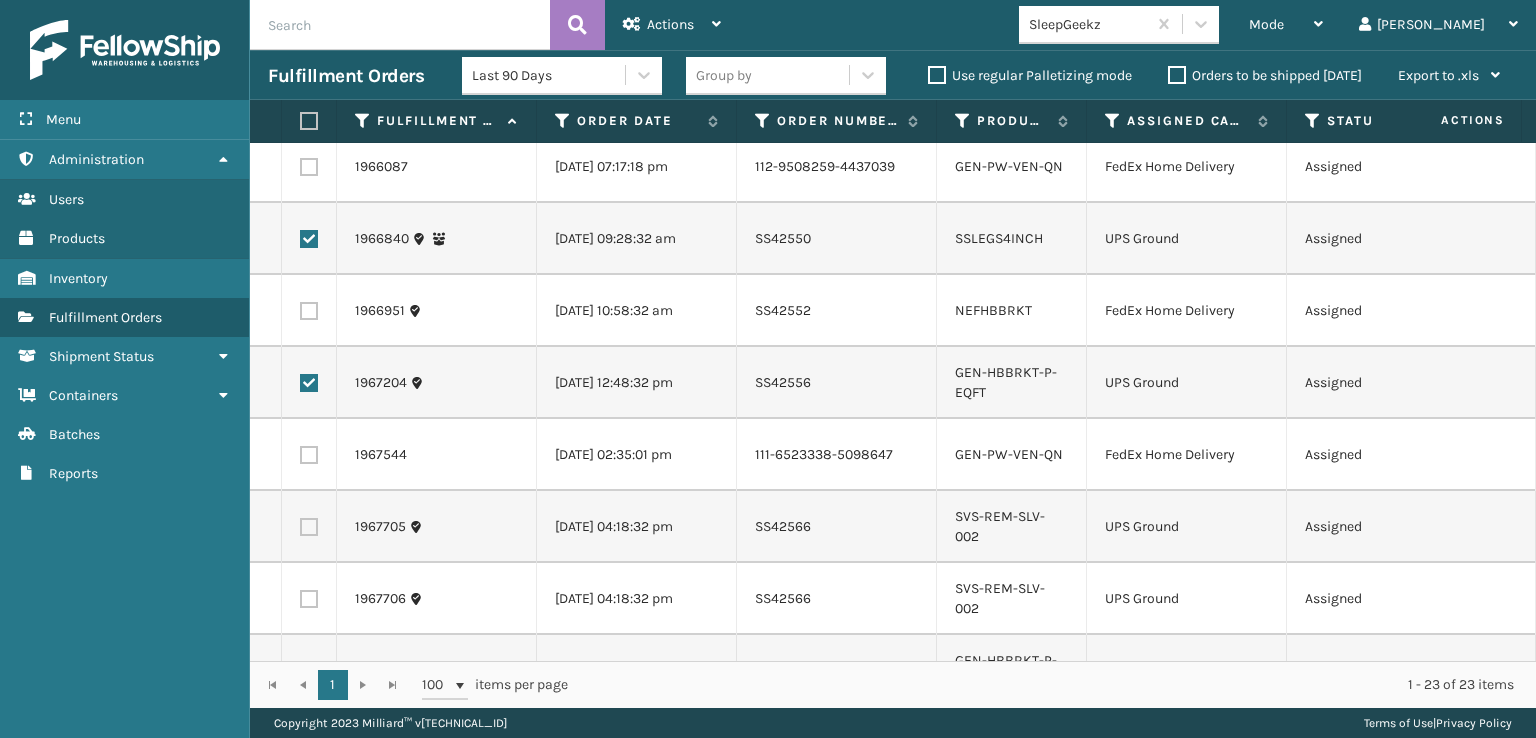 click at bounding box center [309, 527] 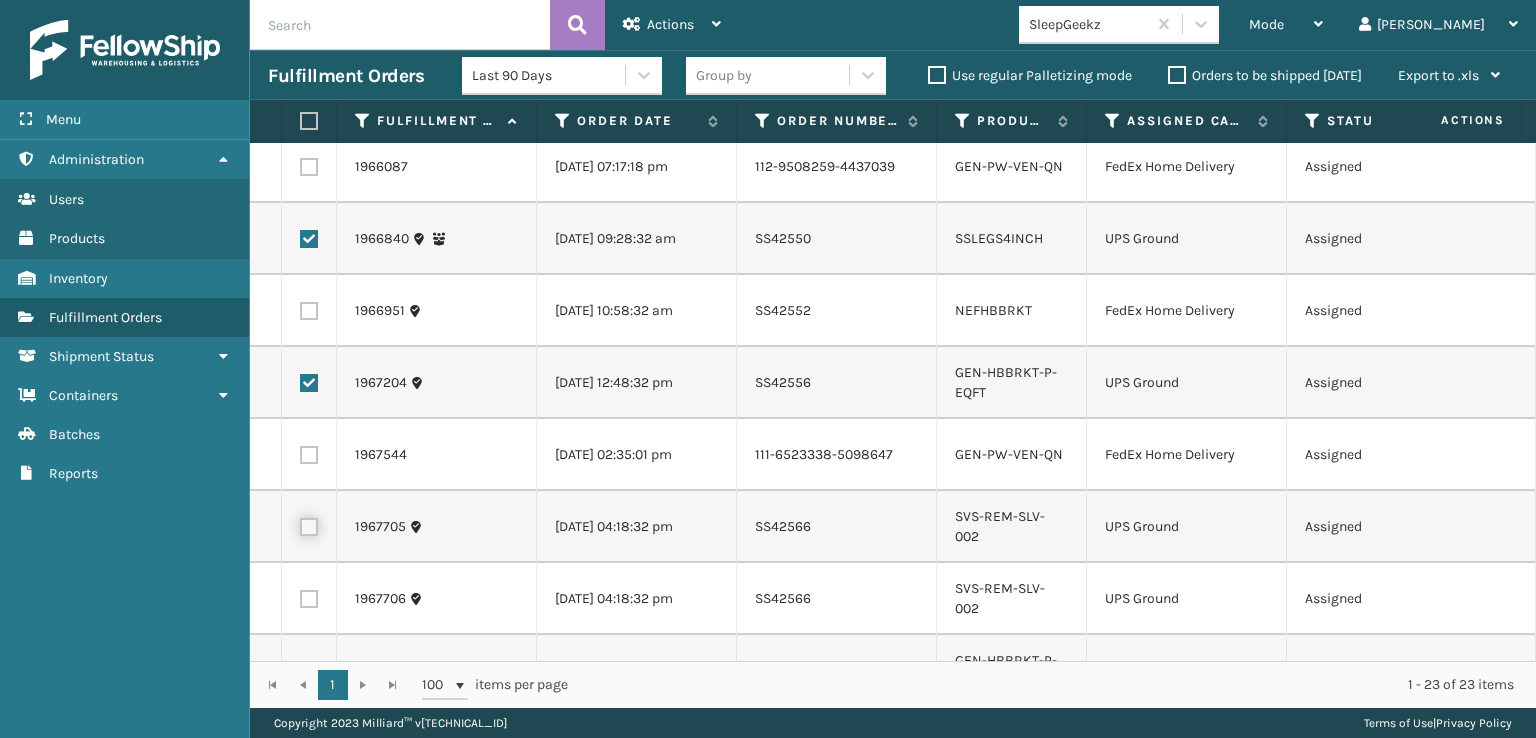 click at bounding box center [300, 524] 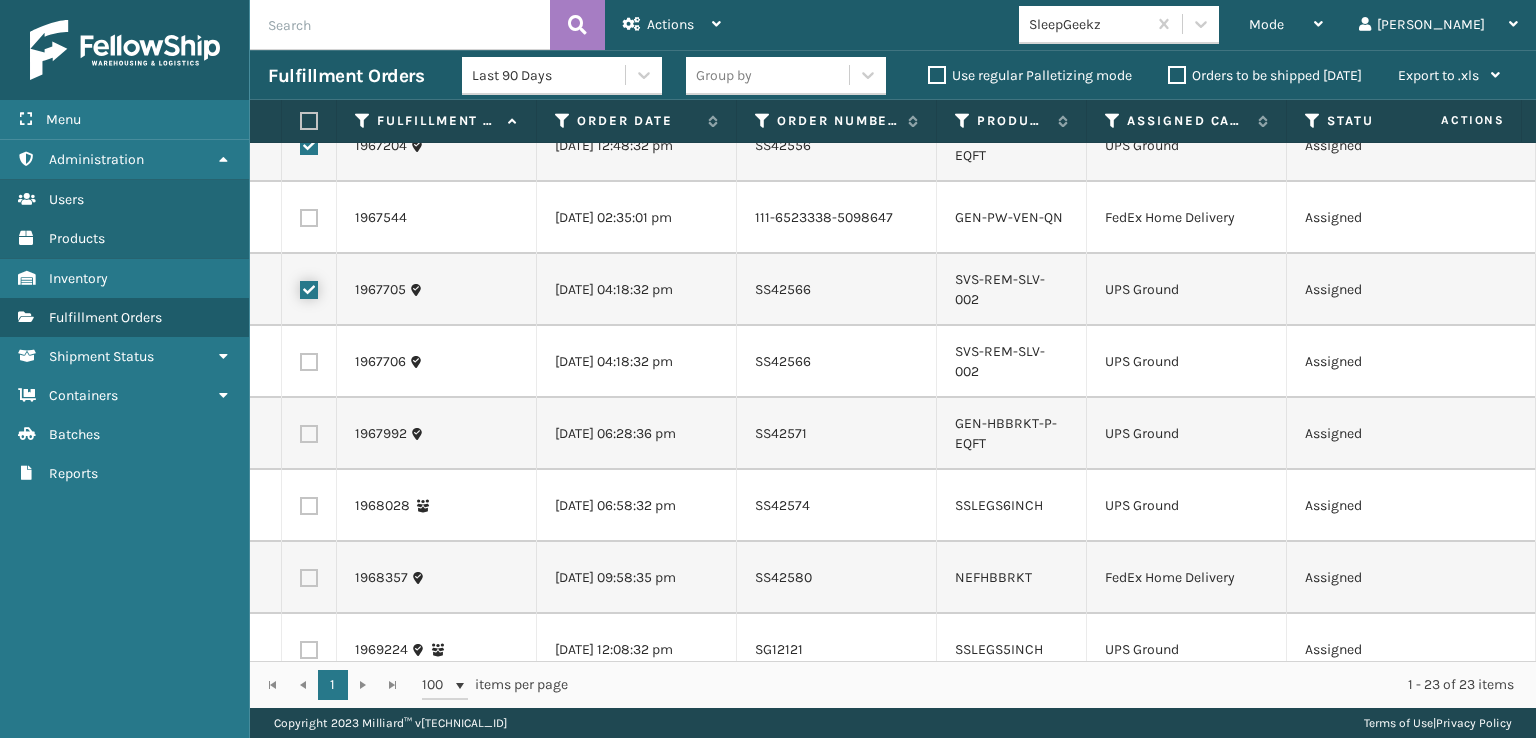 scroll, scrollTop: 600, scrollLeft: 0, axis: vertical 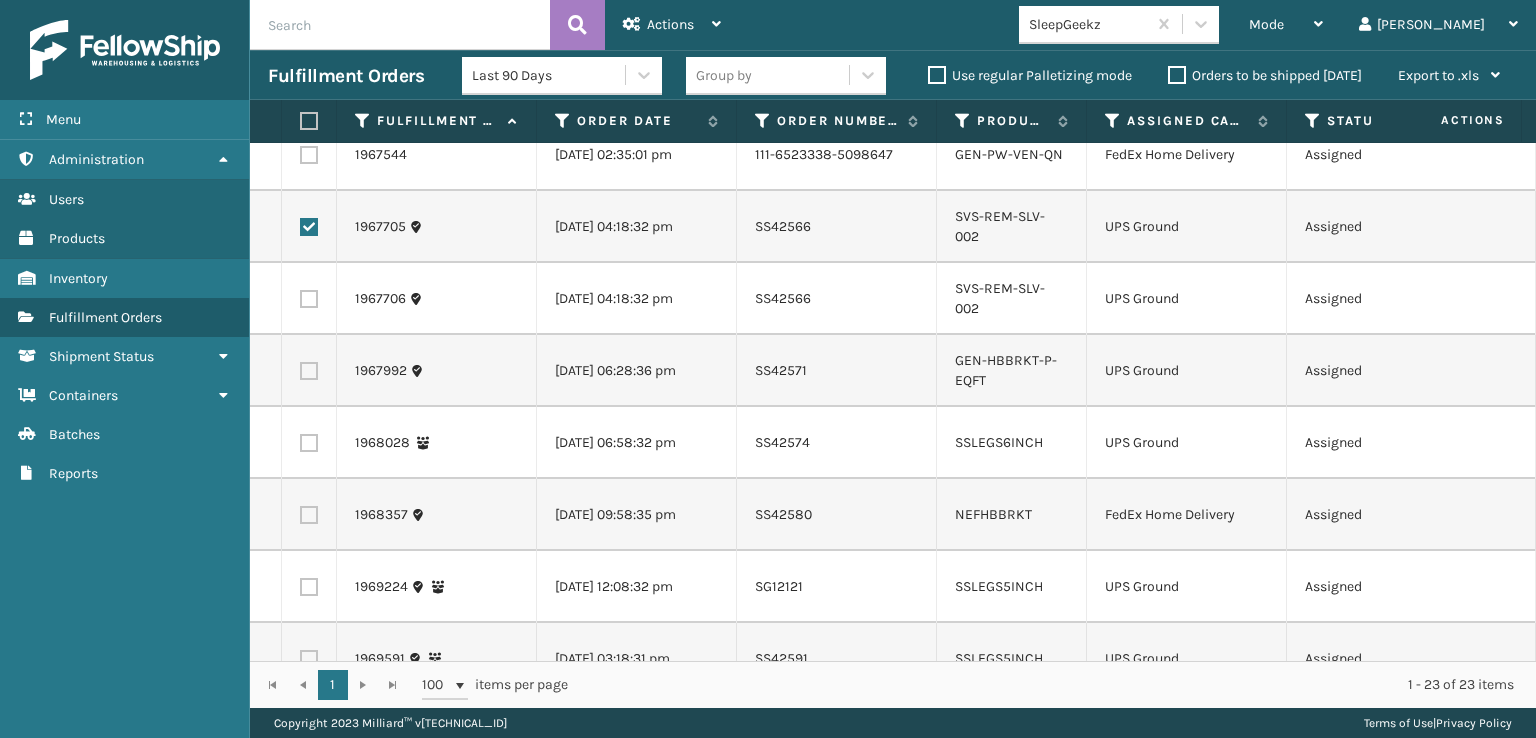 click at bounding box center (309, 299) 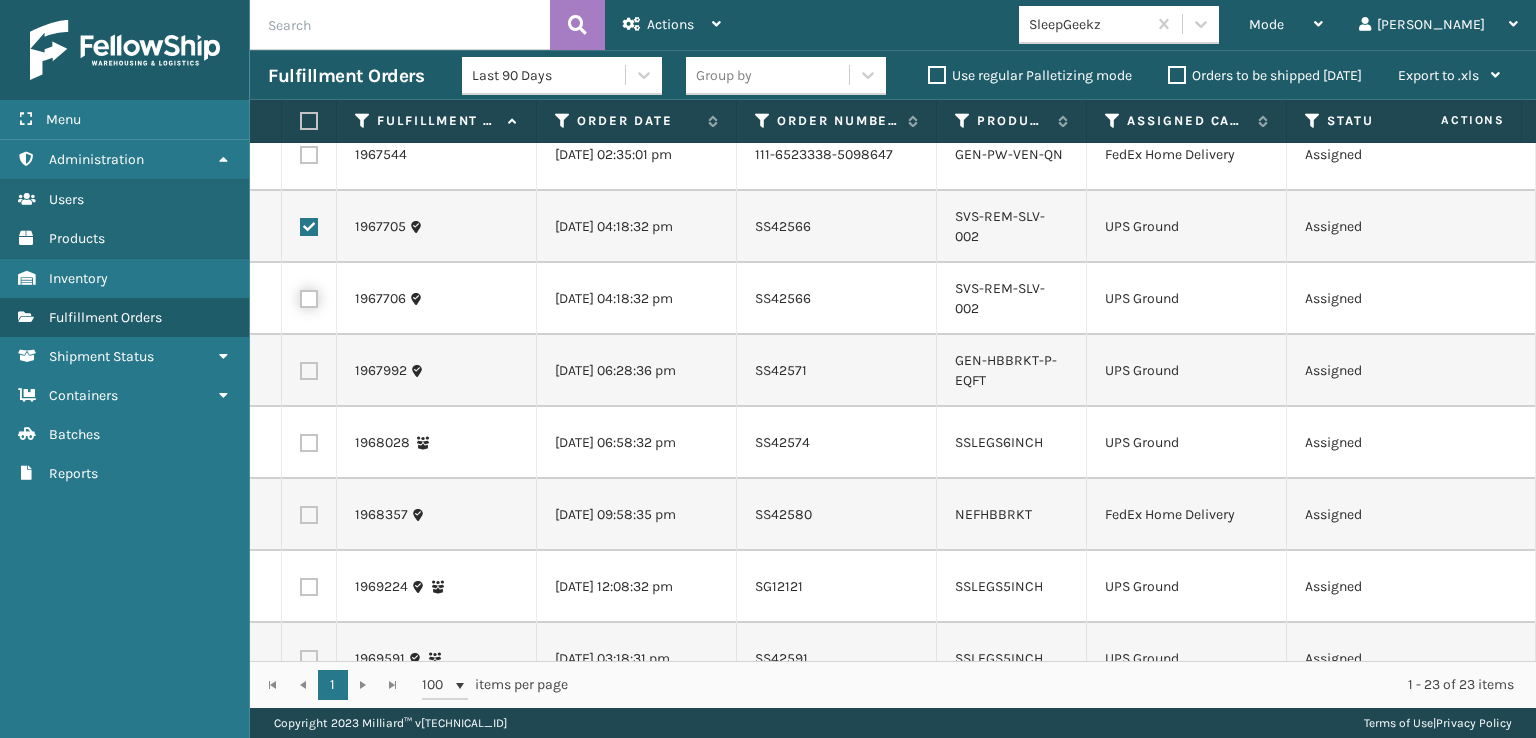 click at bounding box center [300, 296] 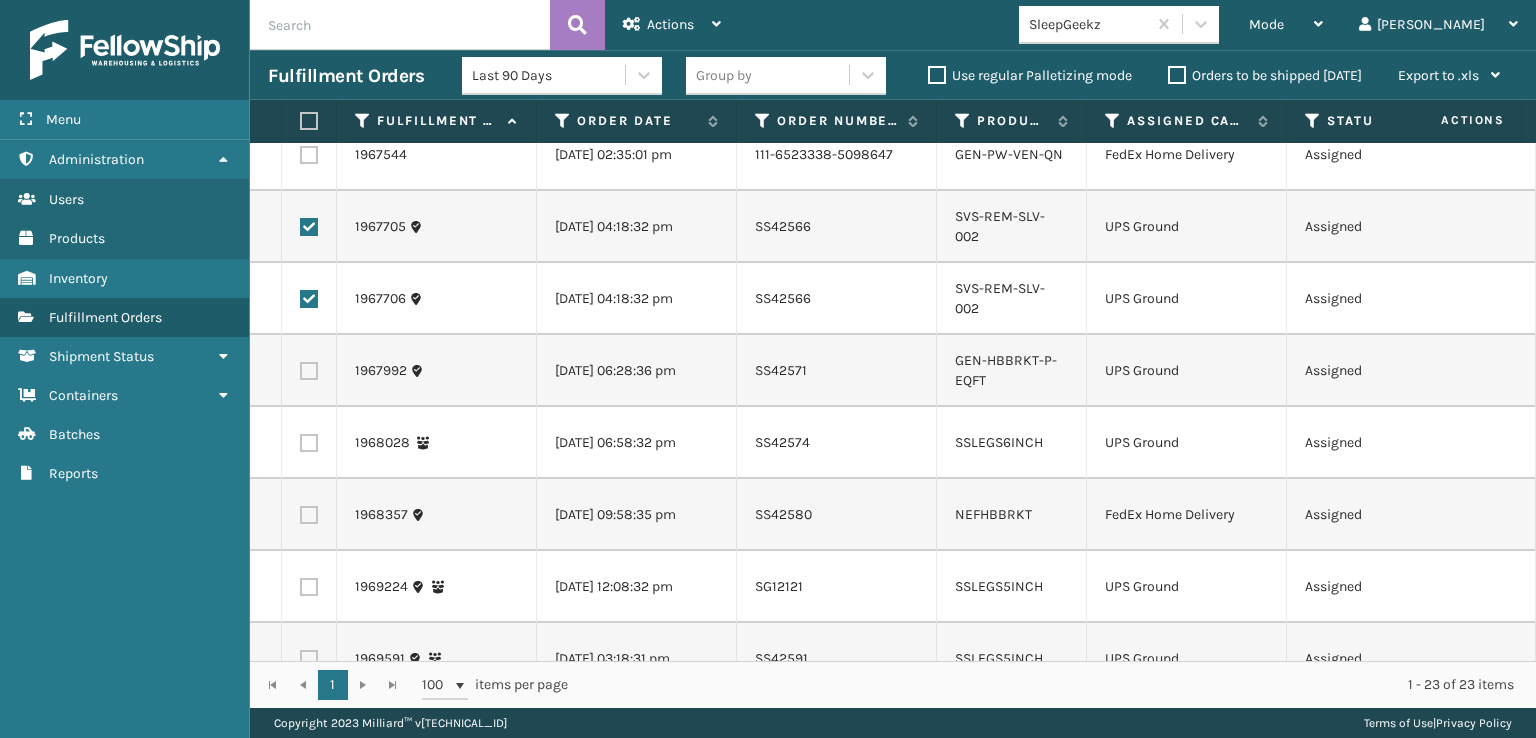 click at bounding box center (309, 371) 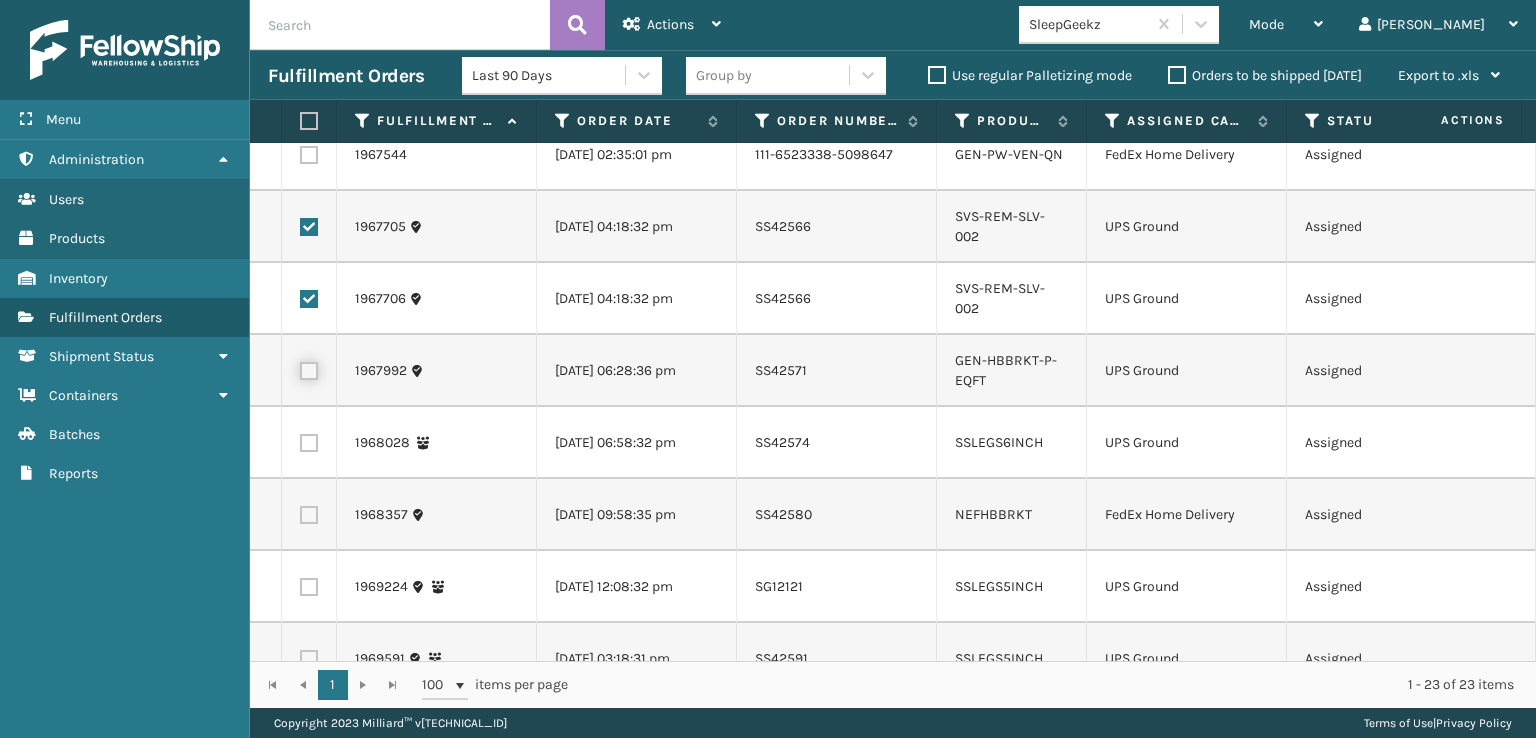 click at bounding box center [300, 368] 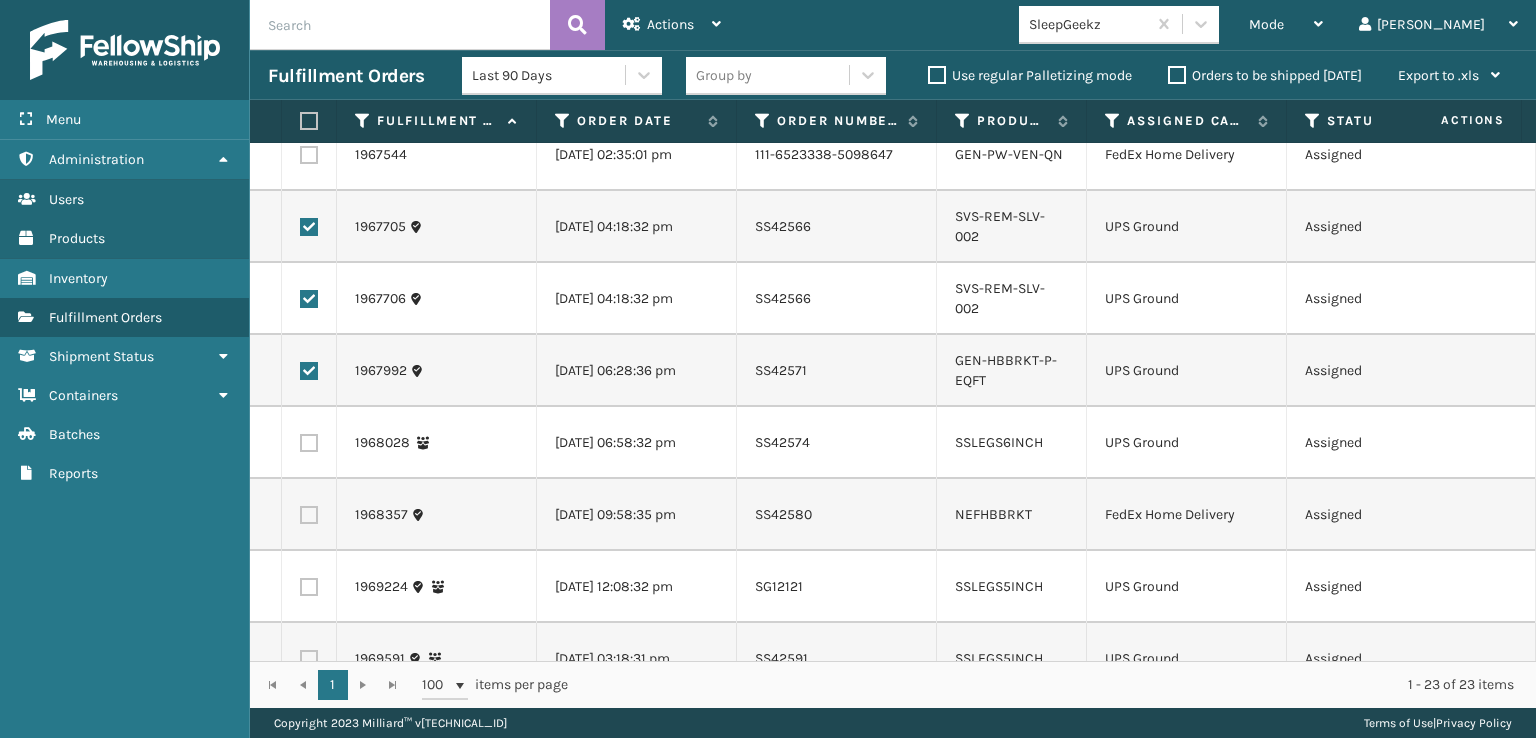 click at bounding box center [309, 443] 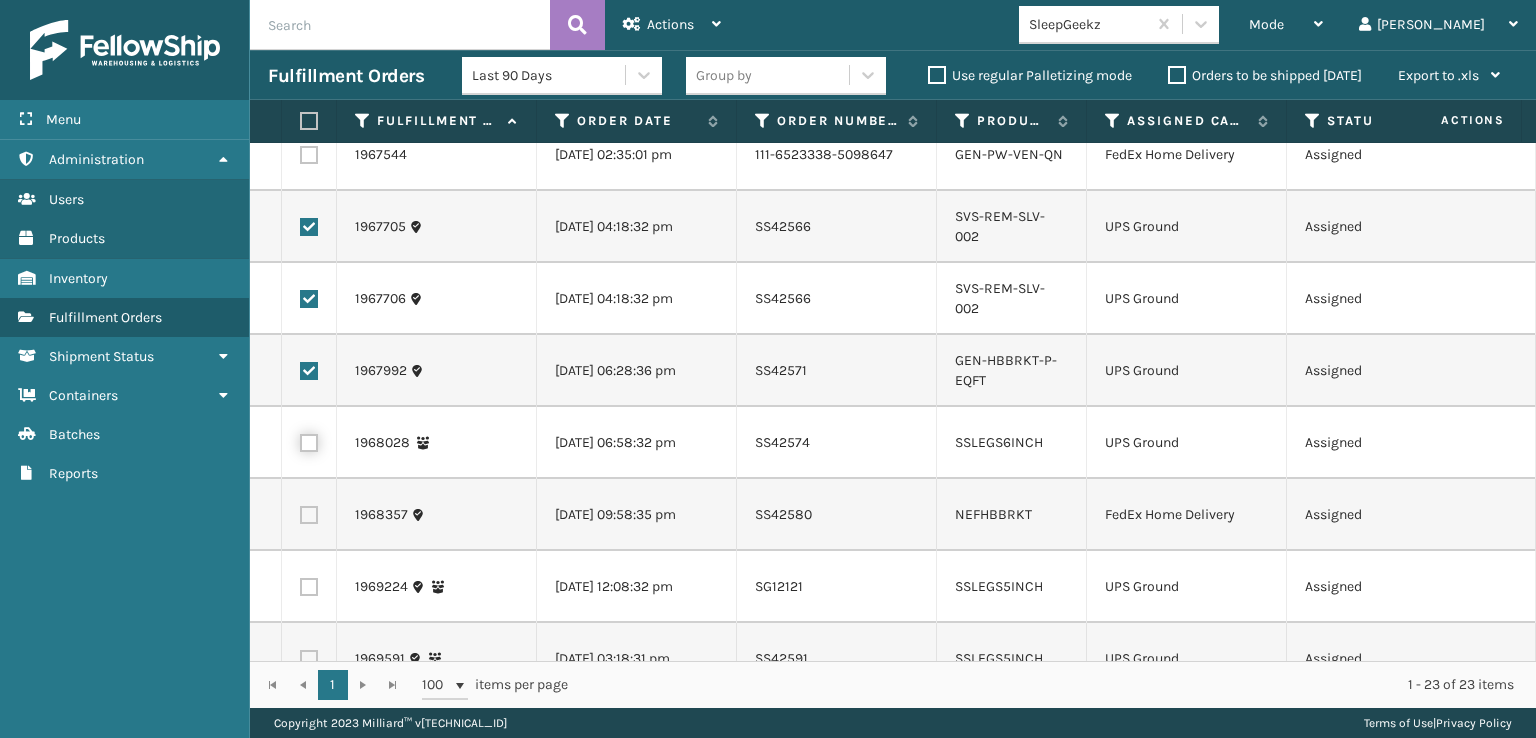 click at bounding box center [300, 440] 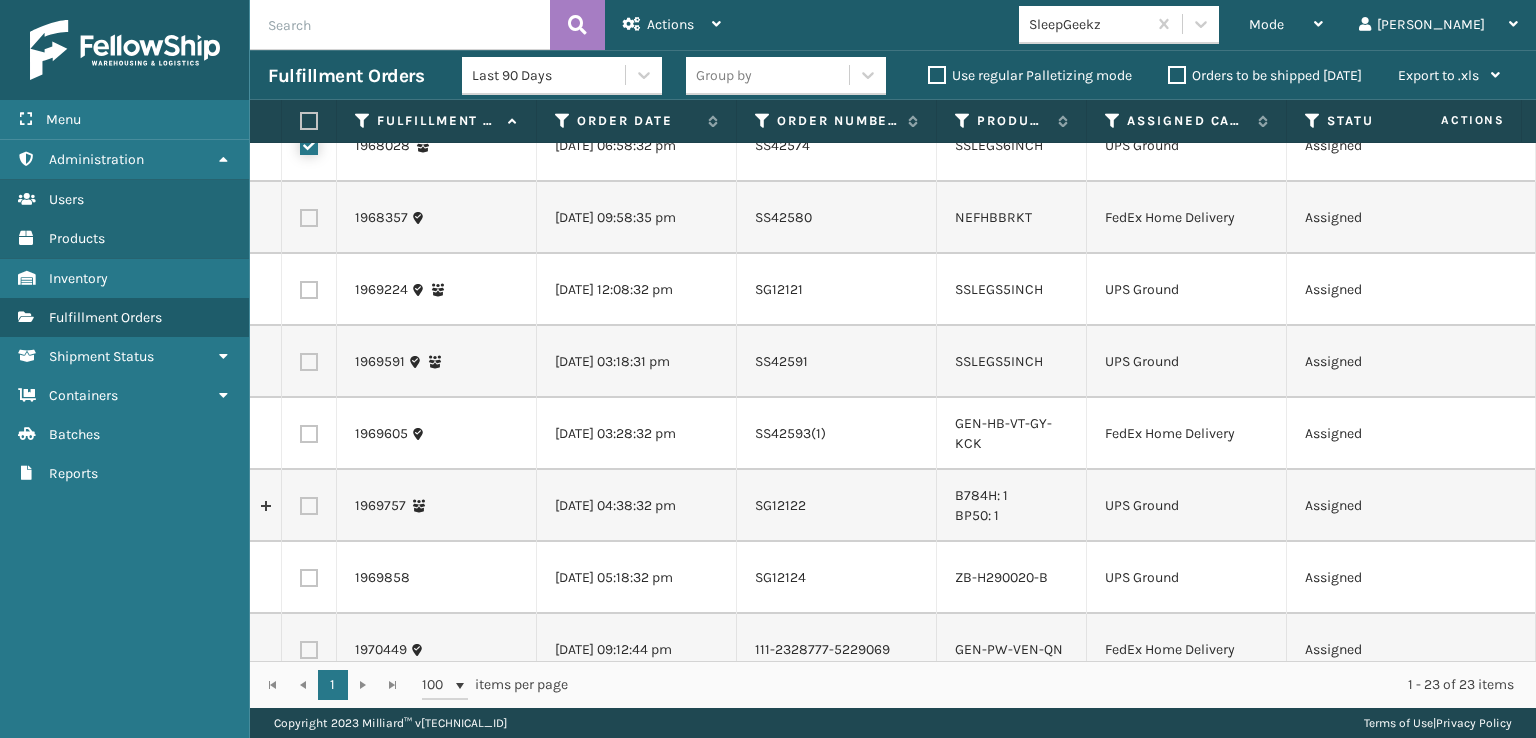 scroll, scrollTop: 900, scrollLeft: 0, axis: vertical 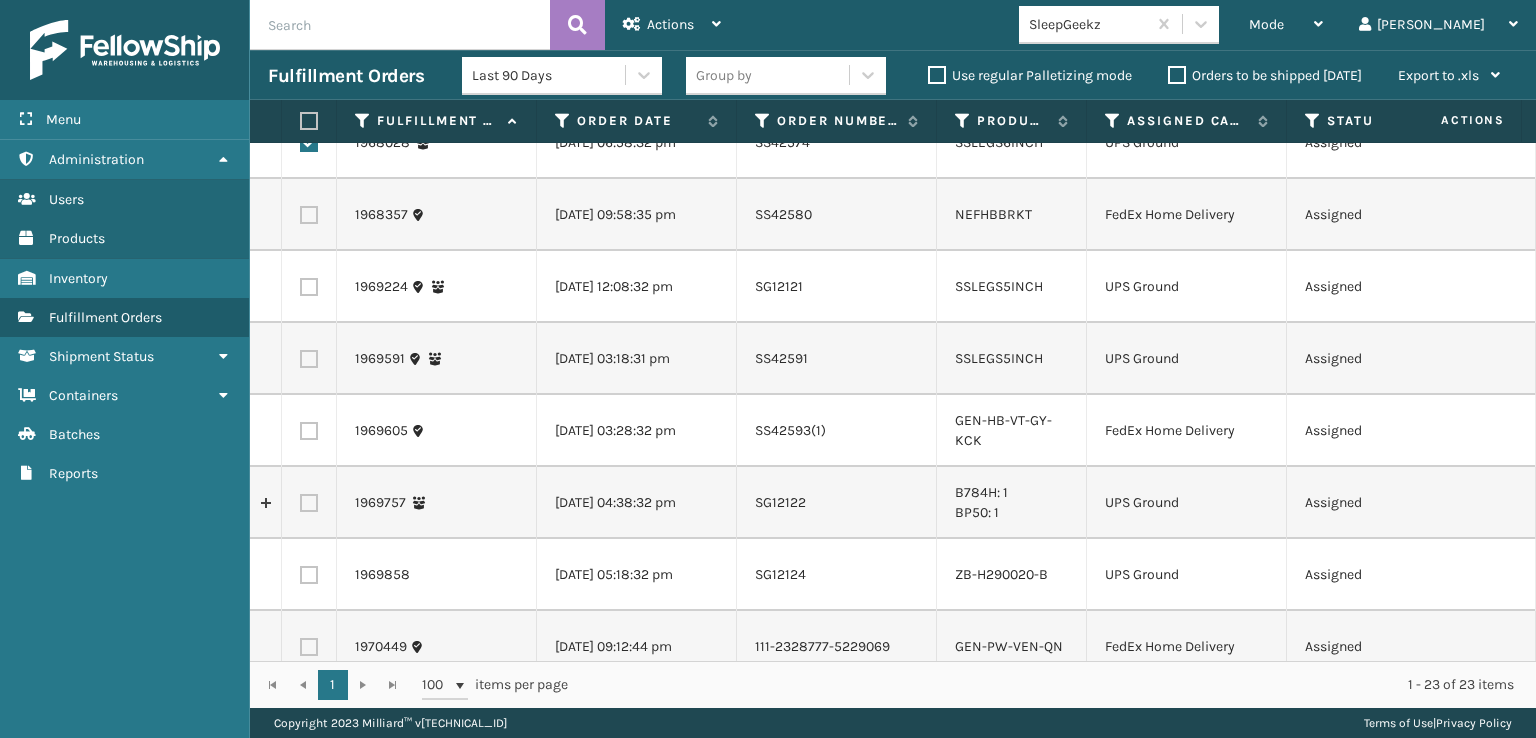 click at bounding box center (309, 287) 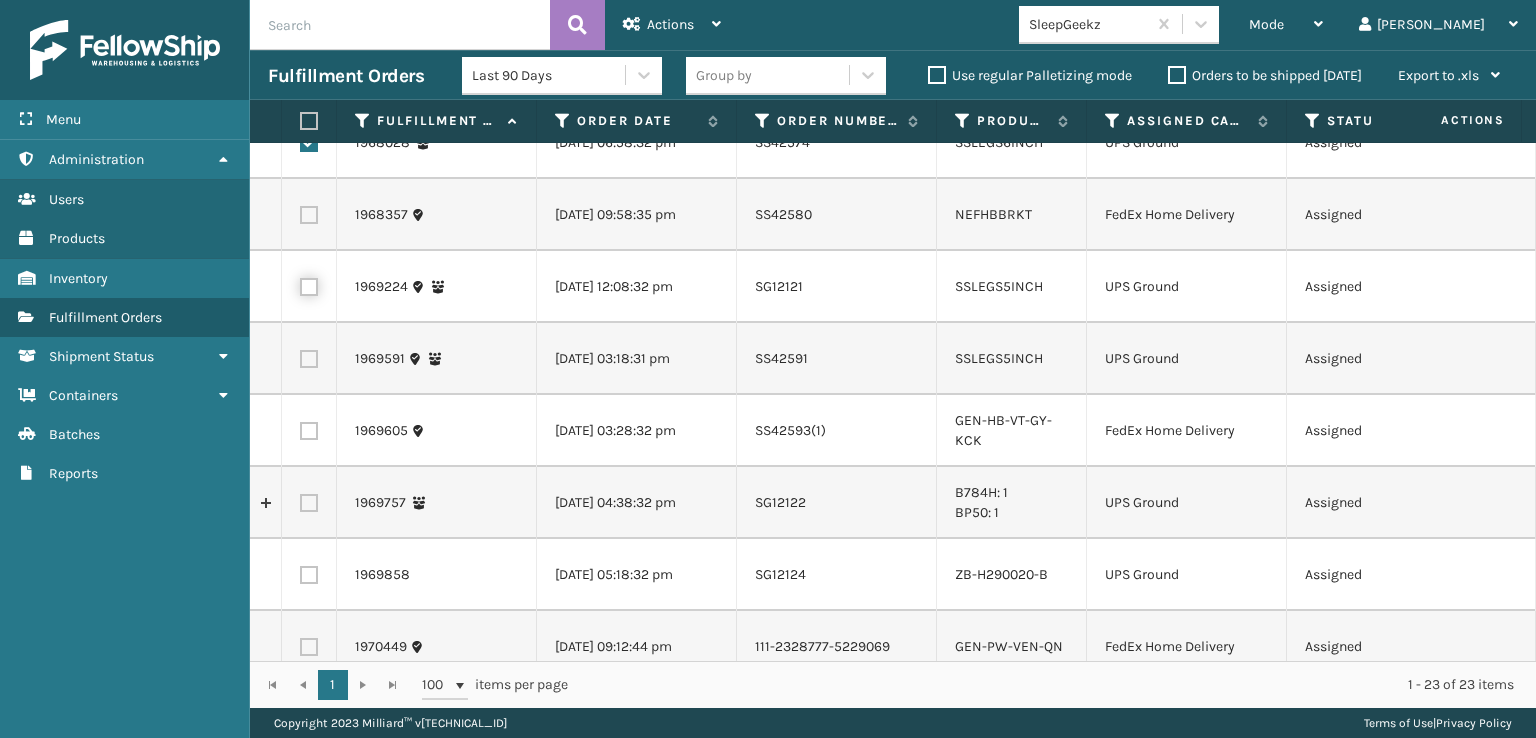 click at bounding box center (300, 284) 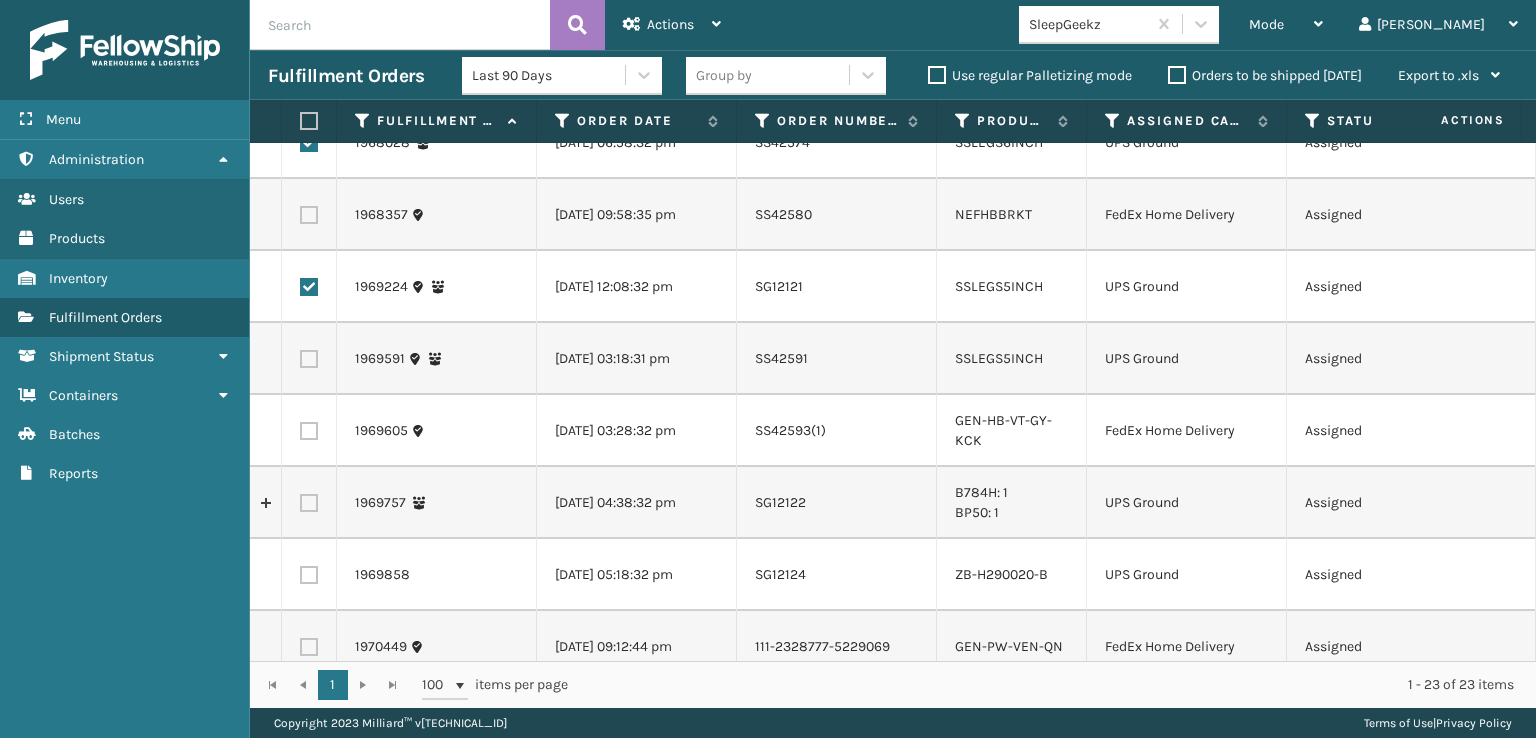 click at bounding box center (309, 359) 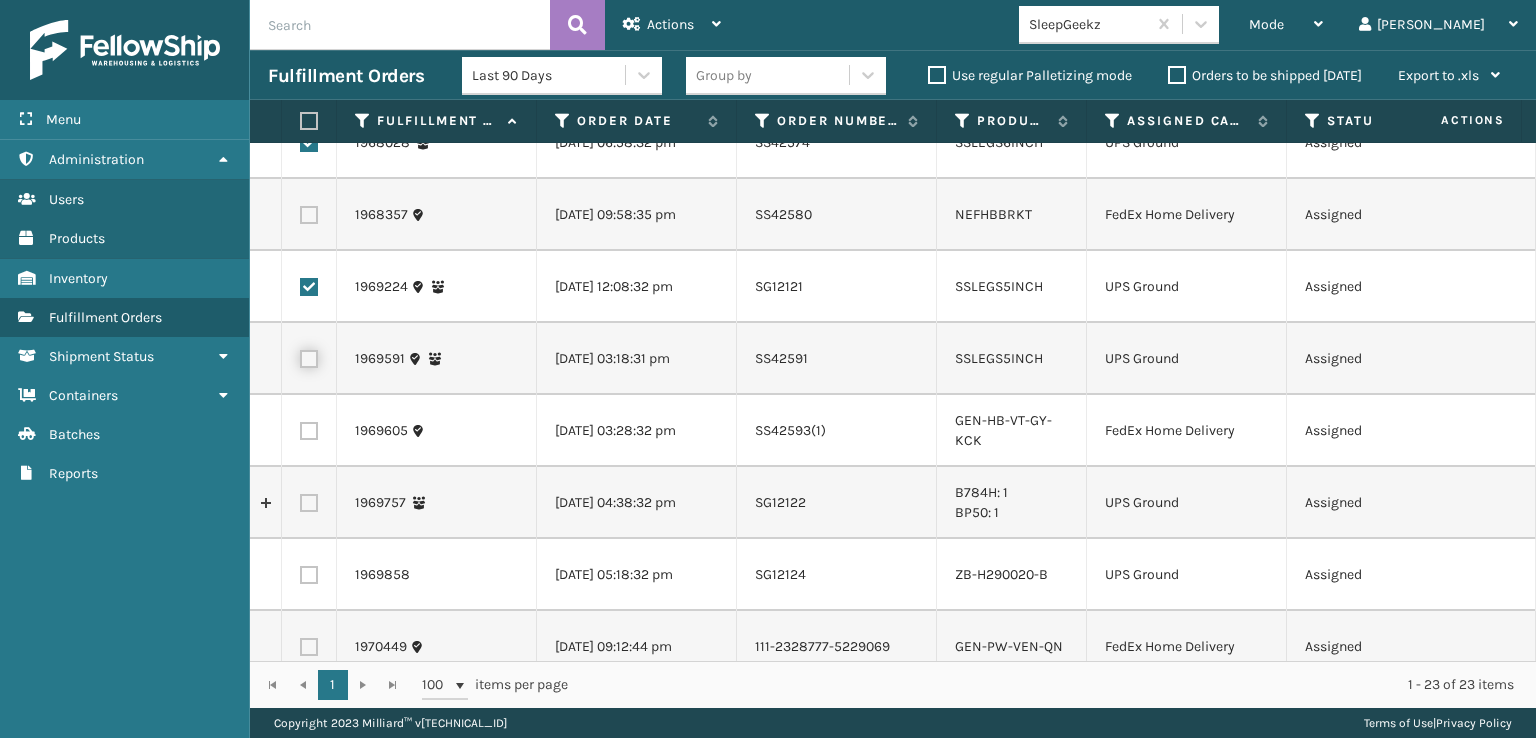 click at bounding box center (300, 356) 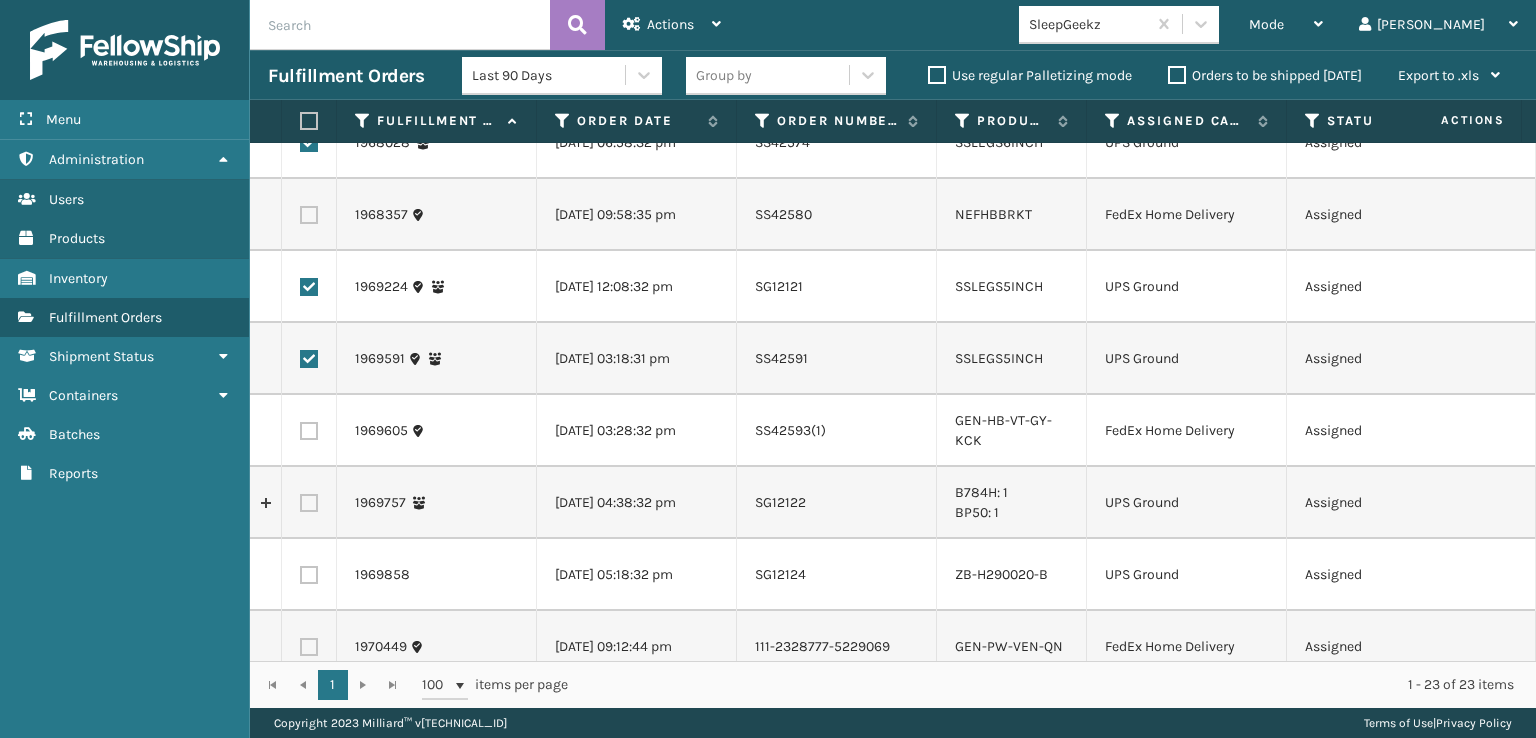 click at bounding box center [309, 503] 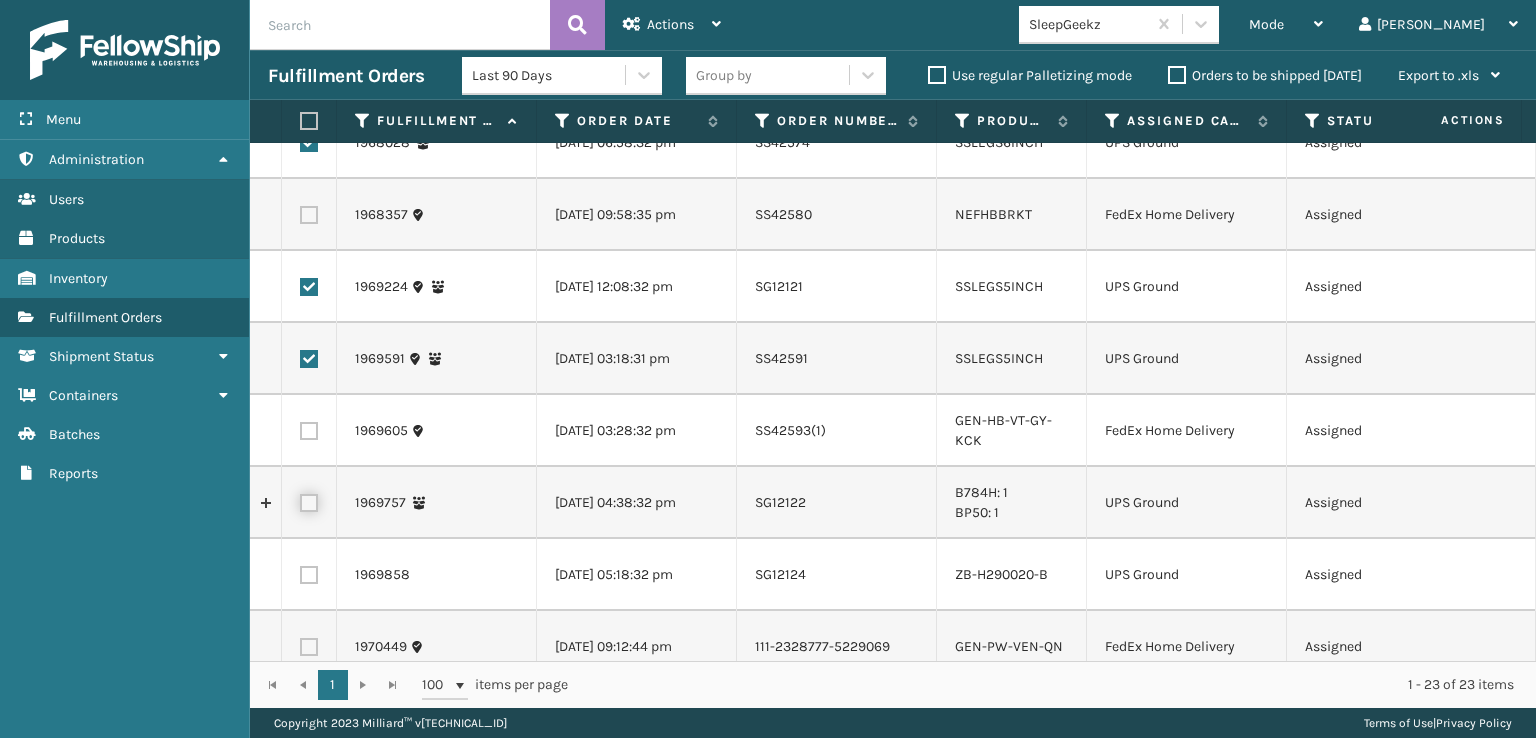 click at bounding box center (300, 500) 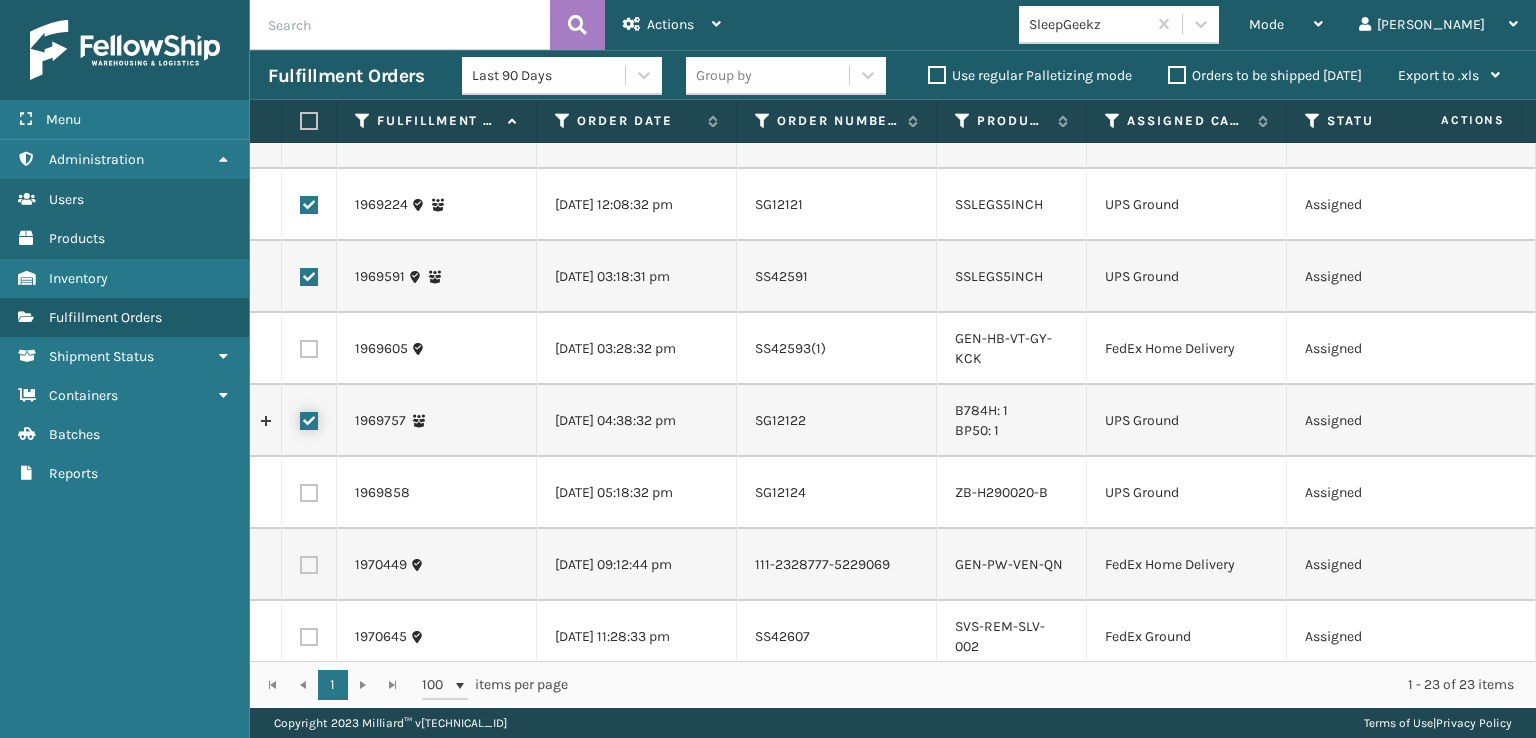 scroll, scrollTop: 1200, scrollLeft: 0, axis: vertical 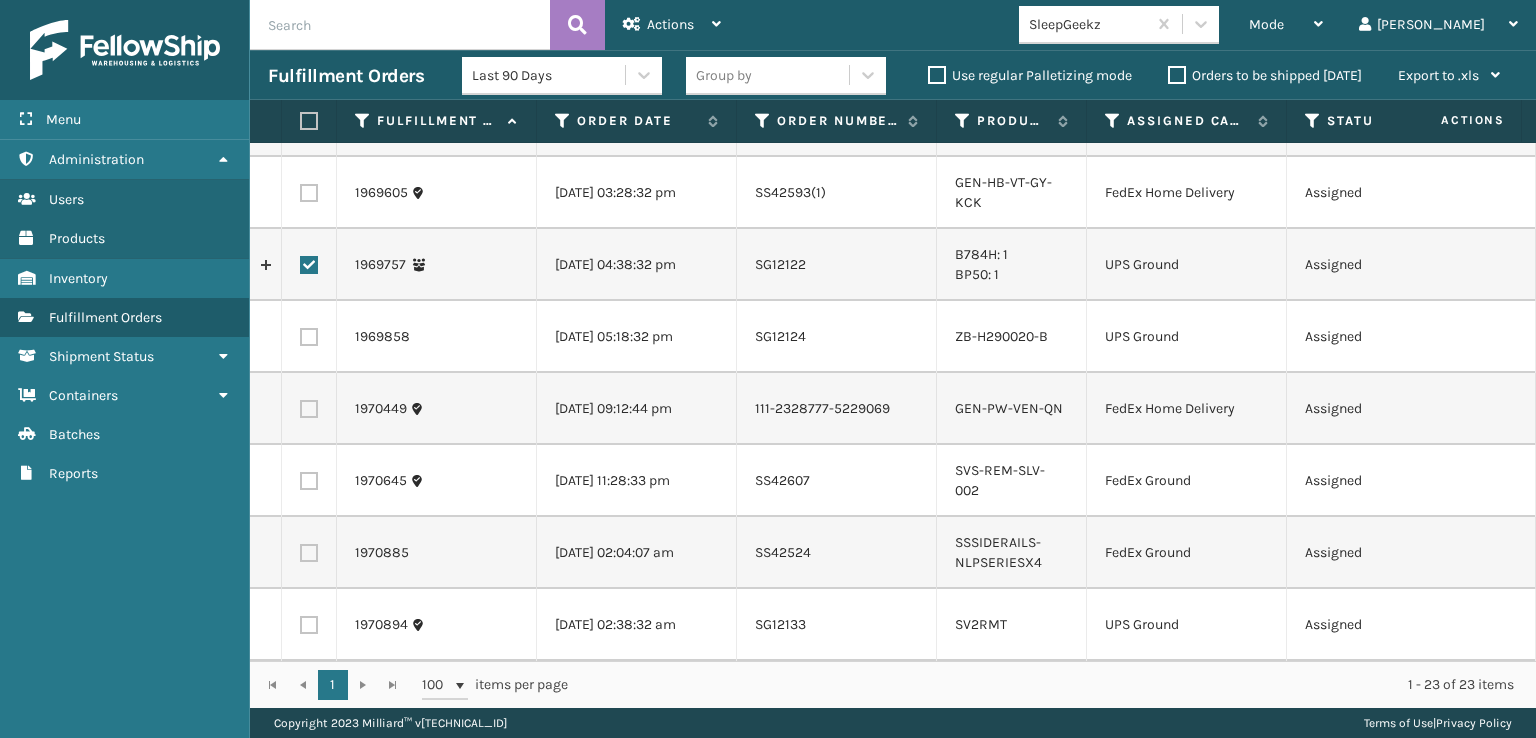 click at bounding box center [309, 337] 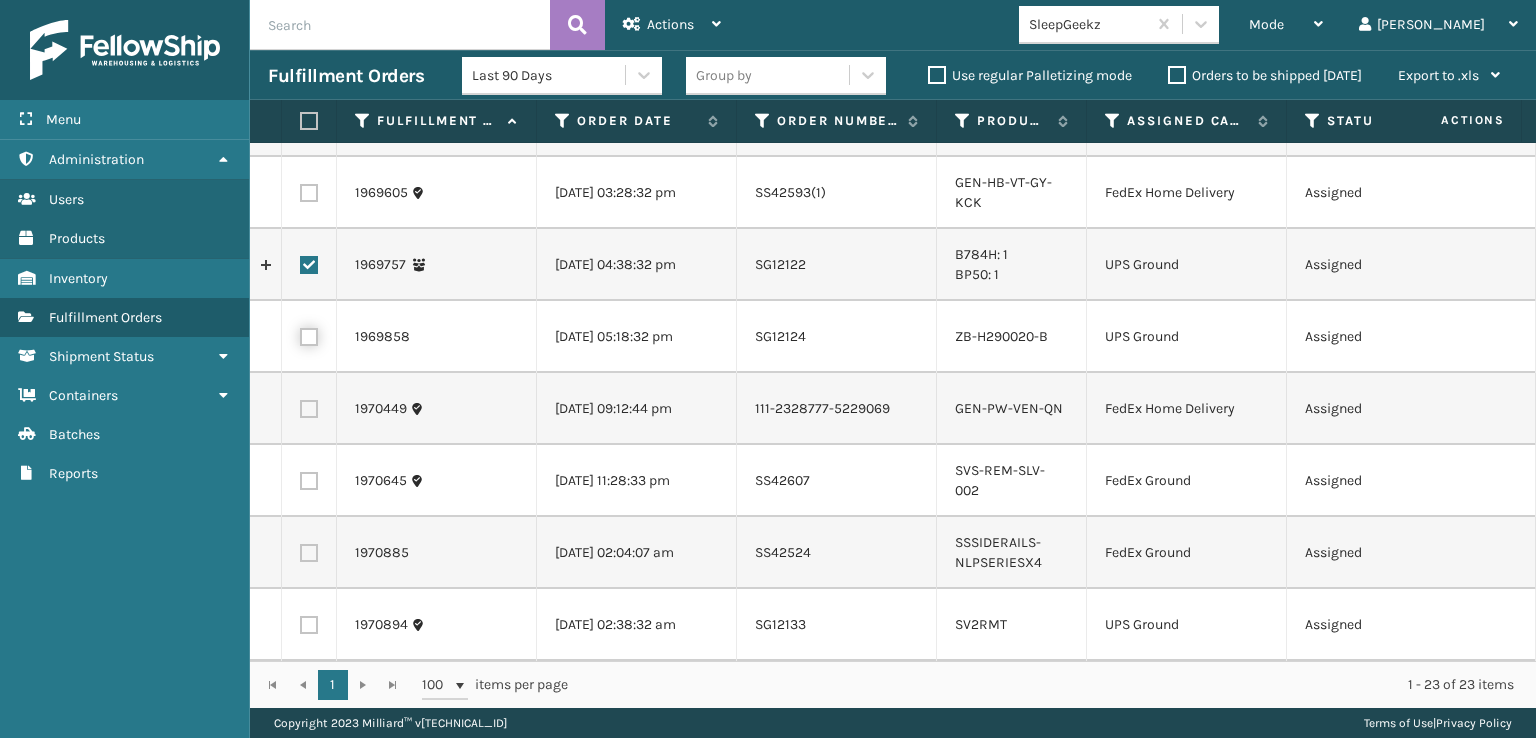 click at bounding box center (300, 334) 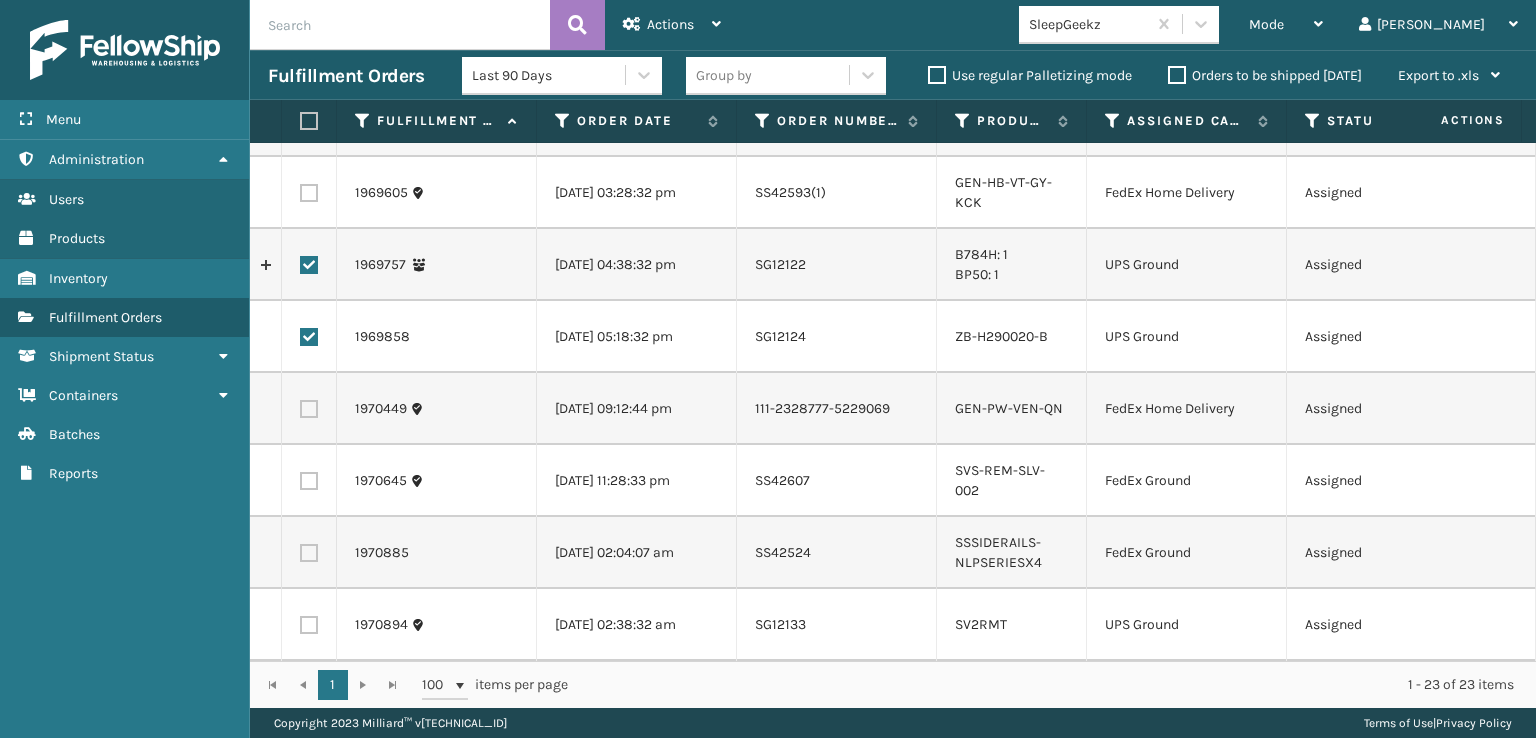 click at bounding box center [309, 481] 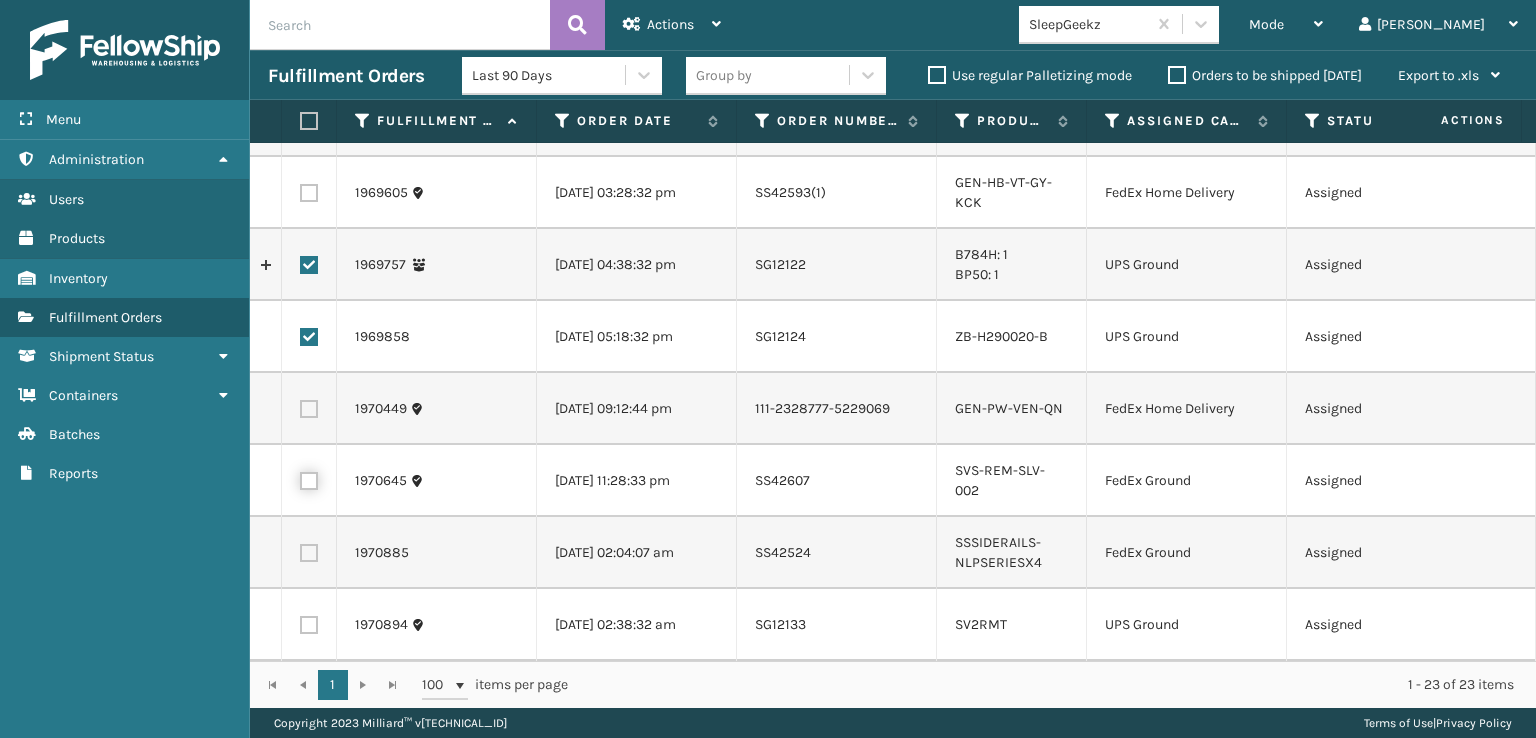 click at bounding box center [300, 478] 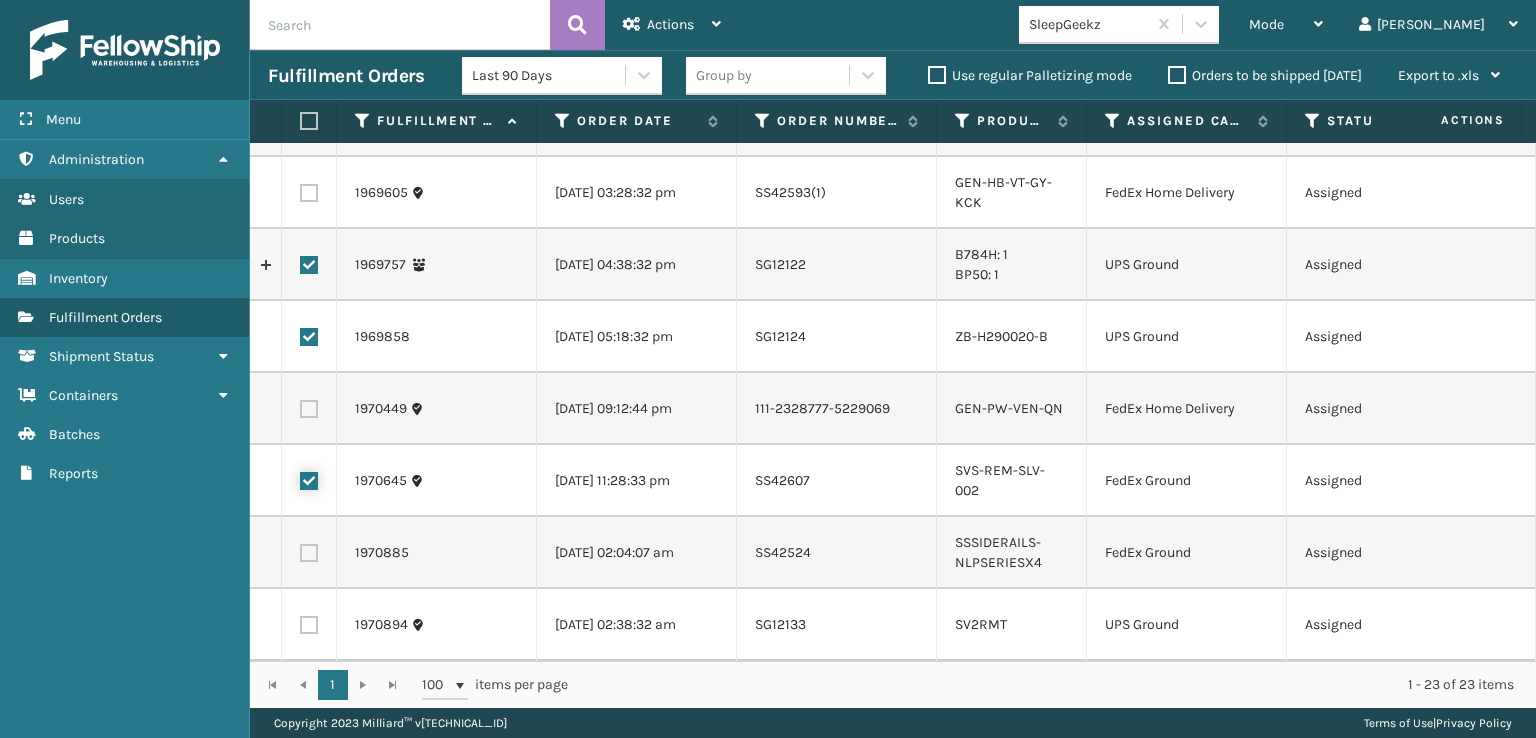 checkbox on "true" 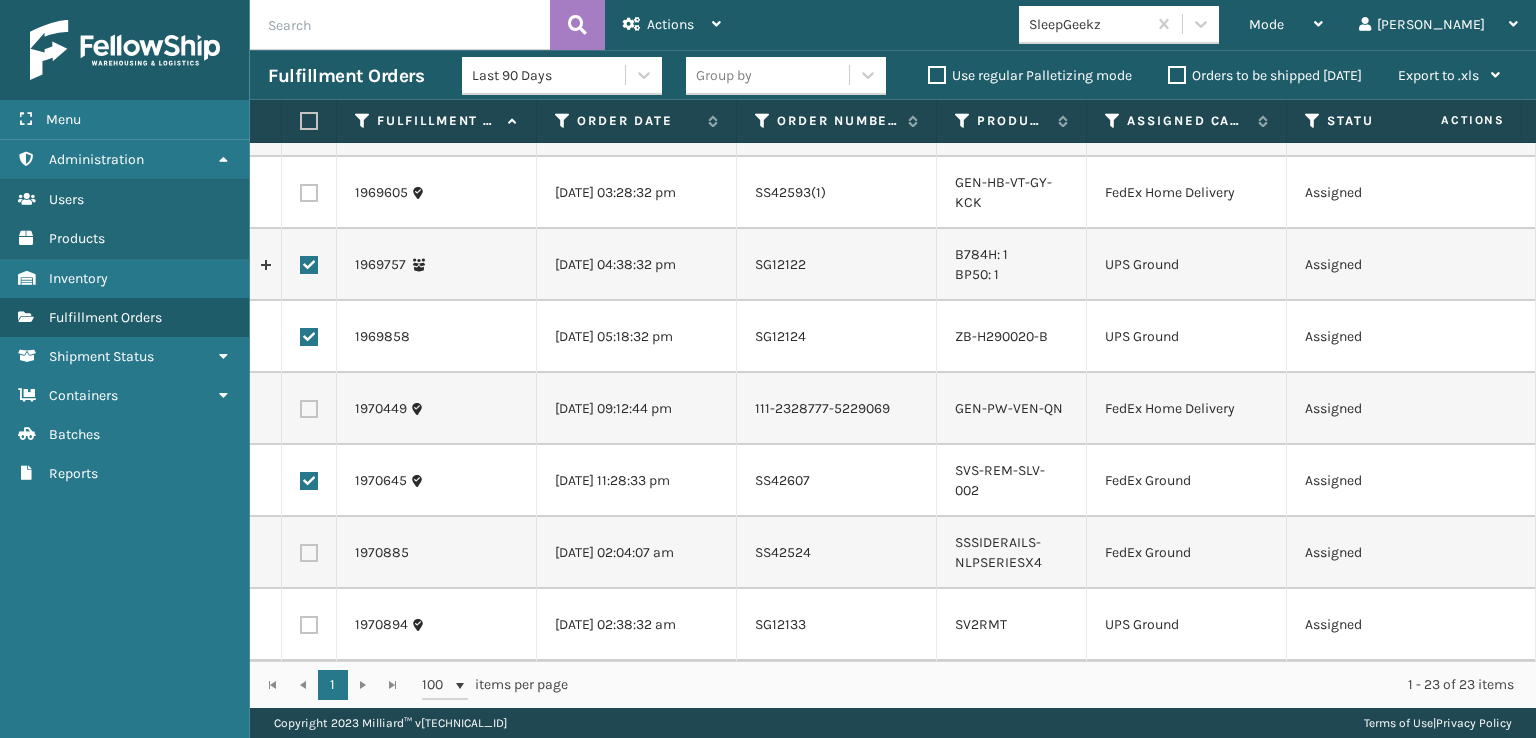 click at bounding box center (309, 553) 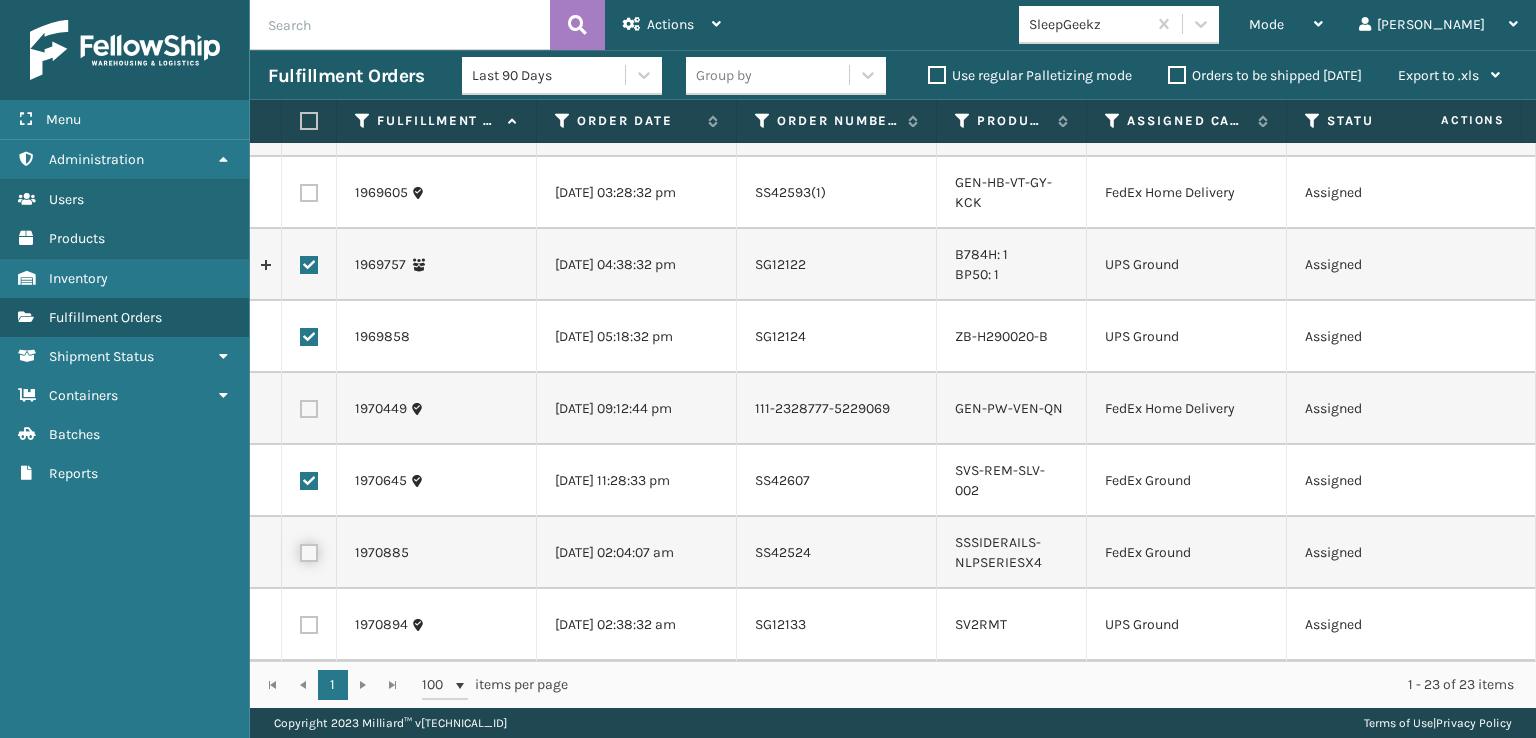 click at bounding box center (300, 550) 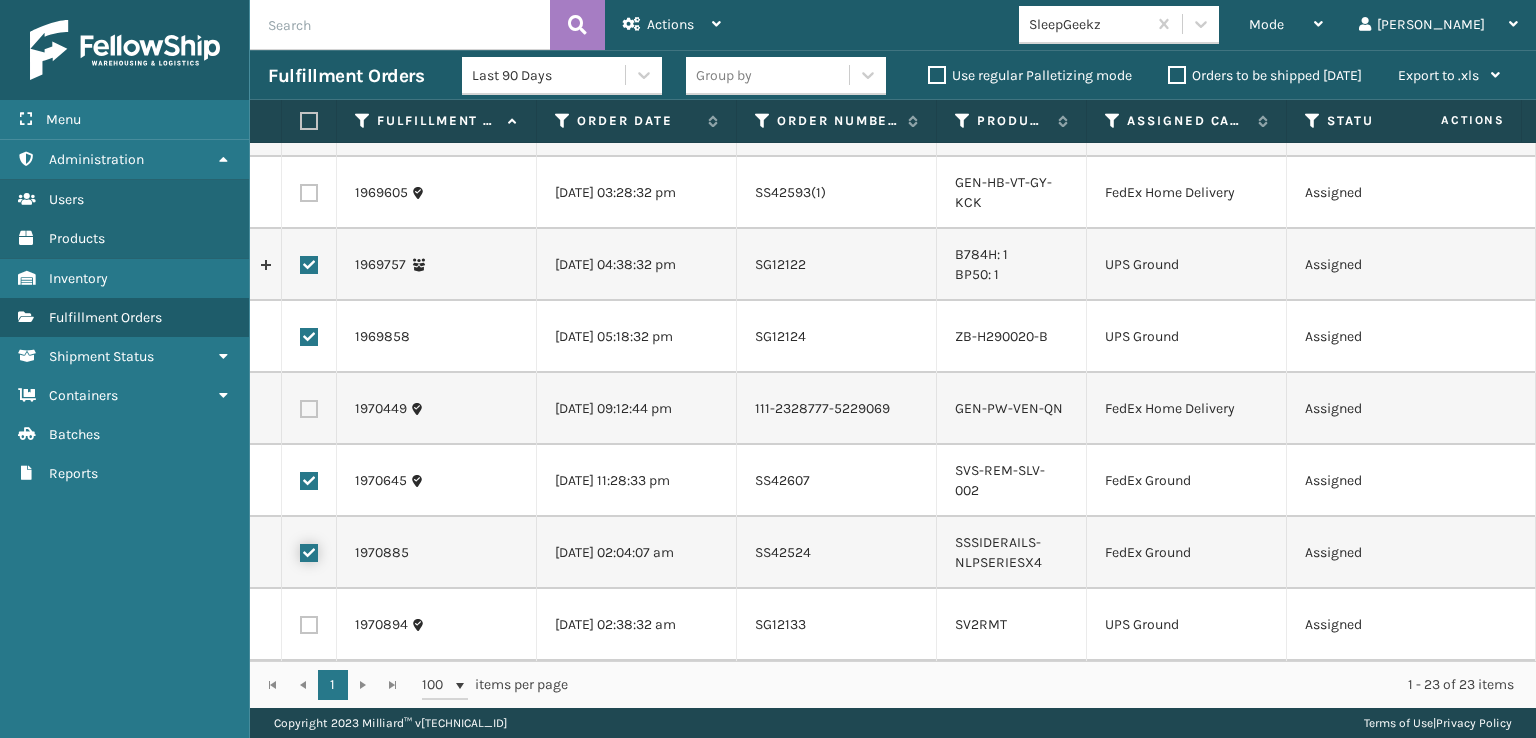 scroll, scrollTop: 1272, scrollLeft: 0, axis: vertical 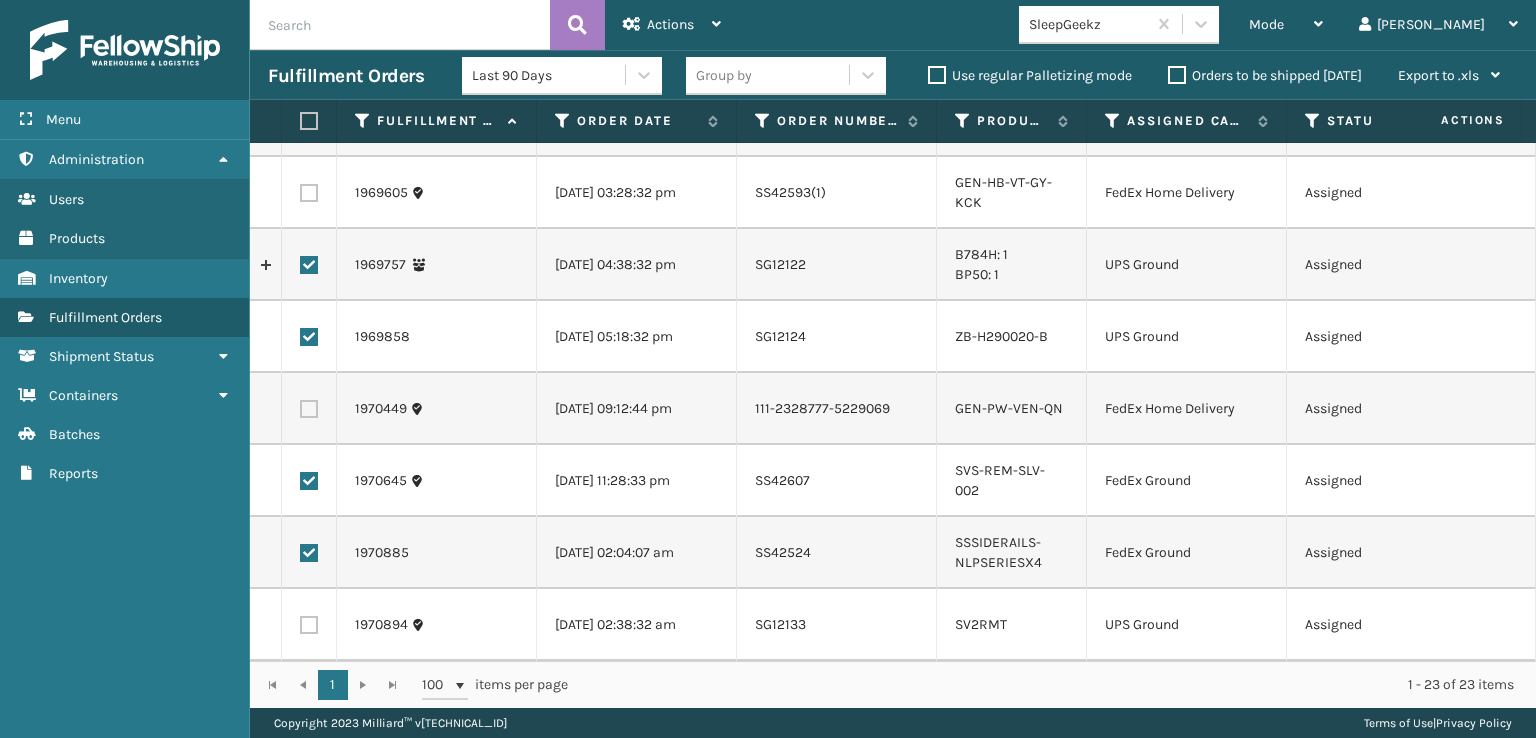 click at bounding box center [309, 481] 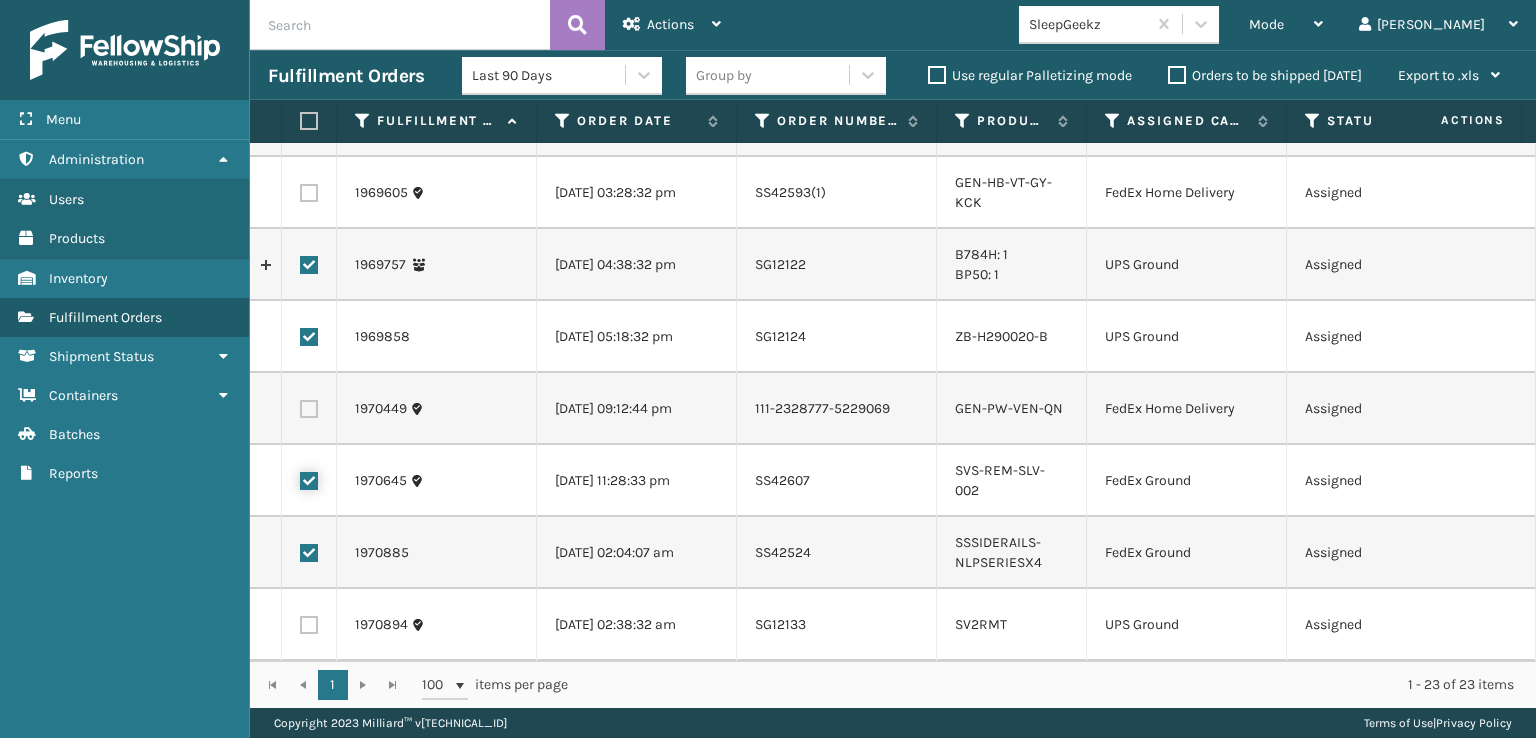 click at bounding box center [300, 478] 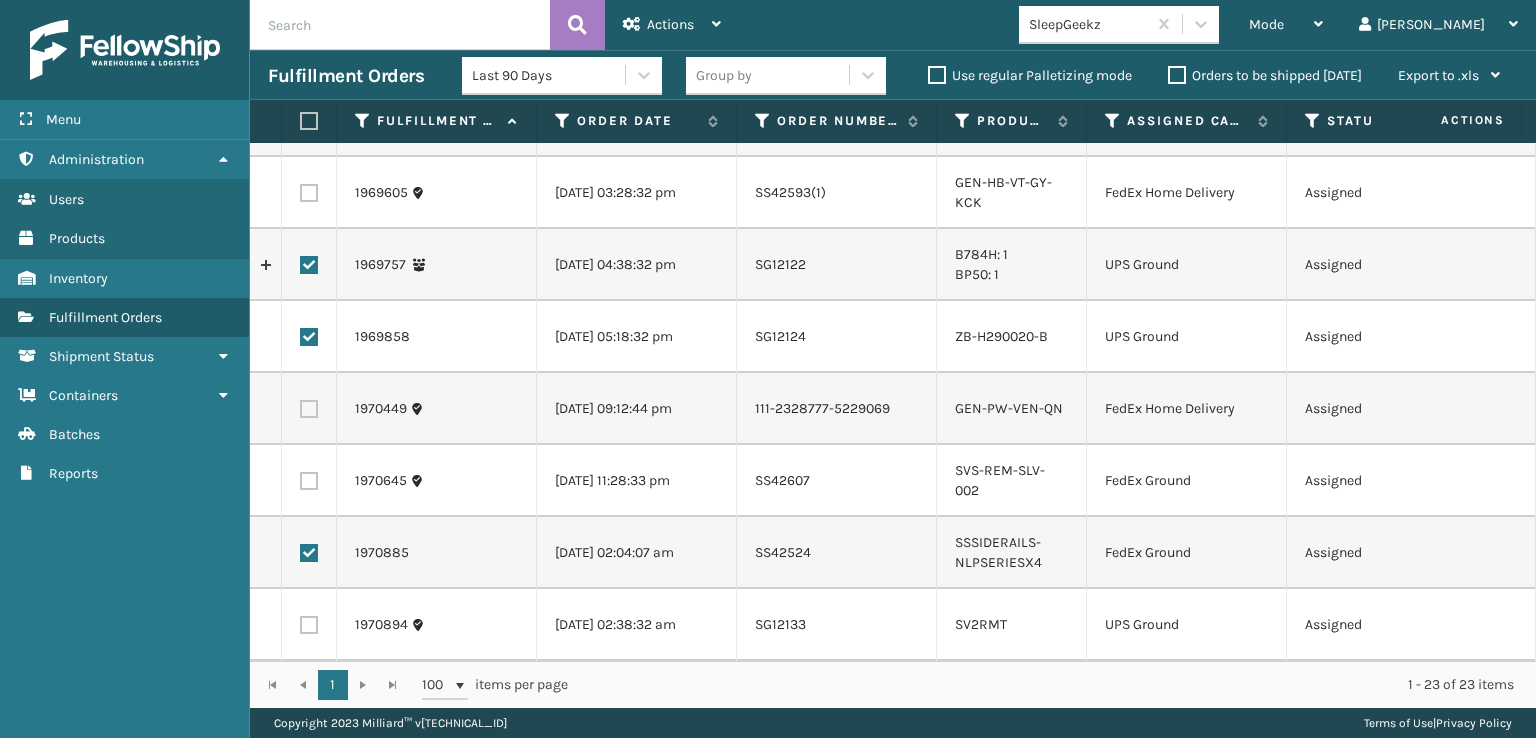 click at bounding box center (309, 553) 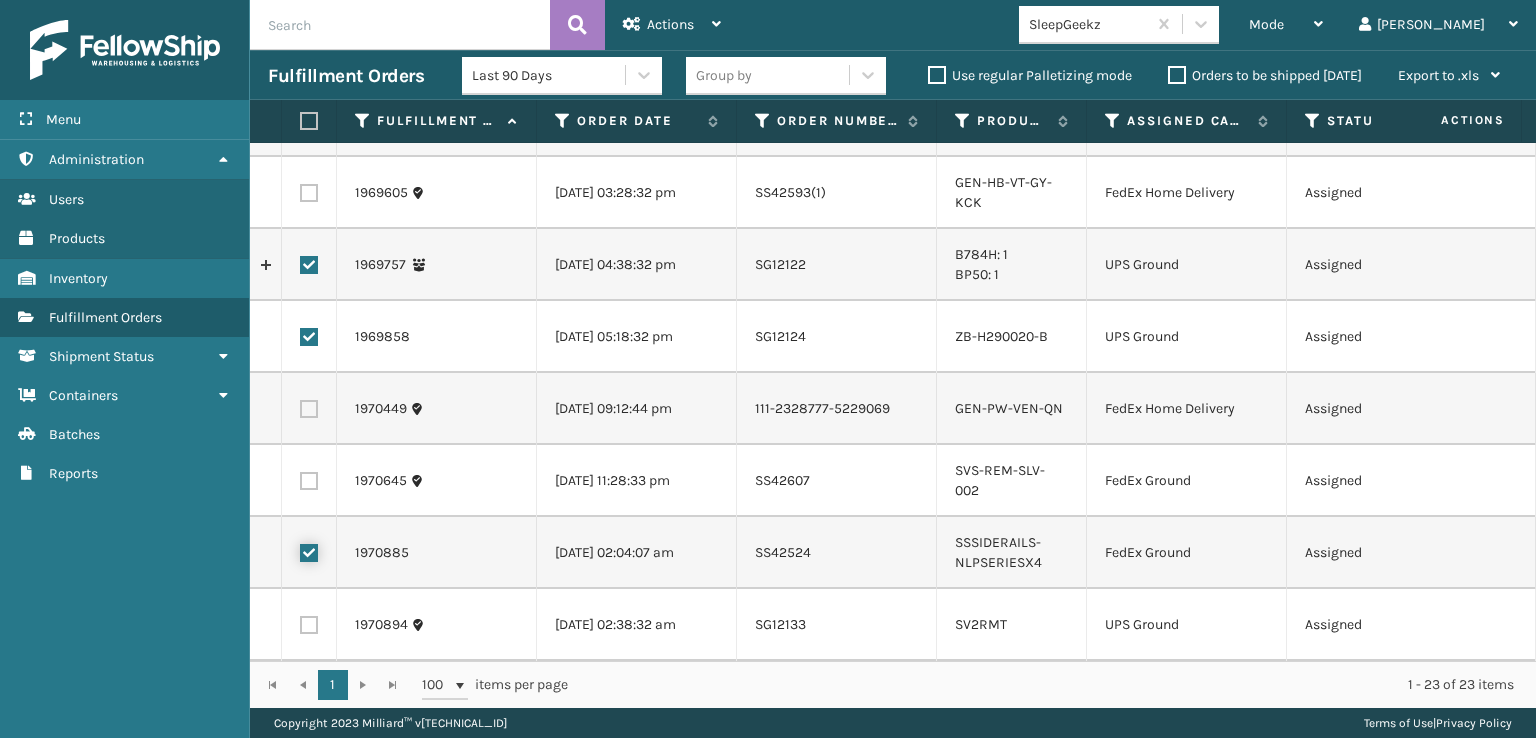 click at bounding box center (300, 550) 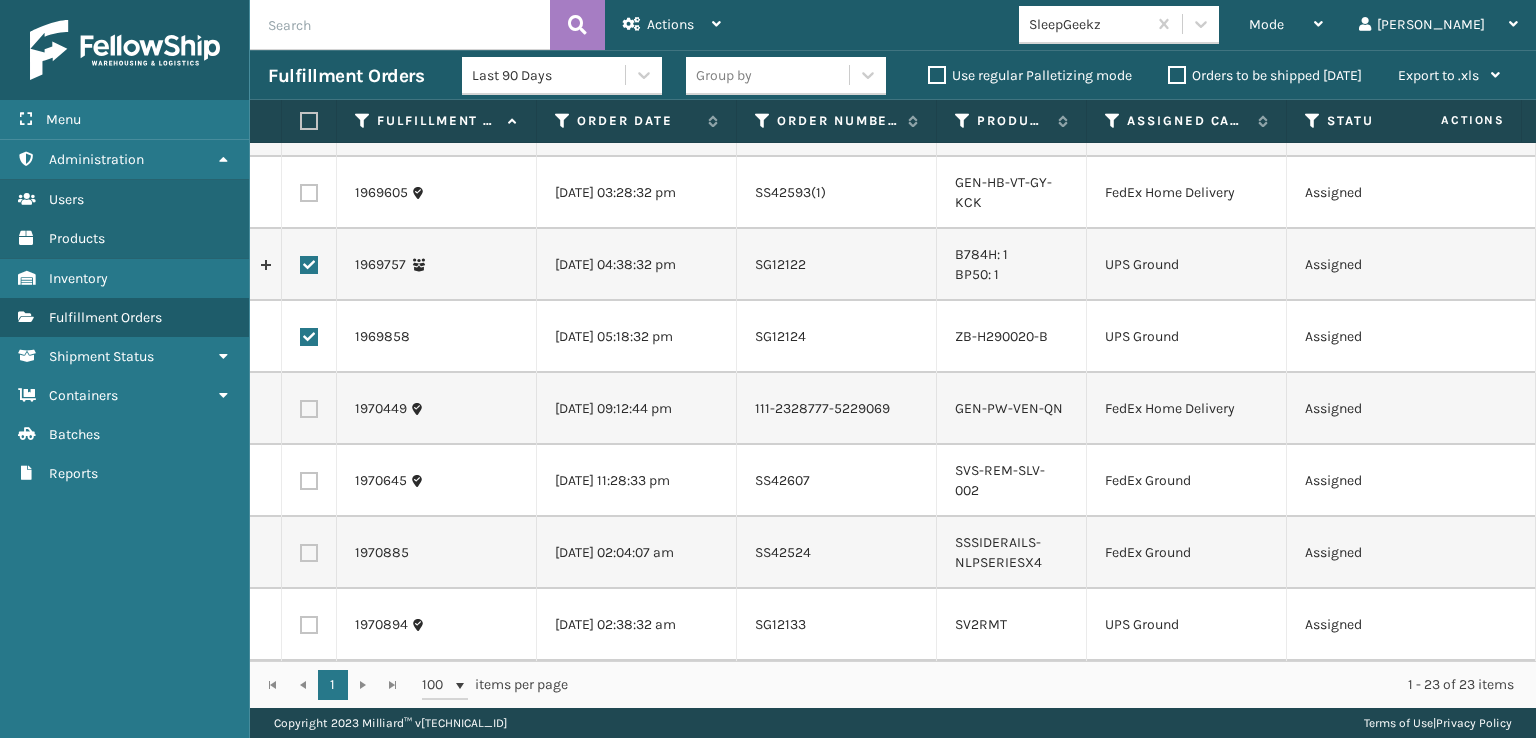 click at bounding box center [309, 625] 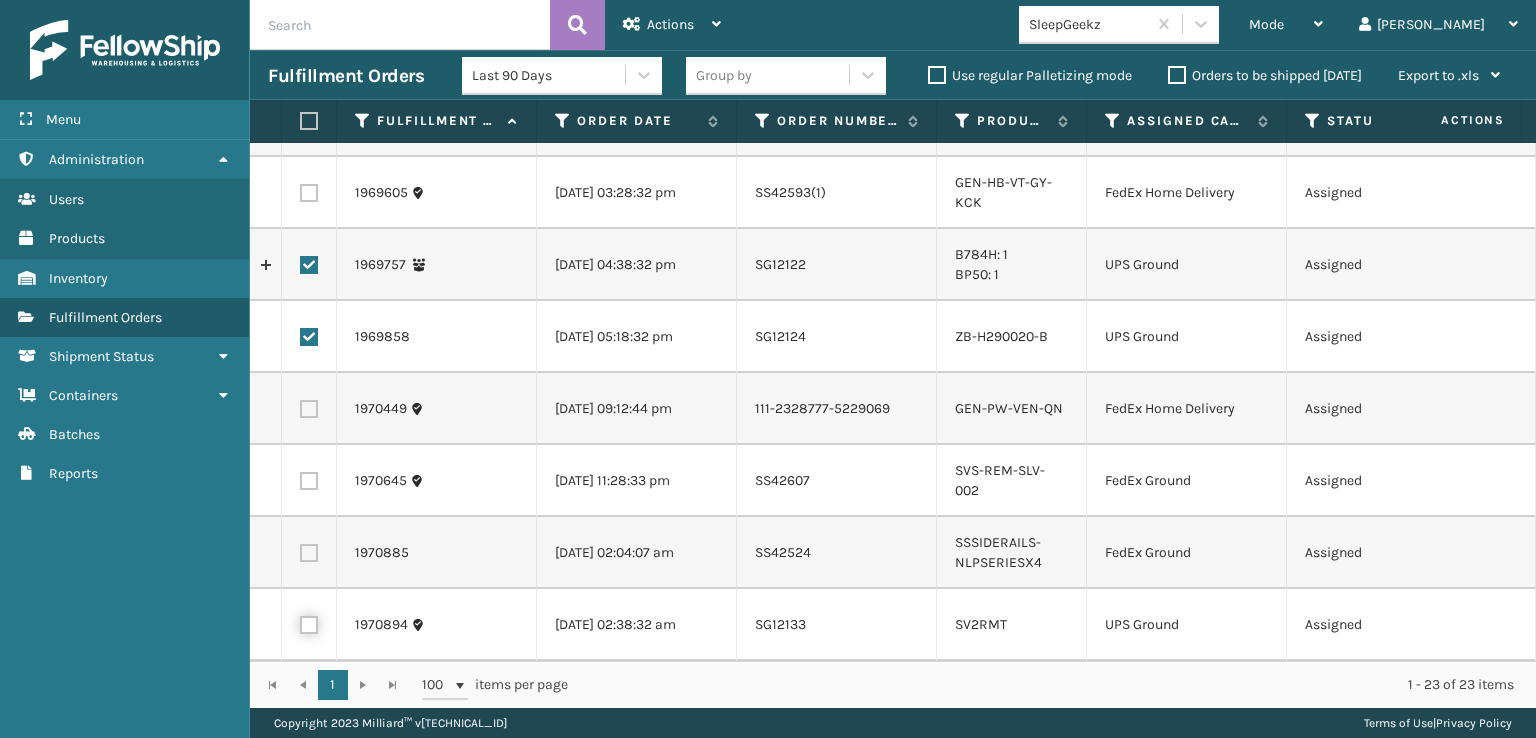 click at bounding box center (300, 622) 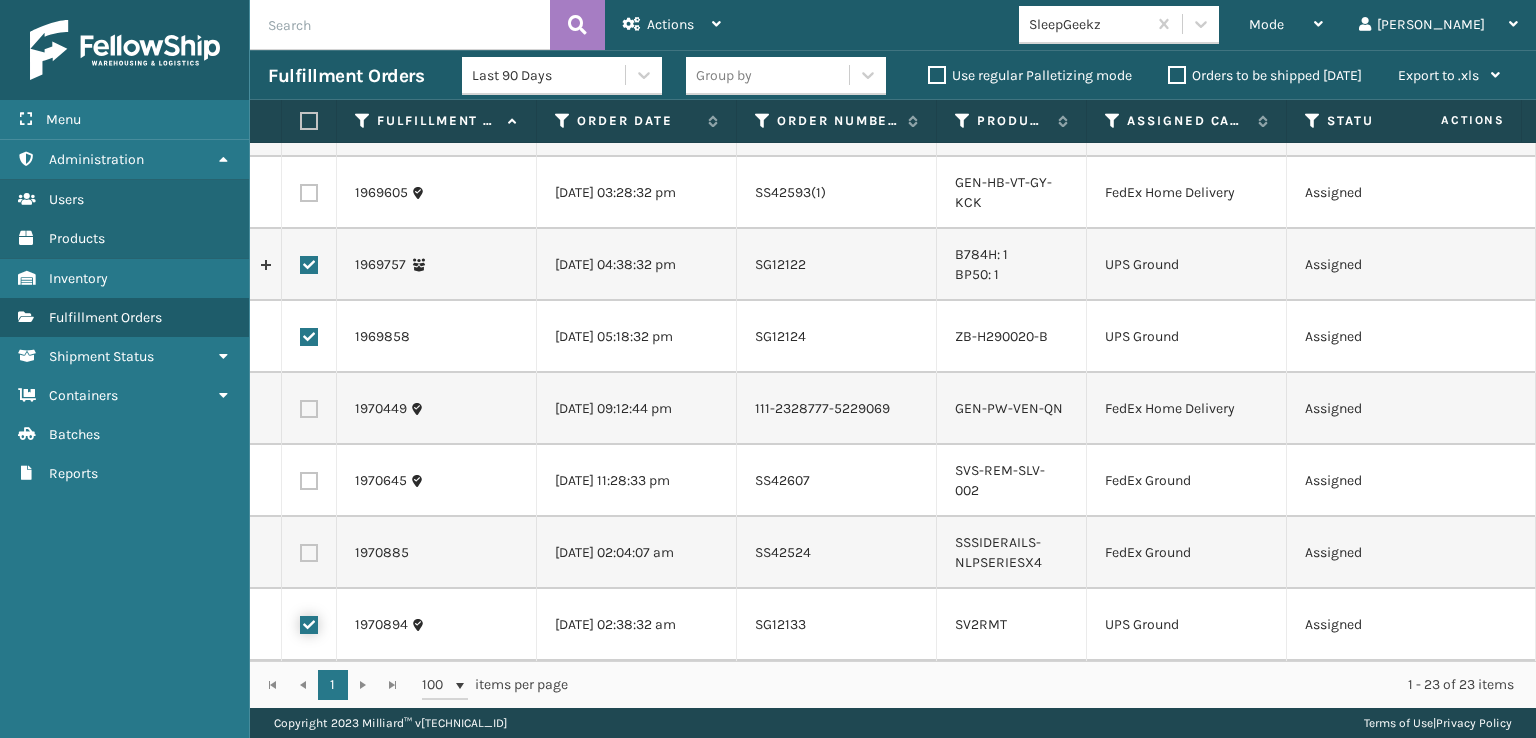 checkbox on "true" 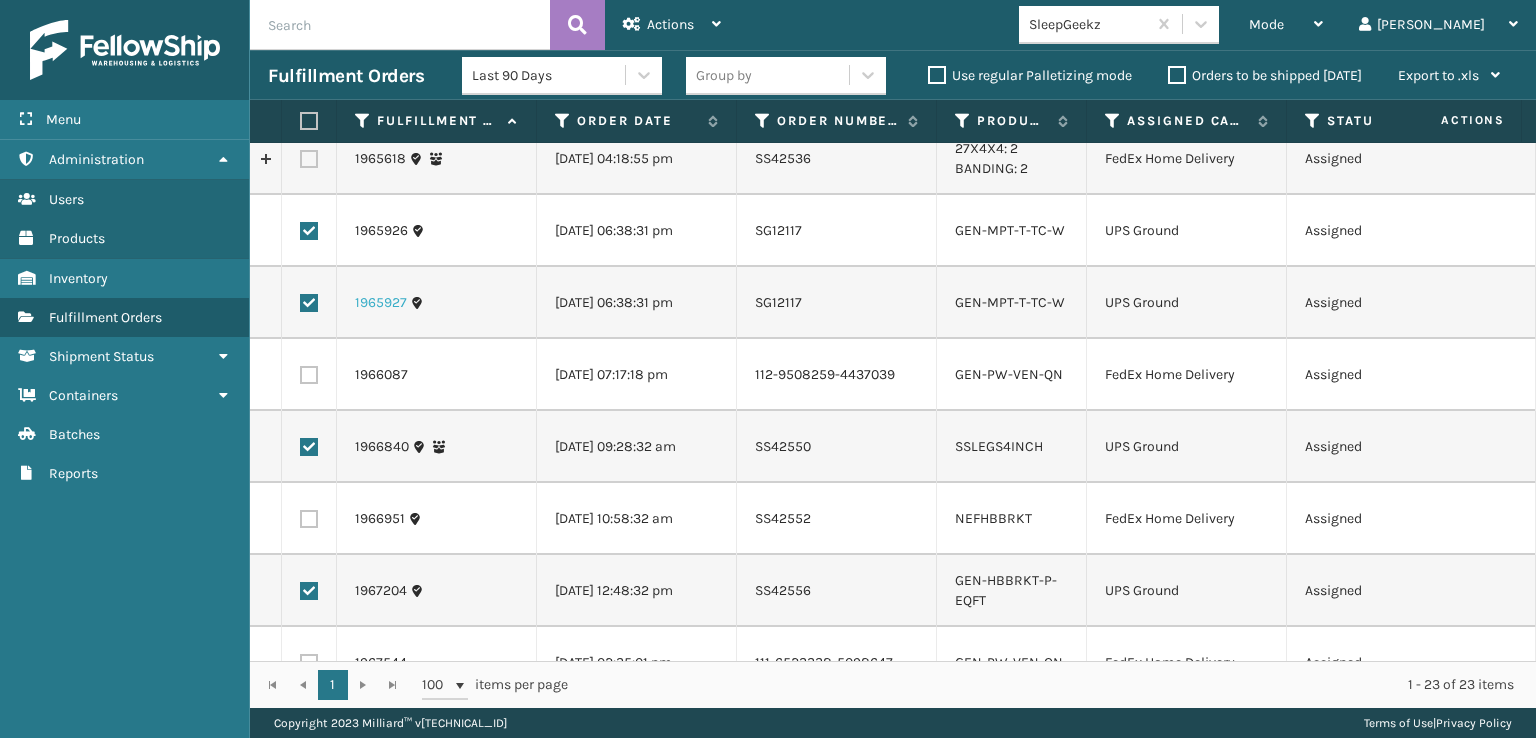 scroll, scrollTop: 0, scrollLeft: 0, axis: both 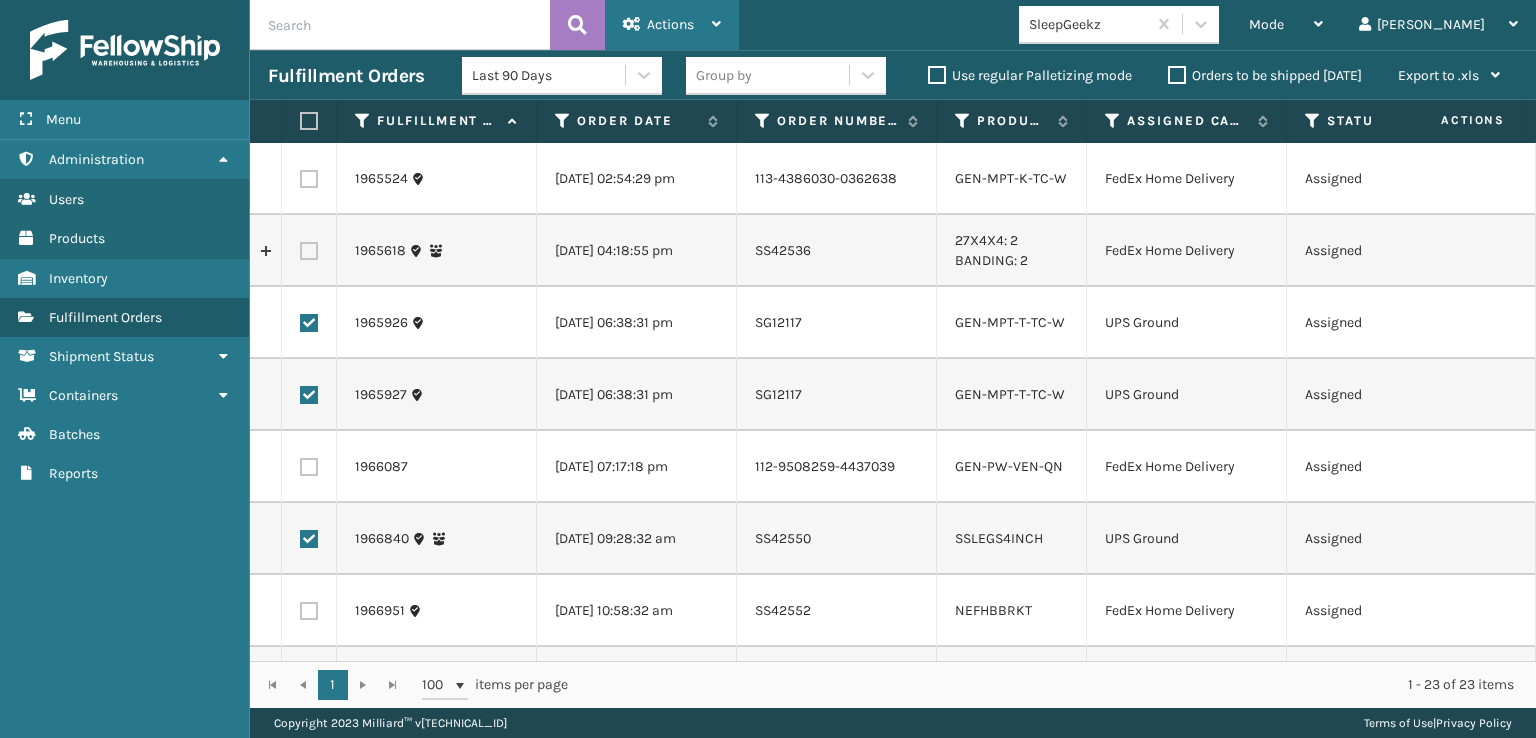click on "Actions" at bounding box center [672, 25] 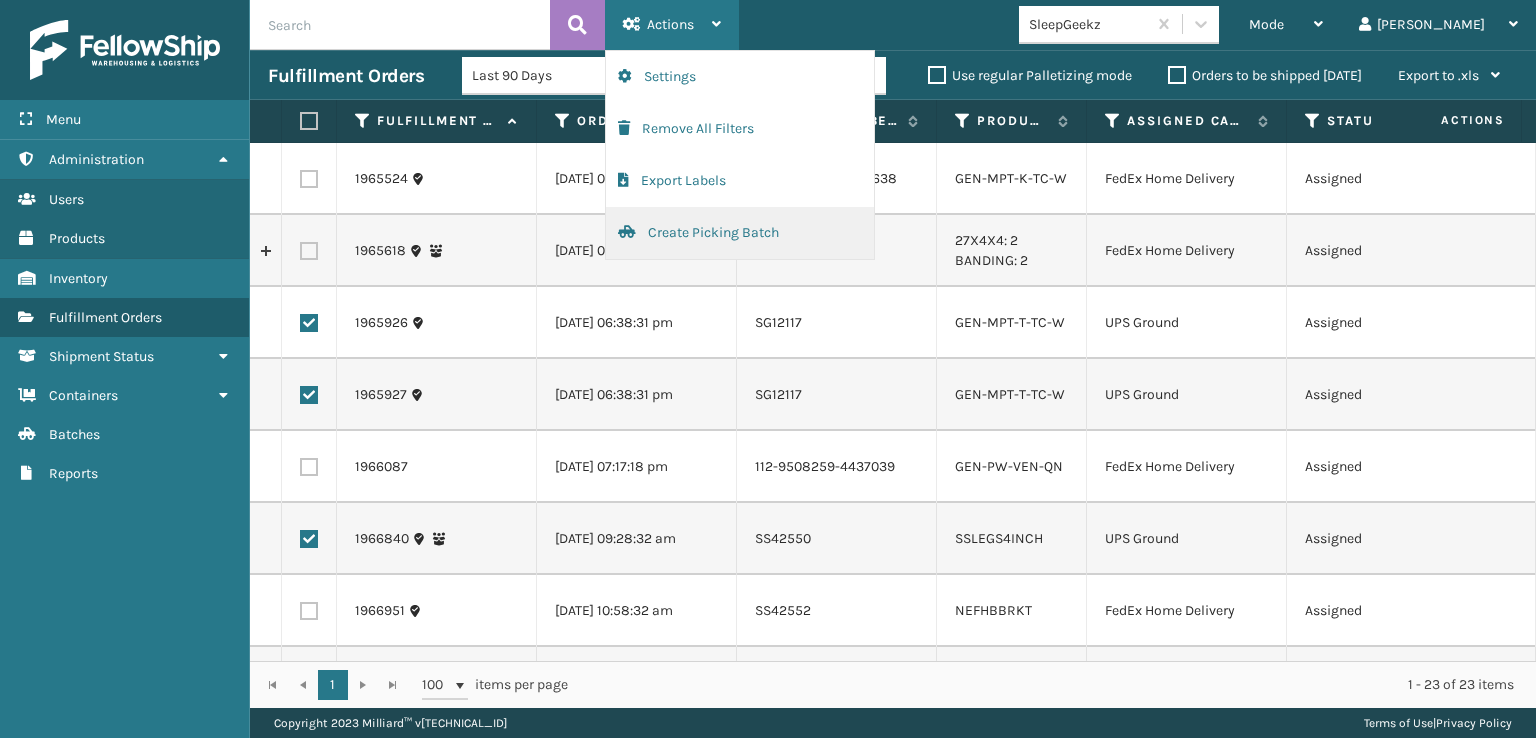 click on "Create Picking Batch" at bounding box center (740, 233) 